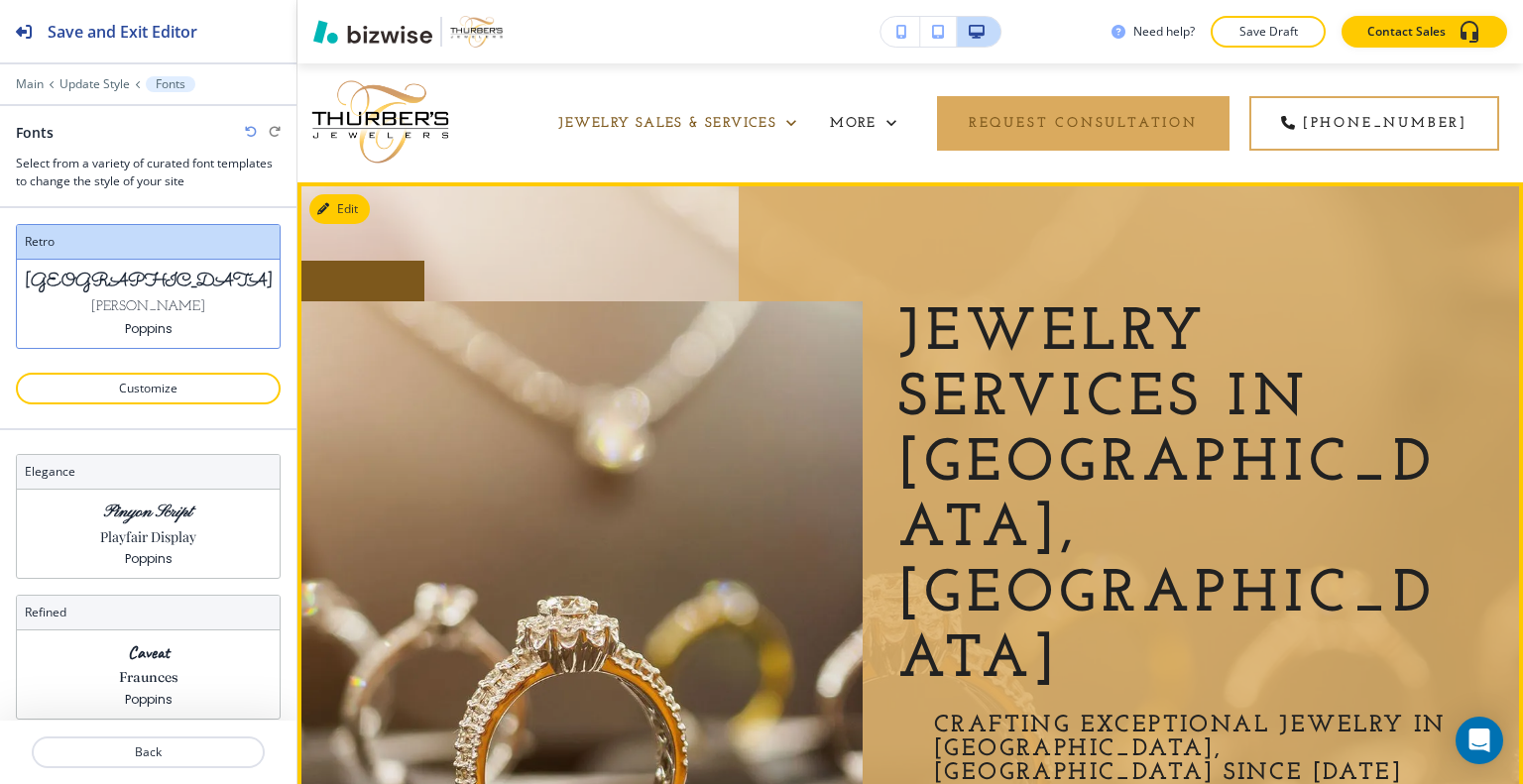 scroll, scrollTop: 0, scrollLeft: 0, axis: both 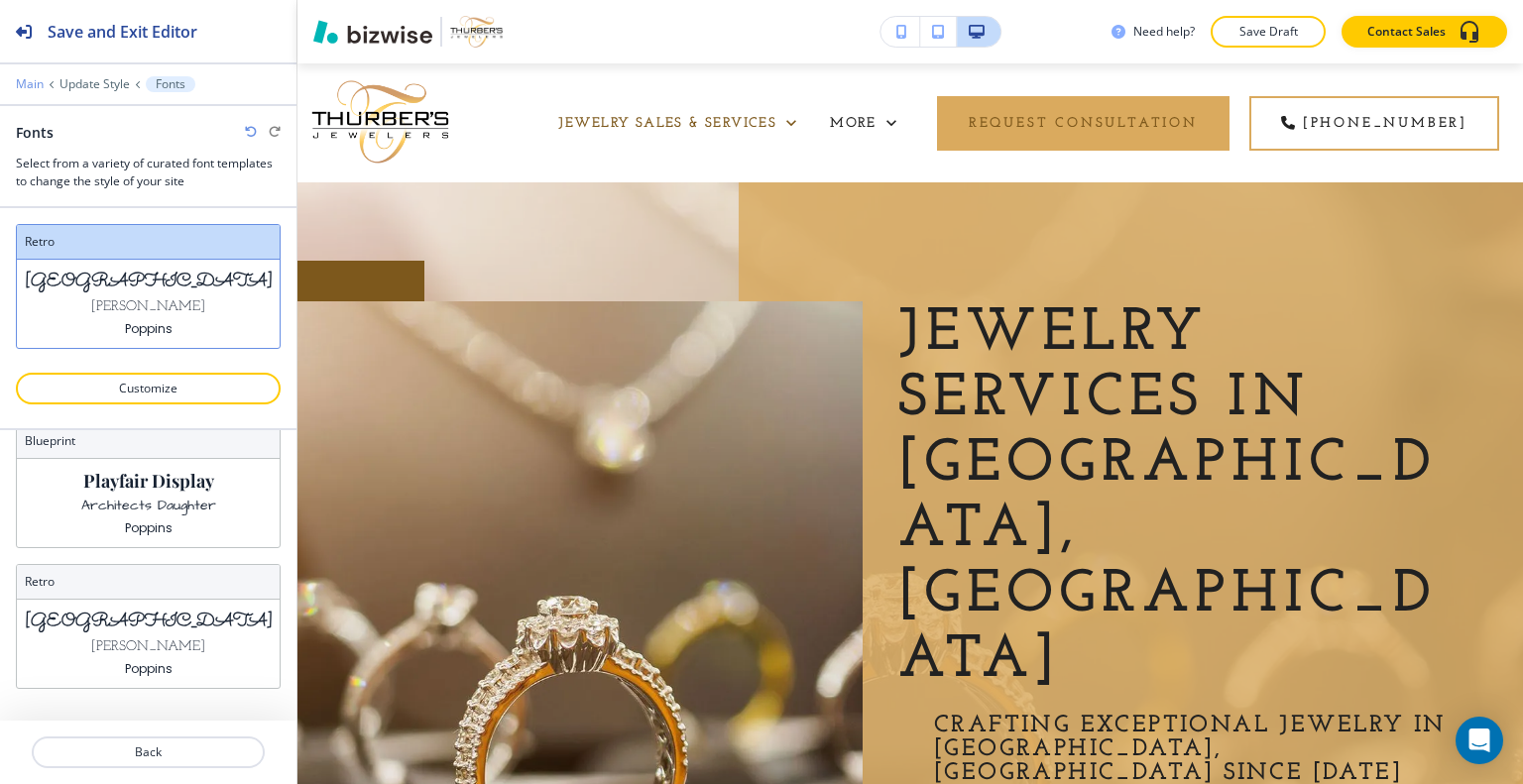 click on "Main" at bounding box center (30, 84) 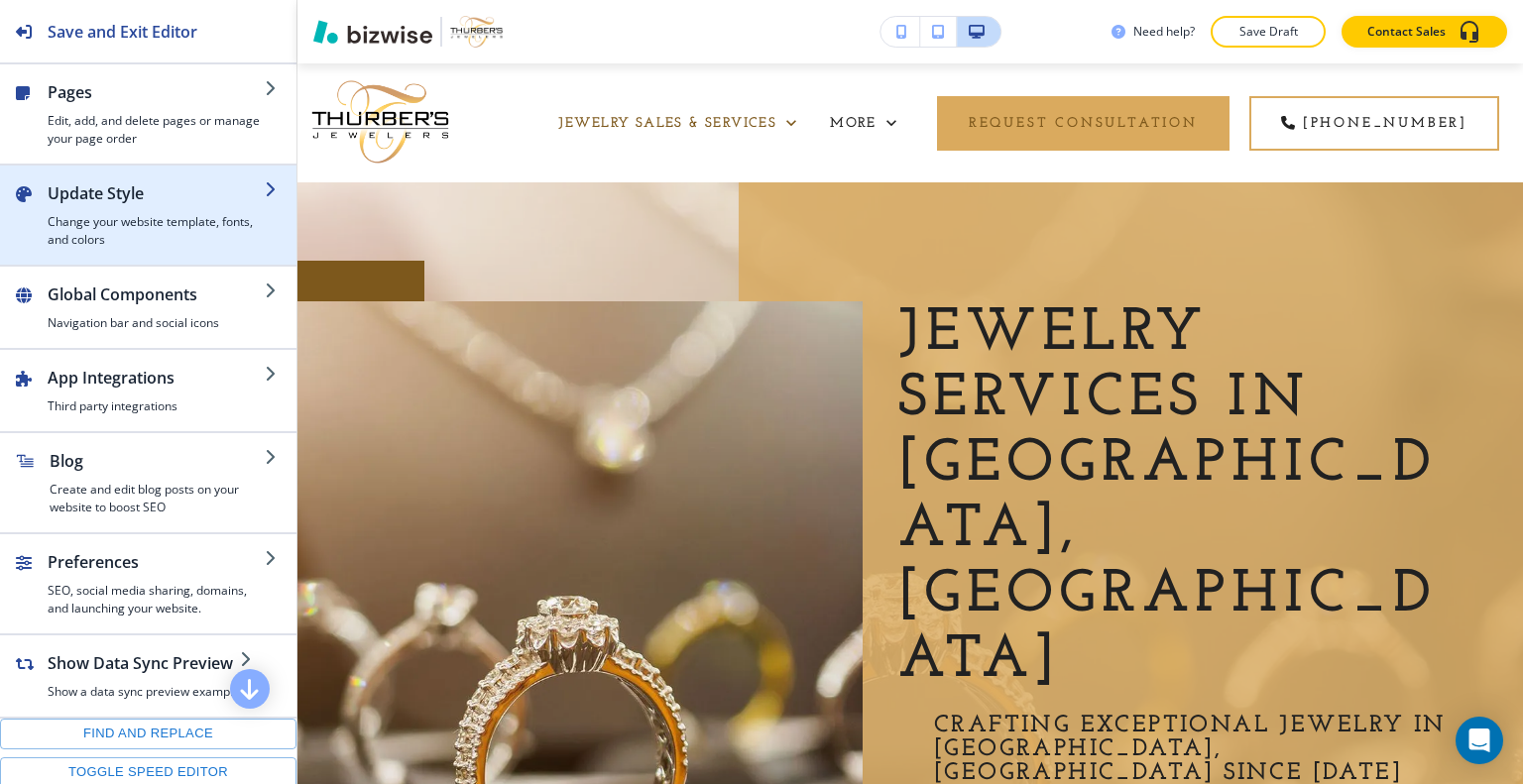 click on "Update Style" at bounding box center (156, 193) 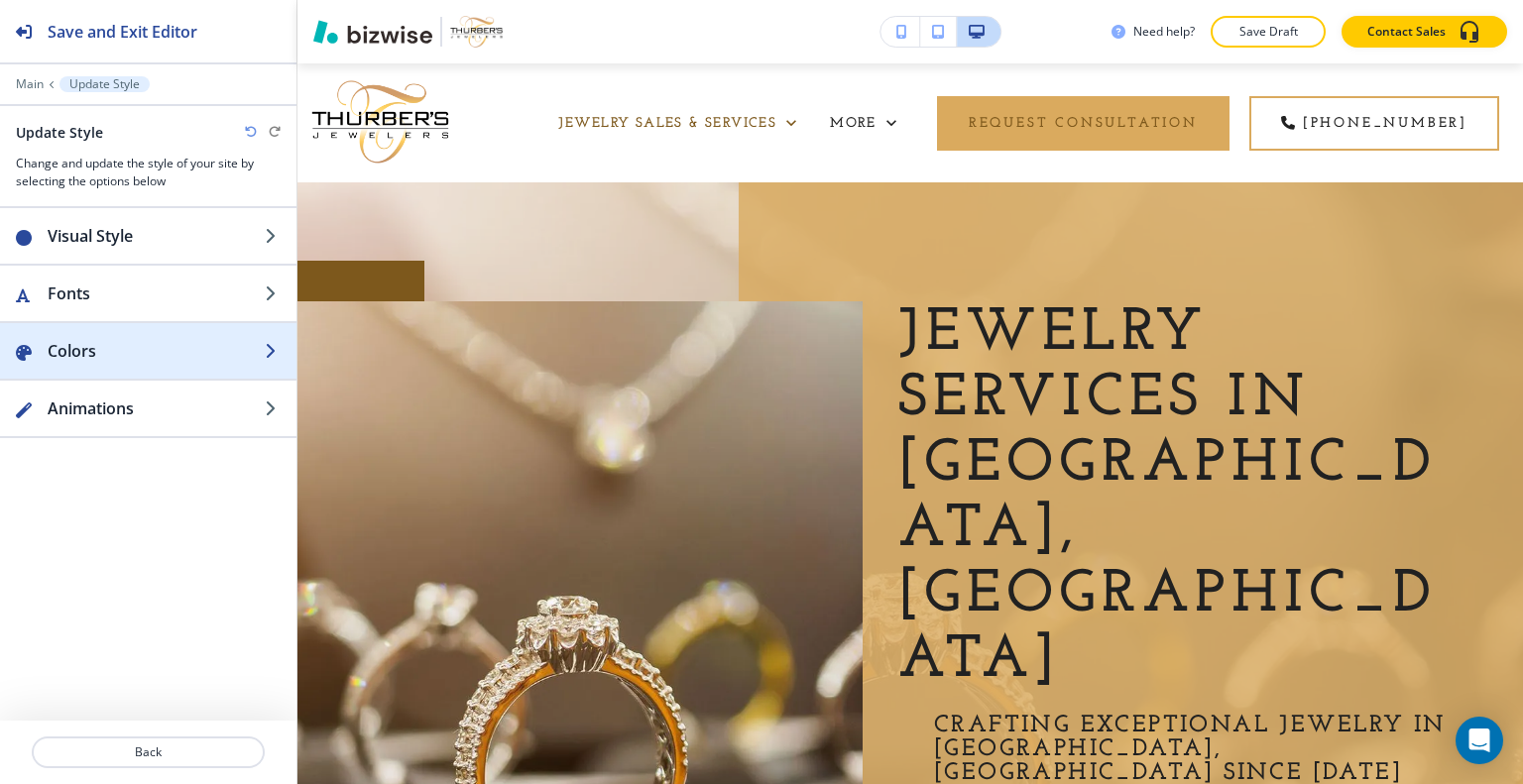 click on "Colors" at bounding box center [156, 351] 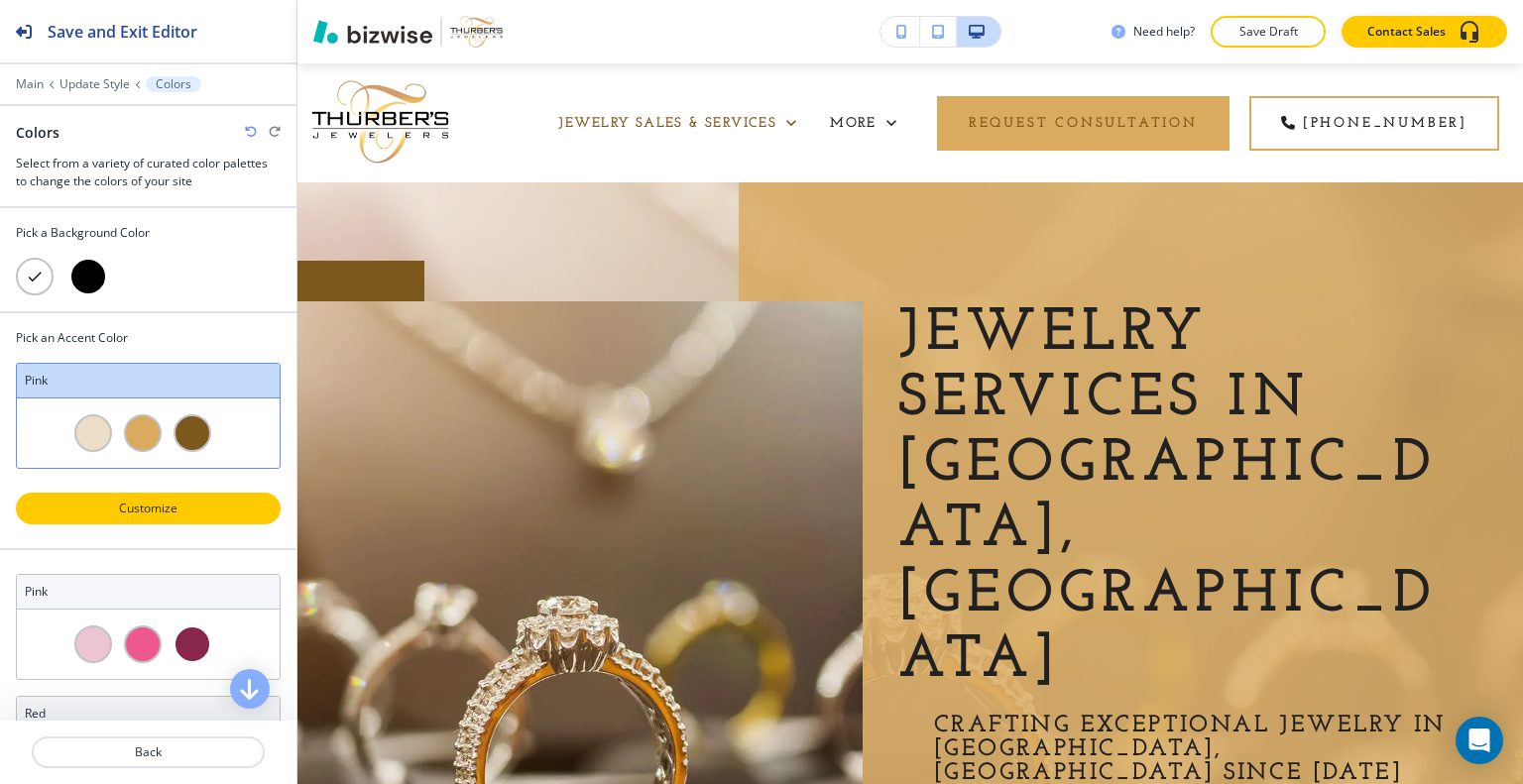 click on "Customize" at bounding box center (148, 508) 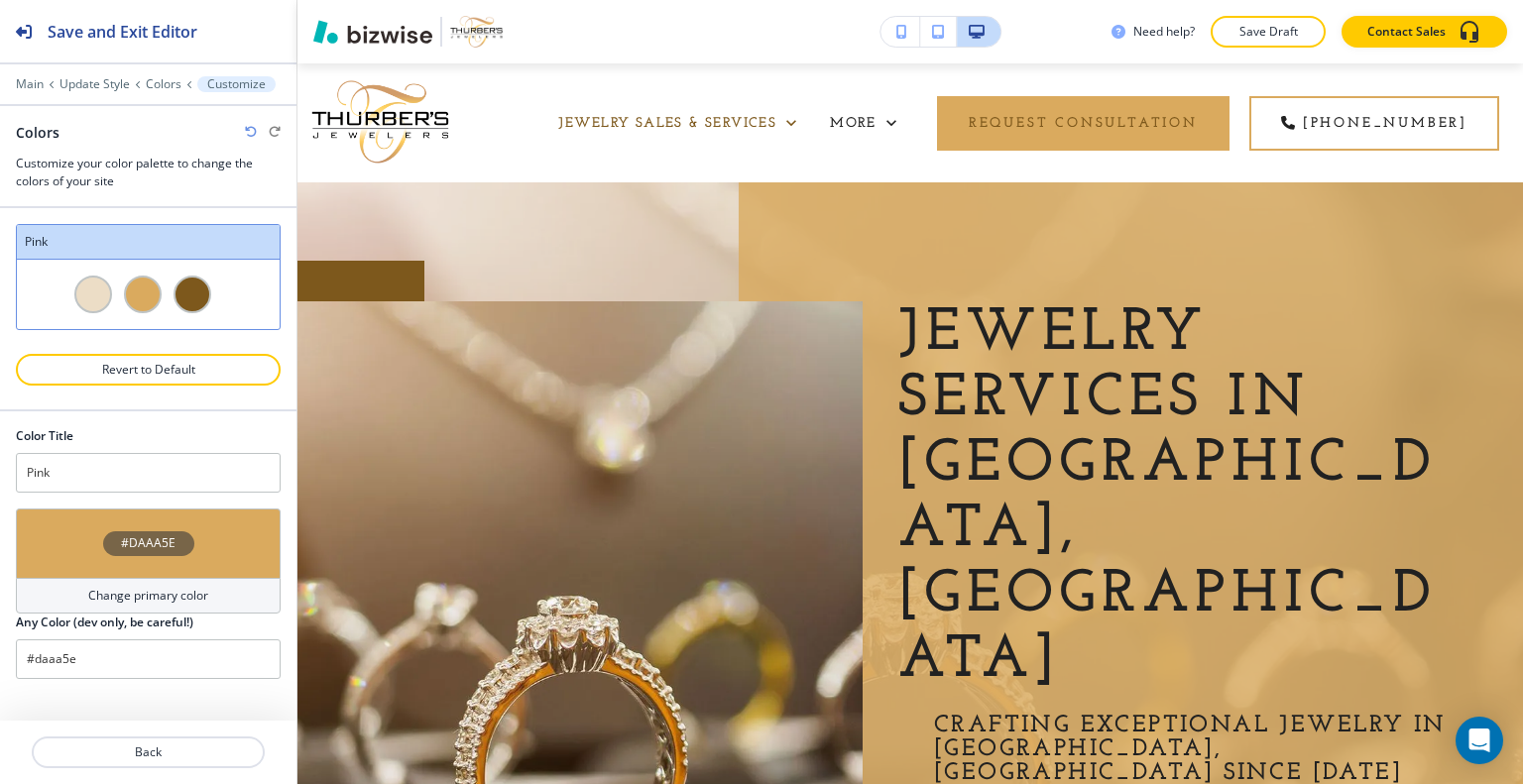 click on "#DAAA5E" at bounding box center [148, 543] 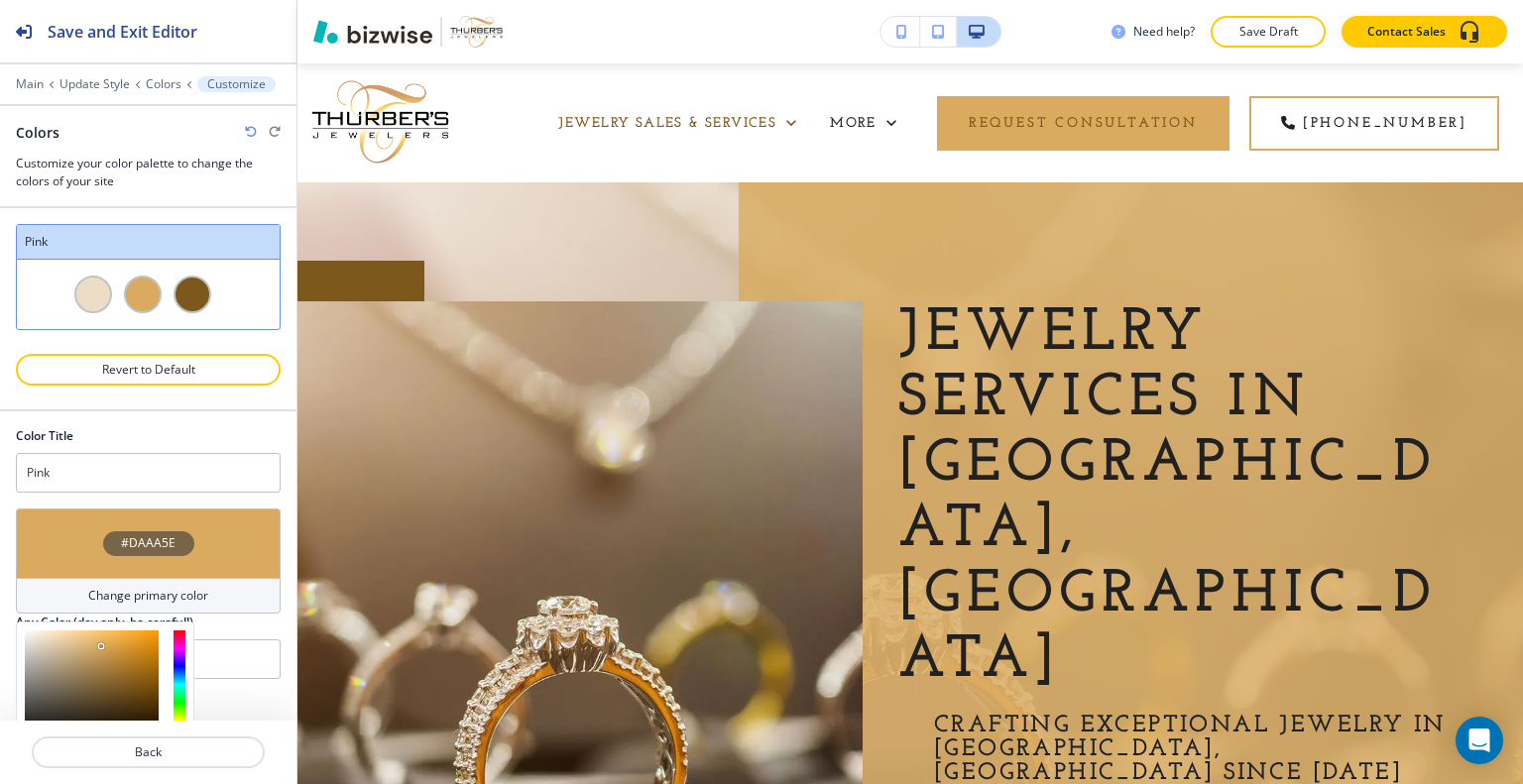 scroll, scrollTop: 178, scrollLeft: 0, axis: vertical 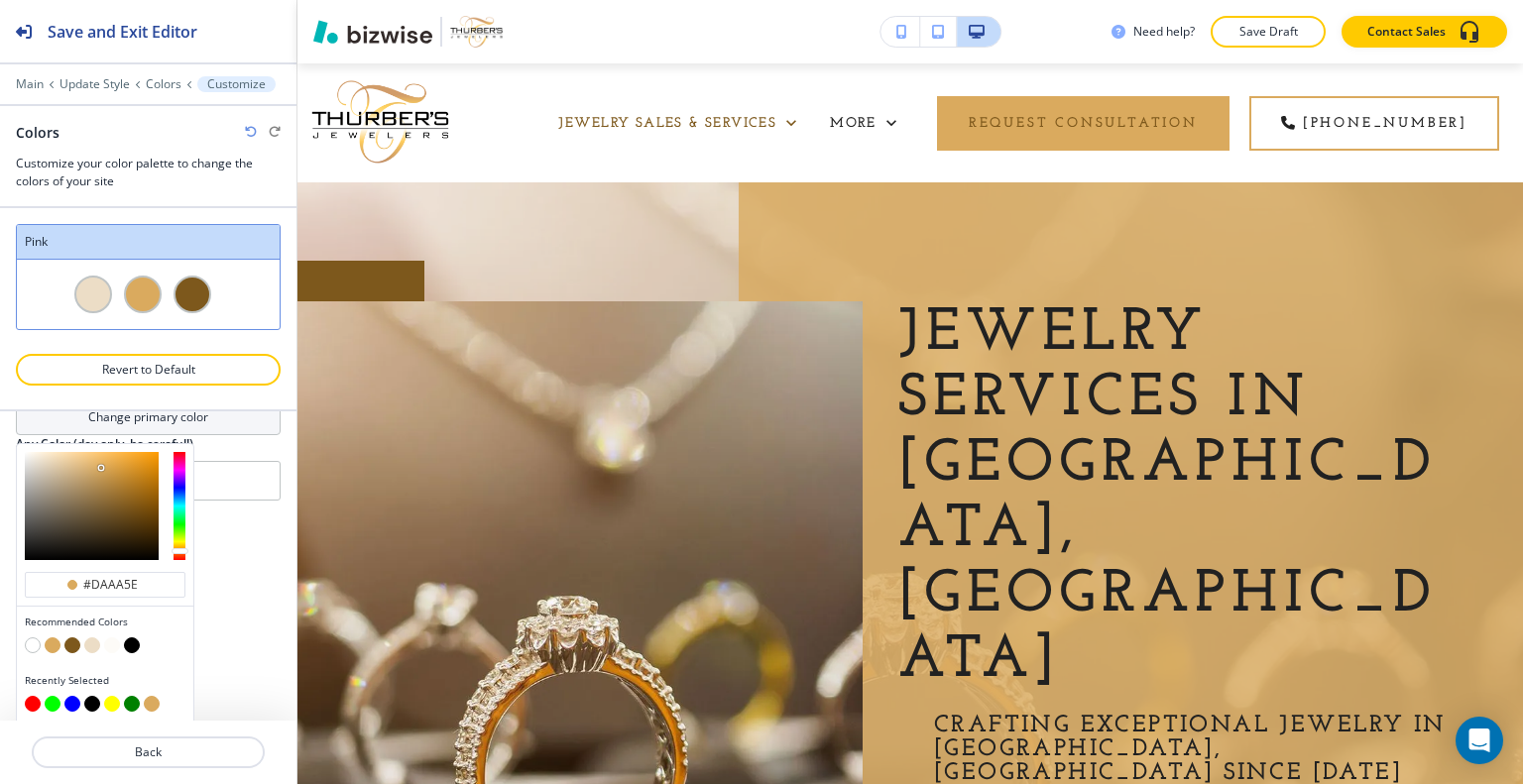 click at bounding box center (132, 645) 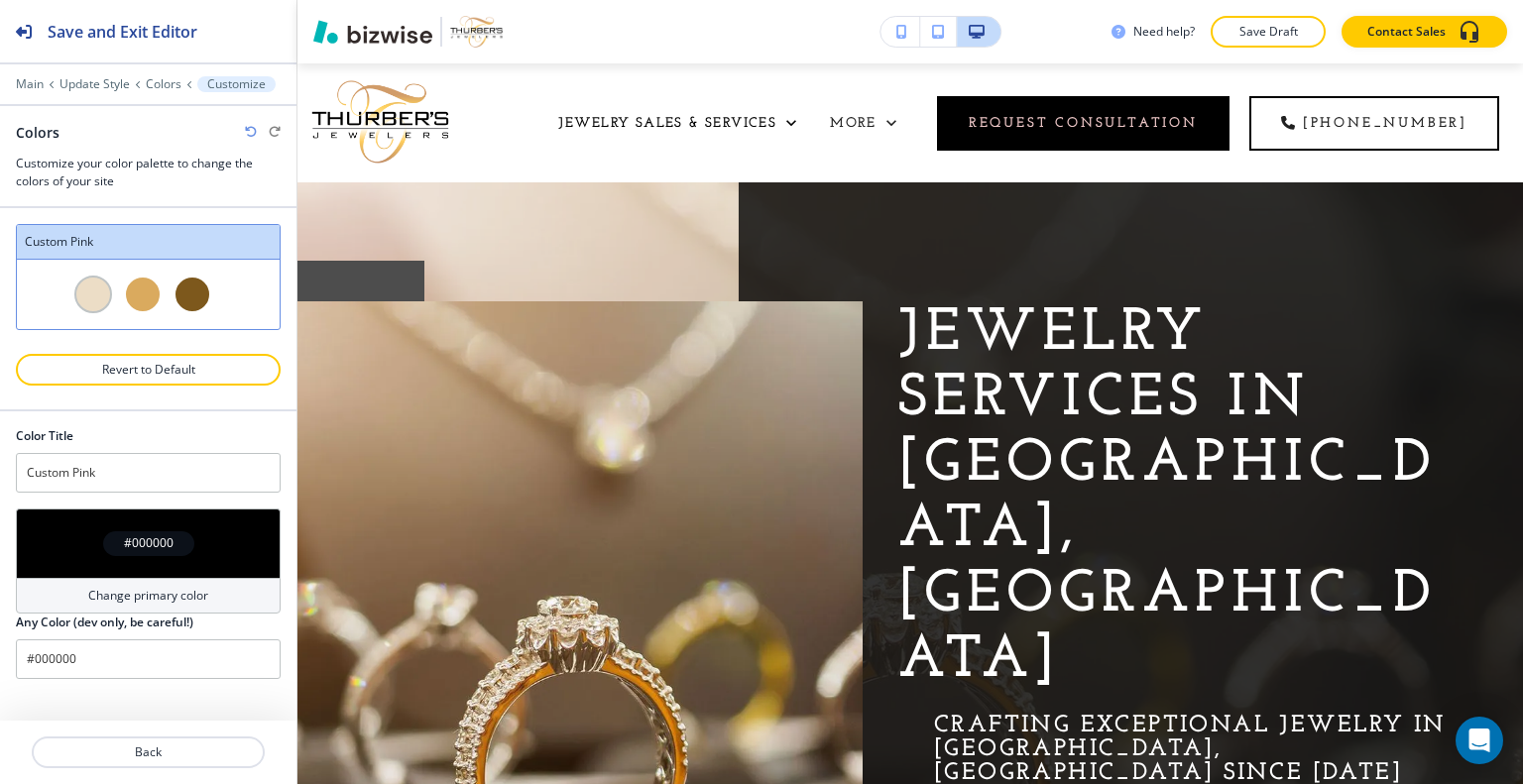 type on "Custom Pink" 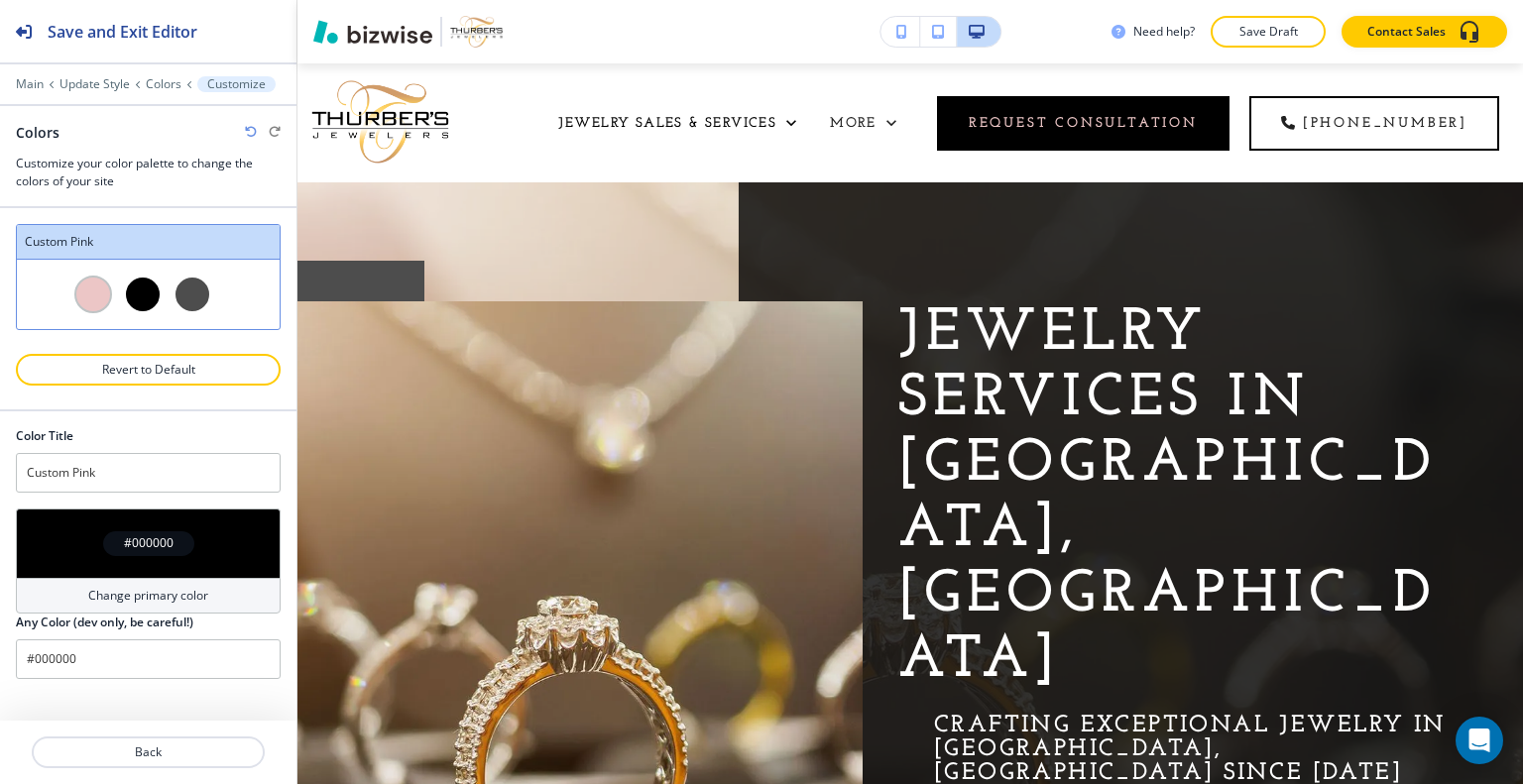 scroll, scrollTop: 0, scrollLeft: 0, axis: both 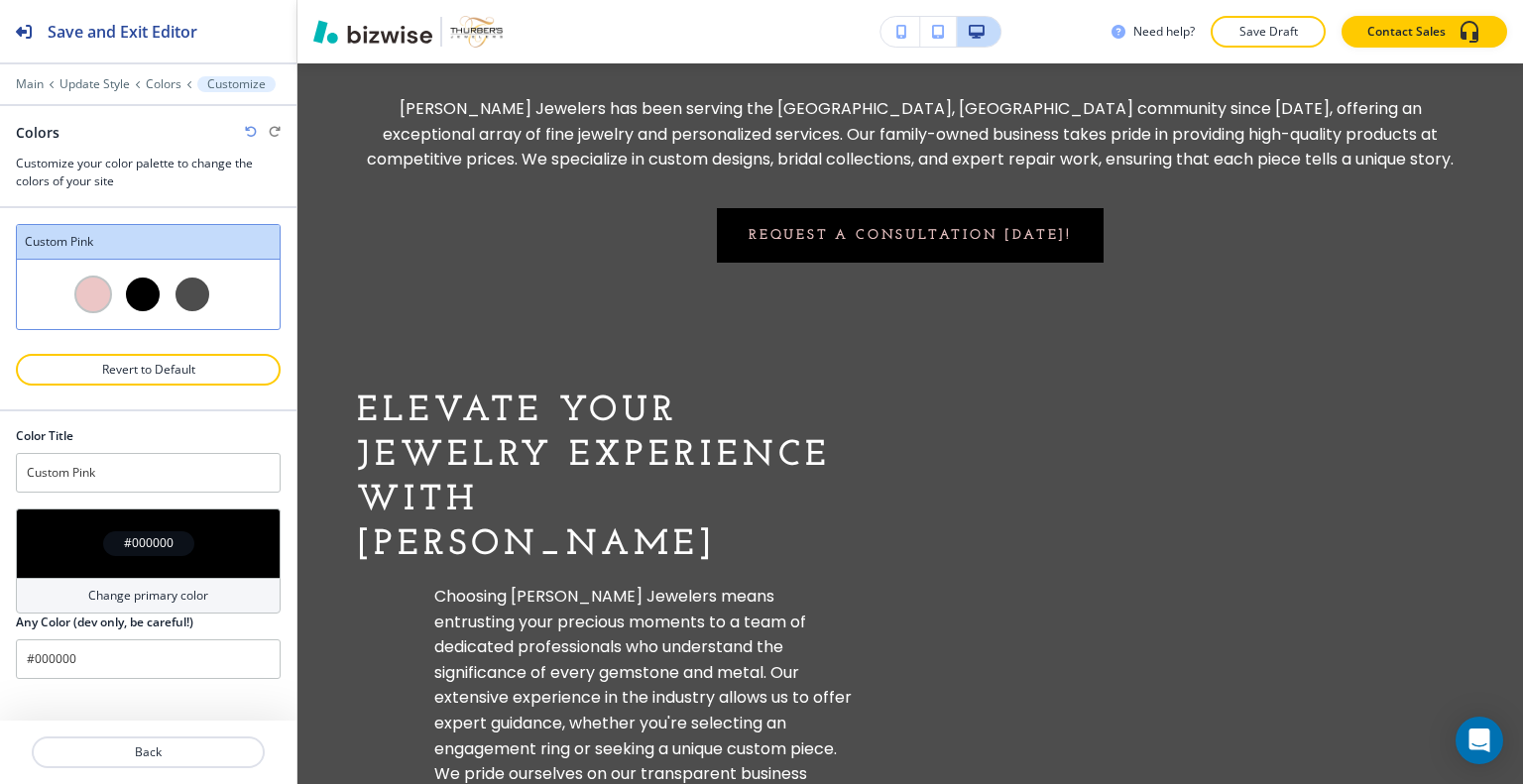 click at bounding box center [251, 132] 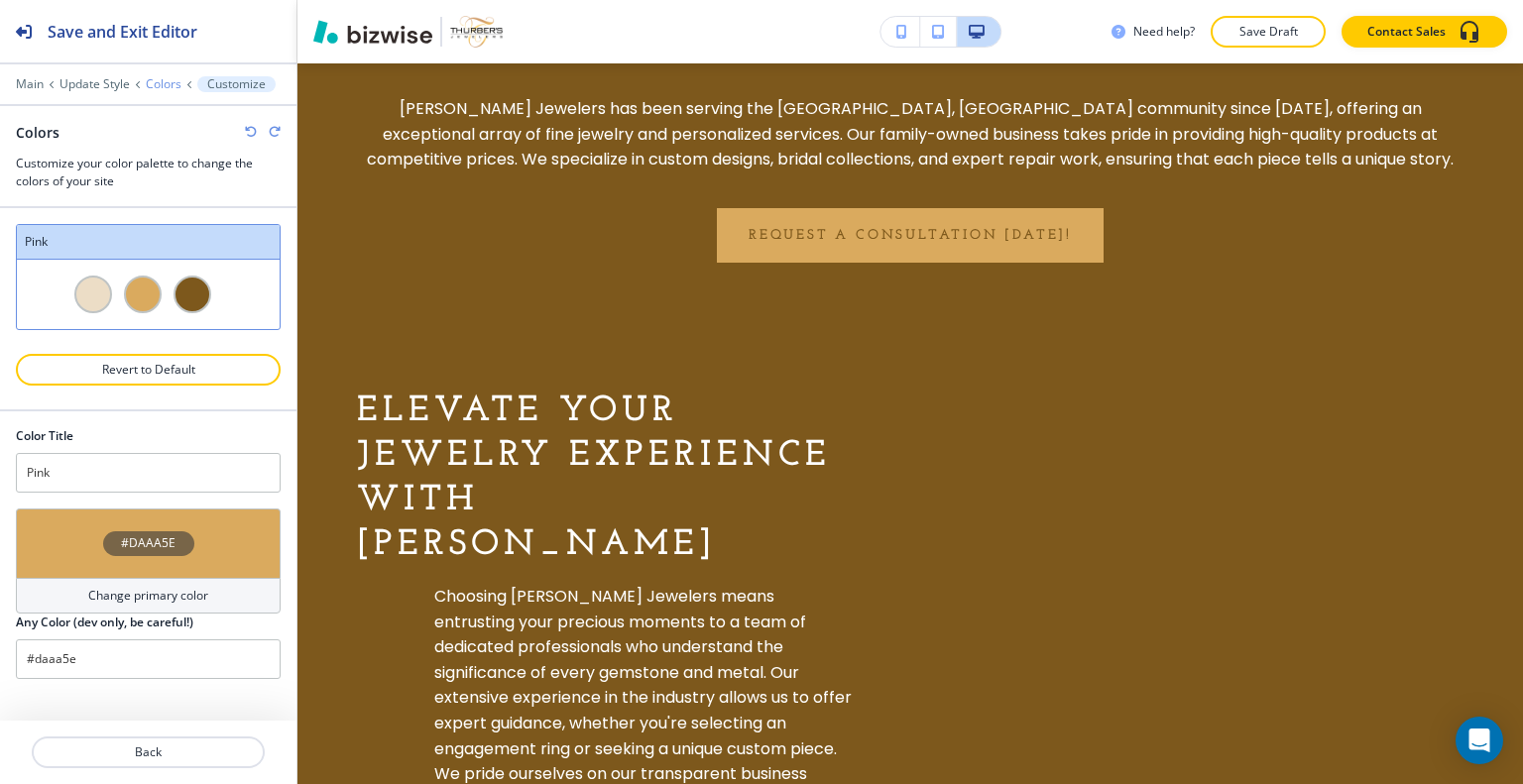 click on "Colors" at bounding box center (164, 84) 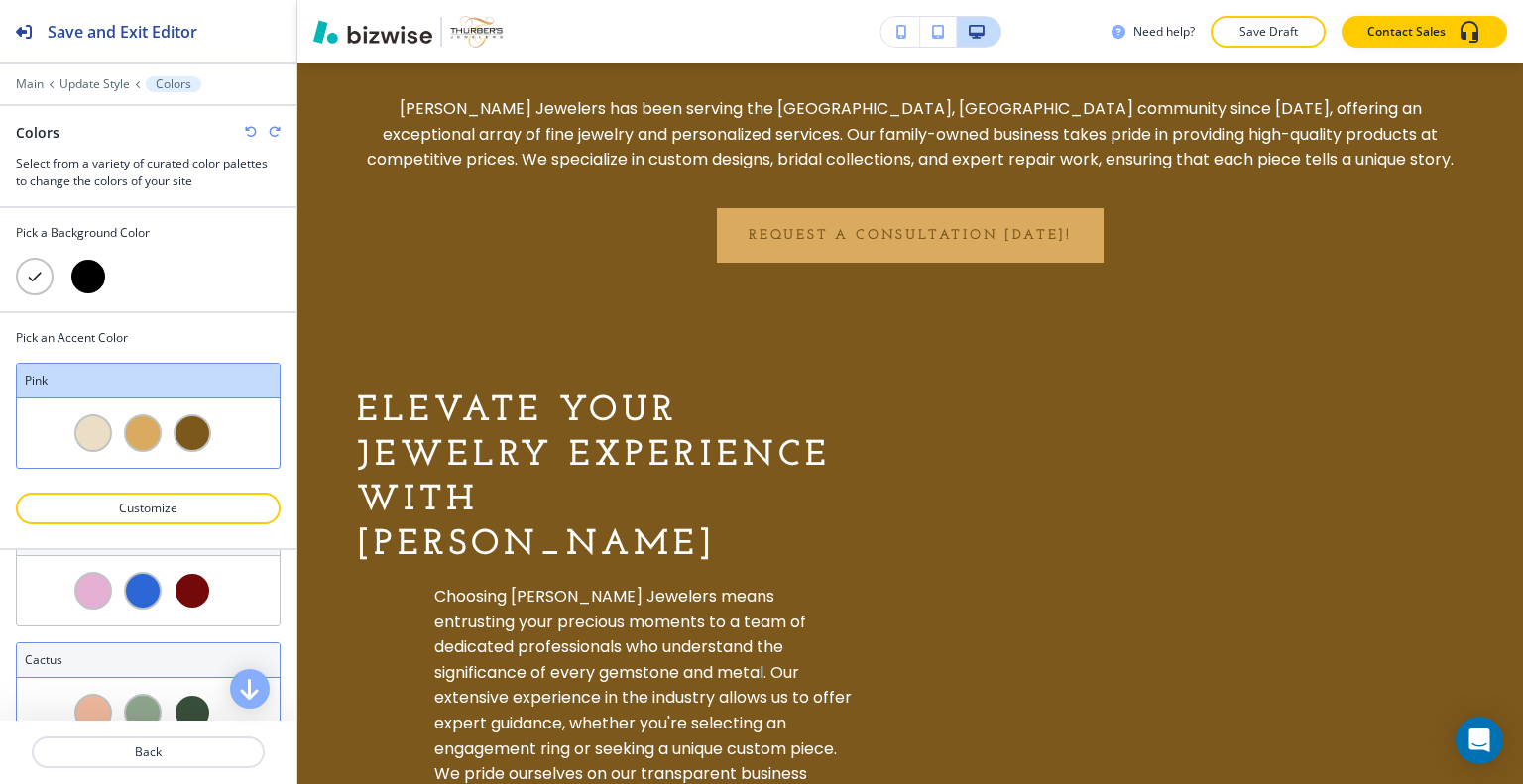scroll, scrollTop: 1539, scrollLeft: 0, axis: vertical 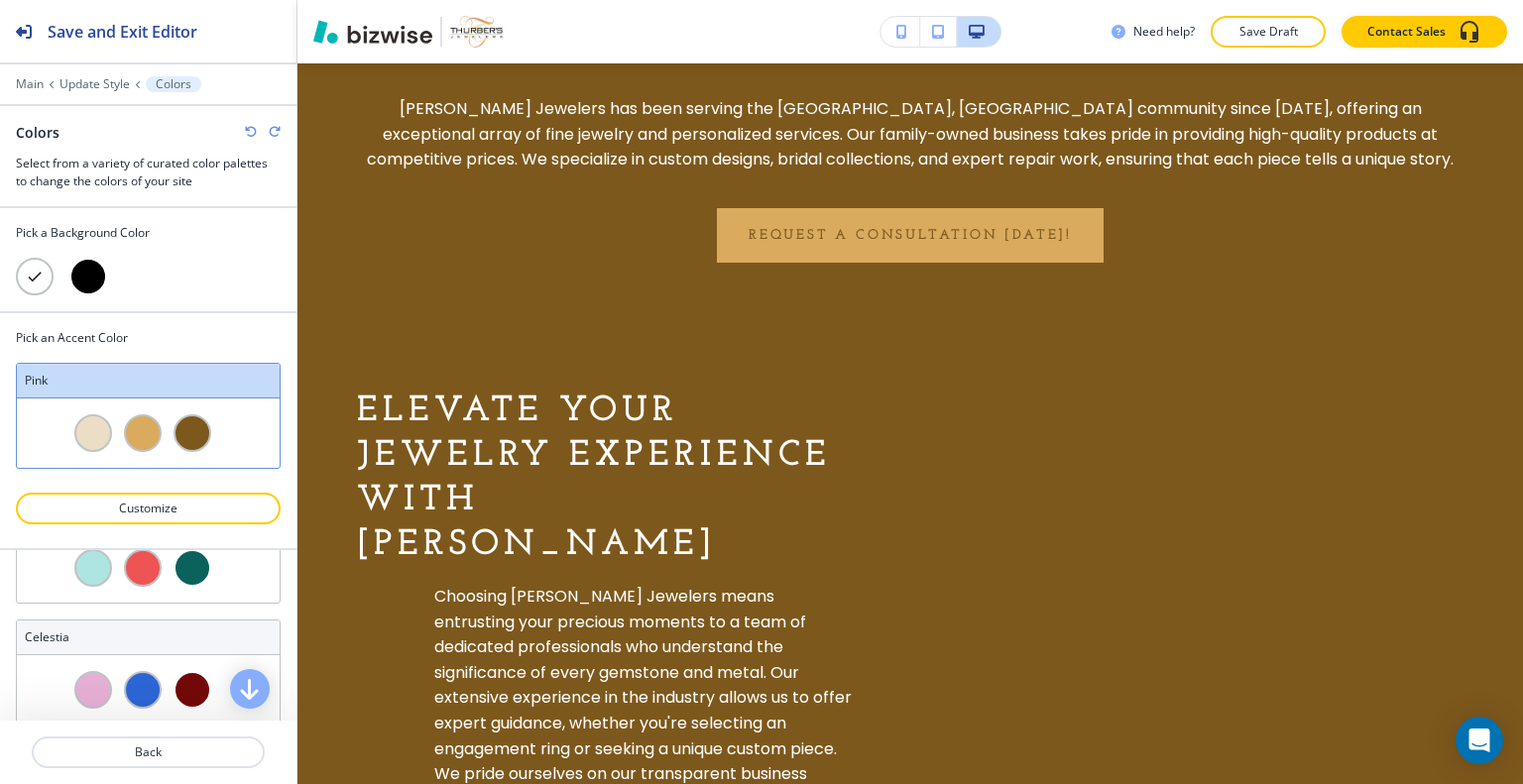 click at bounding box center (192, 690) 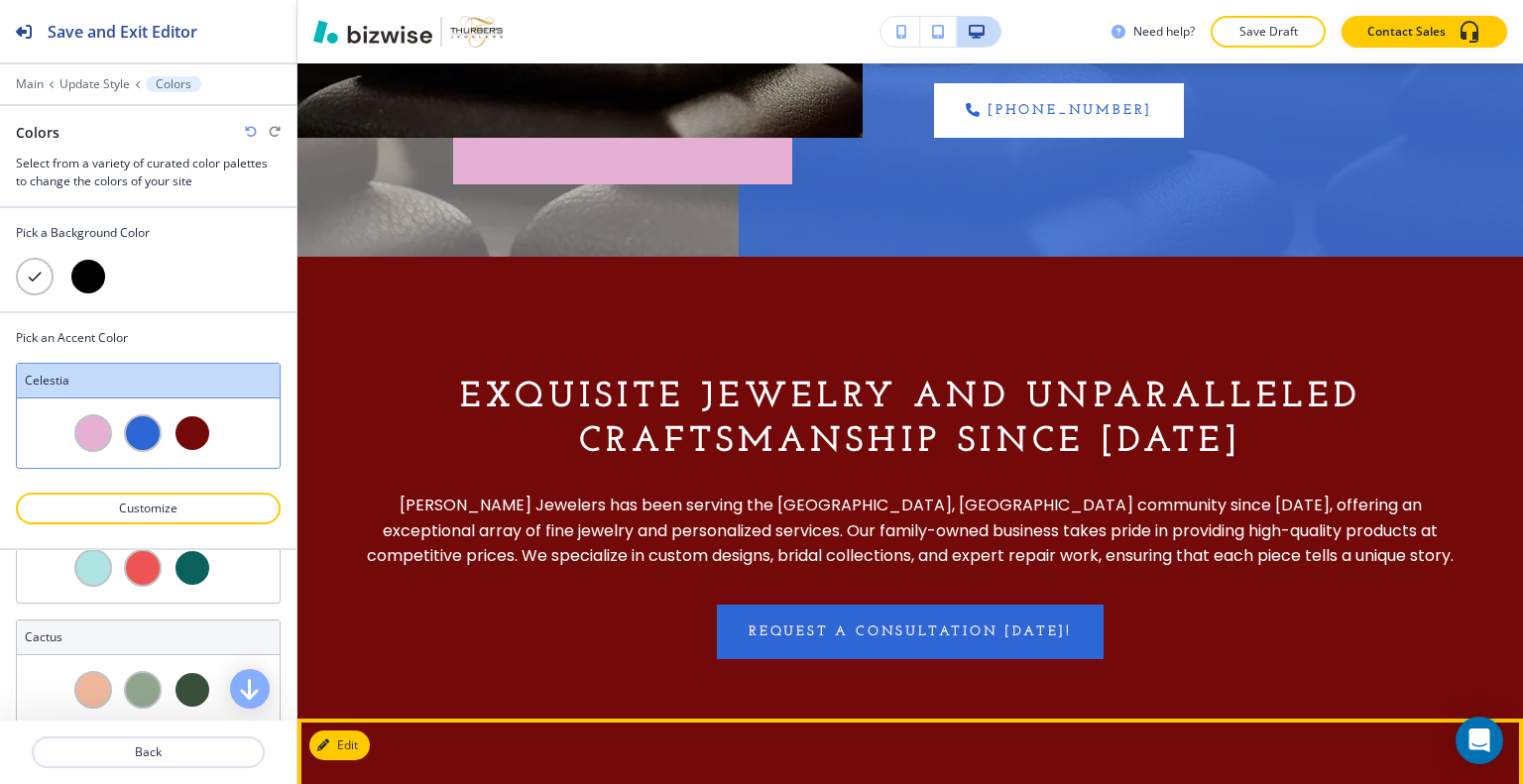 scroll, scrollTop: 496, scrollLeft: 0, axis: vertical 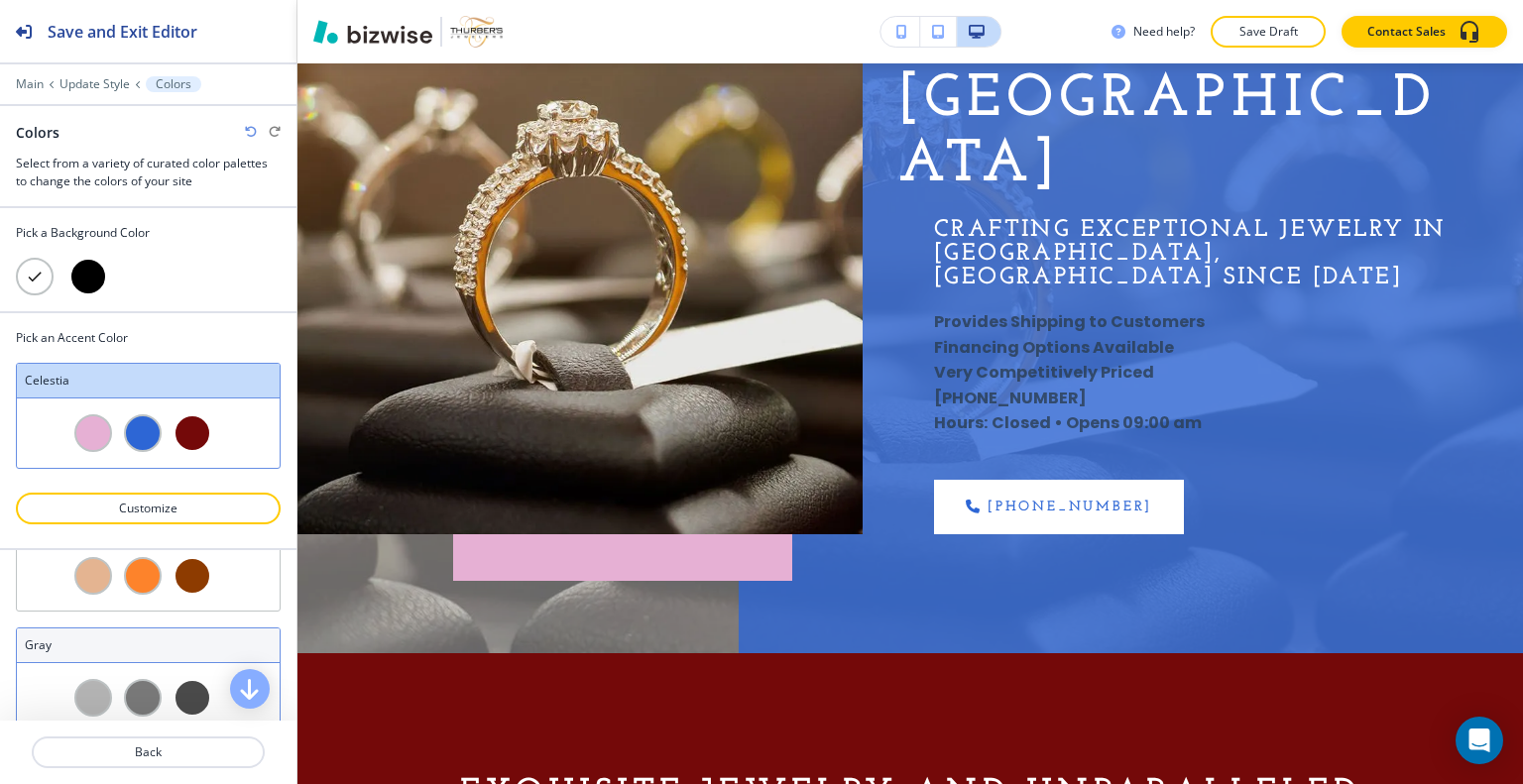 click at bounding box center (192, 698) 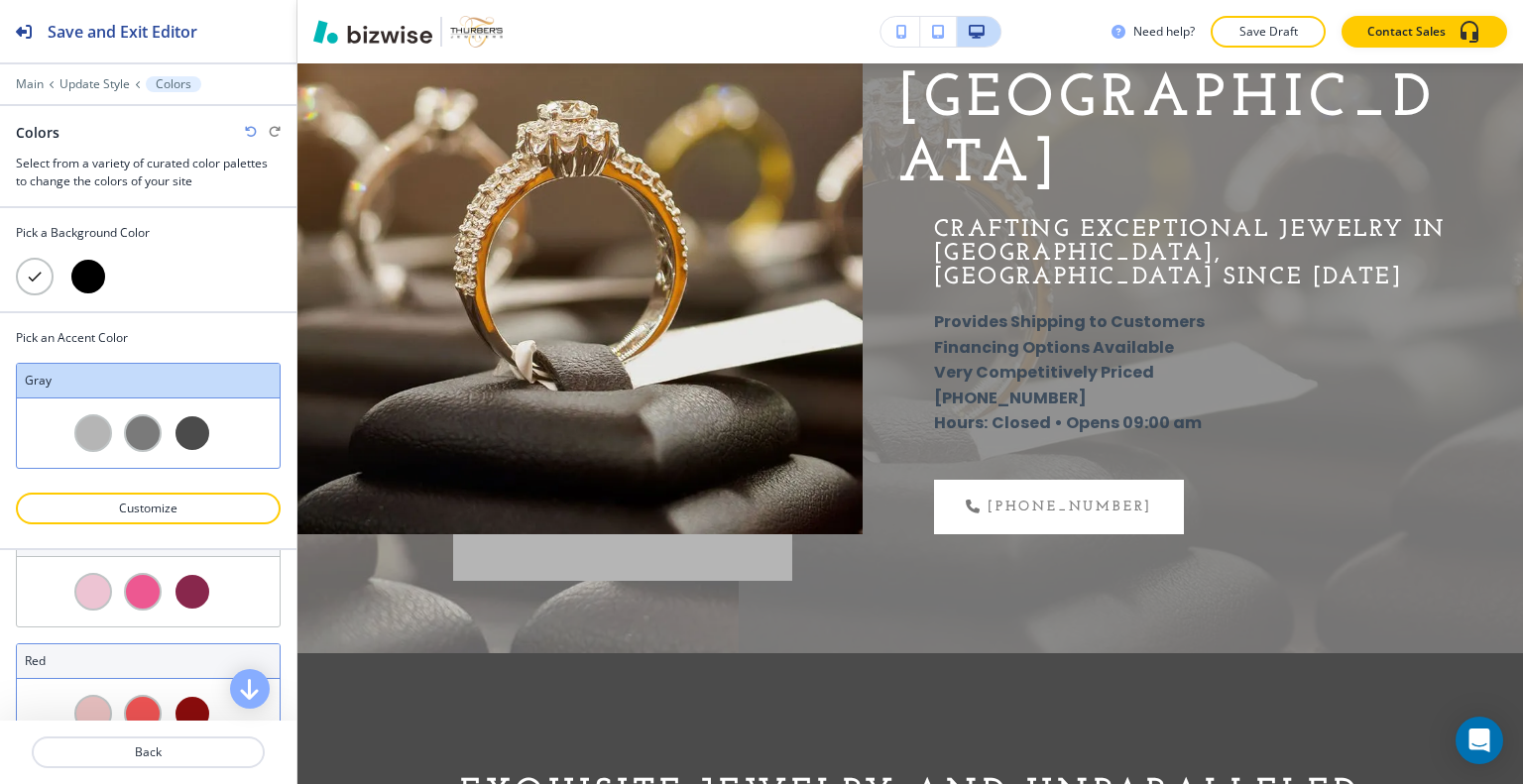 scroll, scrollTop: 0, scrollLeft: 0, axis: both 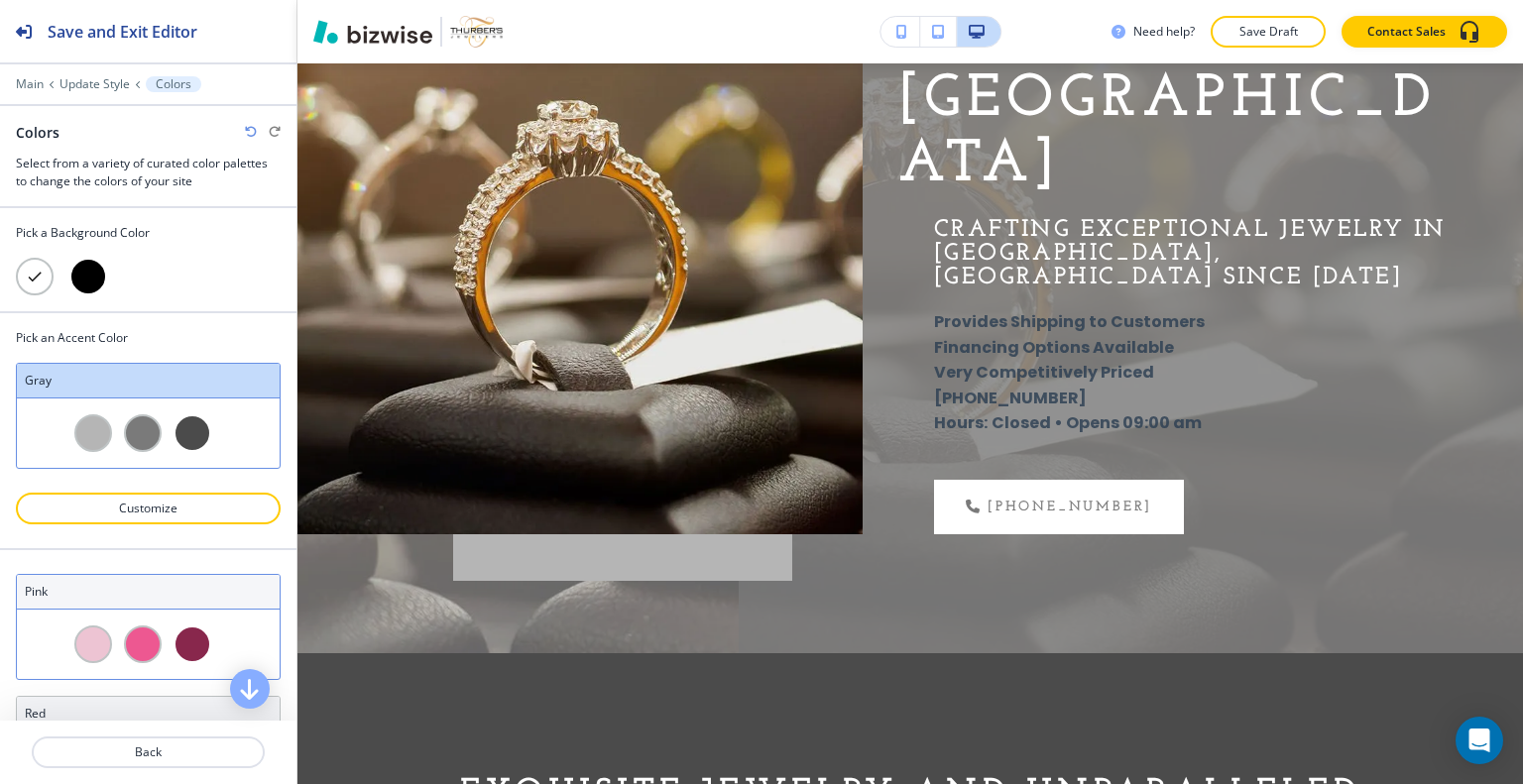 click at bounding box center (192, 644) 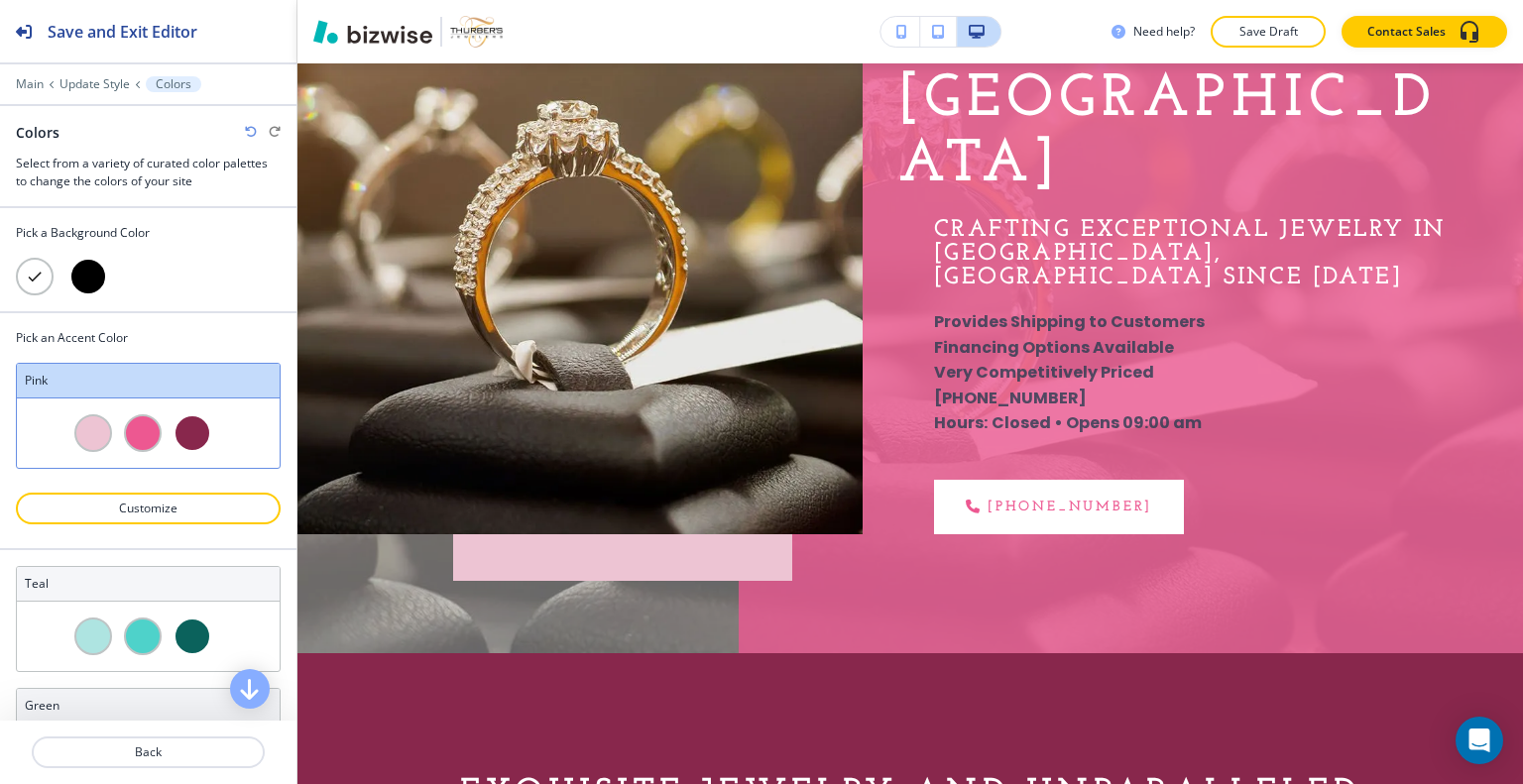 scroll, scrollTop: 198, scrollLeft: 0, axis: vertical 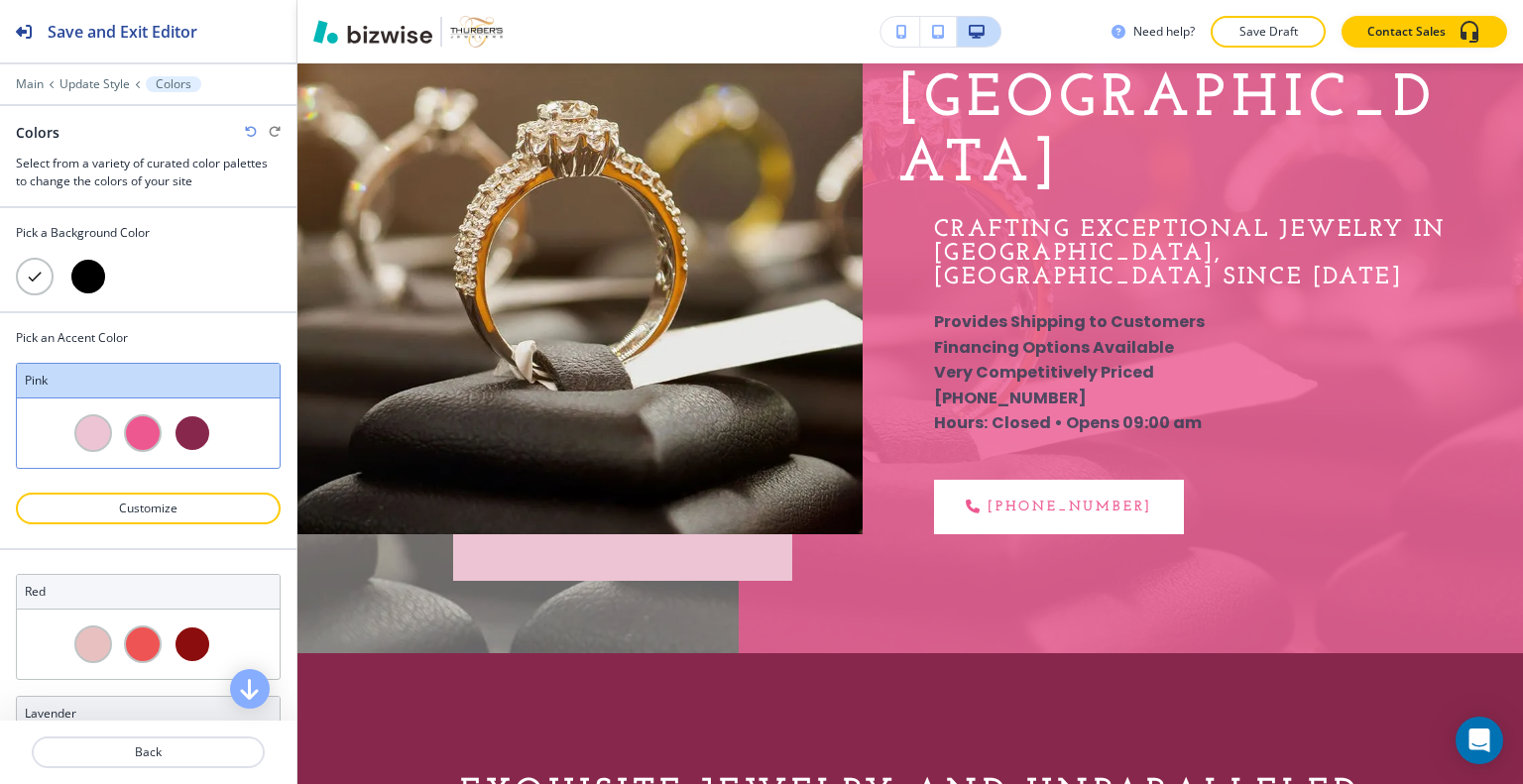 click at bounding box center (251, 132) 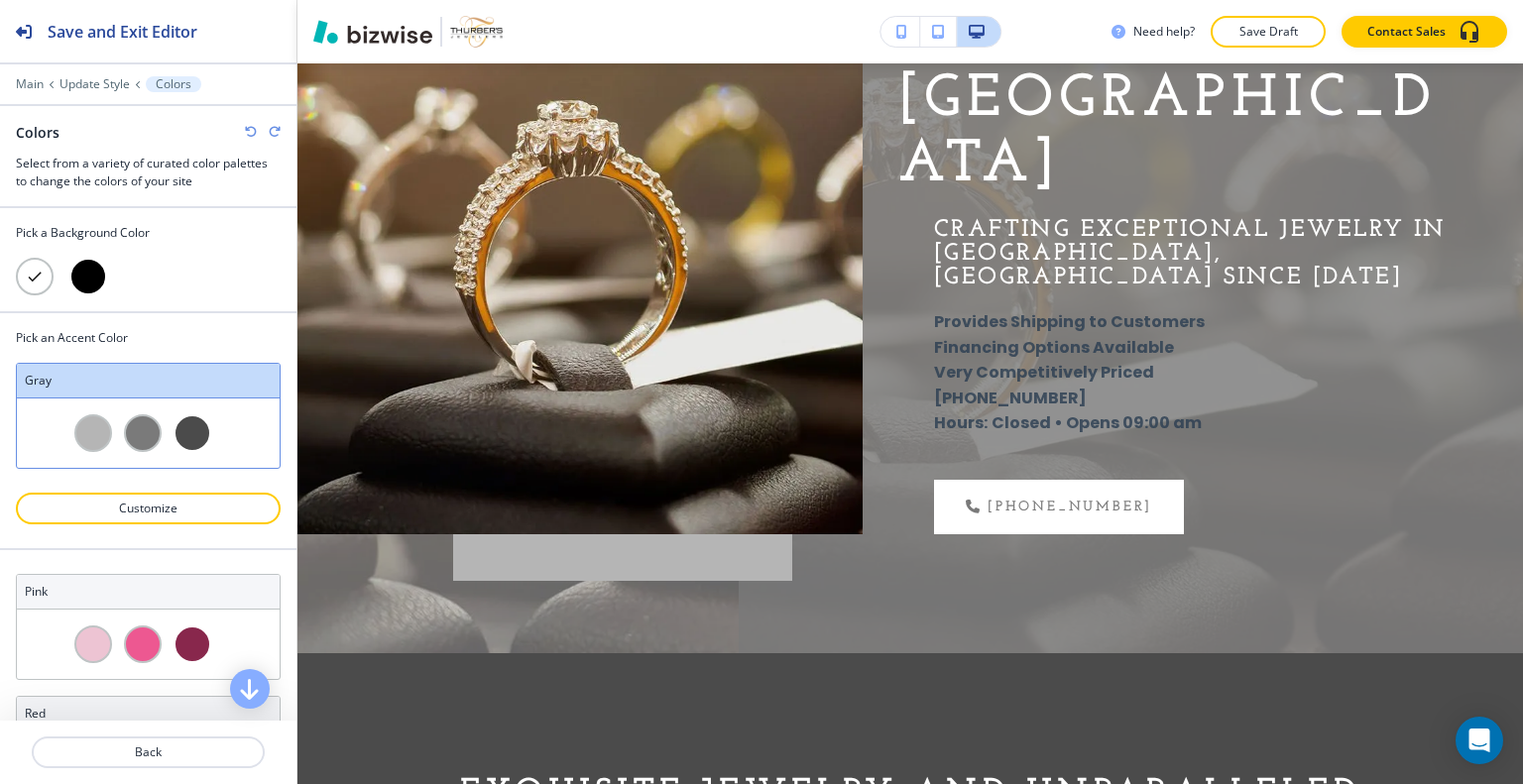 click at bounding box center (251, 132) 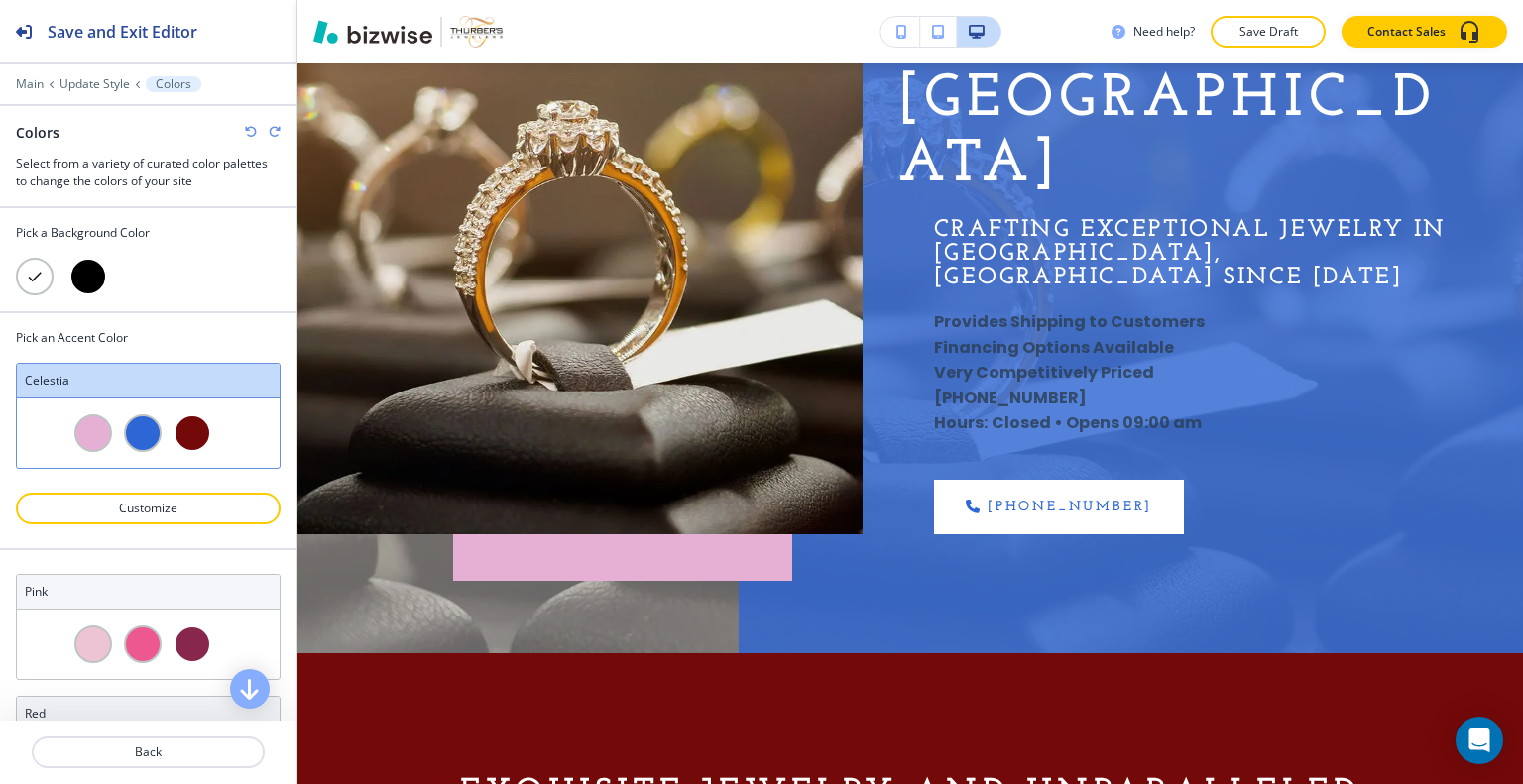 click at bounding box center (251, 132) 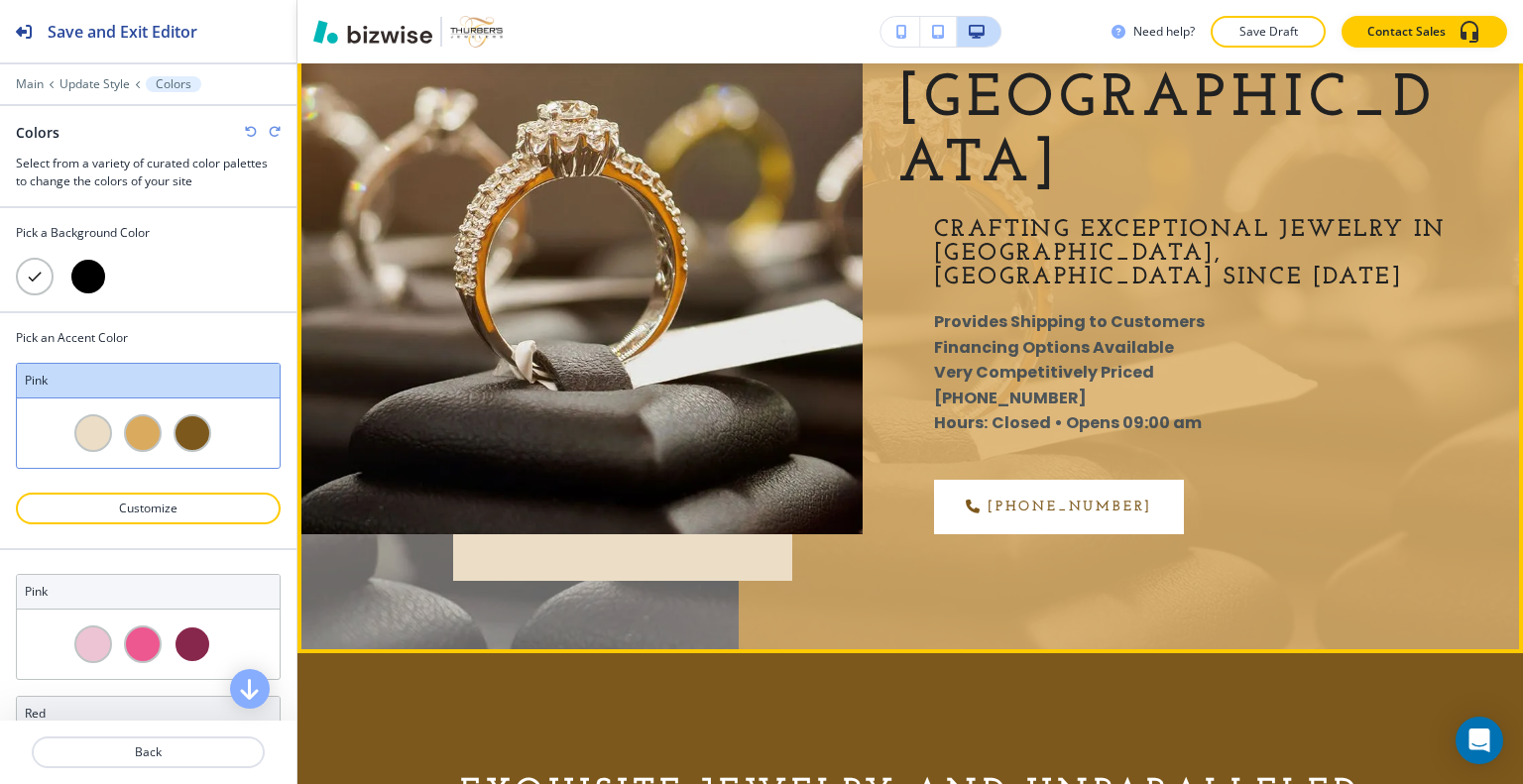 scroll, scrollTop: 198, scrollLeft: 0, axis: vertical 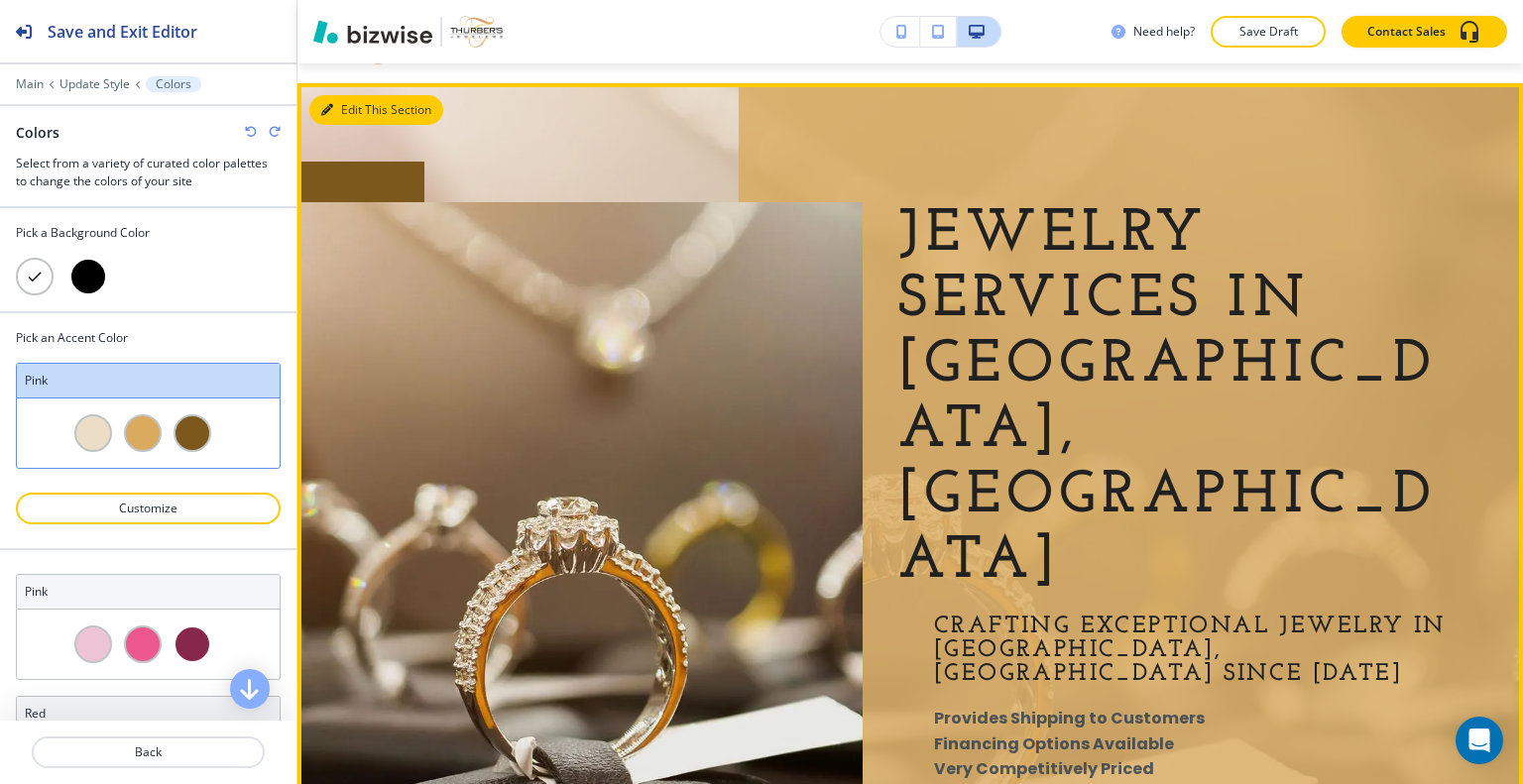 click on "Edit This Section" at bounding box center (376, 110) 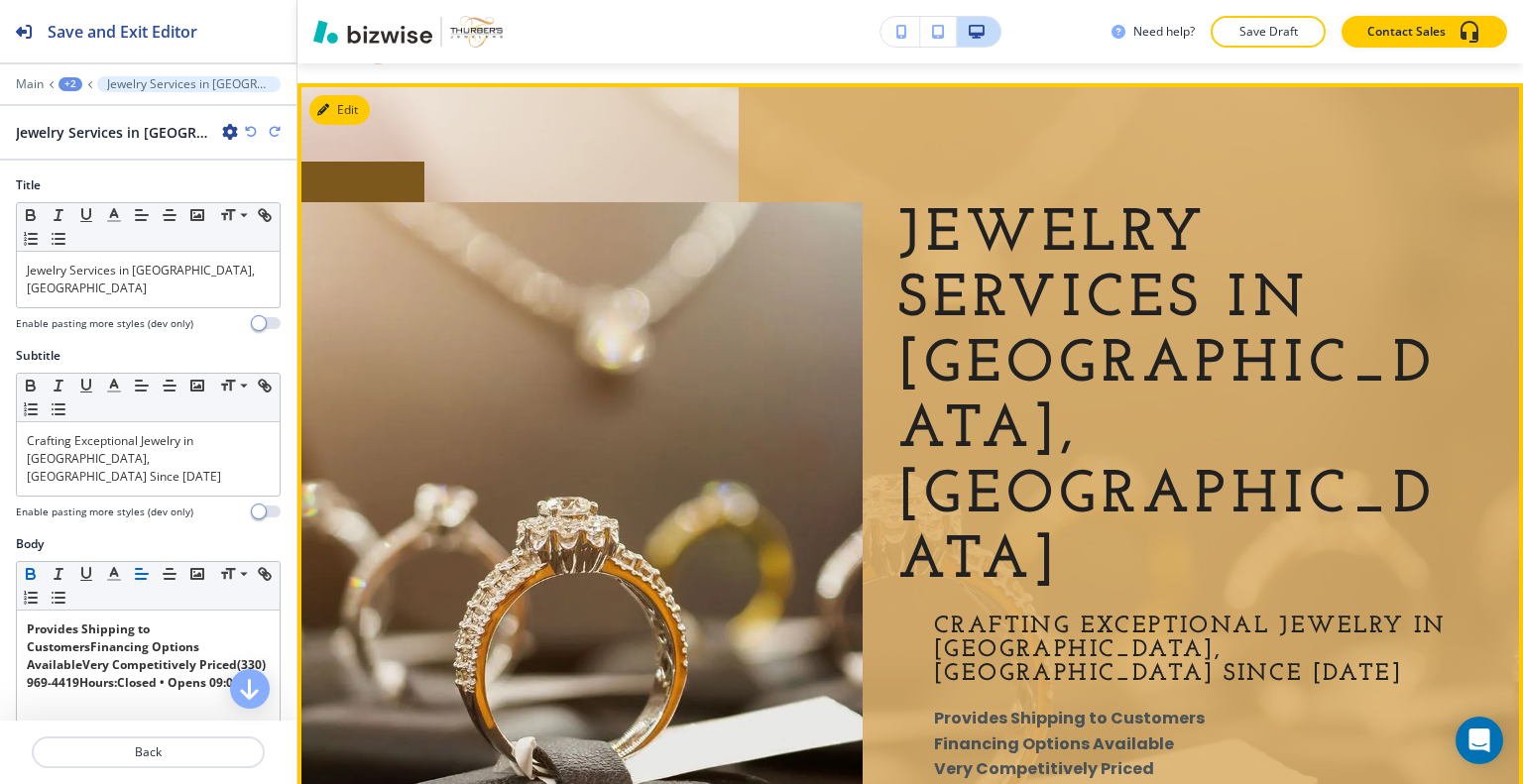 scroll, scrollTop: 119, scrollLeft: 0, axis: vertical 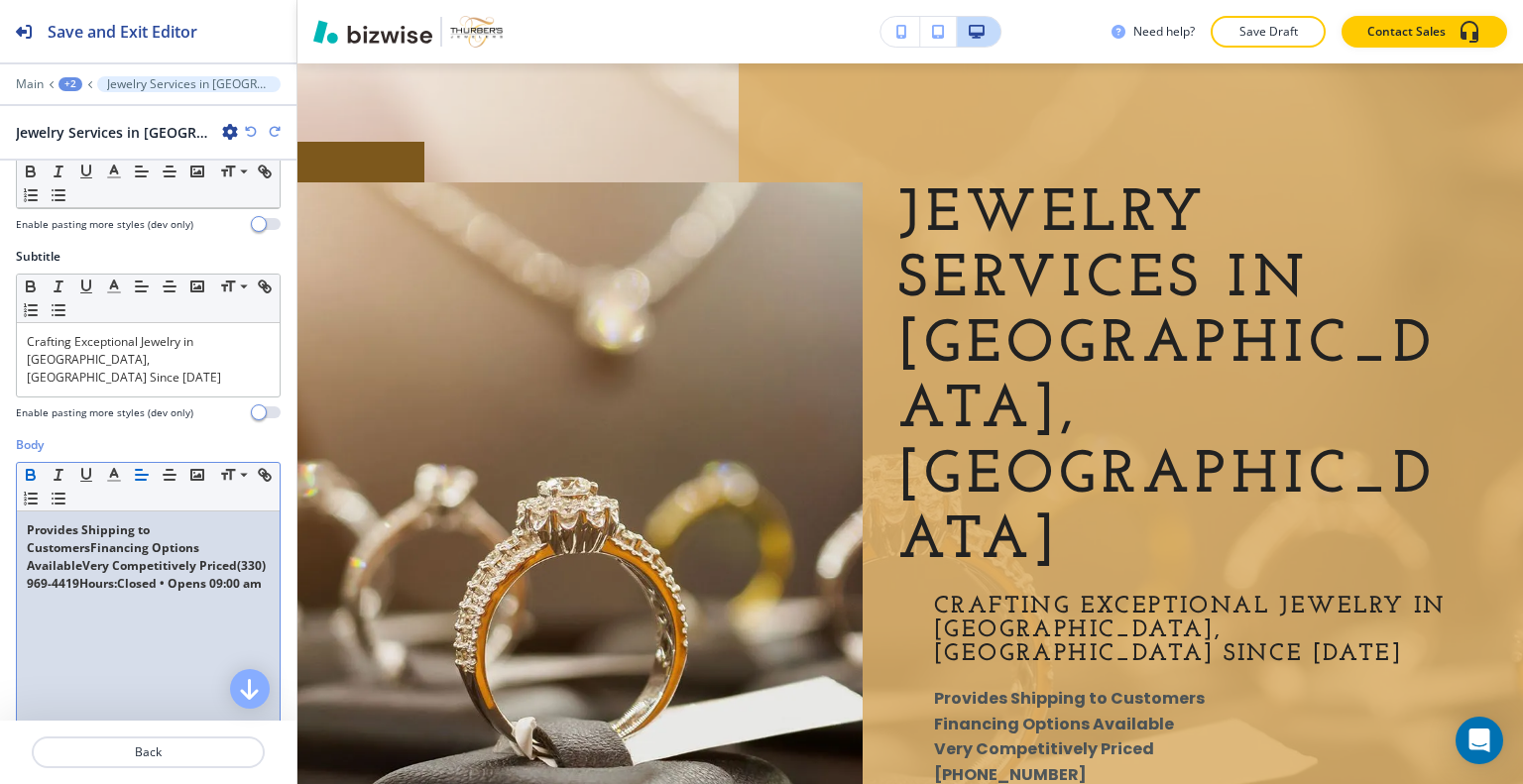 click on "Provides Shipping to CustomersFinancing Options AvailableVery Competitively Priced(330) 969-4419Hours:Closed • Opens 09:00 am" at bounding box center (148, 557) 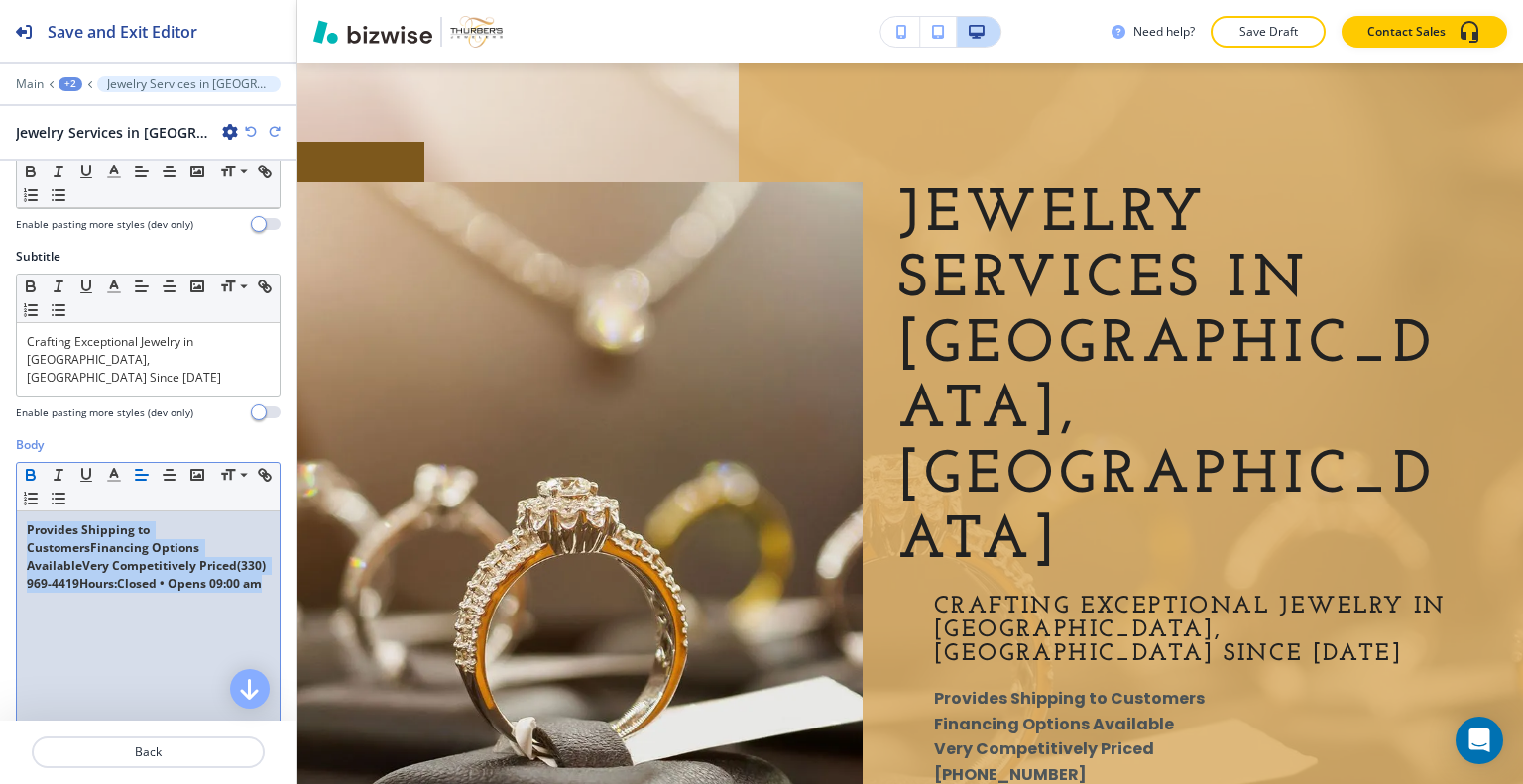 drag, startPoint x: 139, startPoint y: 570, endPoint x: 0, endPoint y: 463, distance: 175.4138 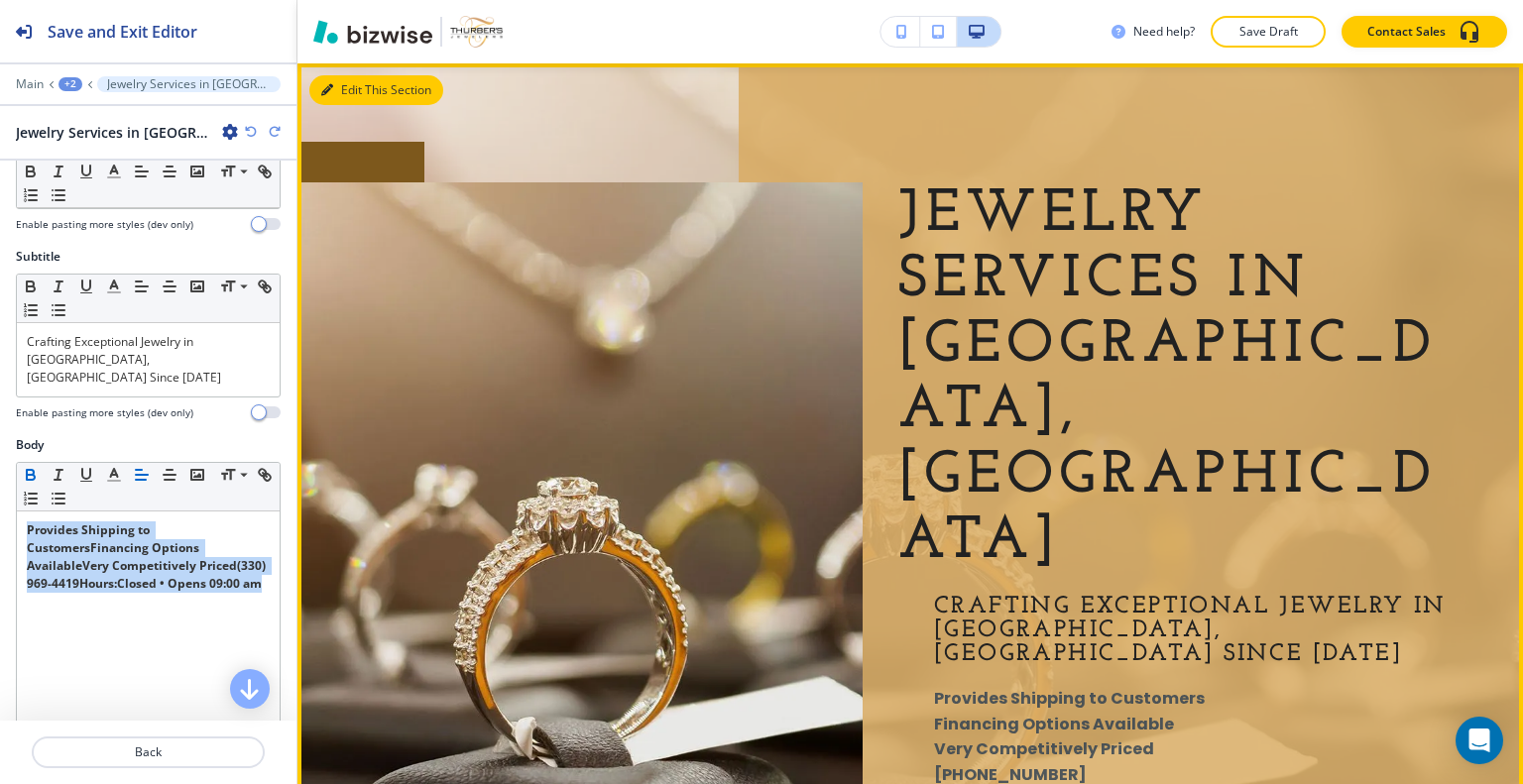 click on "Edit This Section" at bounding box center (376, 90) 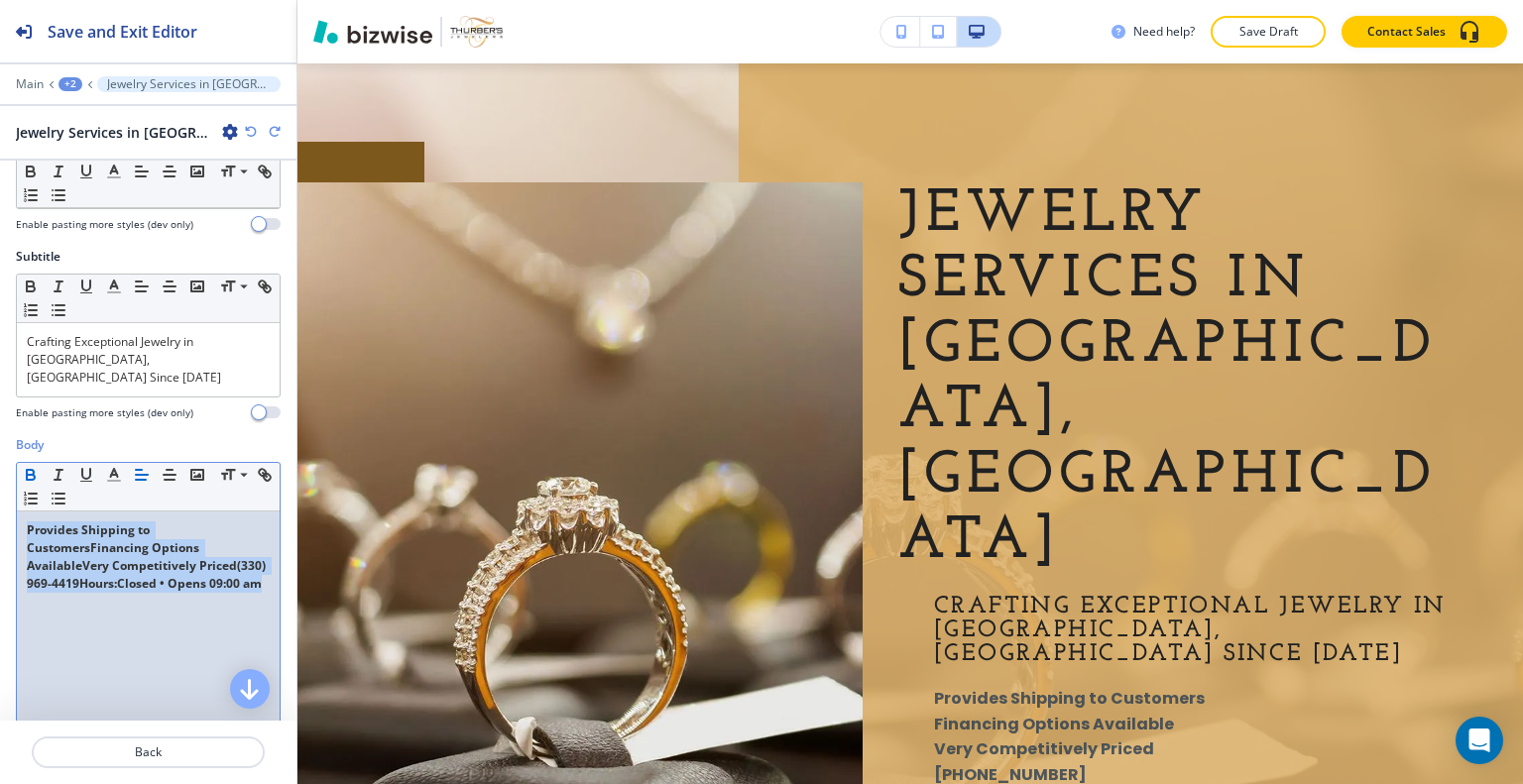 click on "Provides Shipping to CustomersFinancing Options AvailableVery Competitively Priced(330) 969-4419Hours:Closed • Opens 09:00 am" at bounding box center (148, 557) 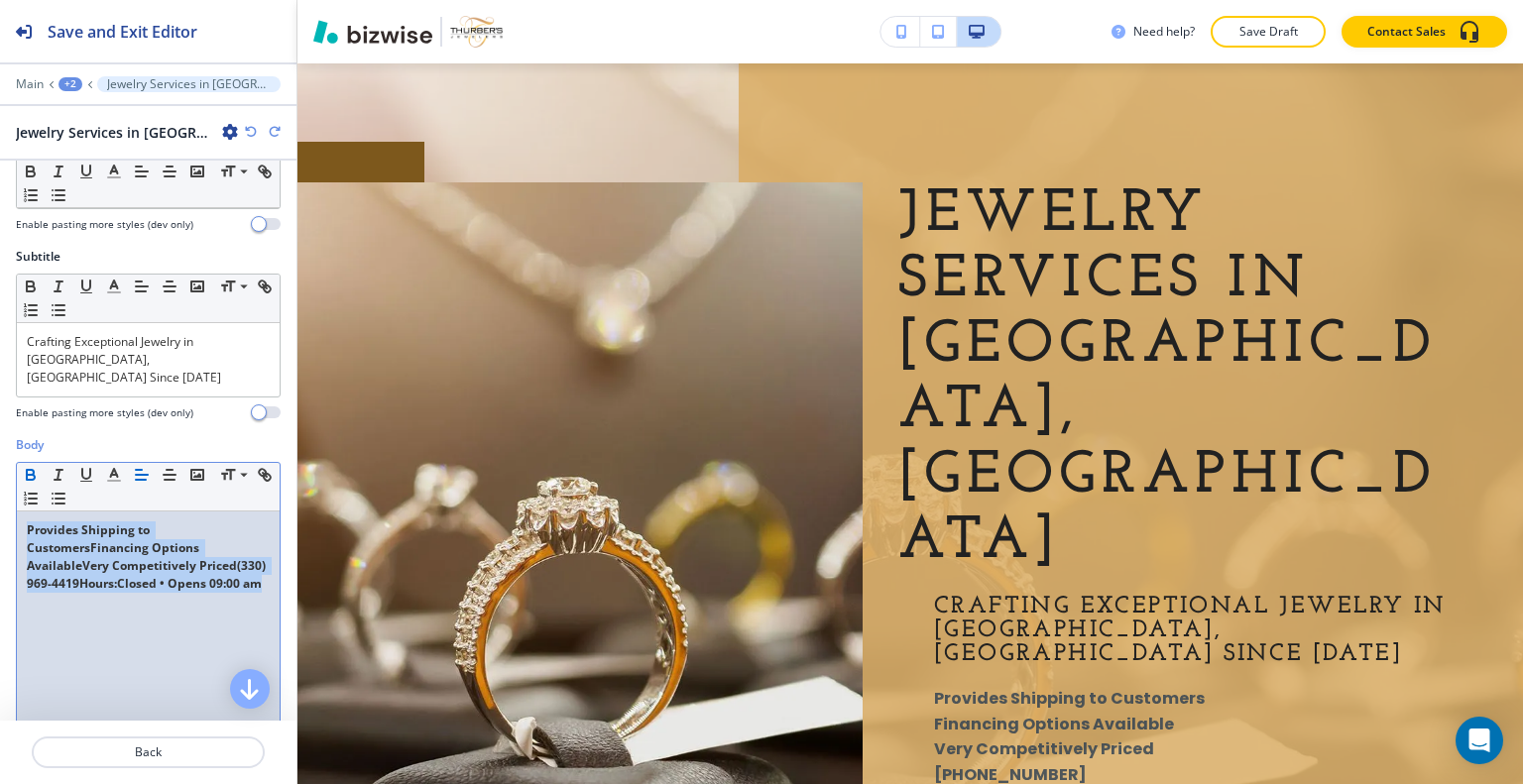 drag, startPoint x: 135, startPoint y: 575, endPoint x: 0, endPoint y: 483, distance: 163.3677 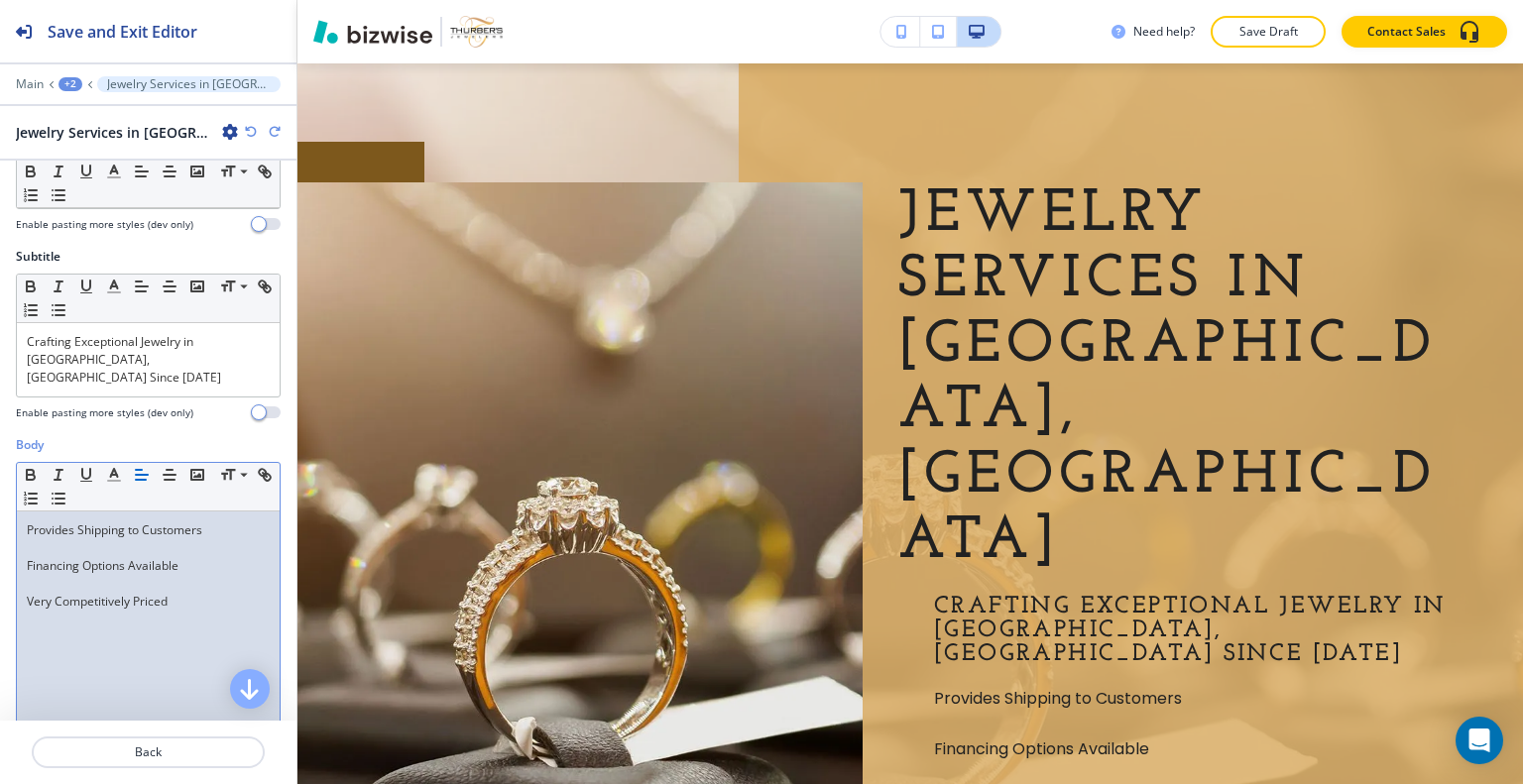 scroll, scrollTop: 0, scrollLeft: 0, axis: both 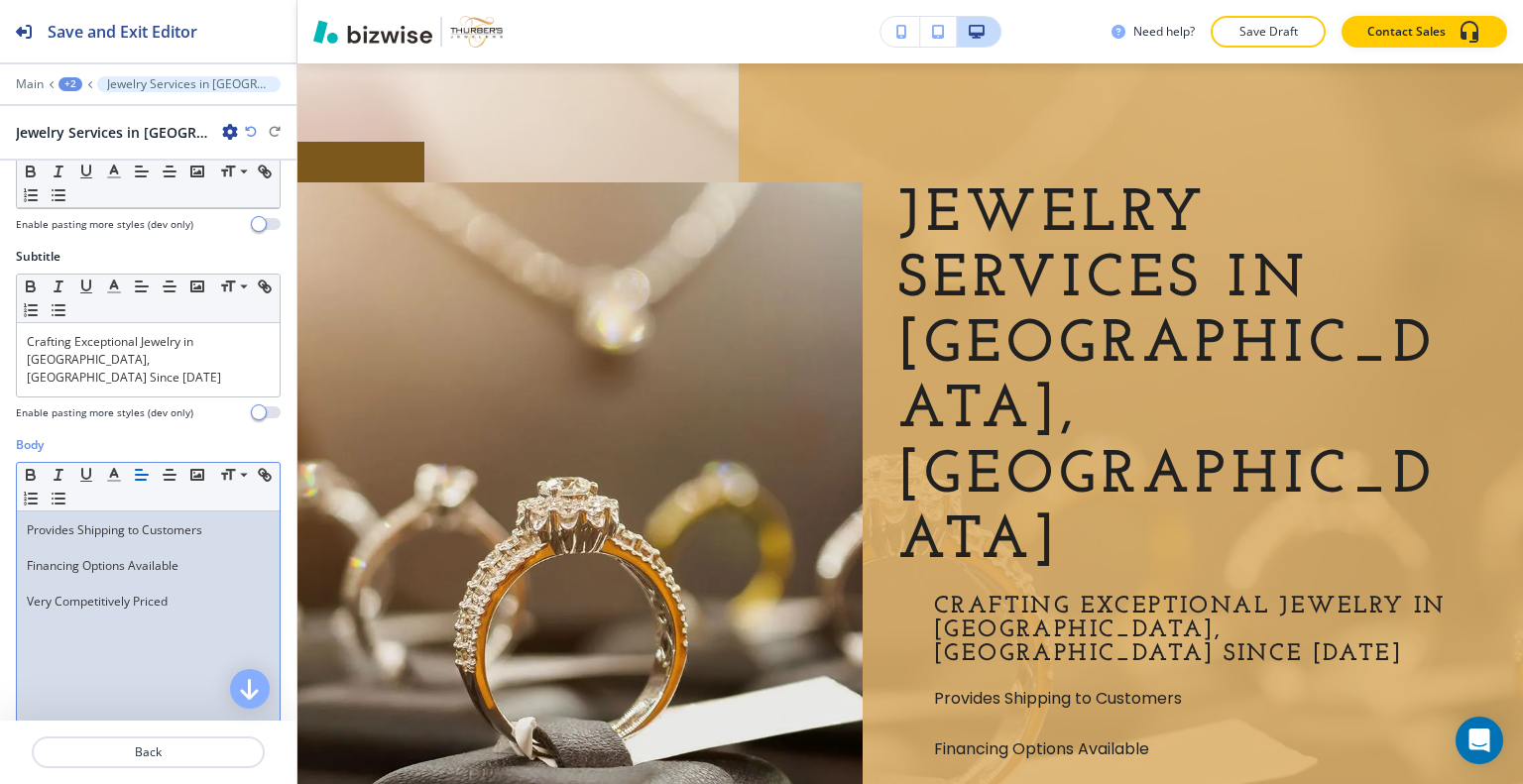 click on "Financing Options Available" at bounding box center (148, 566) 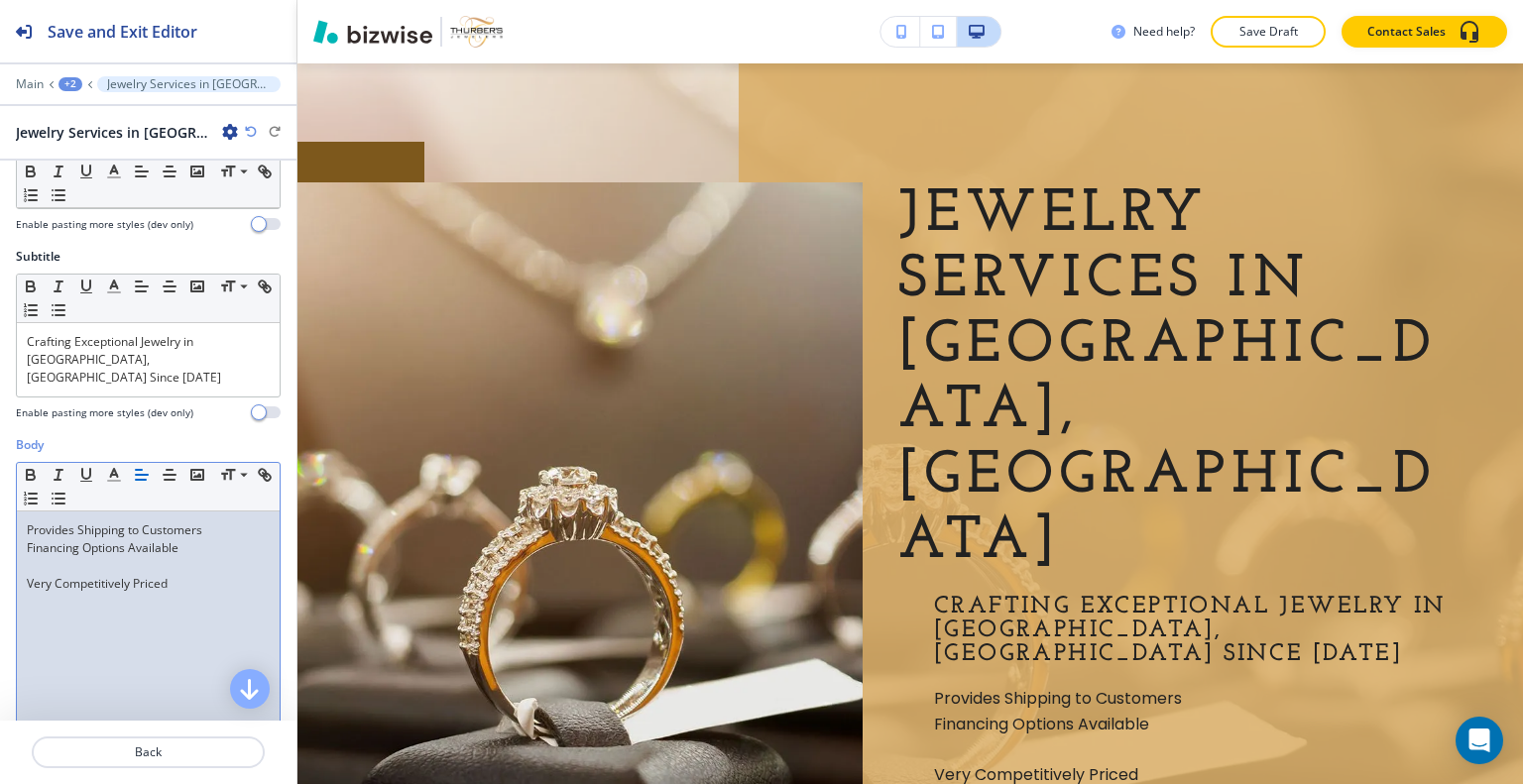 click on "Provides Shipping to Customers Financing Options Available Very Competitively Priced" at bounding box center (148, 640) 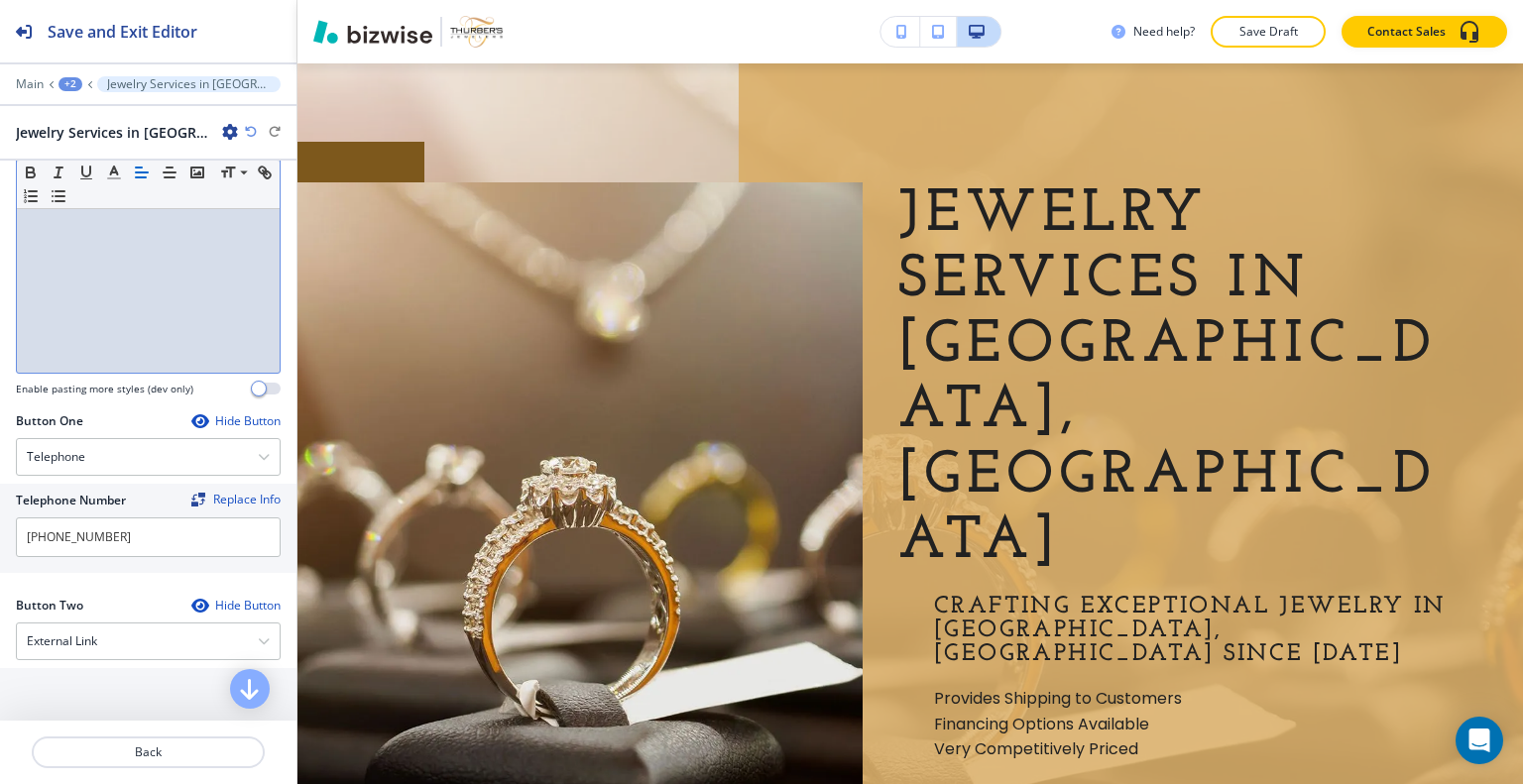 scroll, scrollTop: 297, scrollLeft: 0, axis: vertical 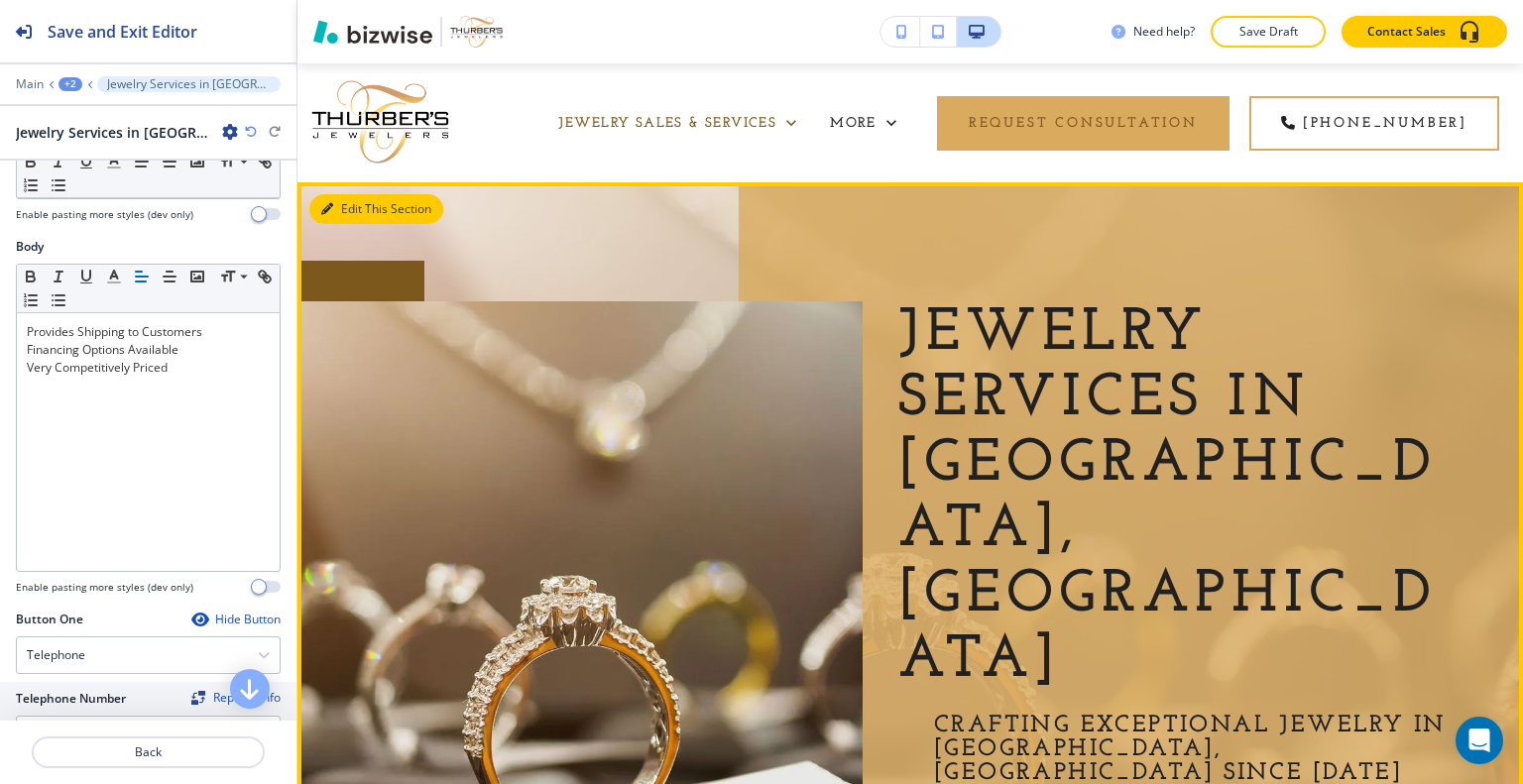 click on "Edit This Section" at bounding box center [376, 209] 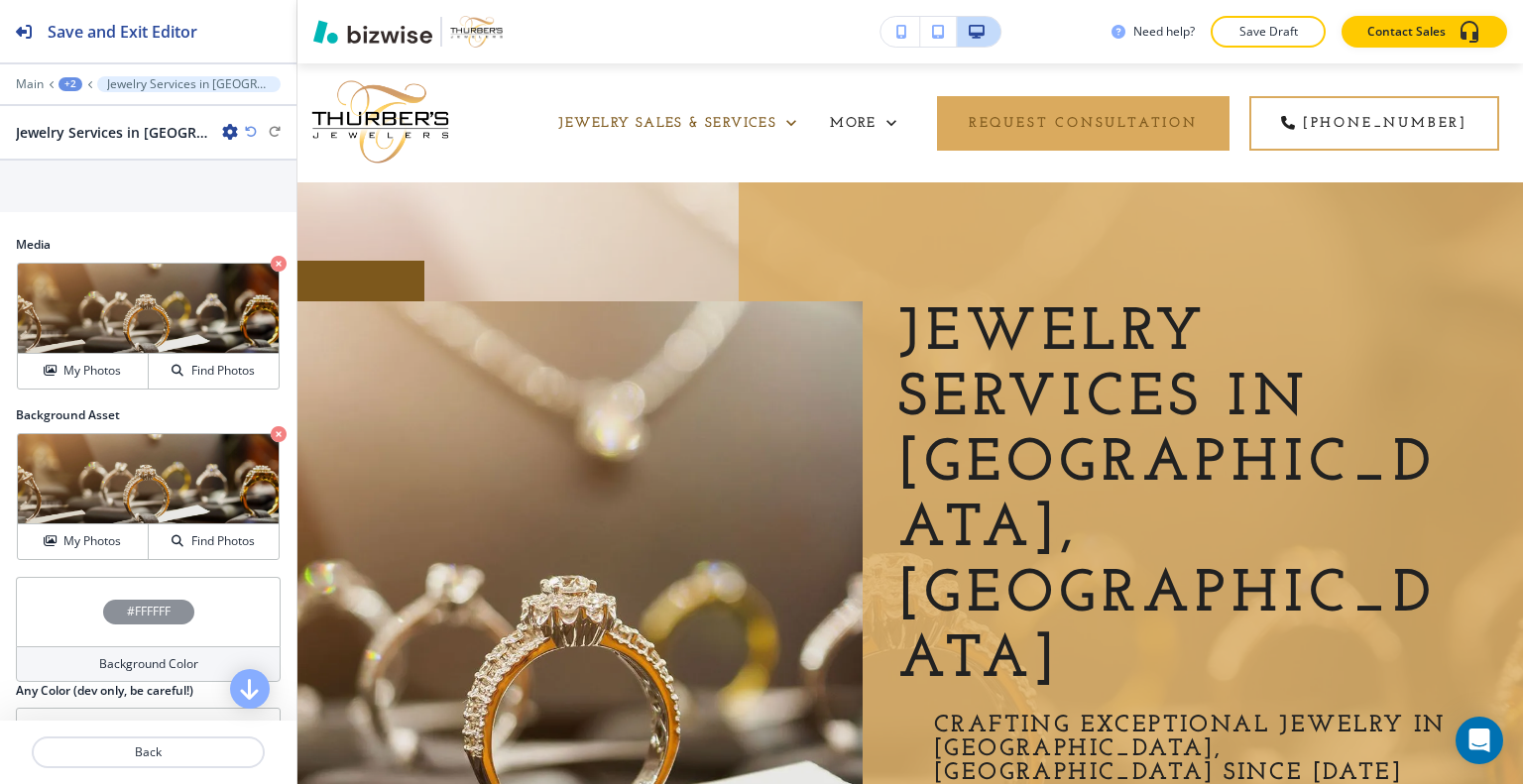 scroll, scrollTop: 710, scrollLeft: 0, axis: vertical 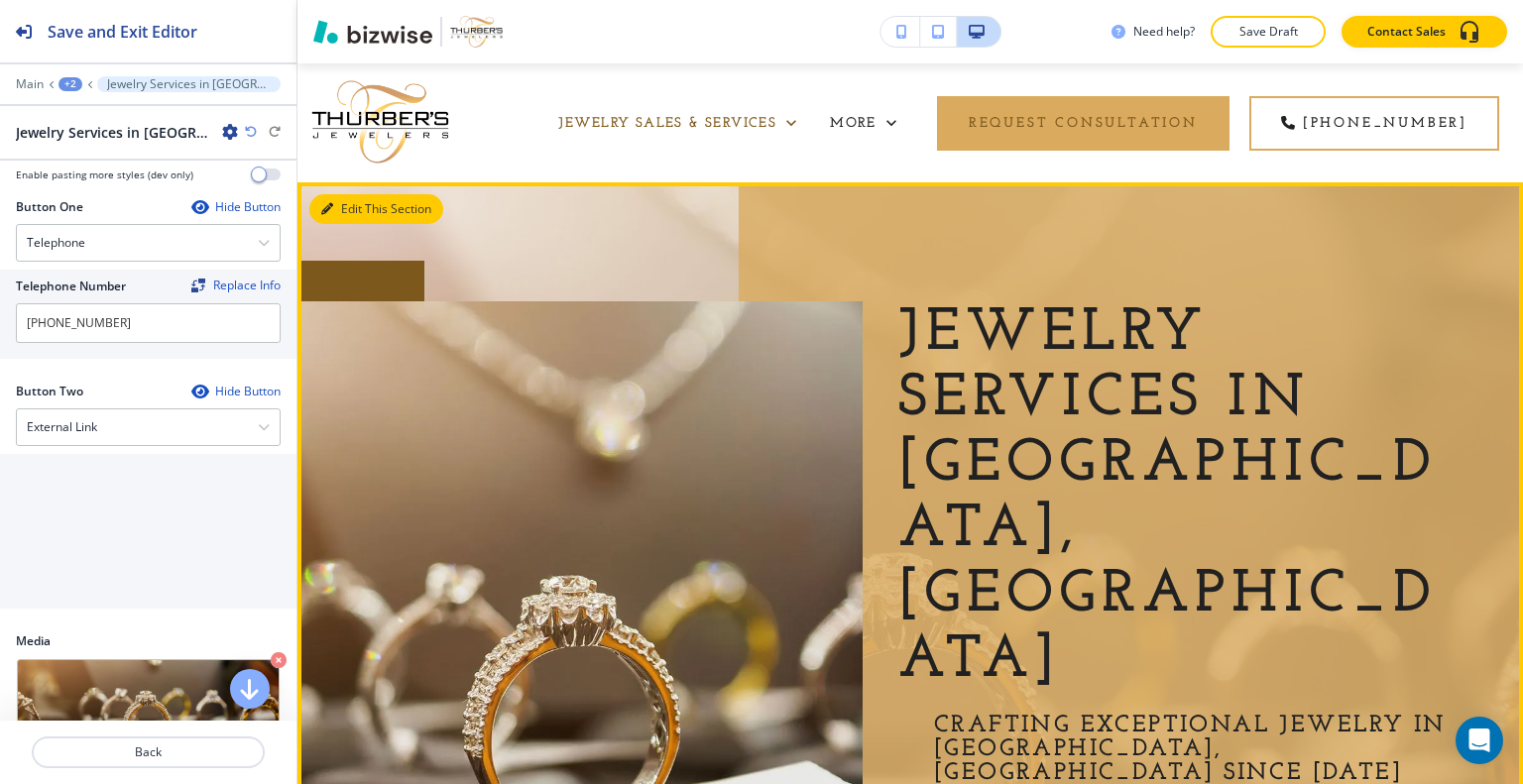click on "Edit This Section" at bounding box center [376, 209] 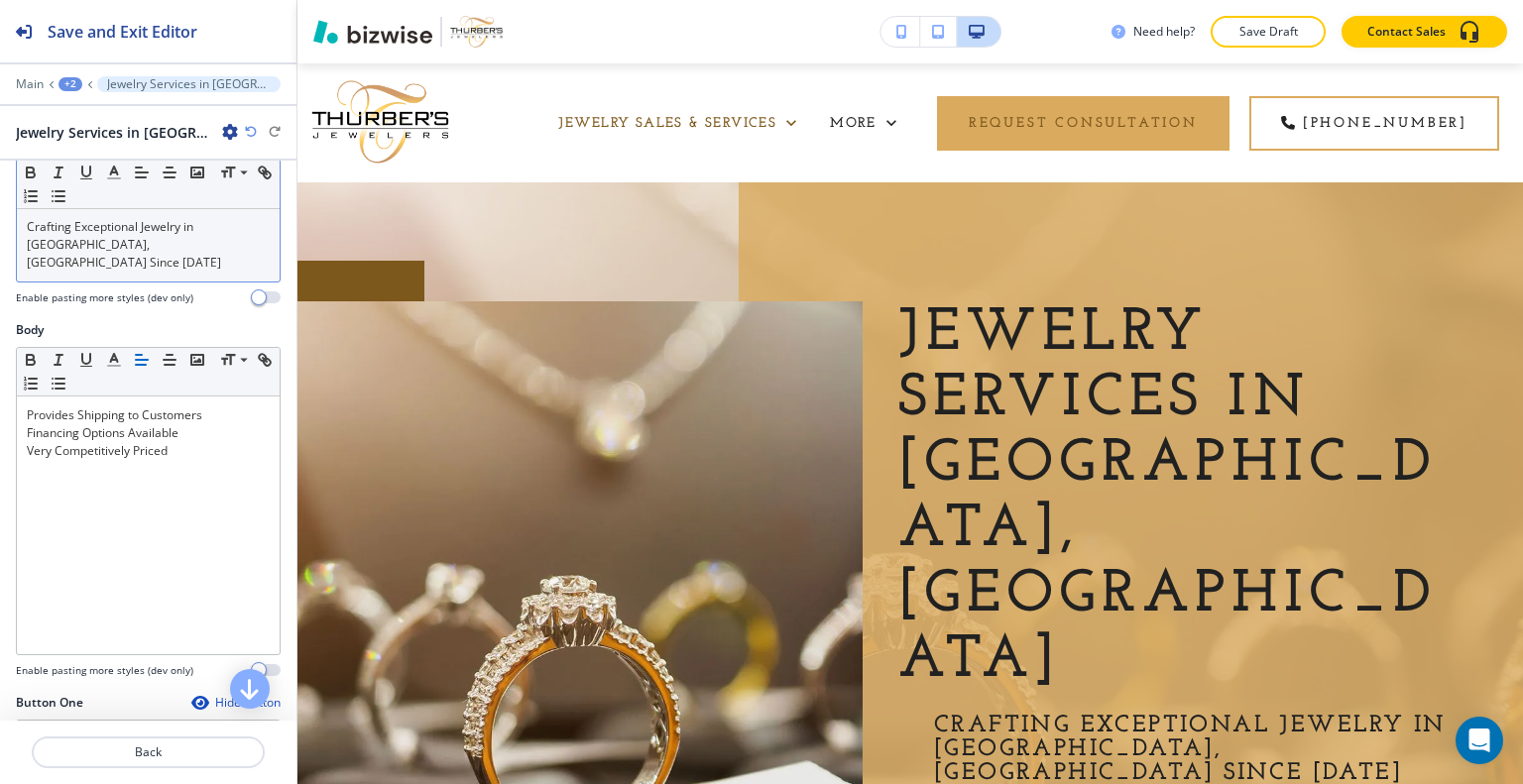 scroll, scrollTop: 0, scrollLeft: 0, axis: both 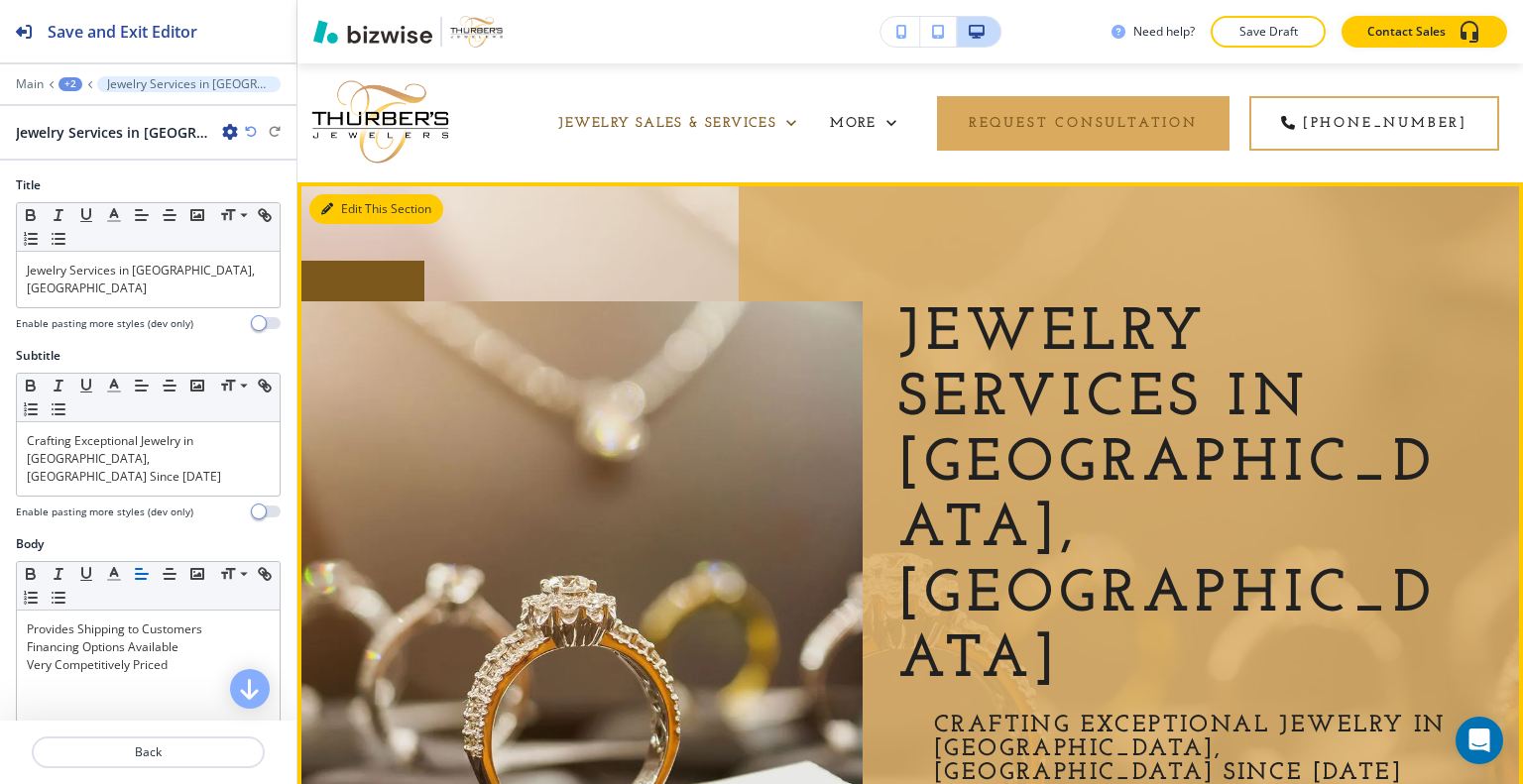 click on "Edit This Section" at bounding box center [376, 209] 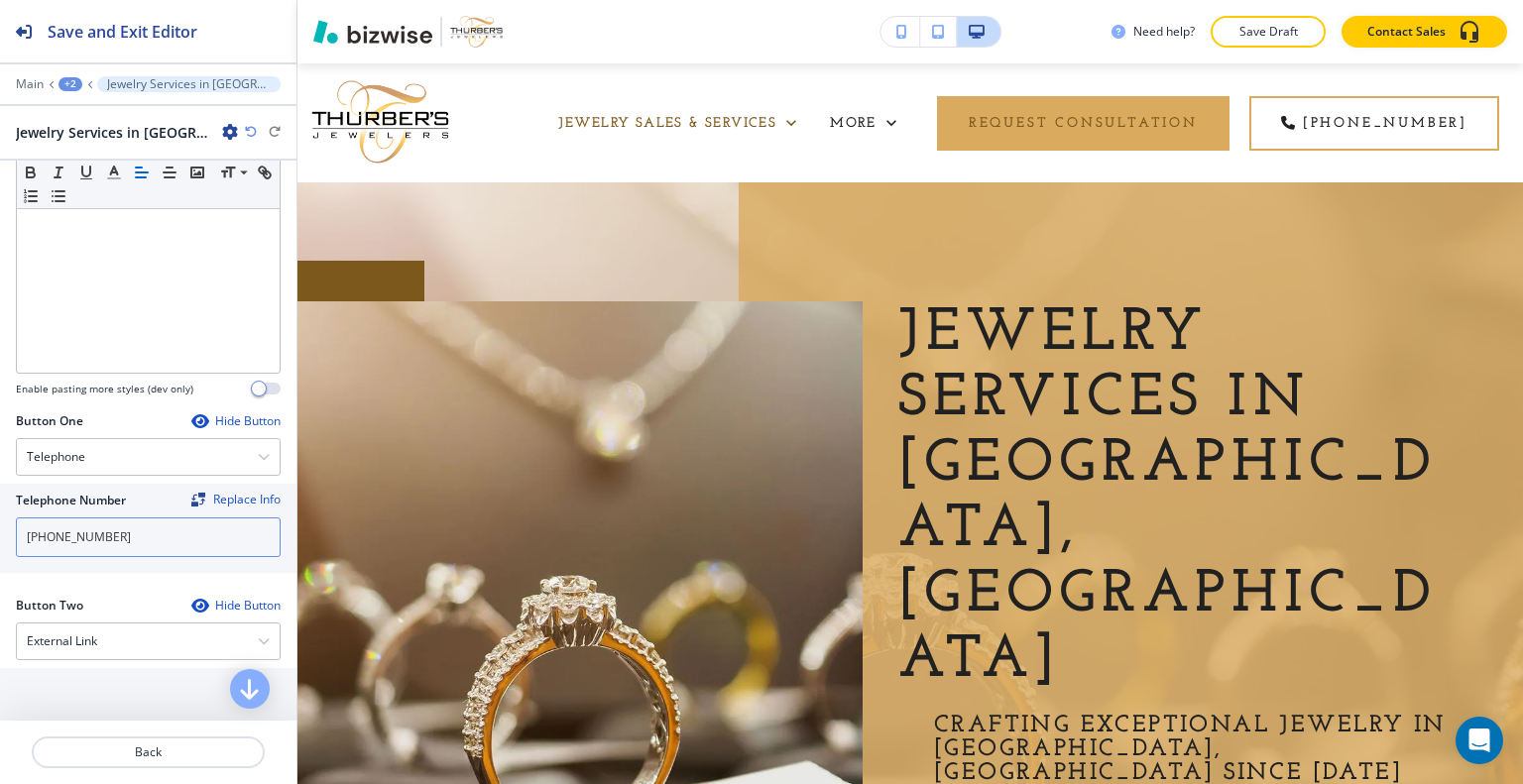 scroll, scrollTop: 595, scrollLeft: 0, axis: vertical 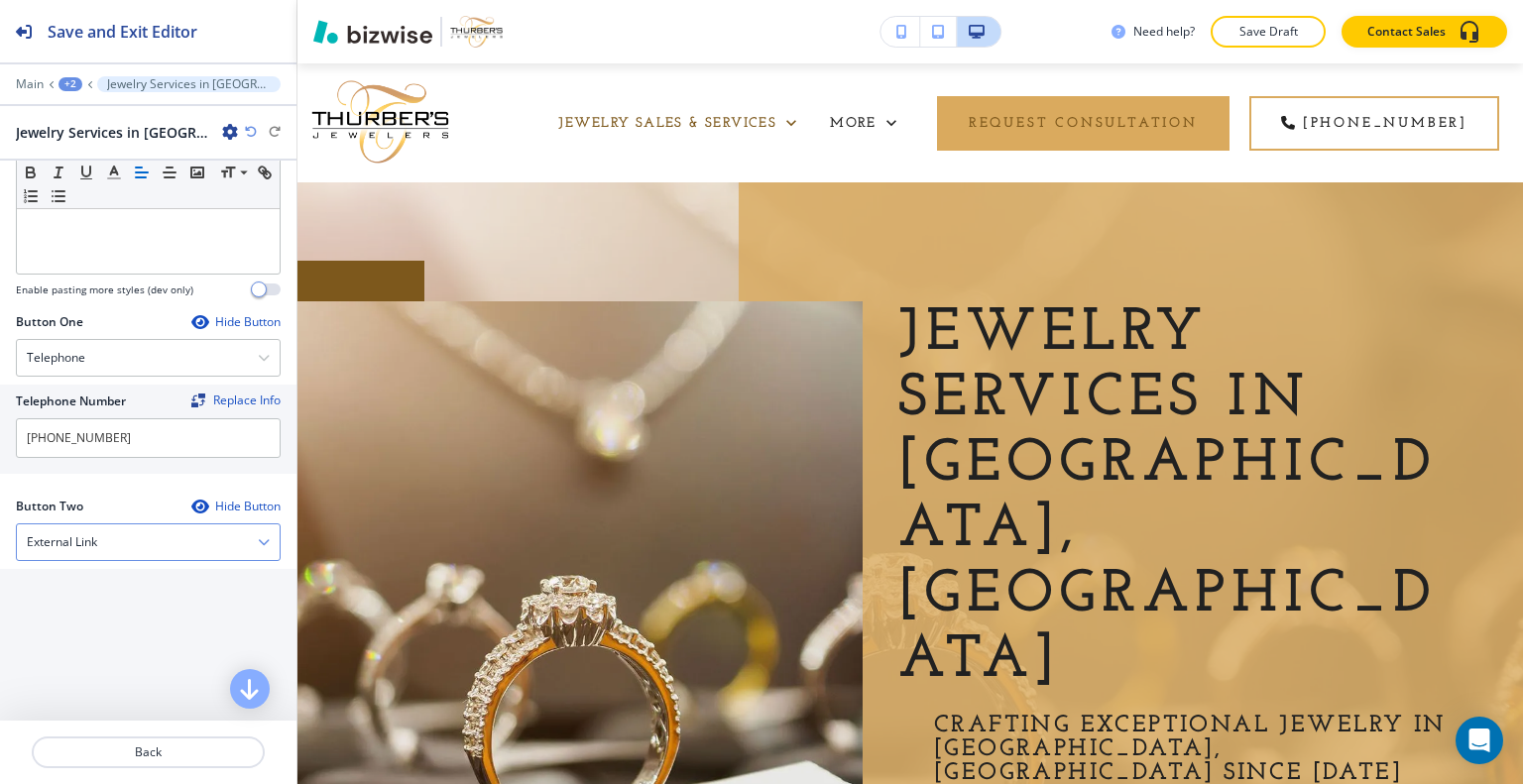 click on "External Link" at bounding box center (148, 542) 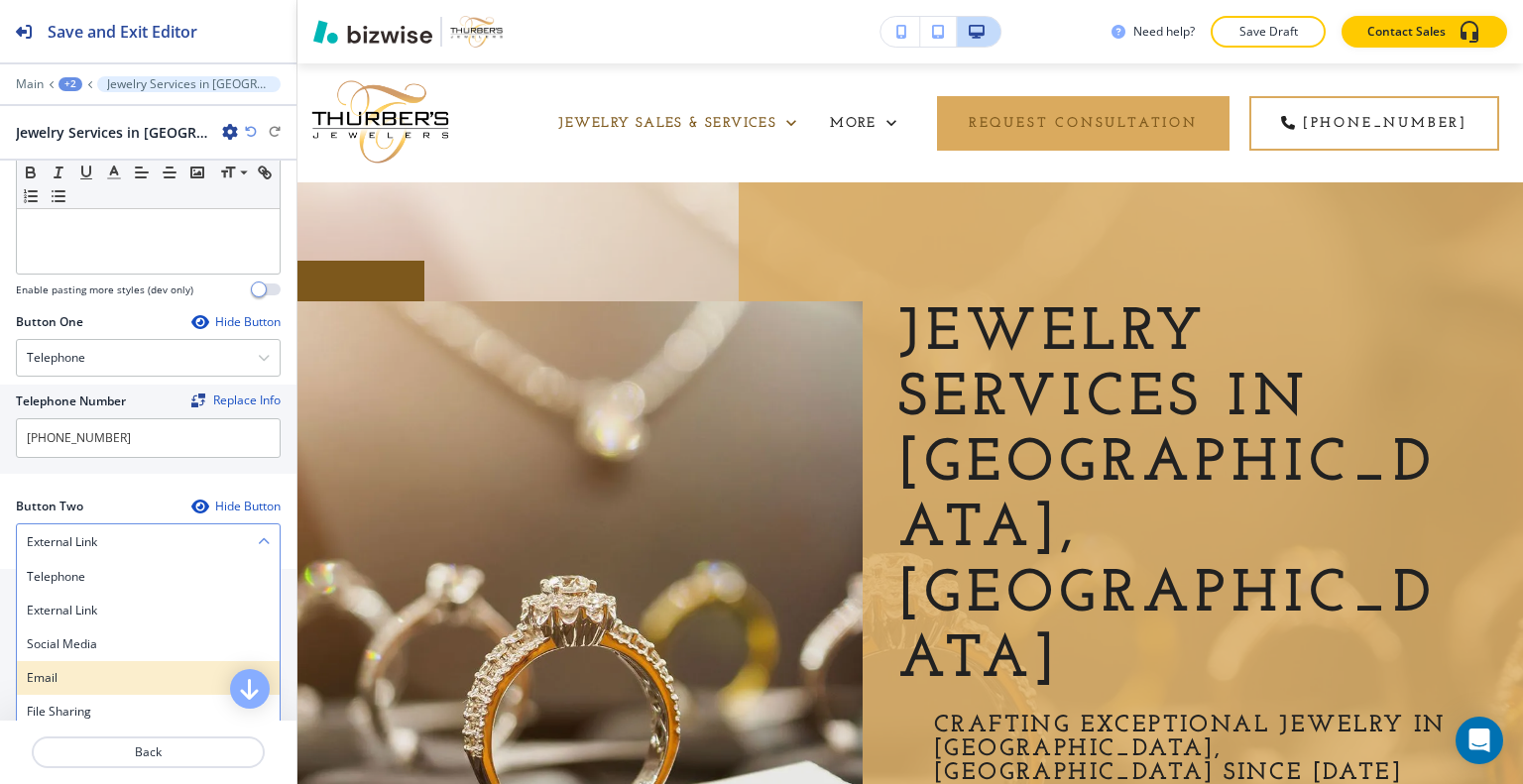 scroll, scrollTop: 694, scrollLeft: 0, axis: vertical 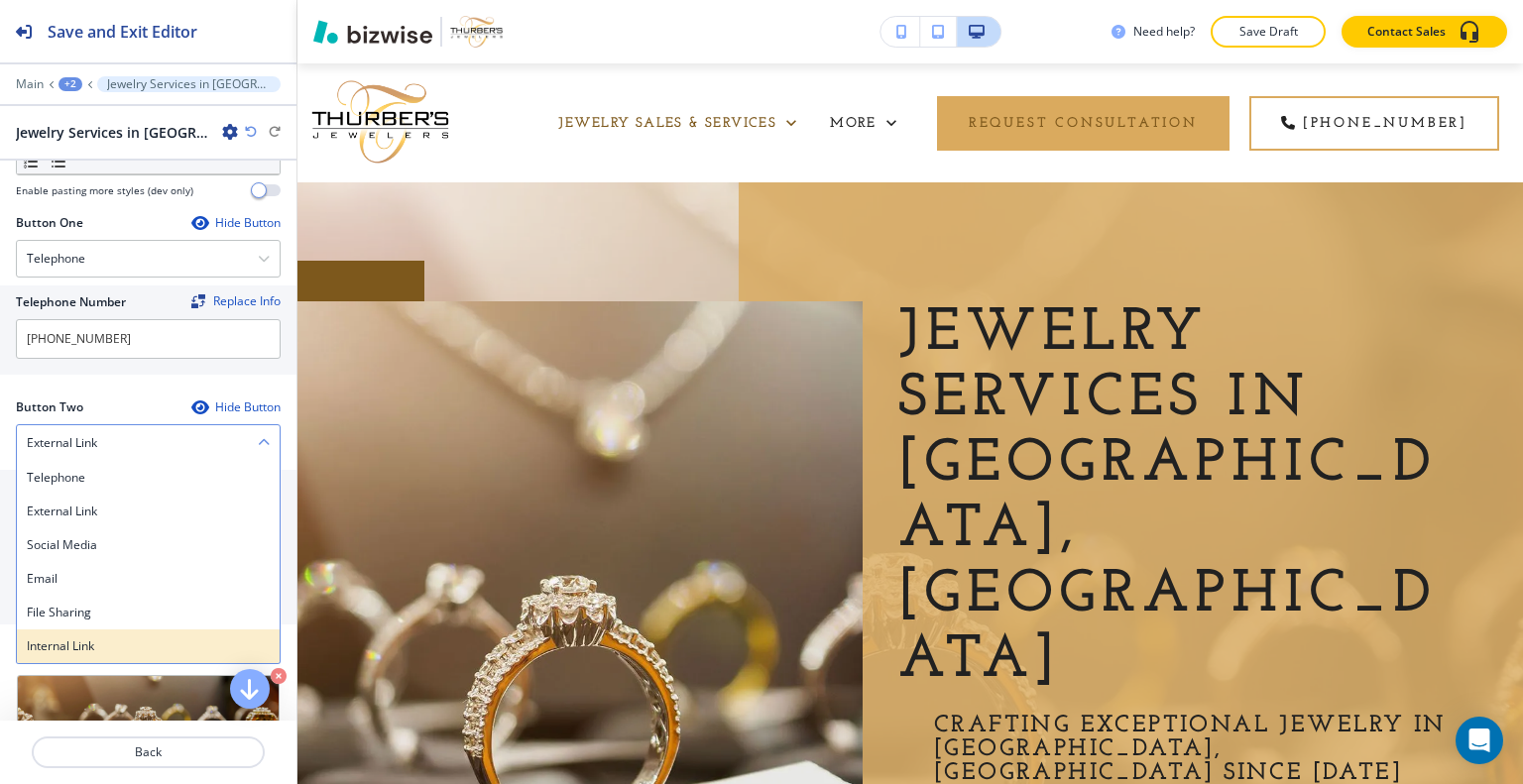 click on "Internal Link" at bounding box center (148, 646) 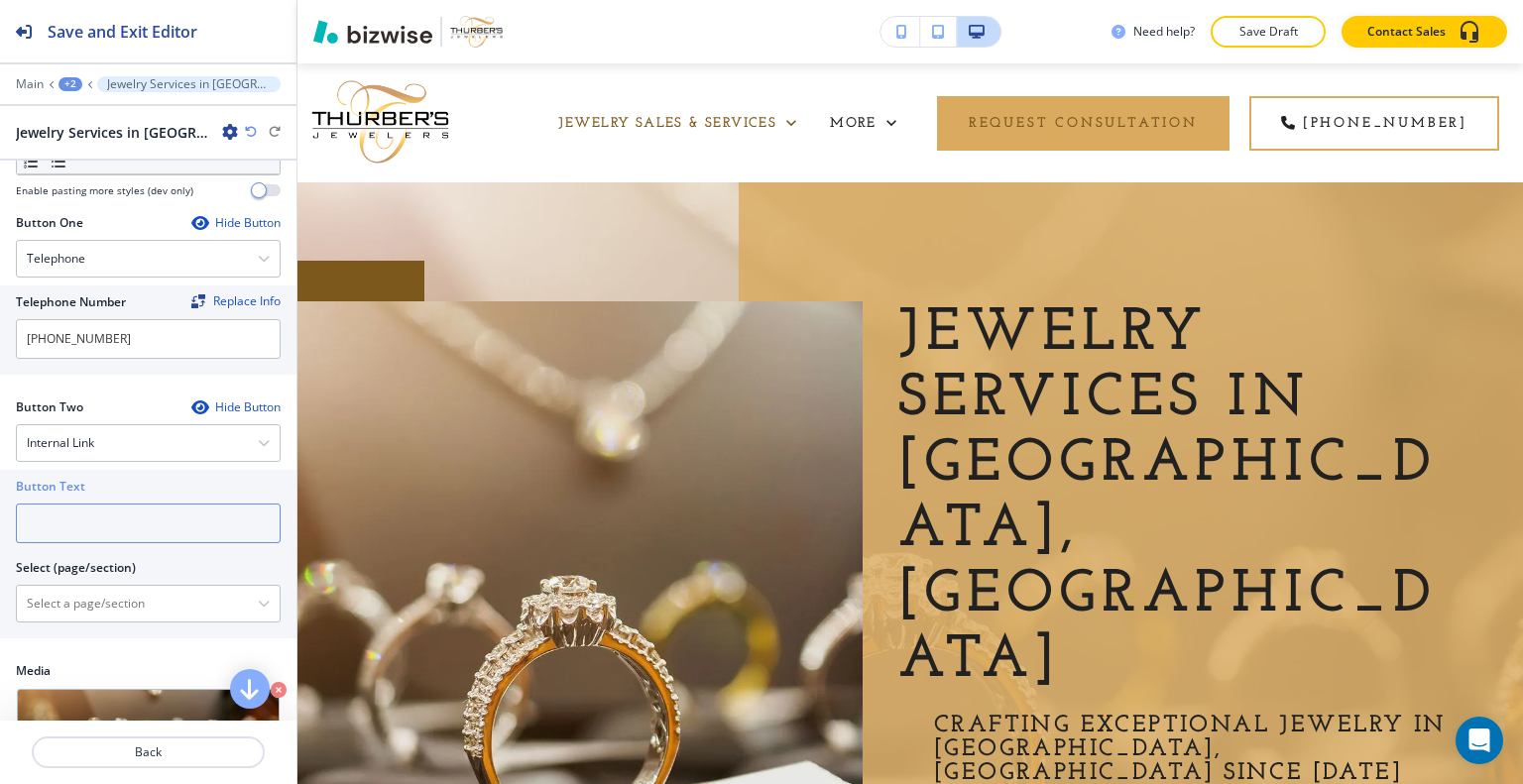 click at bounding box center [148, 523] 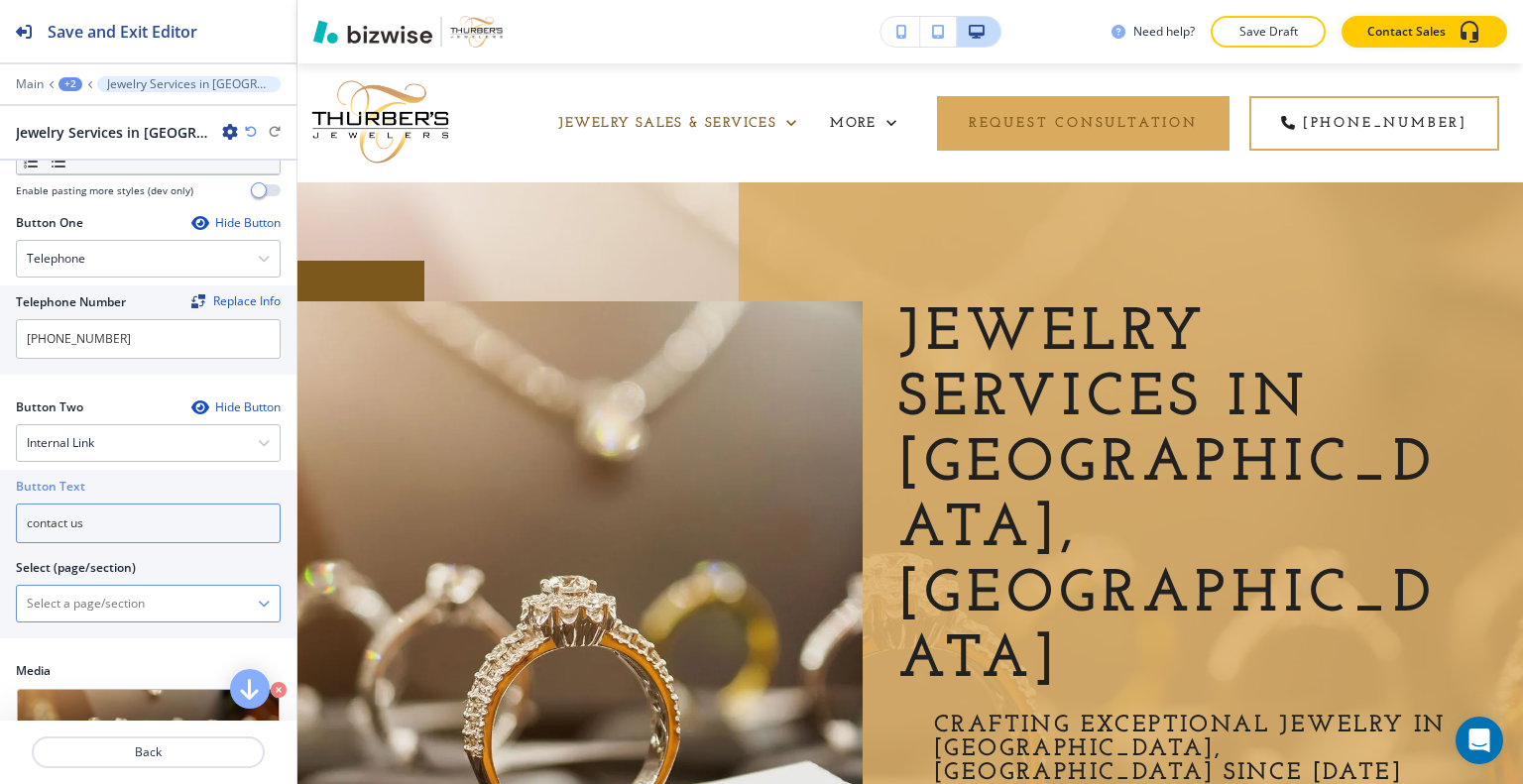 type on "contact us" 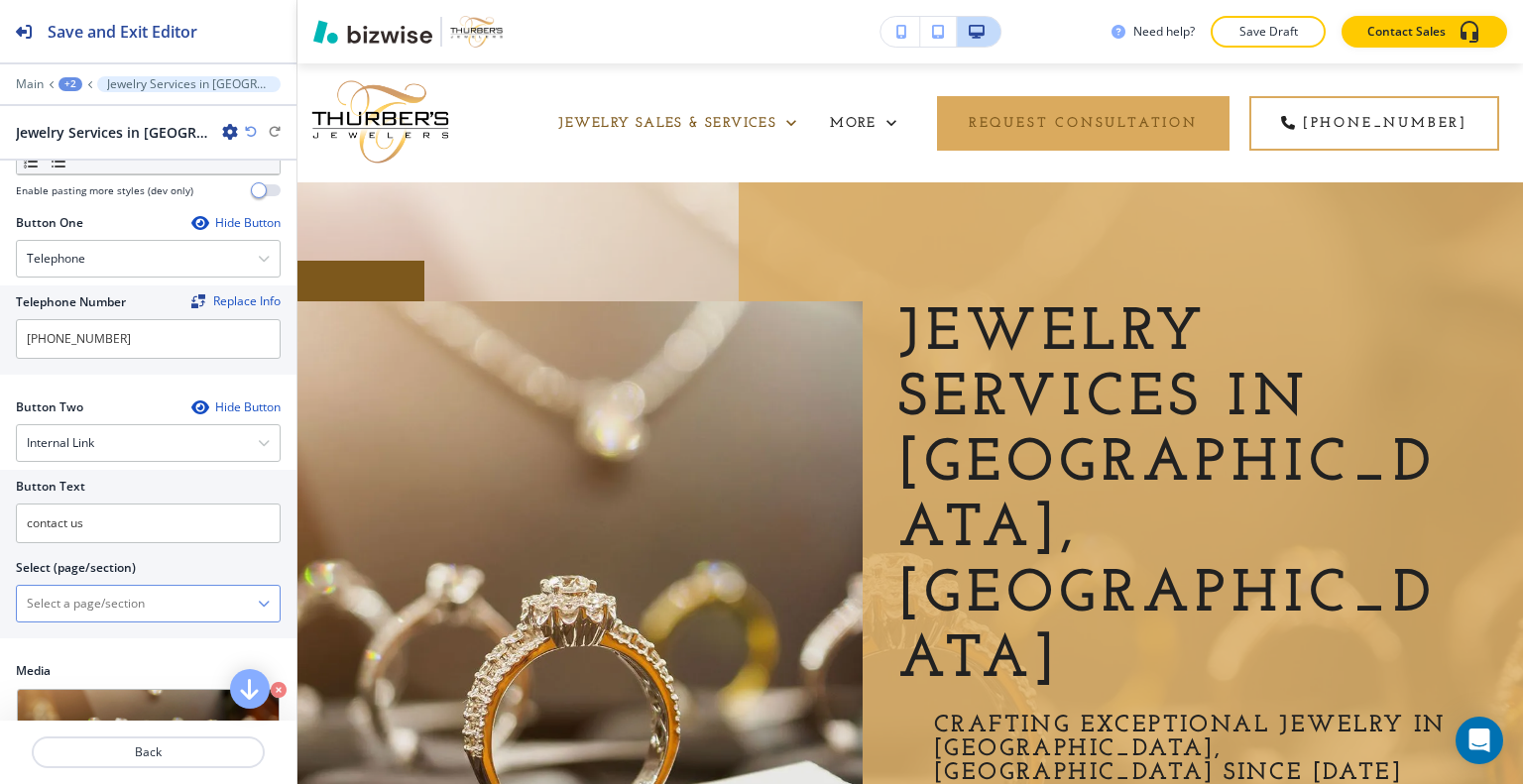 click at bounding box center [137, 604] 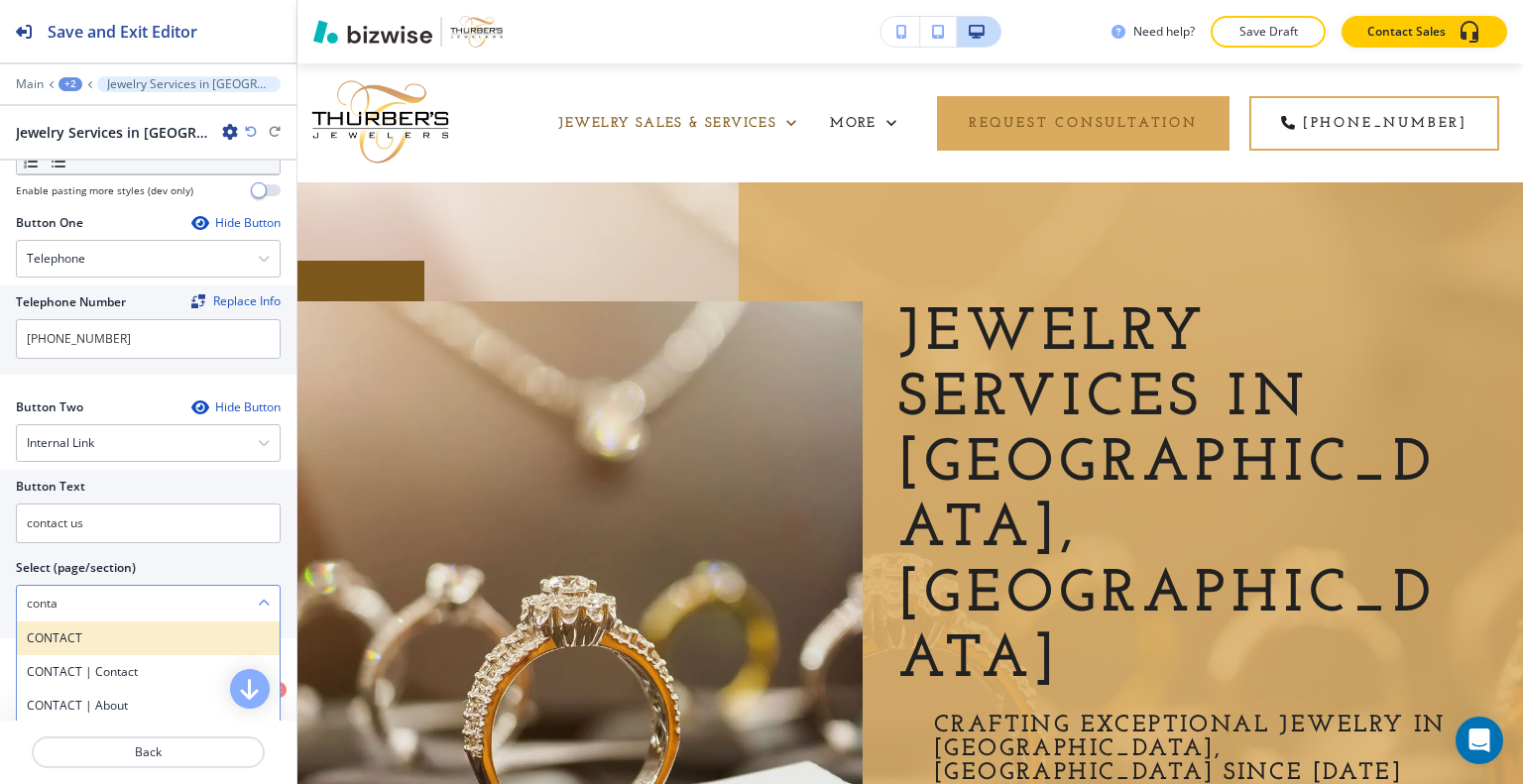 click on "CONTACT" at bounding box center (148, 638) 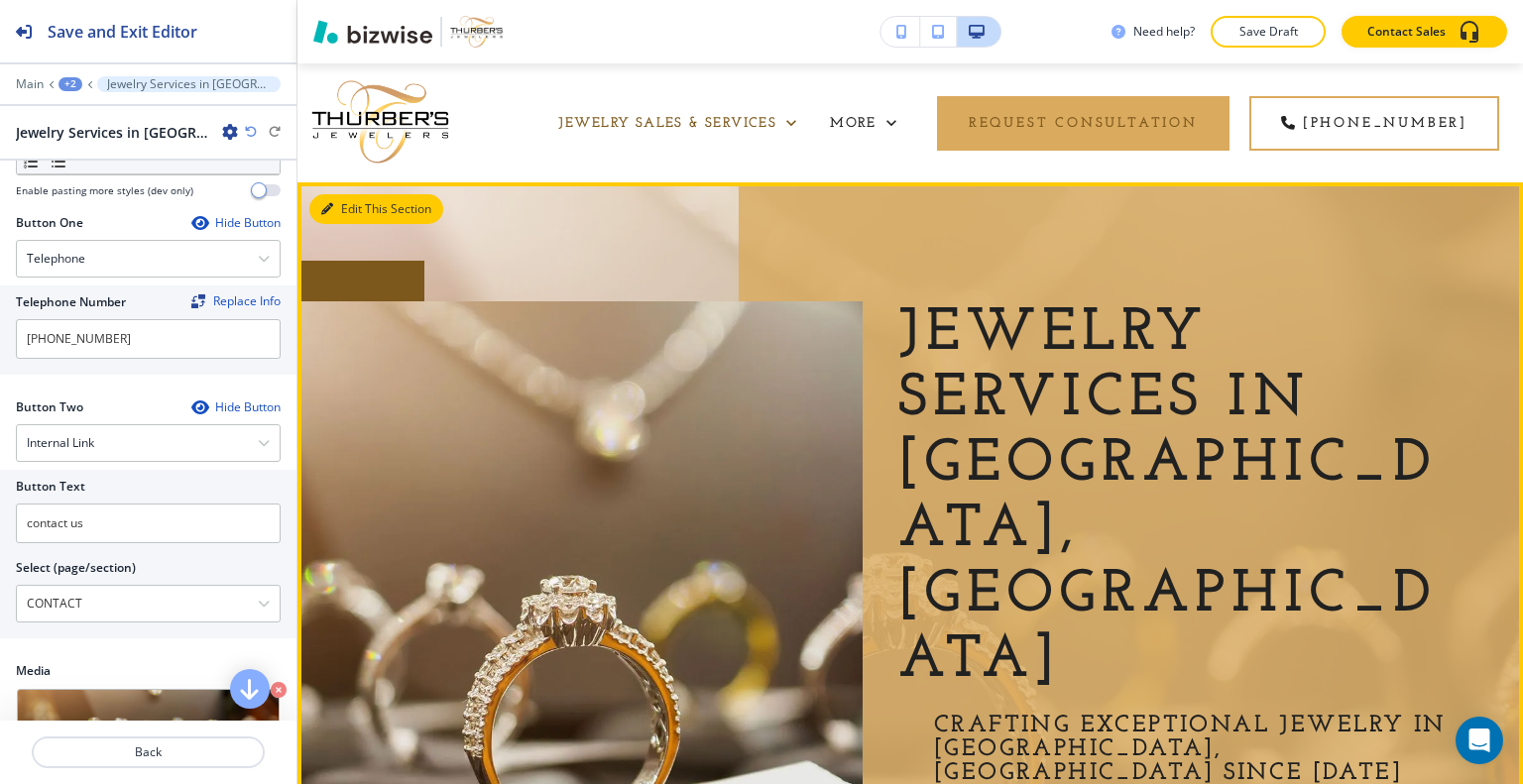 click on "Edit This Section" at bounding box center (376, 209) 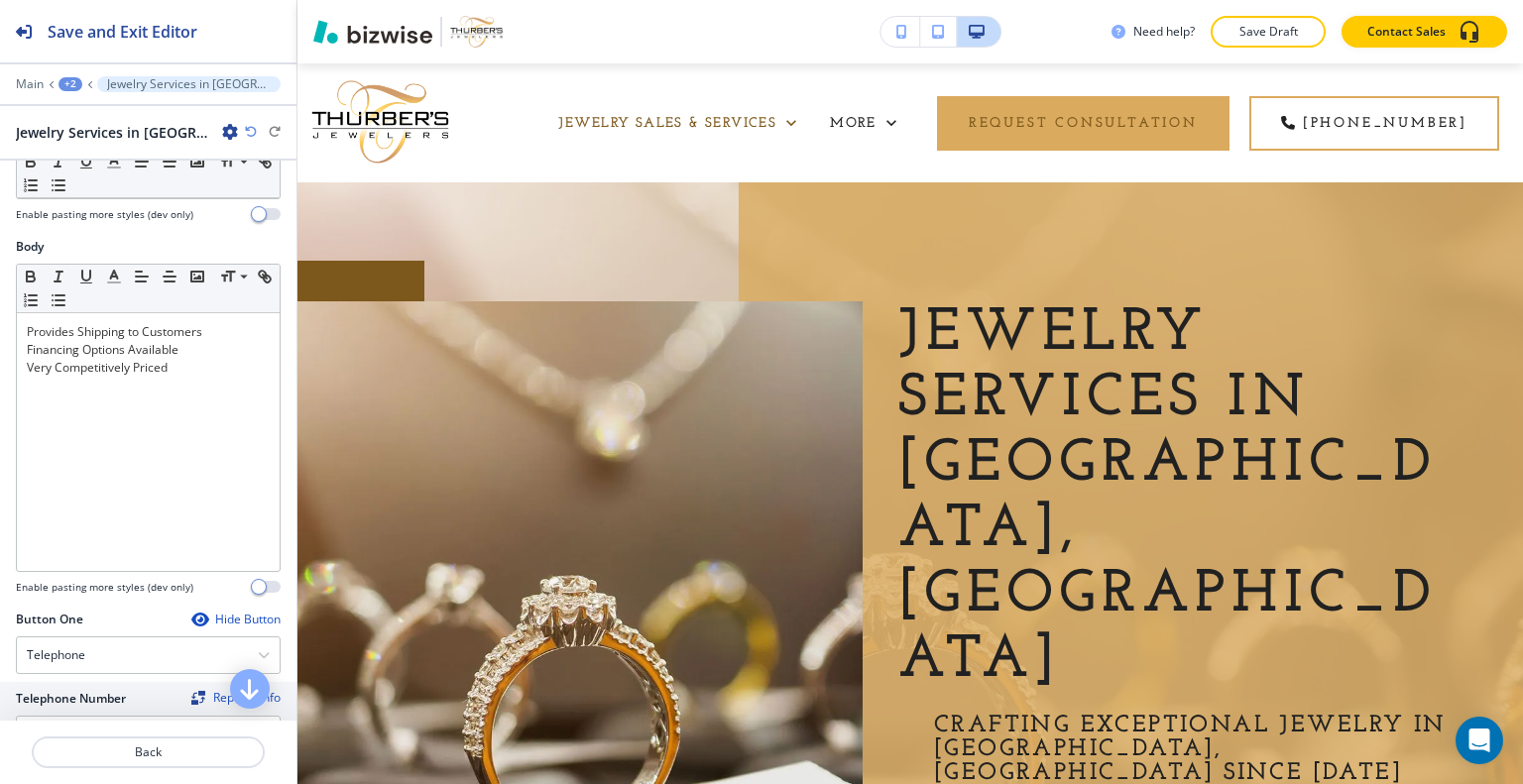 scroll, scrollTop: 0, scrollLeft: 0, axis: both 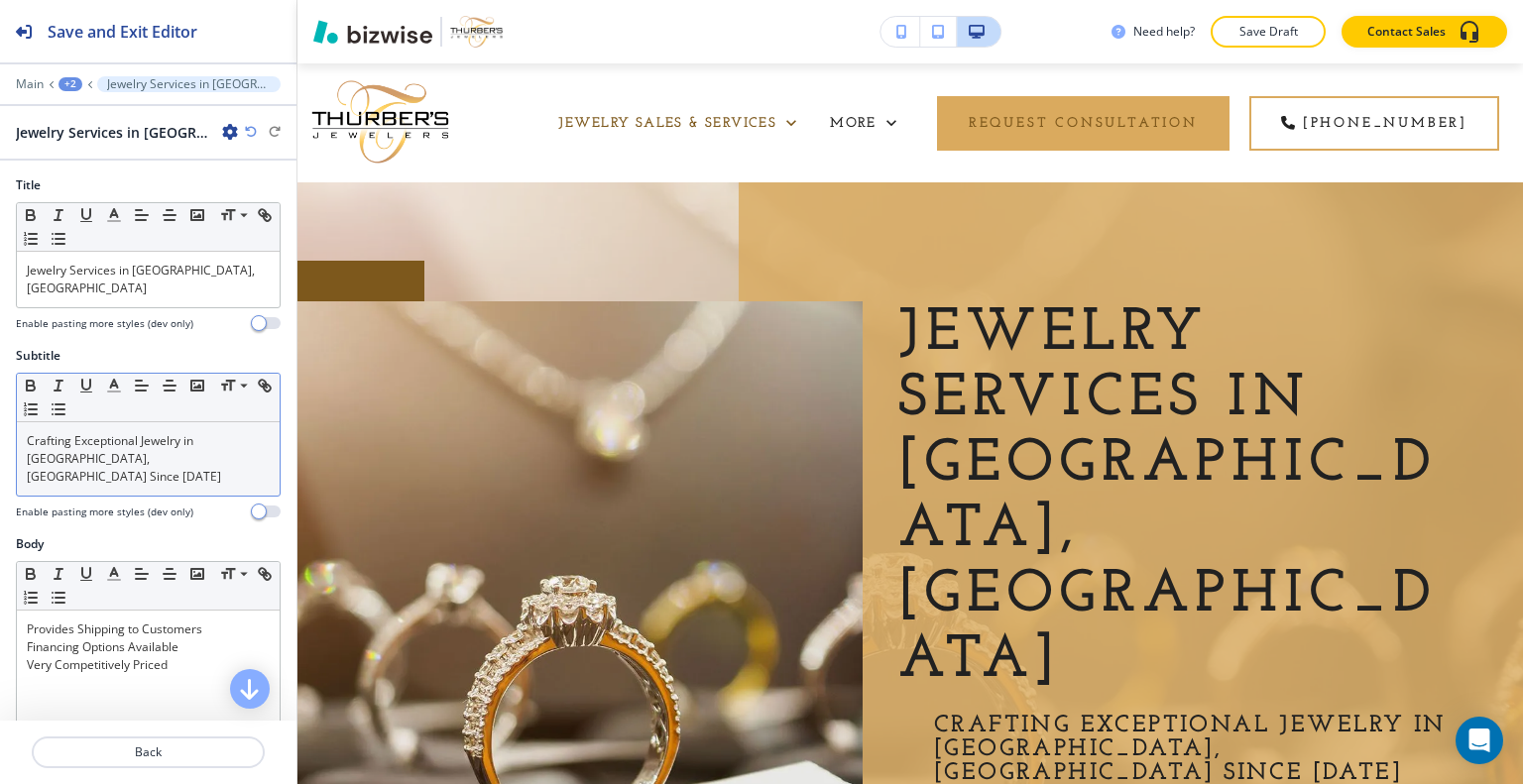 click on "Crafting Exceptional Jewelry in Wadsworth, OH Since 1988" at bounding box center (148, 459) 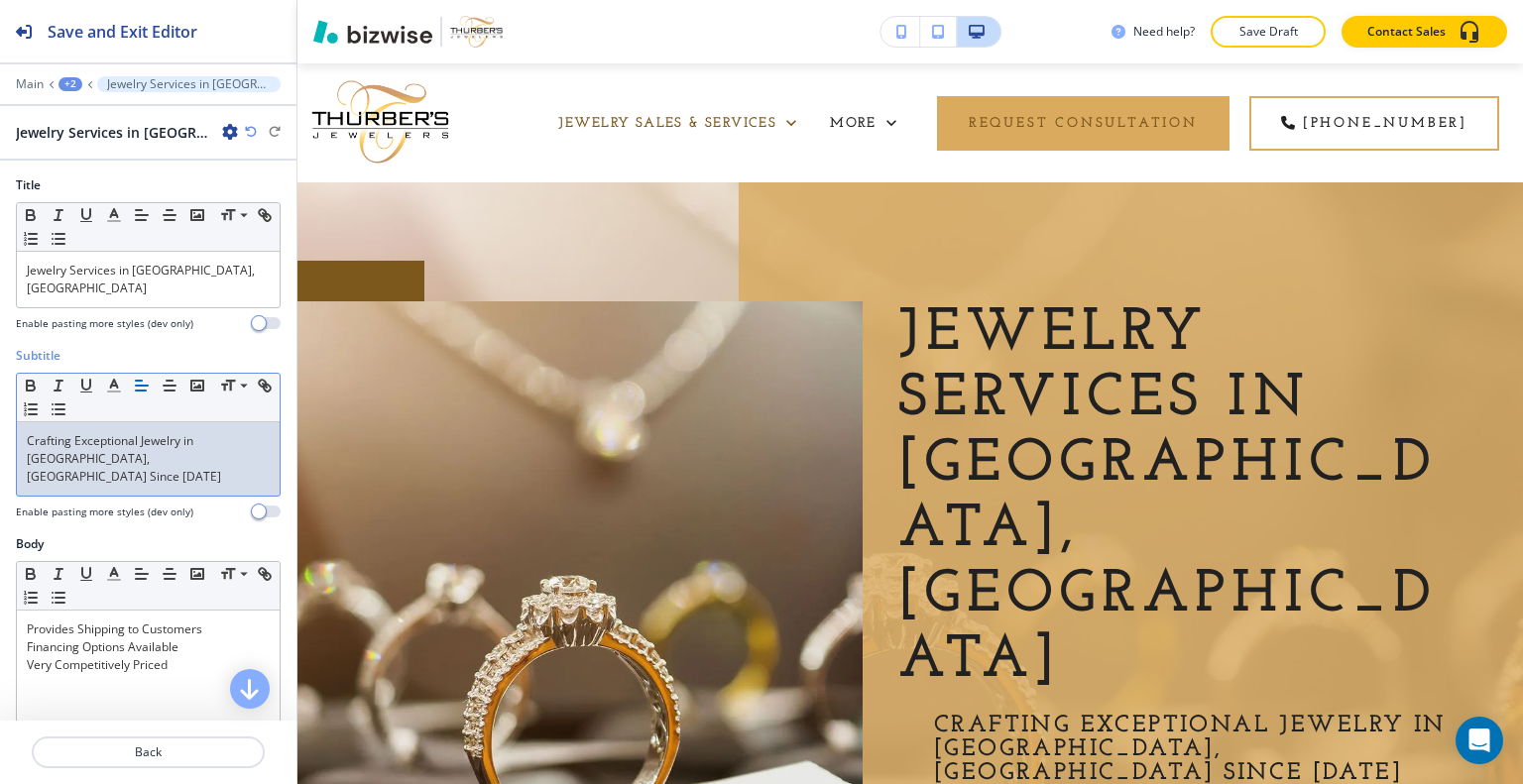 click on "Crafting Exceptional Jewelry in Wadsworth, OH Since 1988" at bounding box center (148, 459) 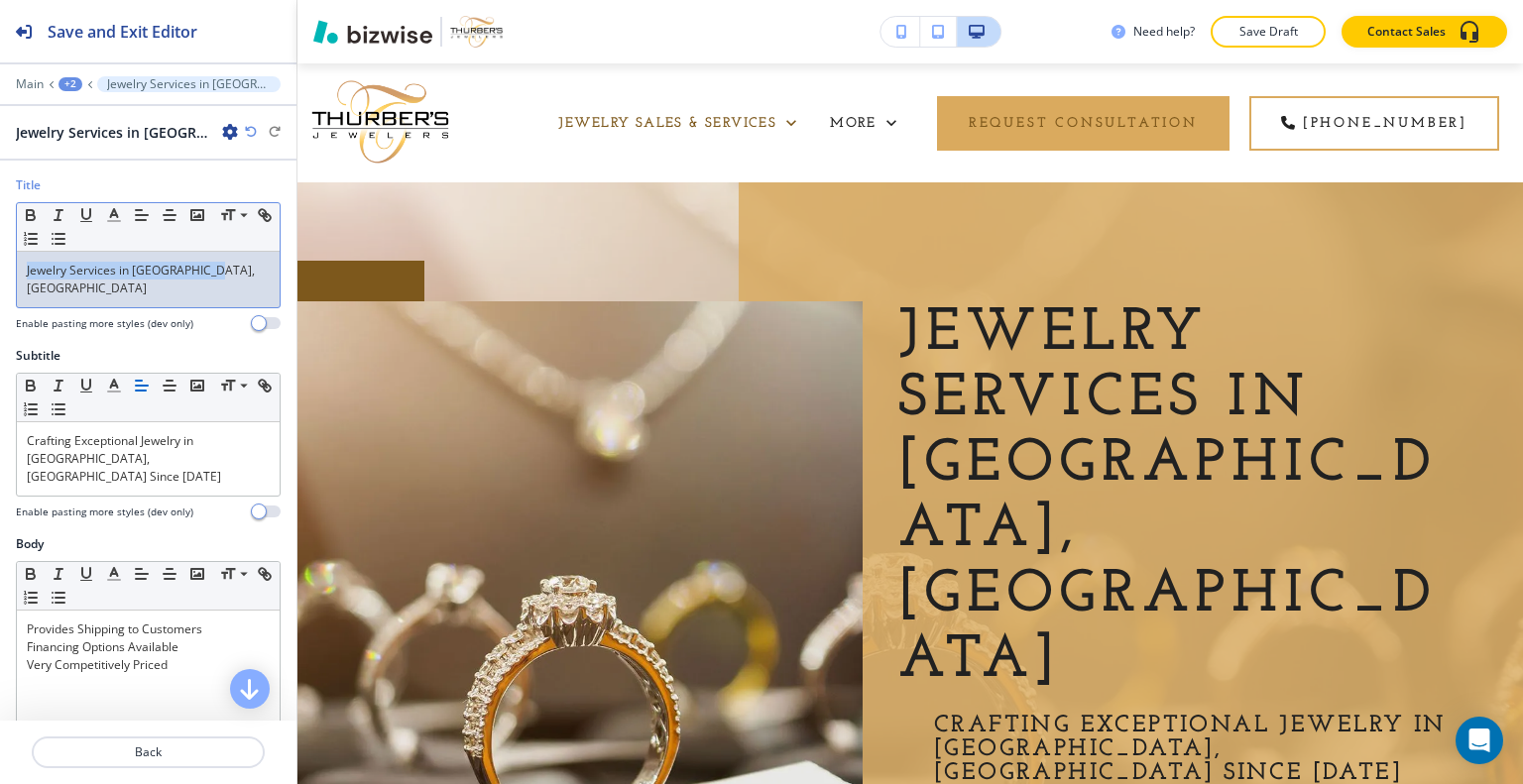 drag, startPoint x: 229, startPoint y: 271, endPoint x: 0, endPoint y: 254, distance: 229.6301 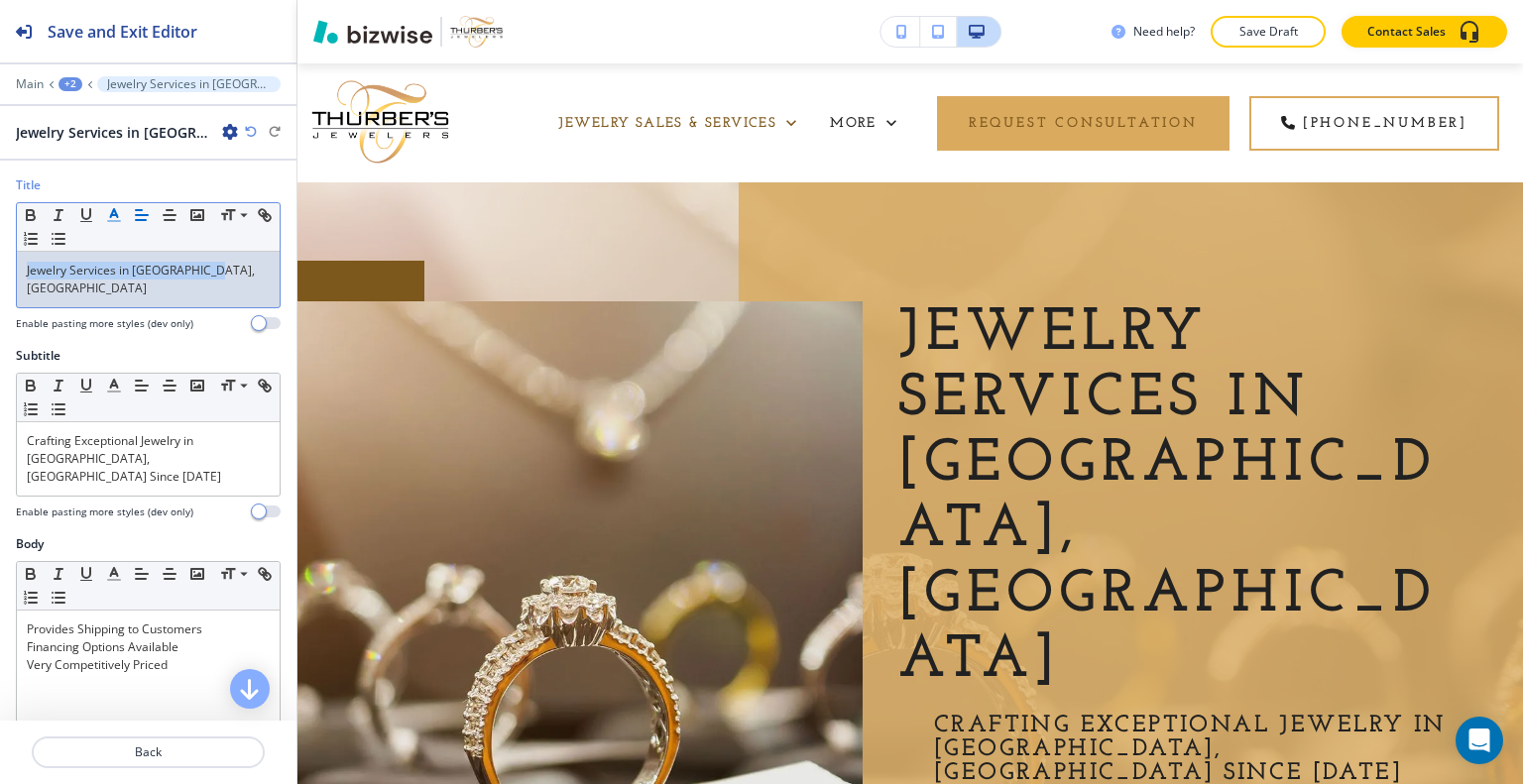 click 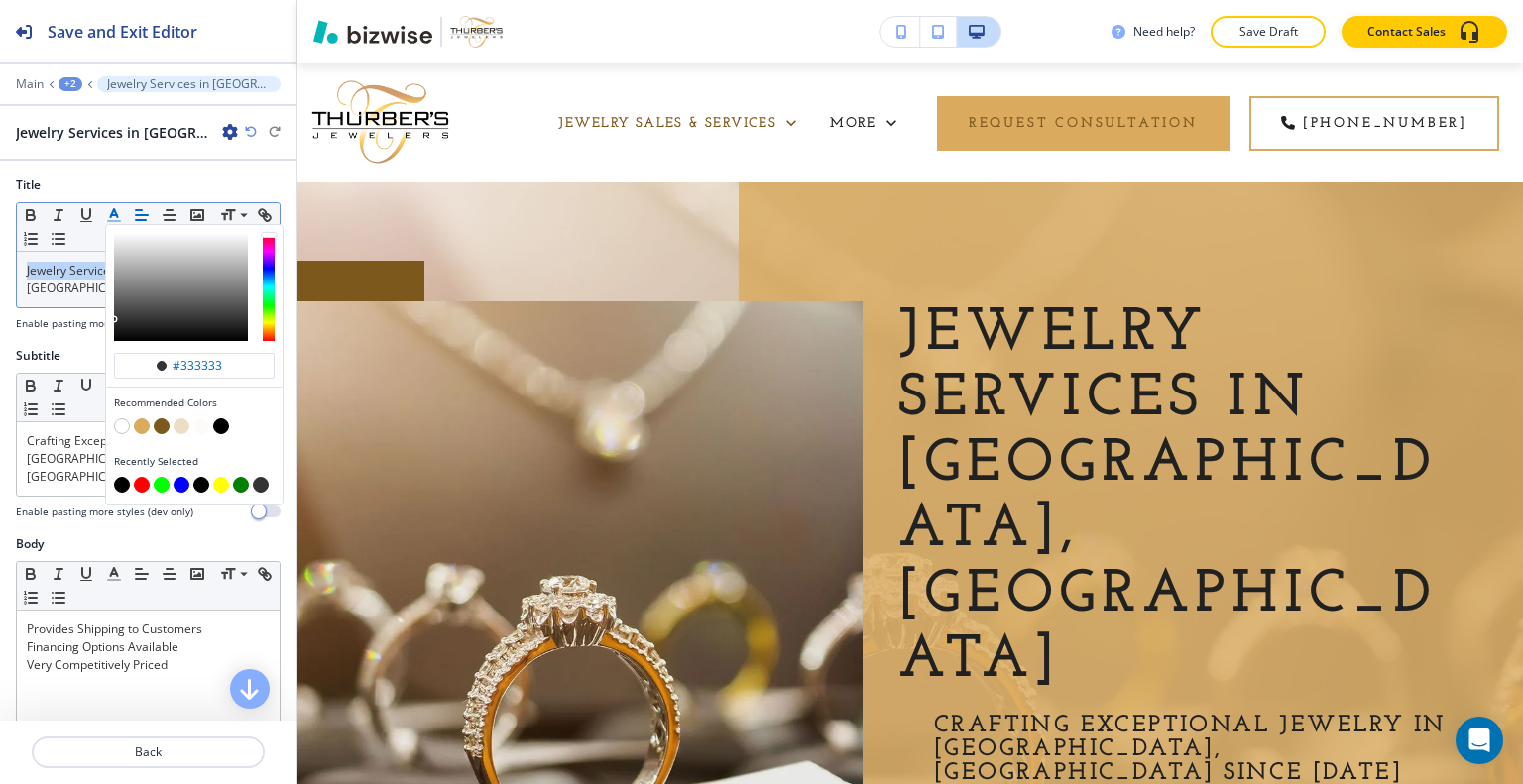 click at bounding box center [122, 426] 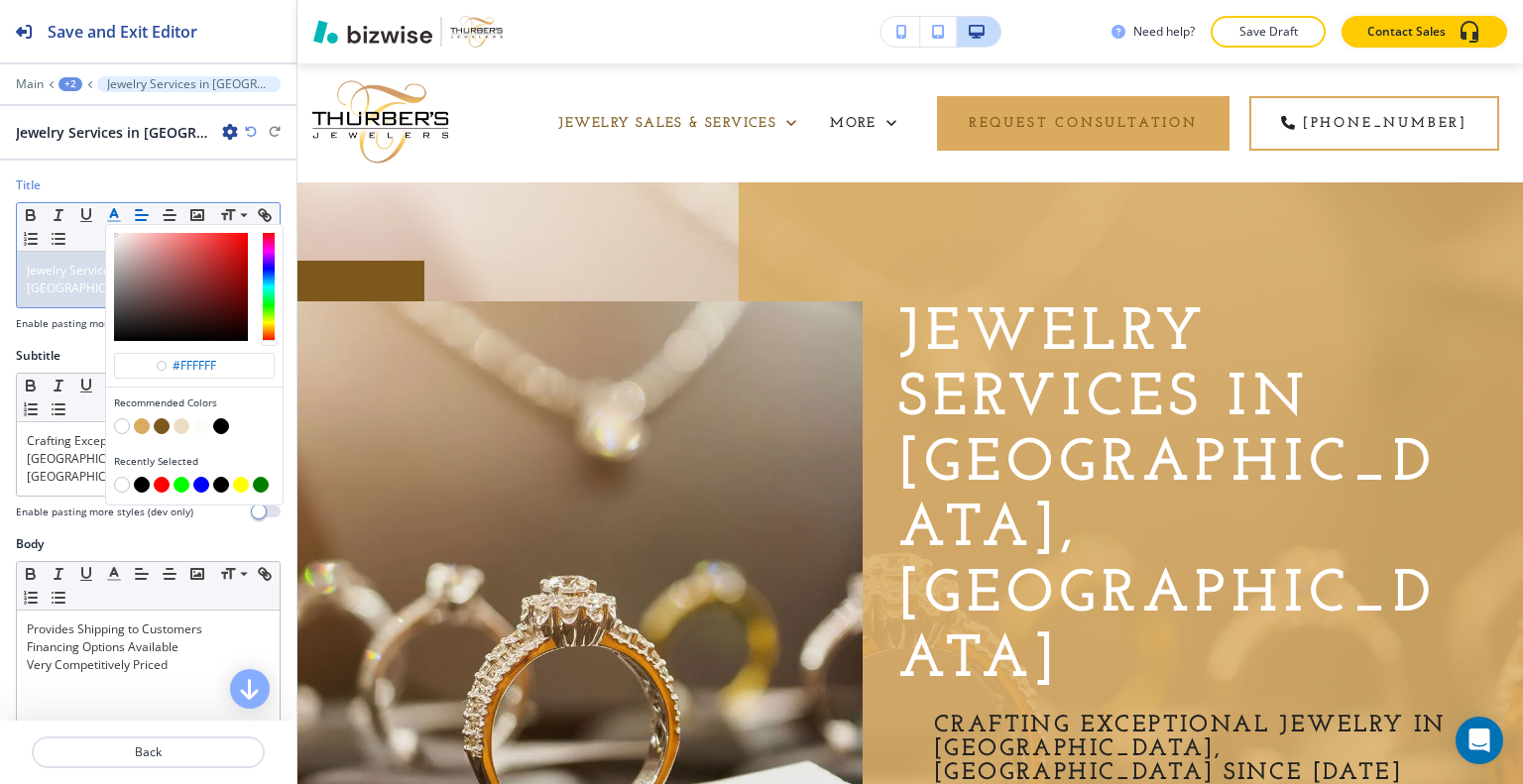click at bounding box center (221, 426) 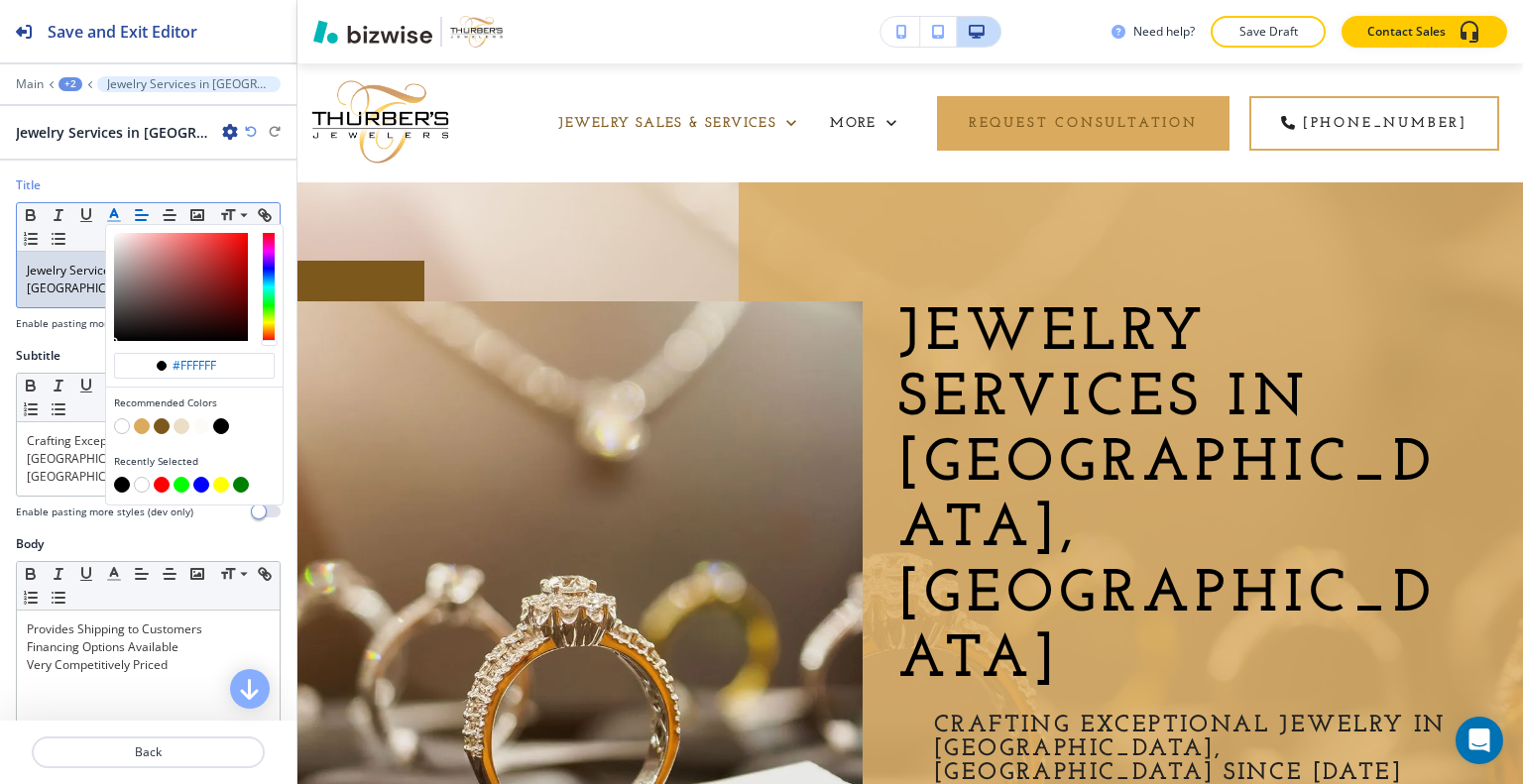 type on "#000000" 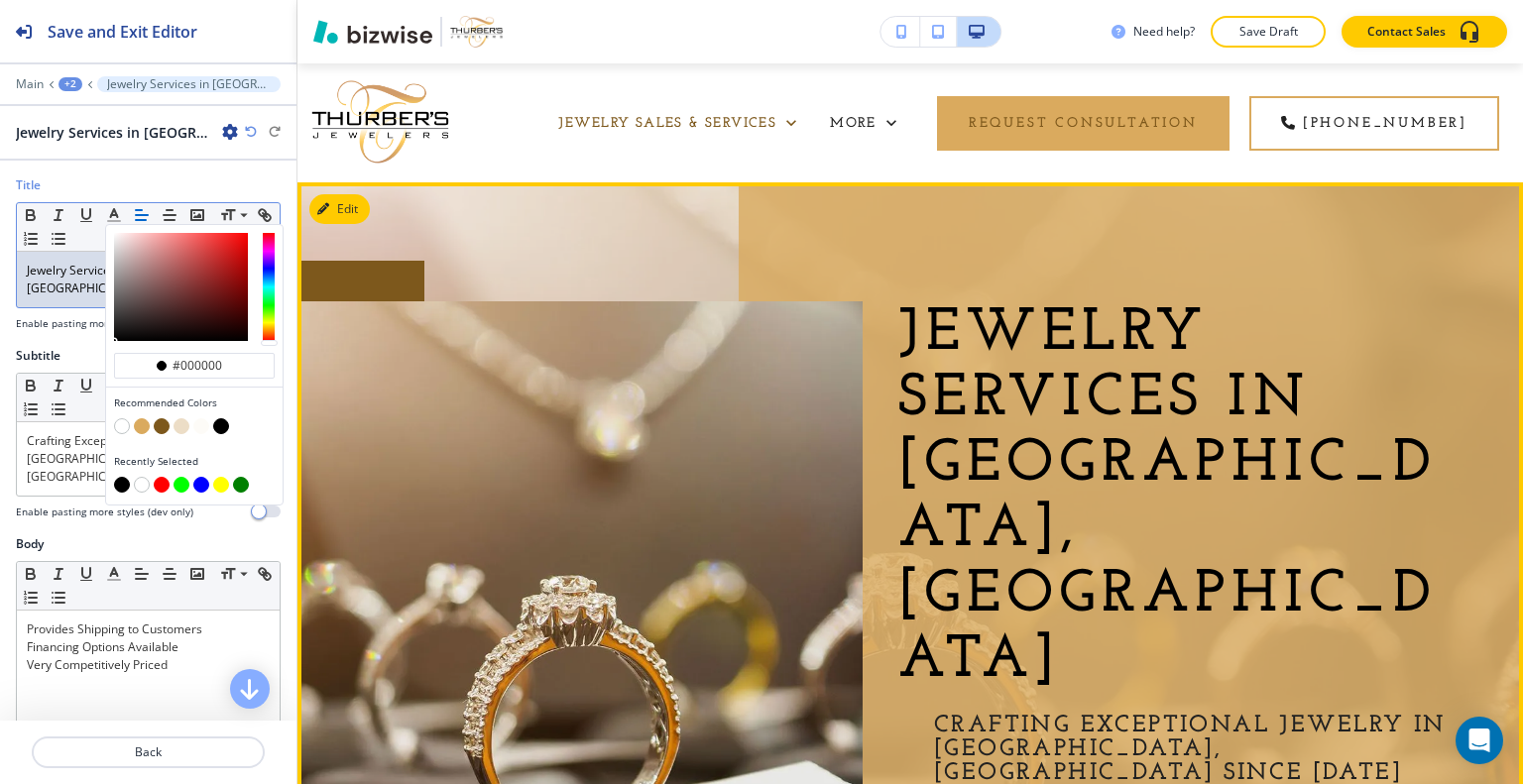 click at bounding box center [580, 640] 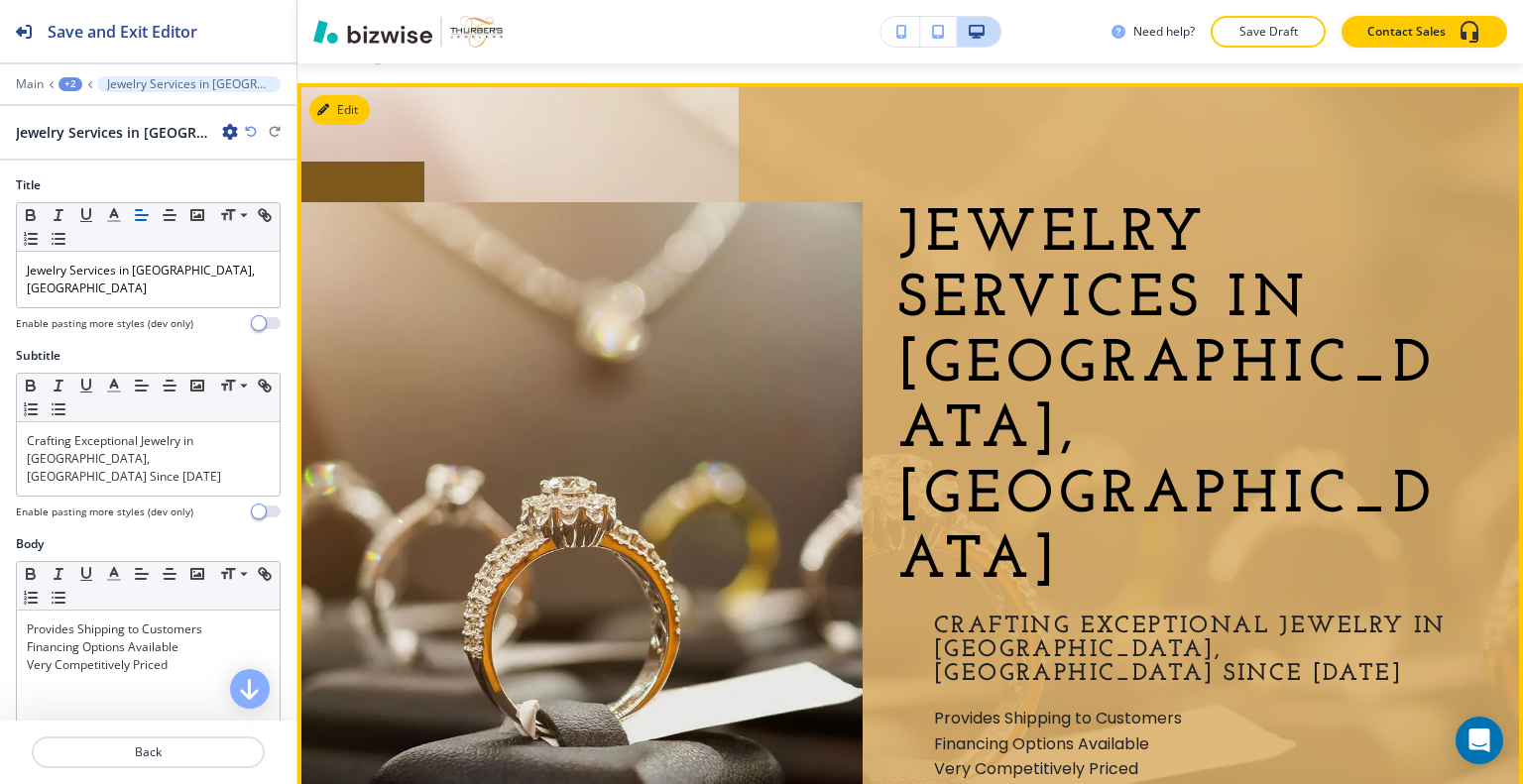 scroll, scrollTop: 0, scrollLeft: 0, axis: both 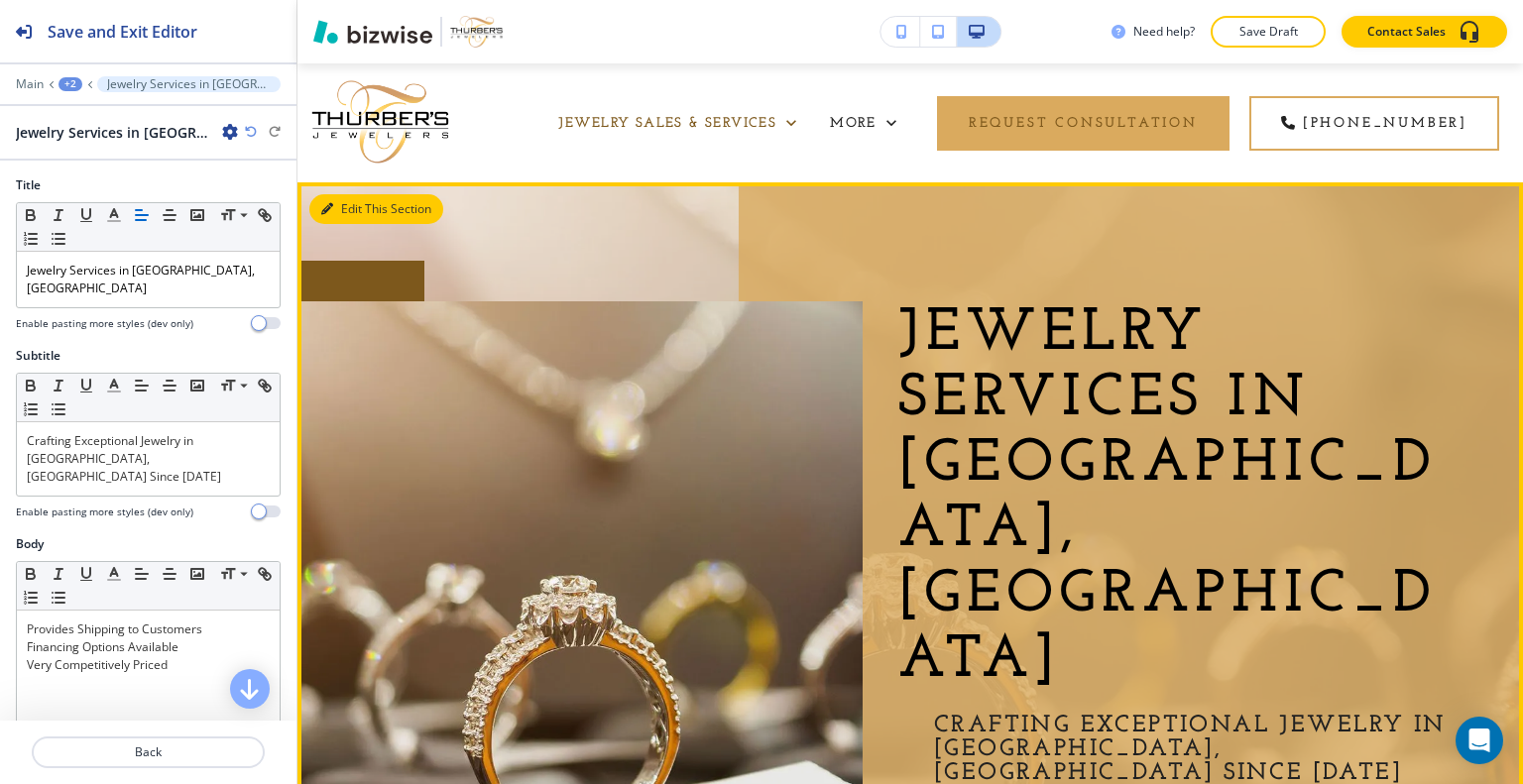click at bounding box center [327, 209] 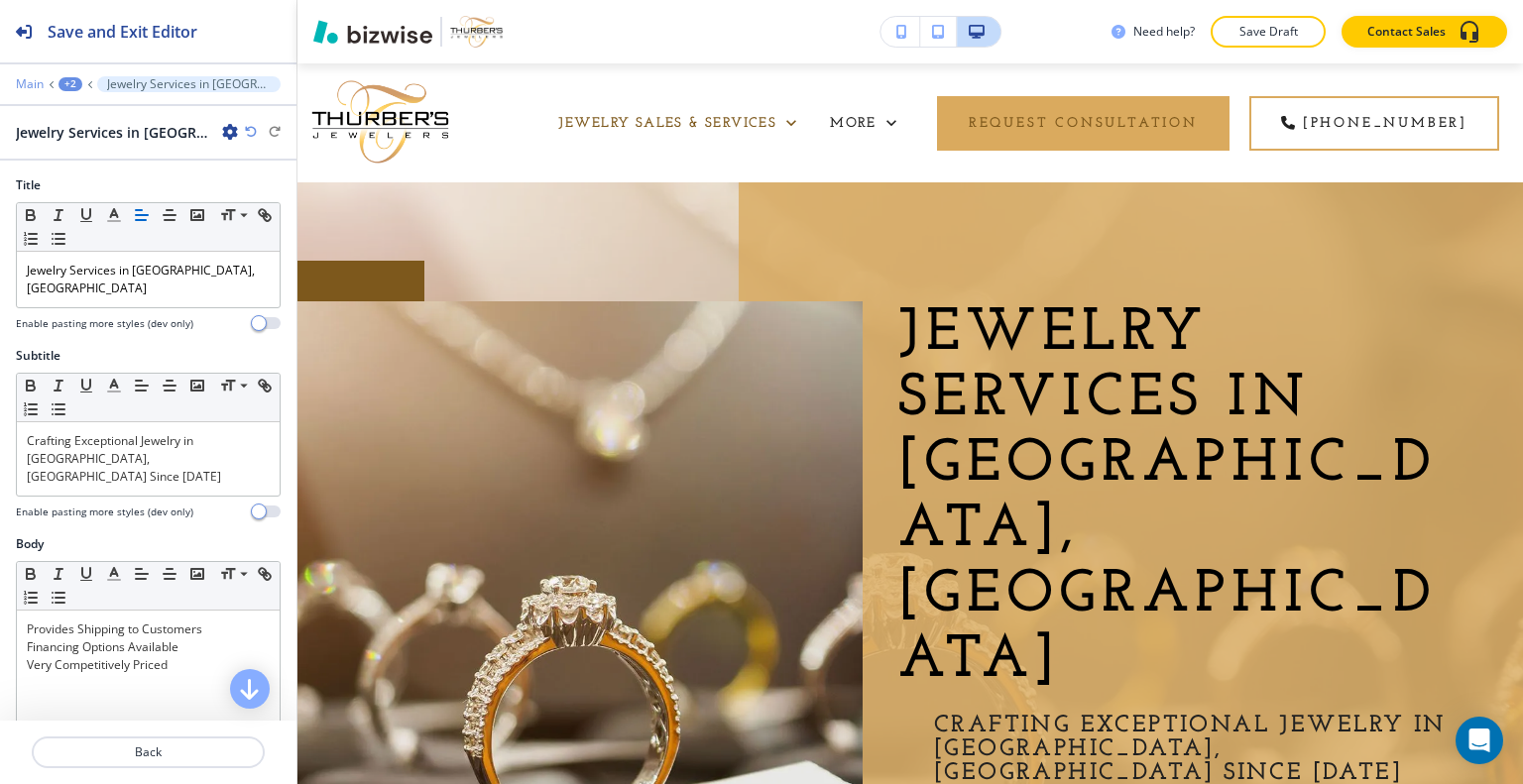 click on "Main" at bounding box center (30, 84) 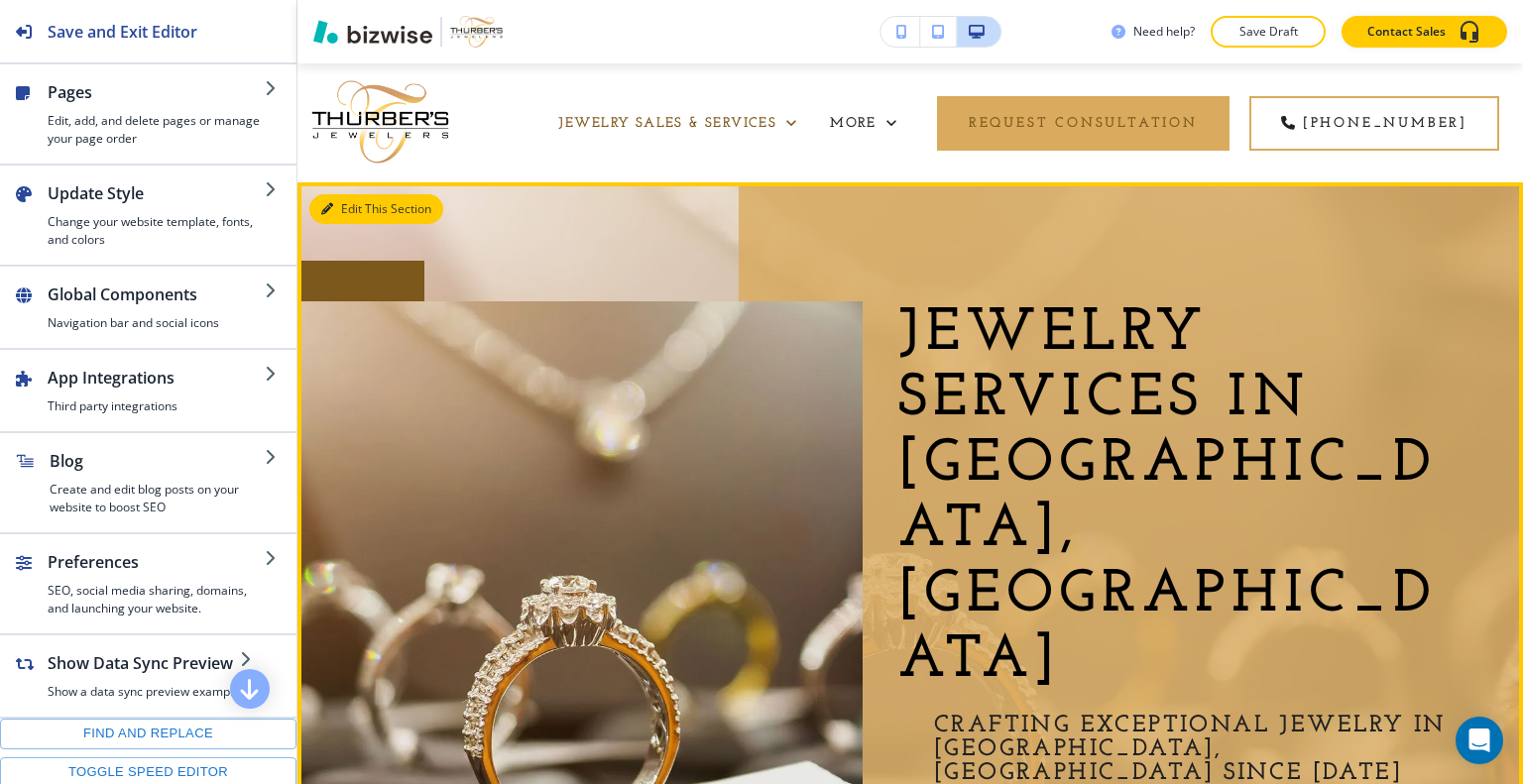click on "Edit This Section" at bounding box center [376, 209] 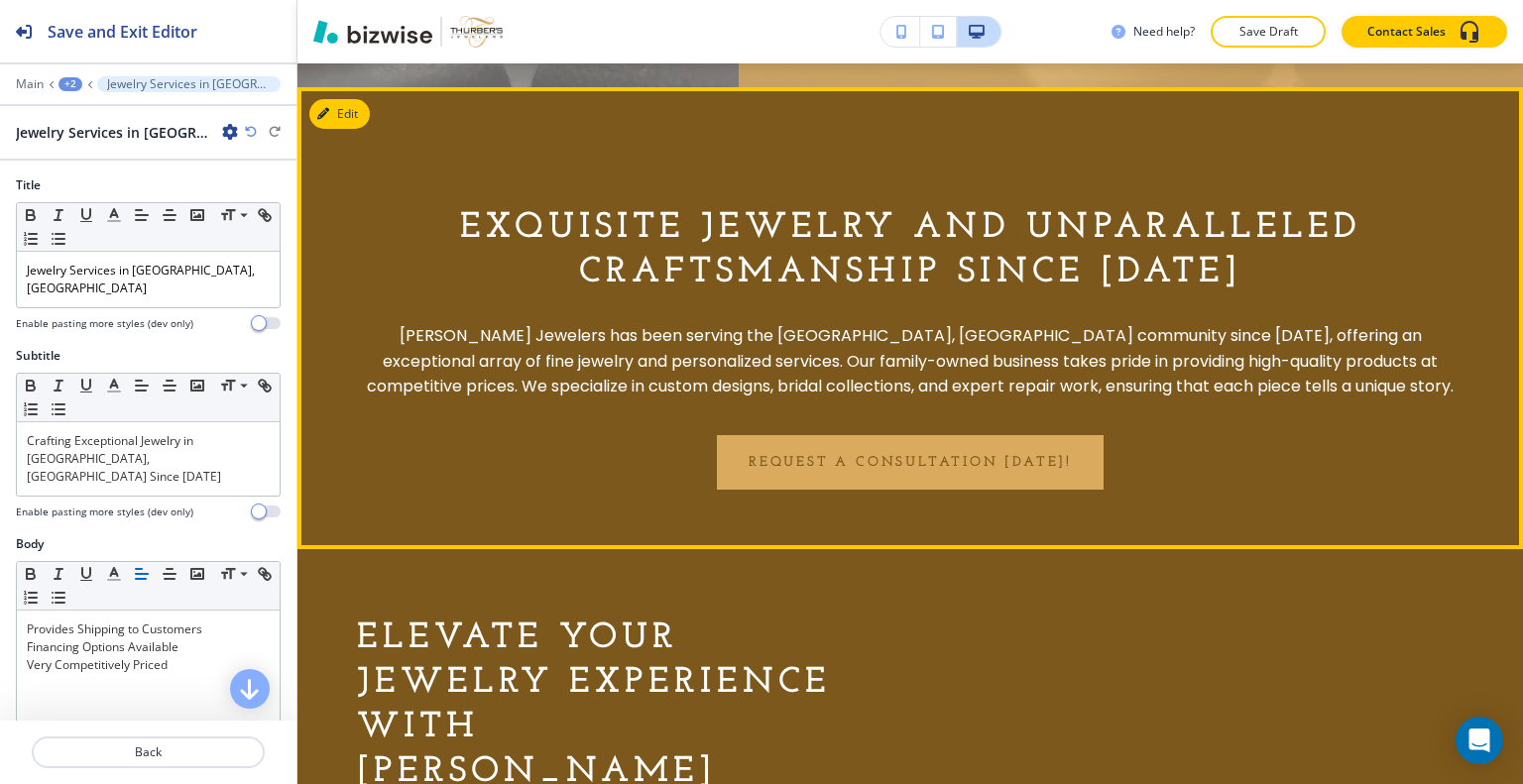 scroll, scrollTop: 1407, scrollLeft: 0, axis: vertical 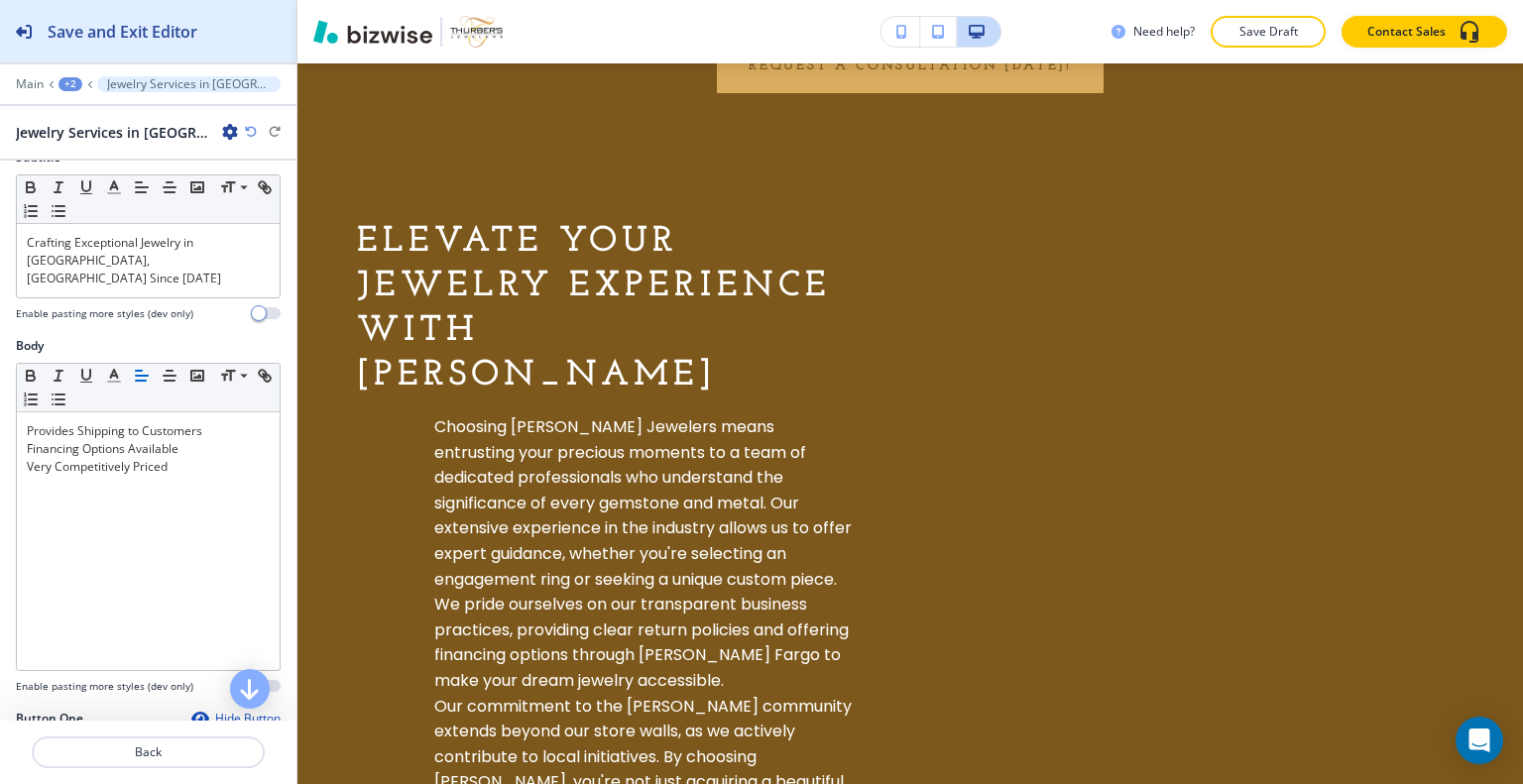 click on "Save and Exit Editor" at bounding box center (122, 32) 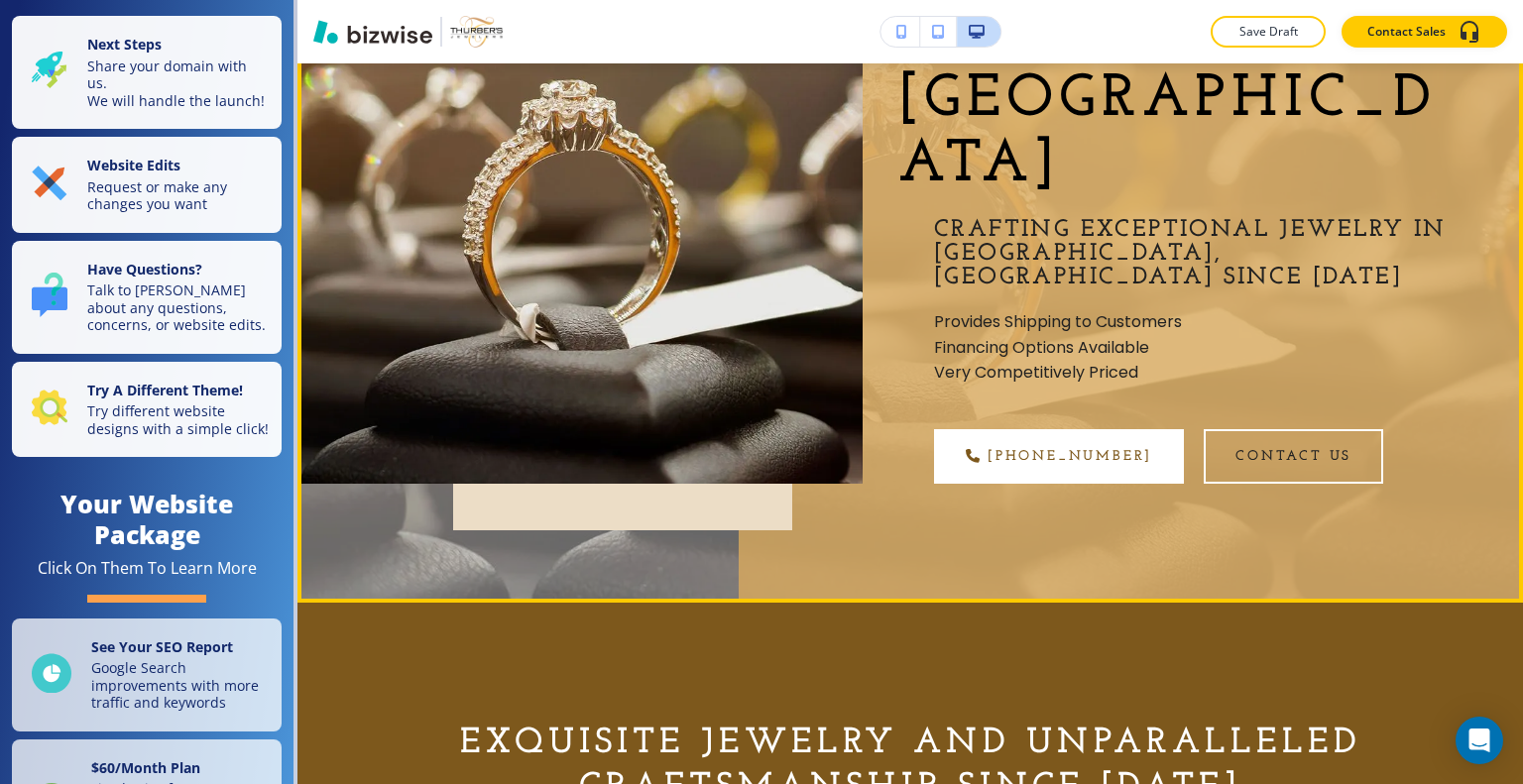 scroll, scrollTop: 0, scrollLeft: 0, axis: both 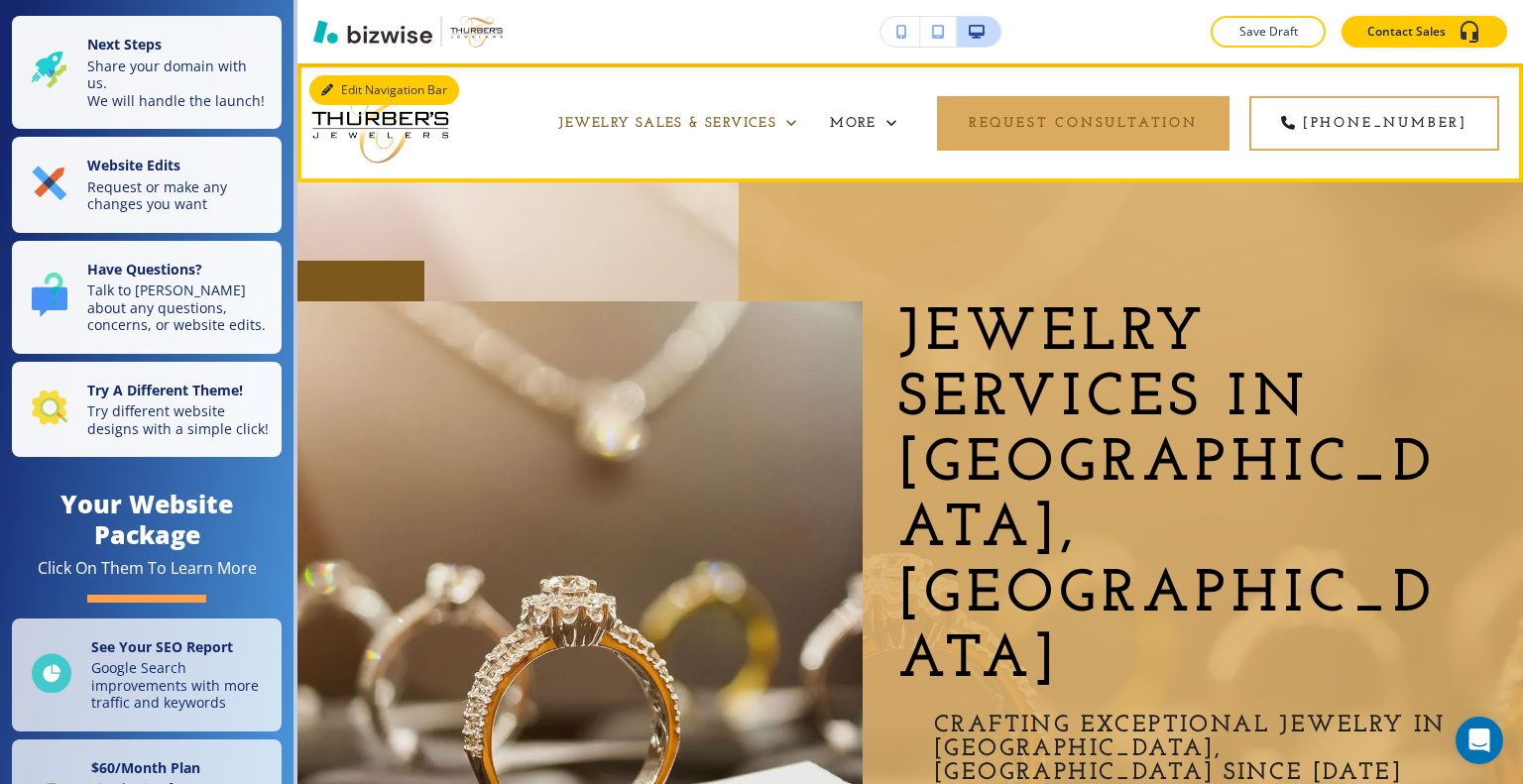 click on "Edit Navigation Bar" at bounding box center (384, 90) 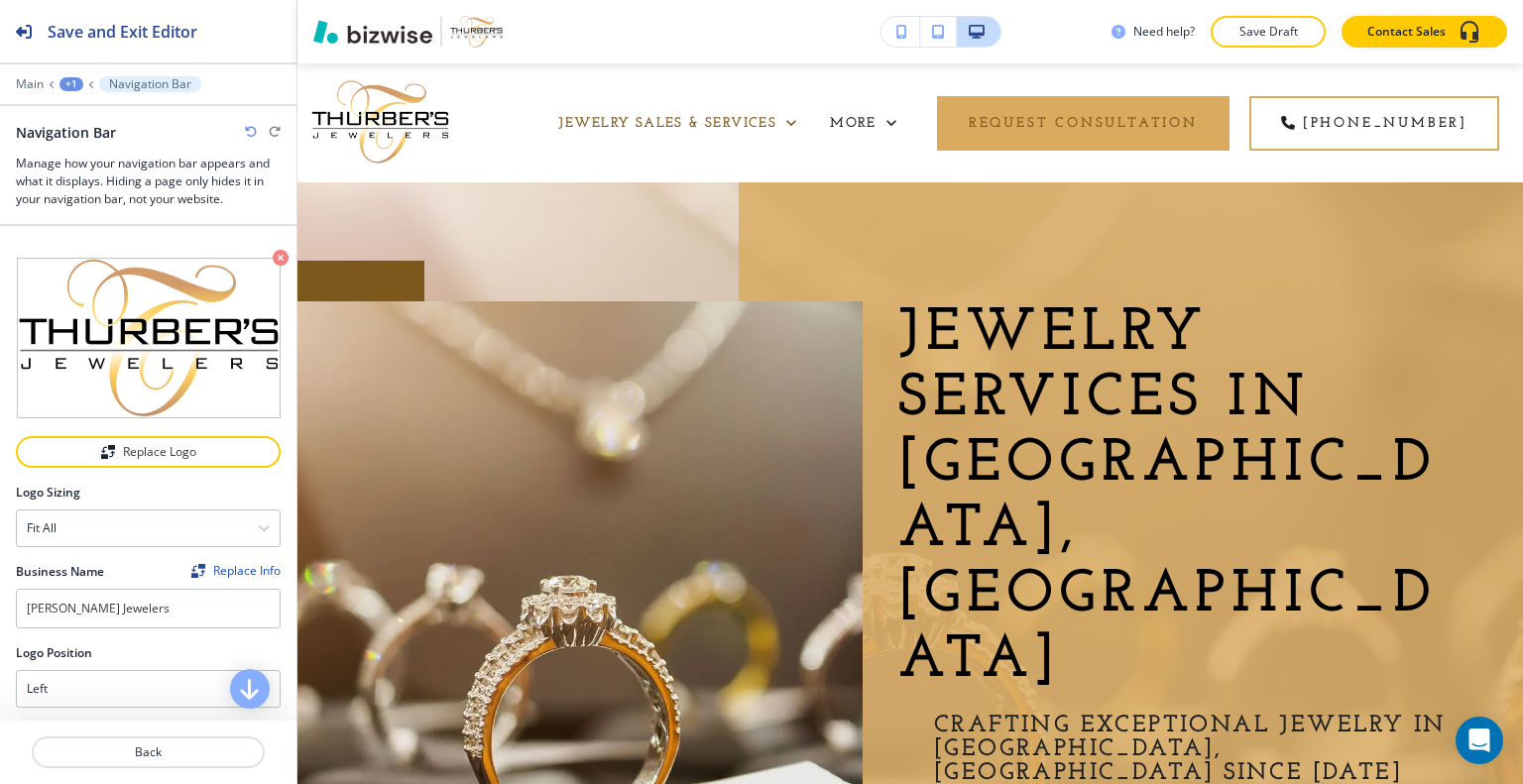 click on "Main +1 Navigation Bar" at bounding box center [148, 84] 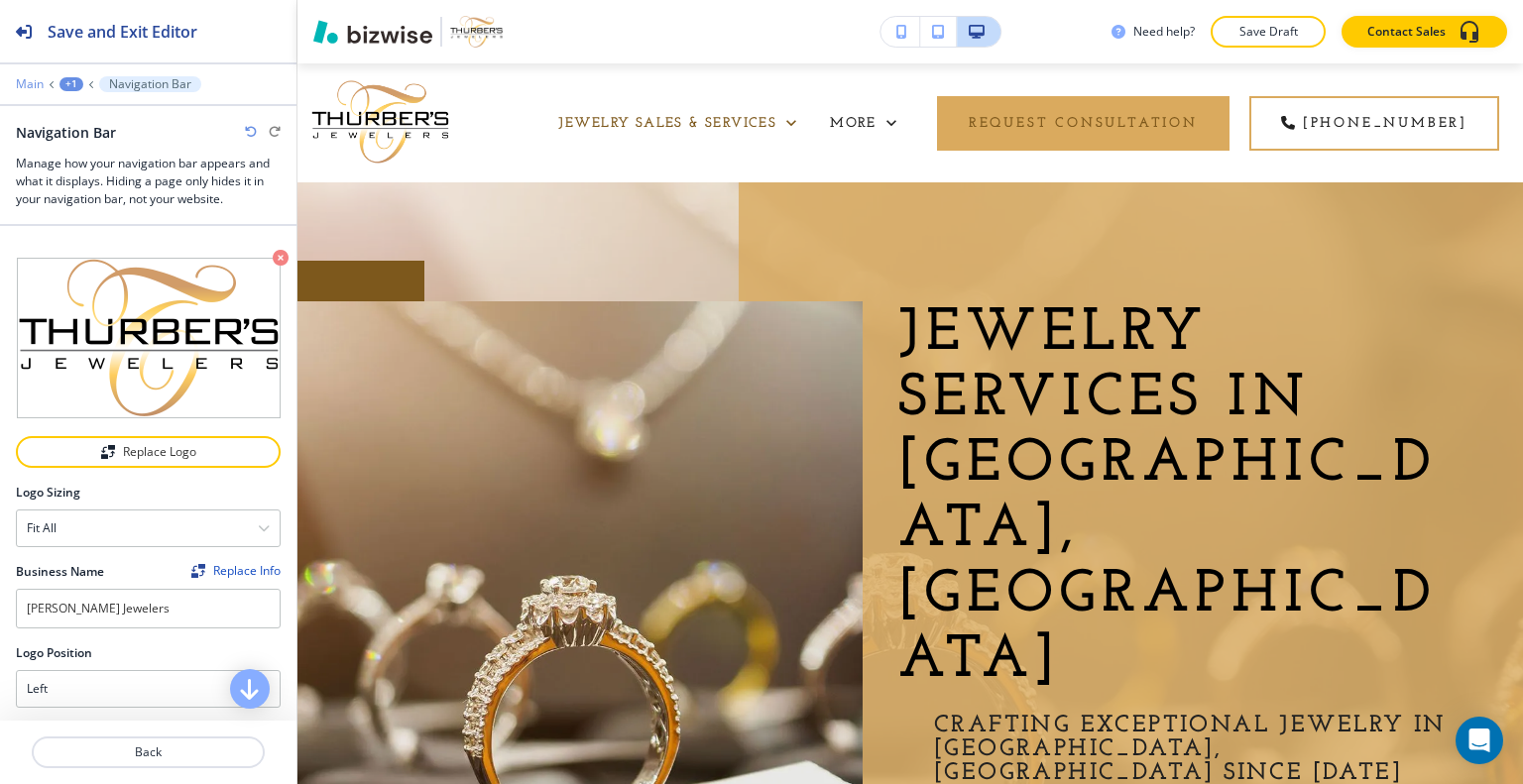 click on "Main" at bounding box center (30, 84) 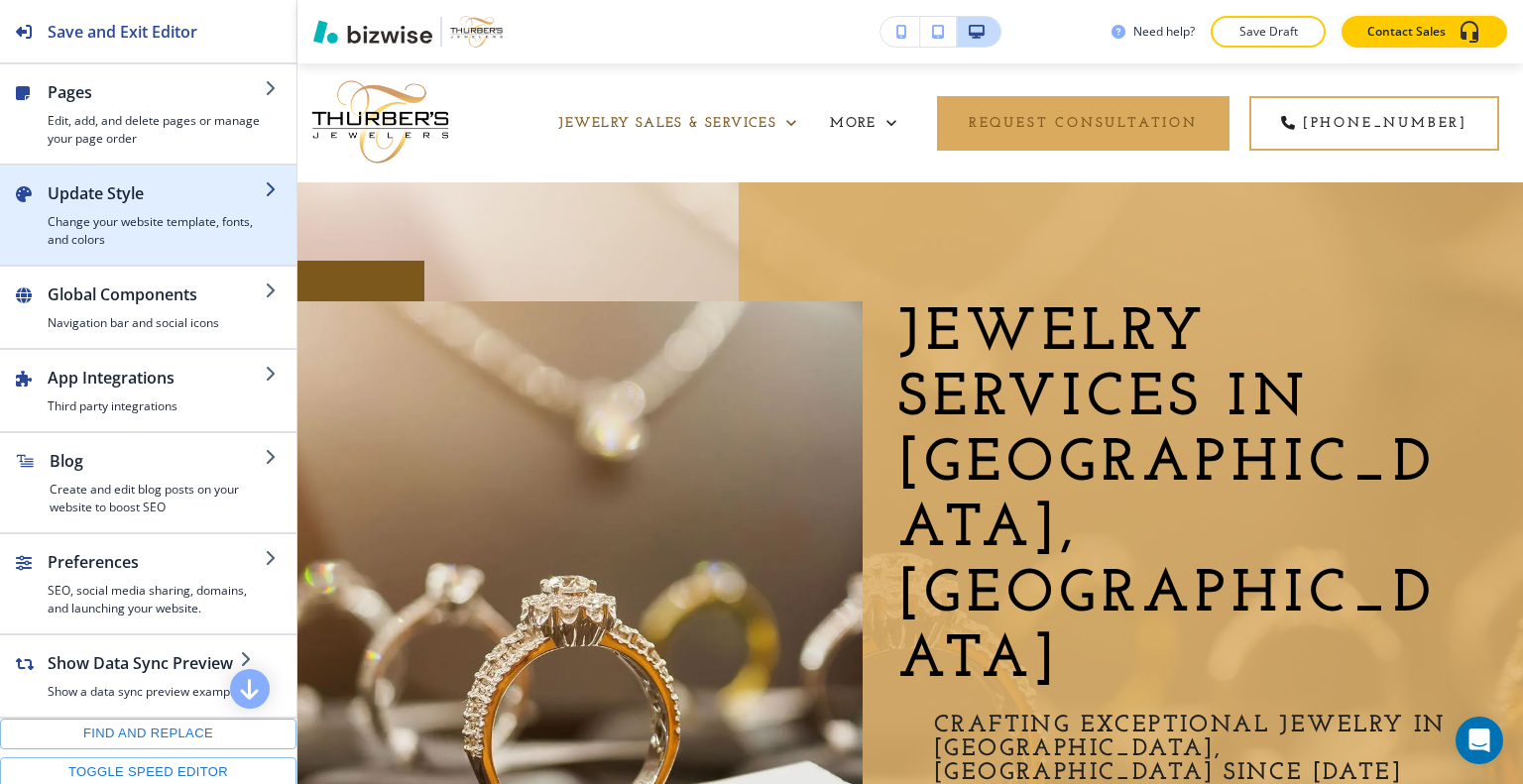 click on "Change your website template, fonts, and colors" at bounding box center [156, 231] 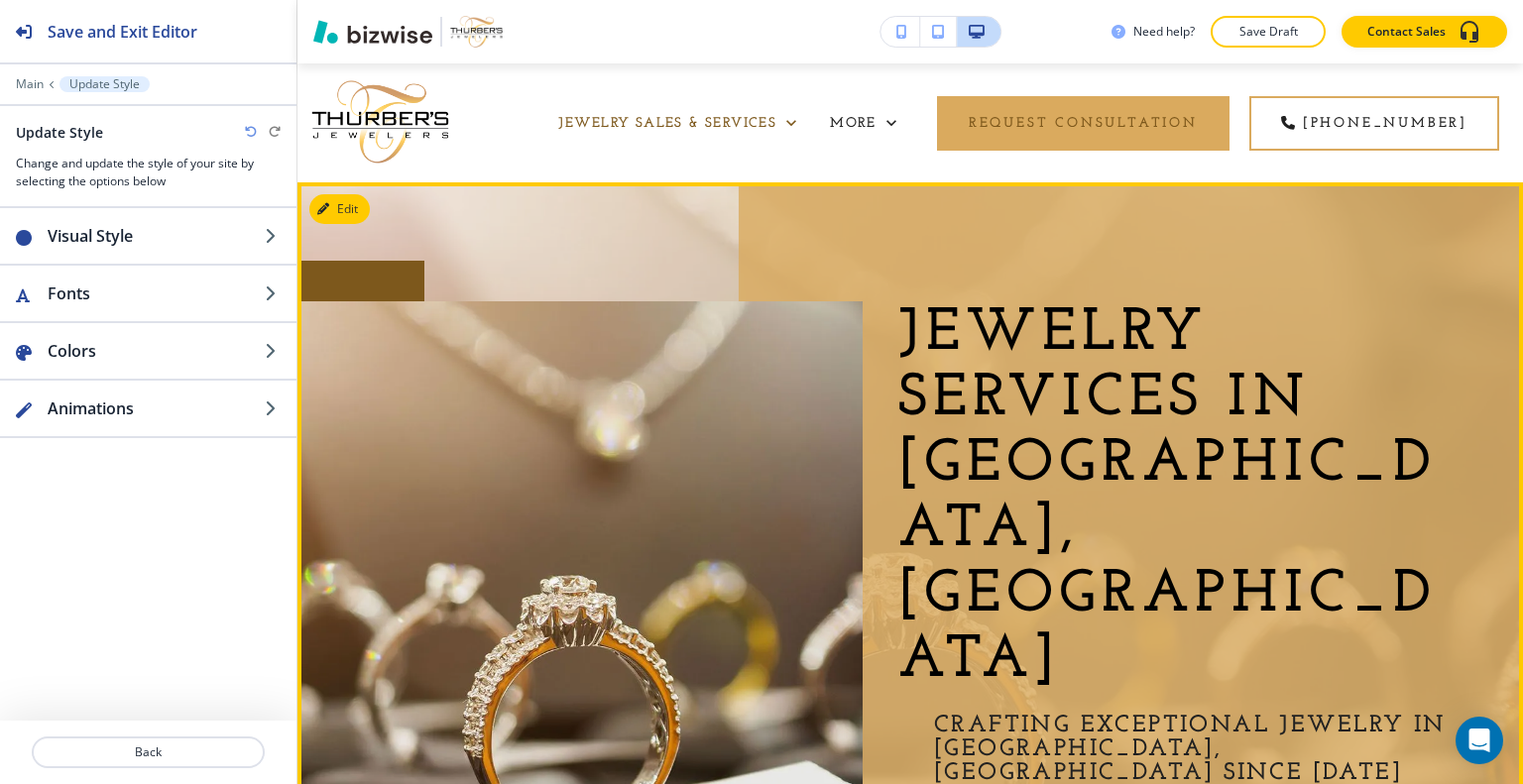 click at bounding box center [580, 640] 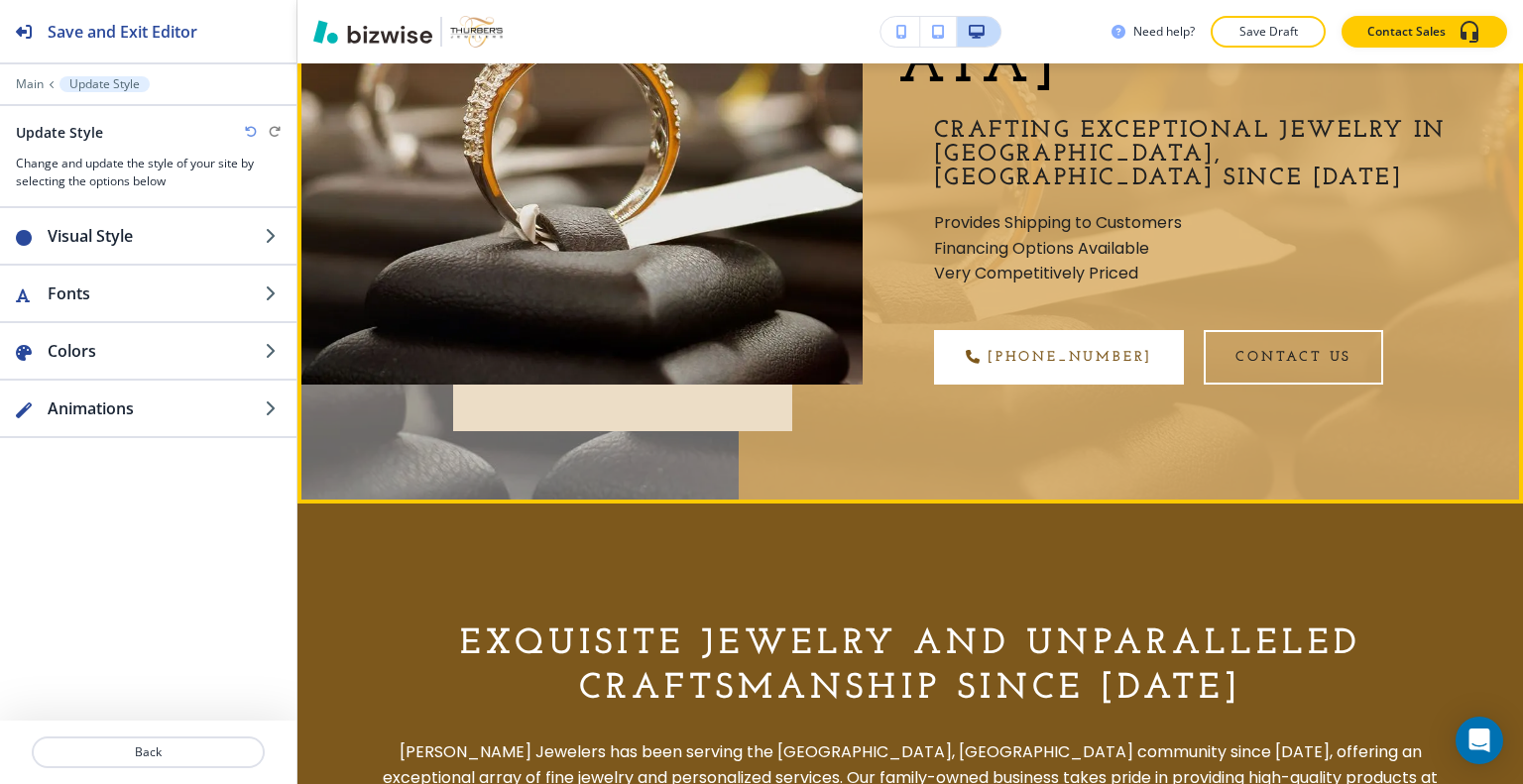 scroll, scrollTop: 694, scrollLeft: 0, axis: vertical 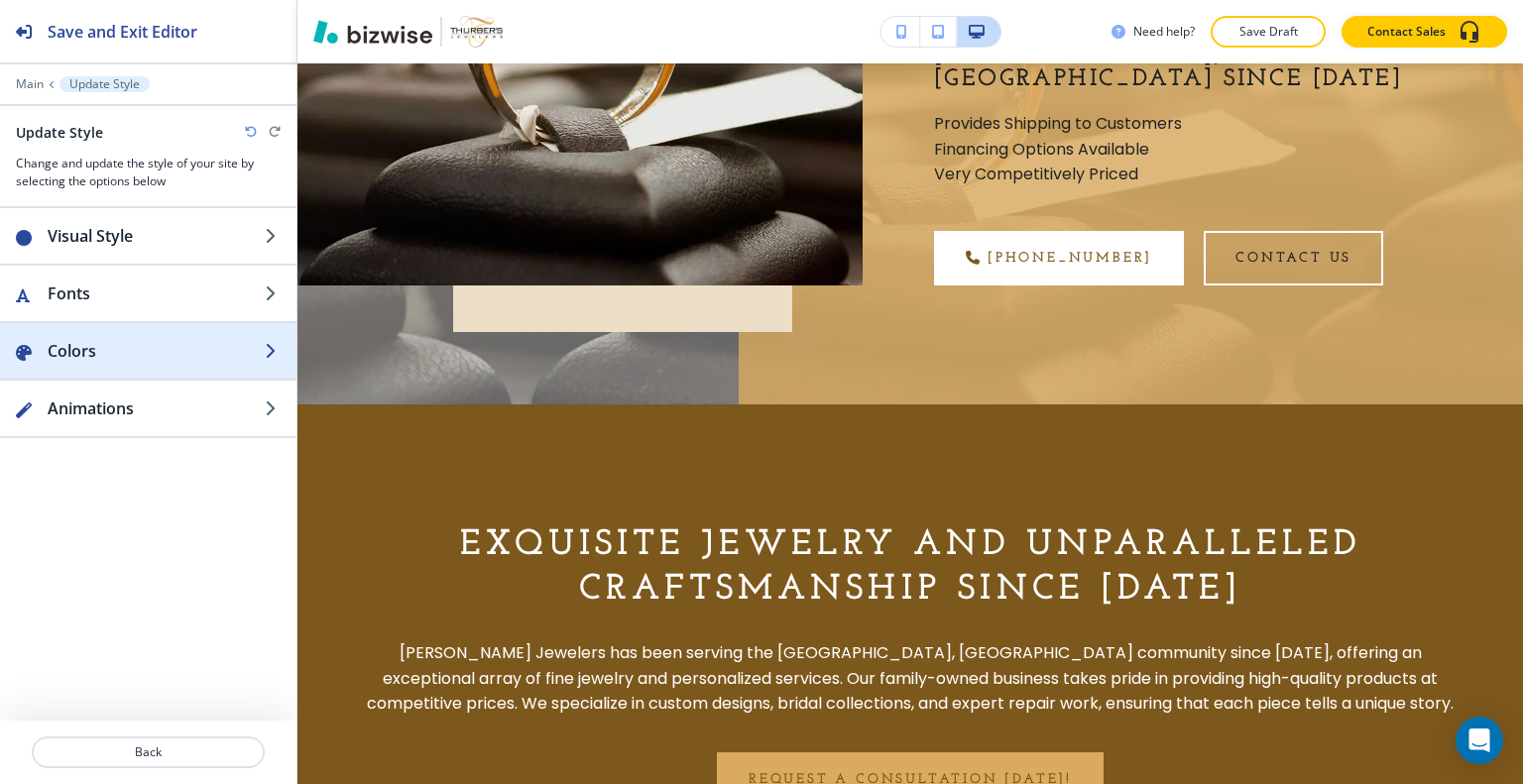 click on "Colors" at bounding box center [156, 351] 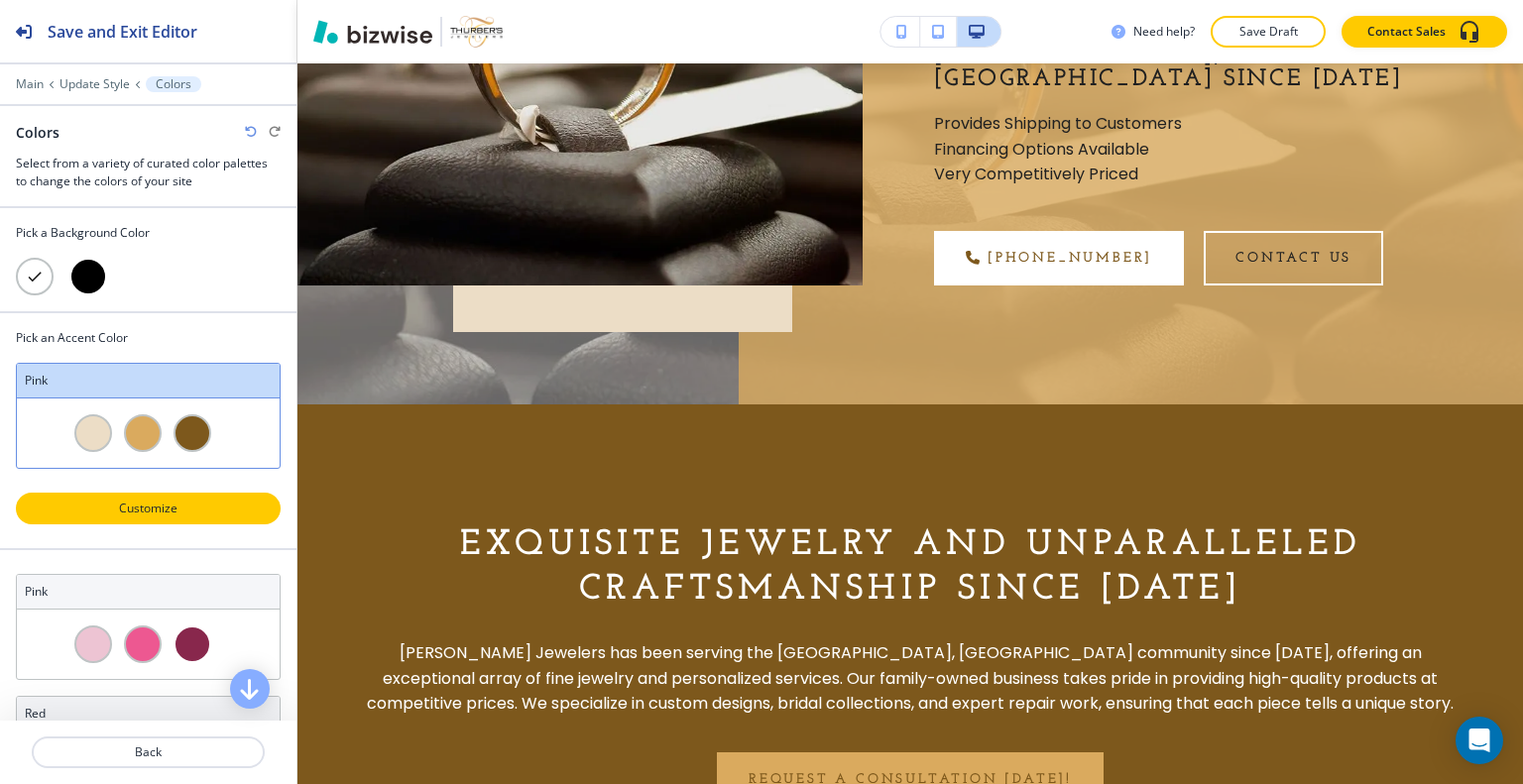 click on "Customize" at bounding box center (148, 508) 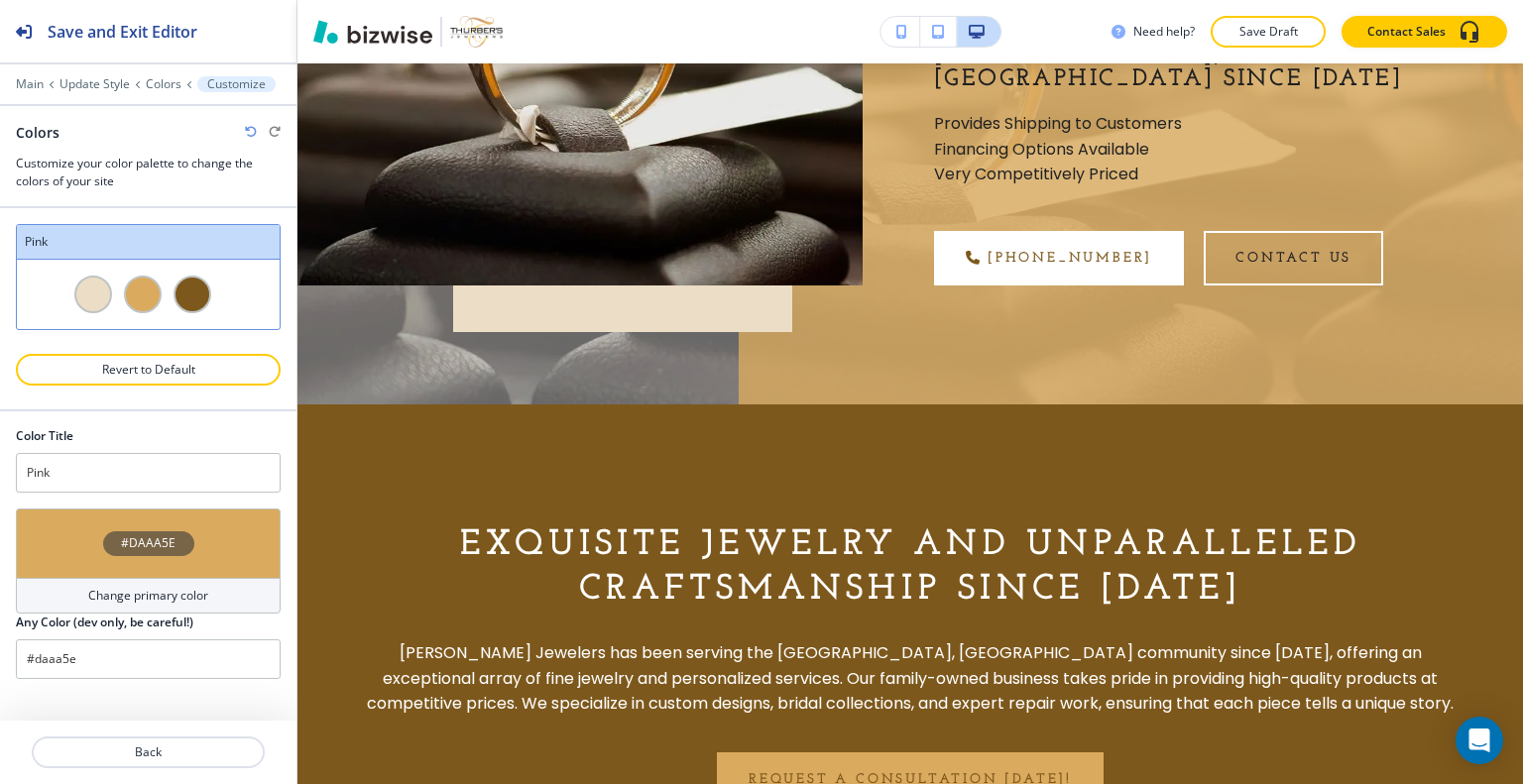 click on "#DAAA5E" at bounding box center (148, 543) 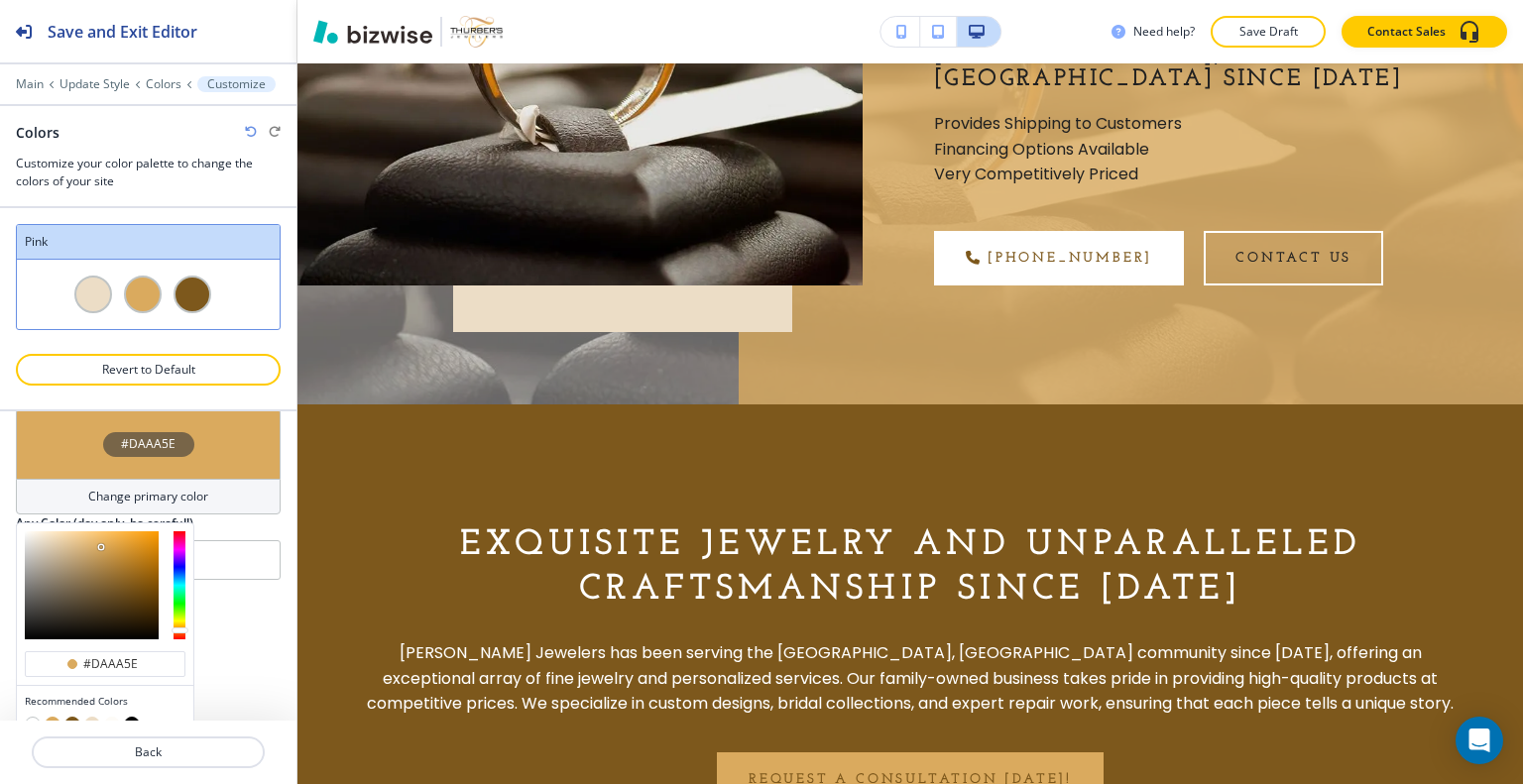 scroll, scrollTop: 178, scrollLeft: 0, axis: vertical 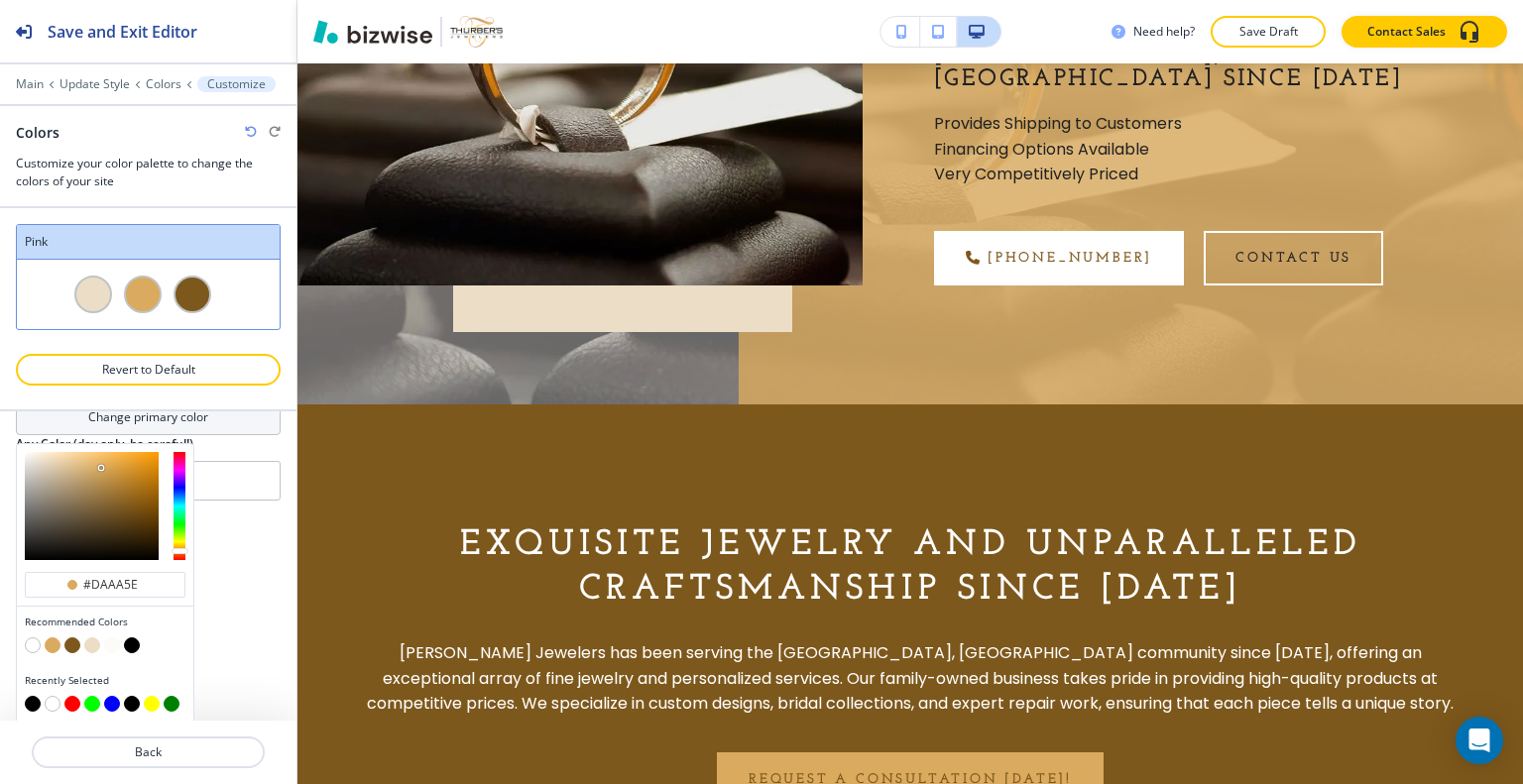 click at bounding box center [132, 645] 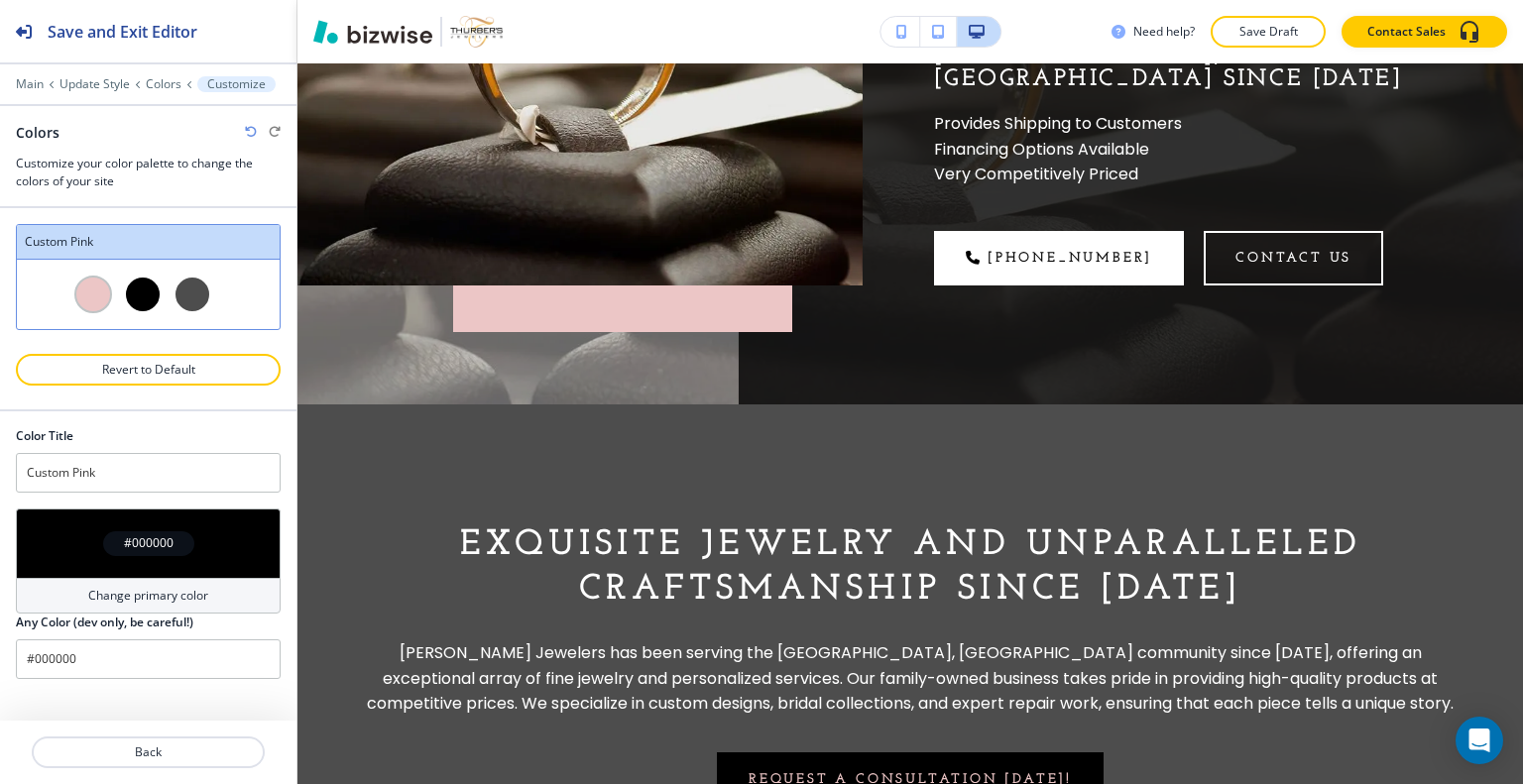 scroll, scrollTop: 0, scrollLeft: 0, axis: both 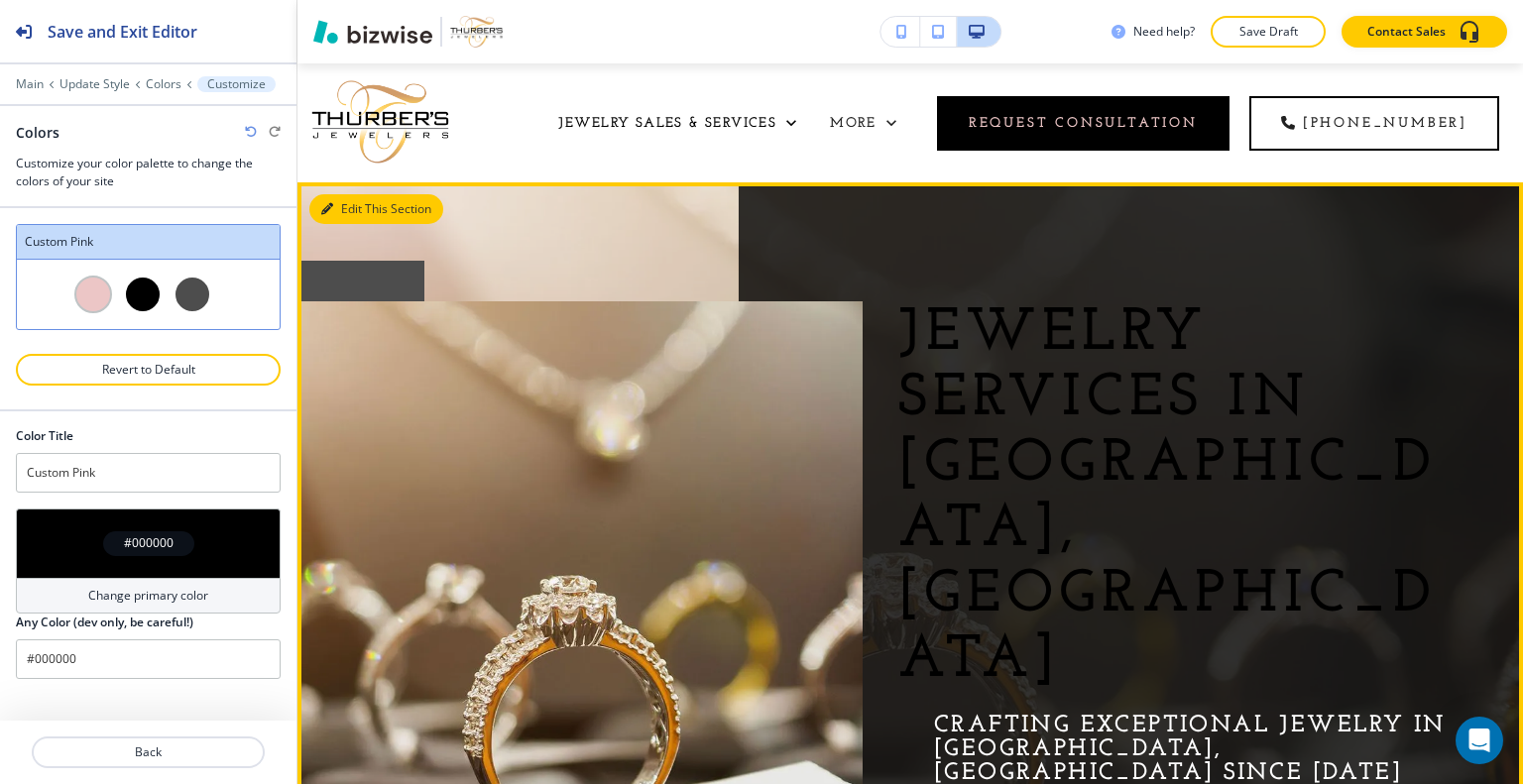 click on "Edit This Section" at bounding box center (376, 209) 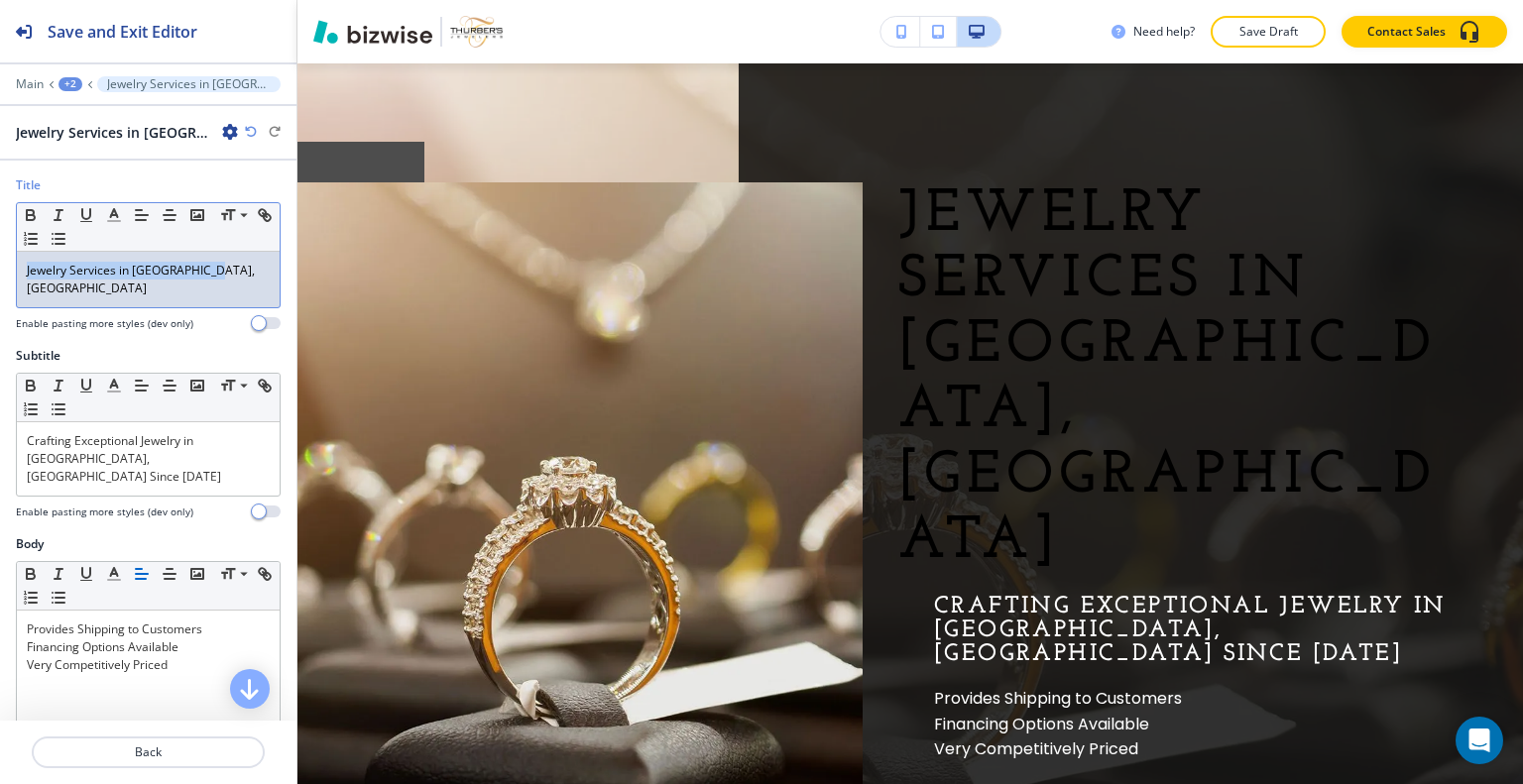drag, startPoint x: 235, startPoint y: 269, endPoint x: 3, endPoint y: 240, distance: 233.80547 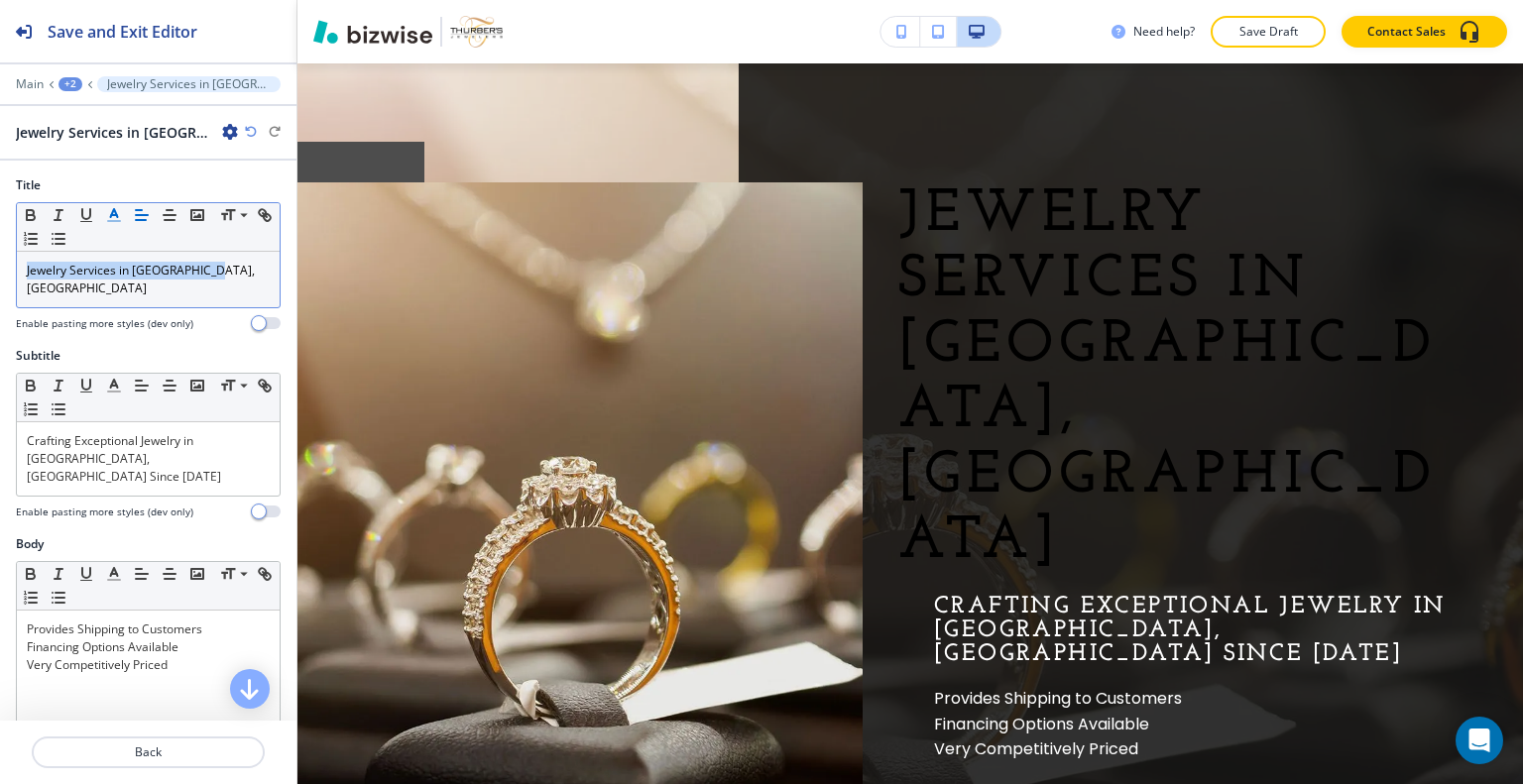 click 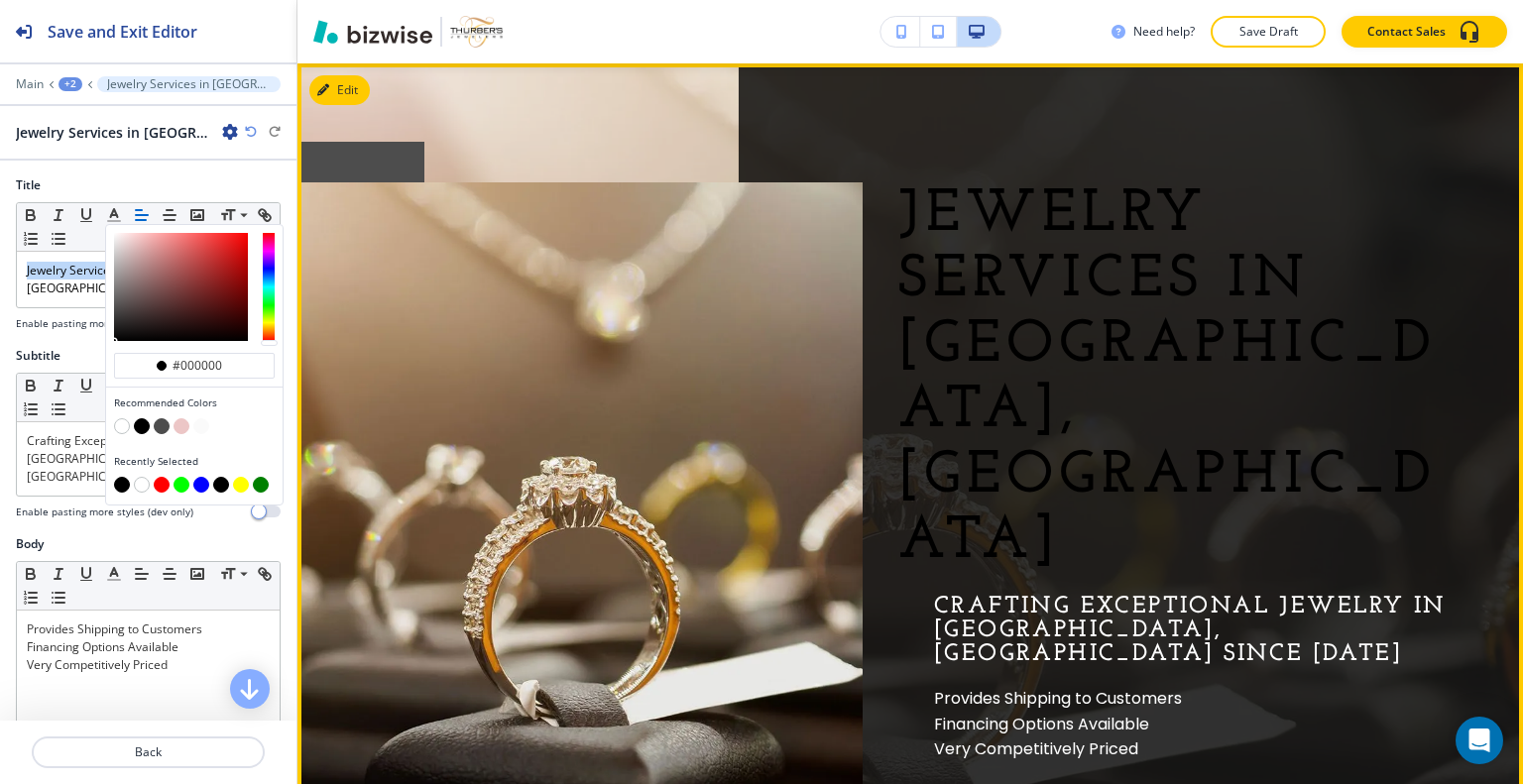 click at bounding box center [580, 521] 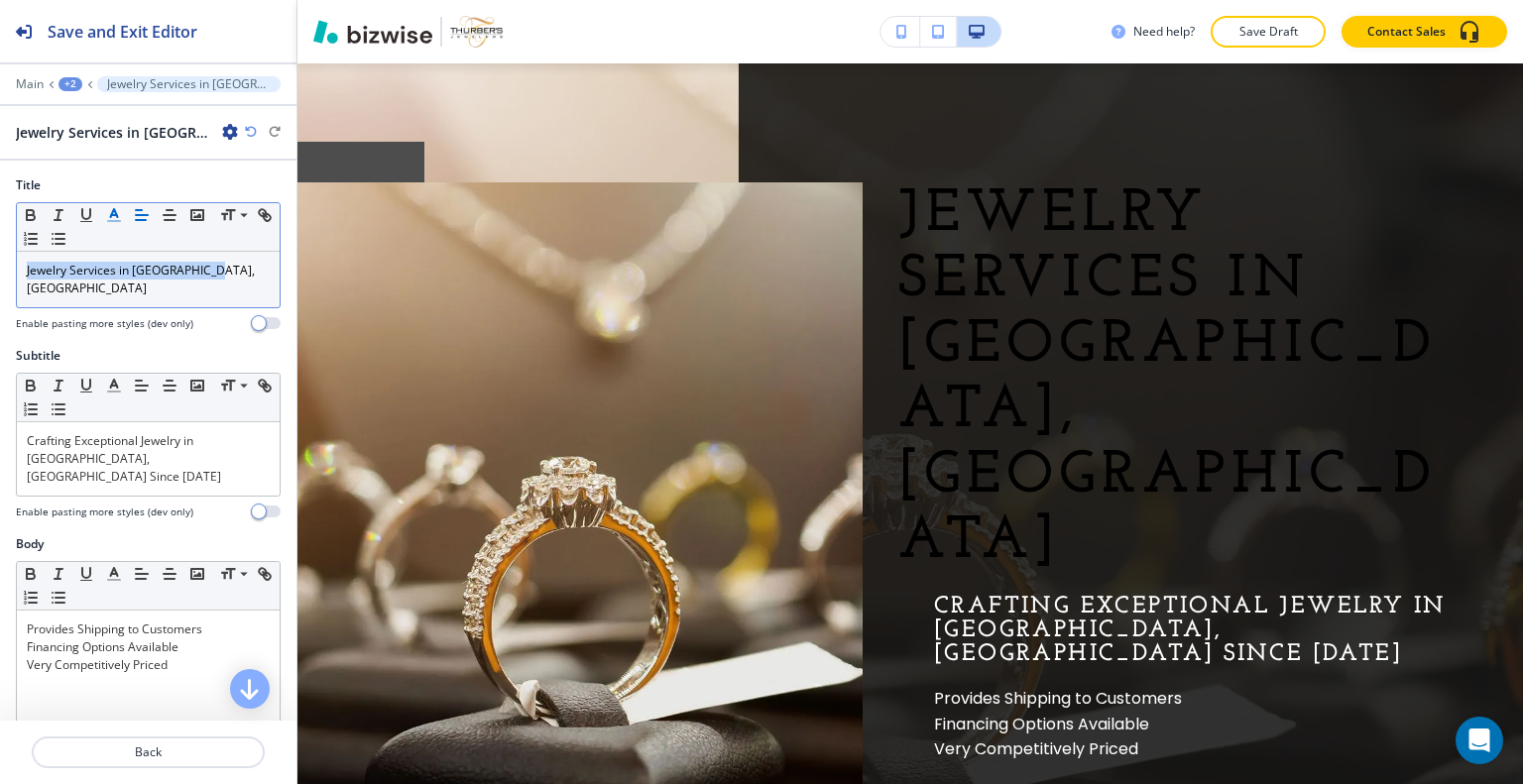 click 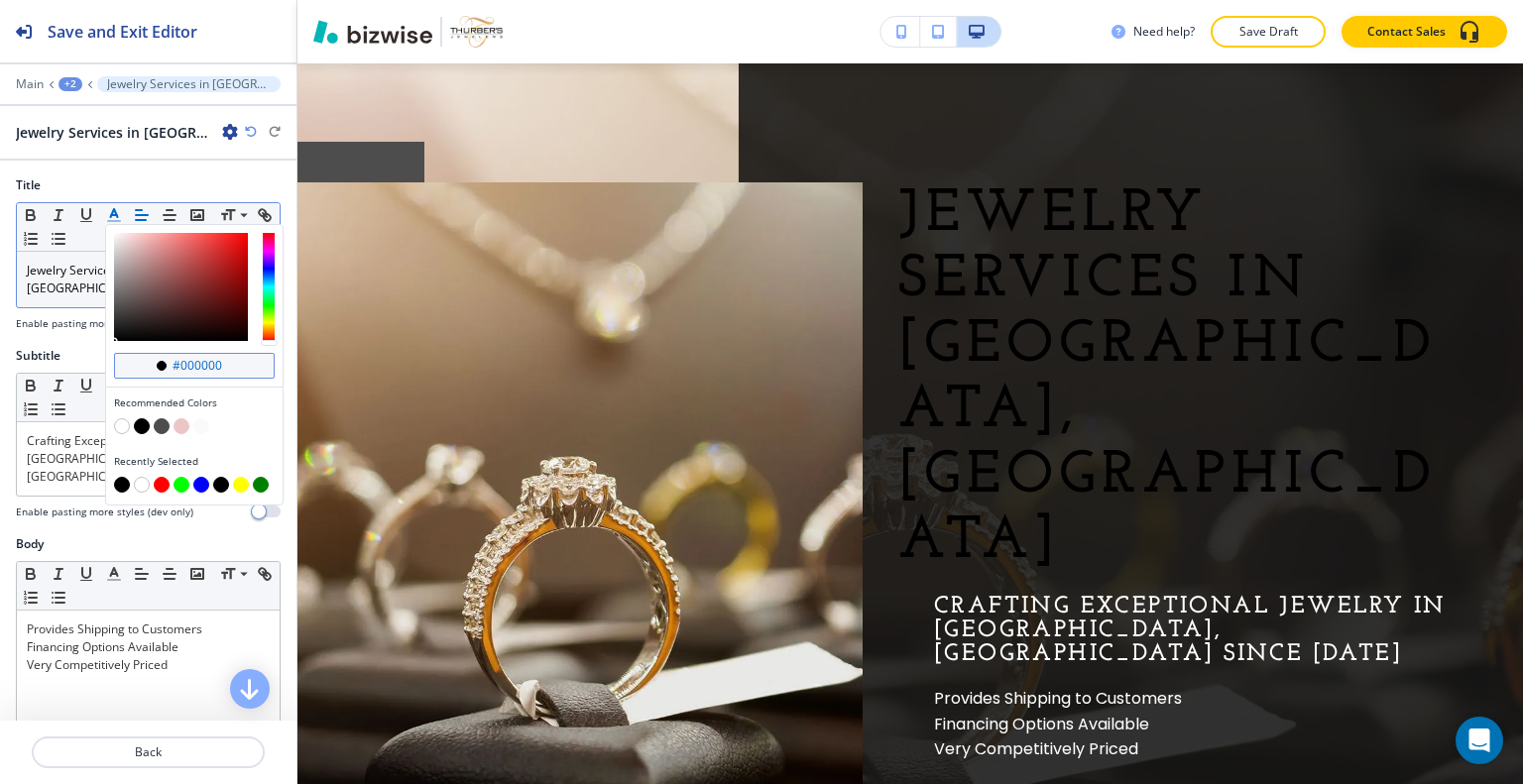 click on "#000000" at bounding box center (205, 366) 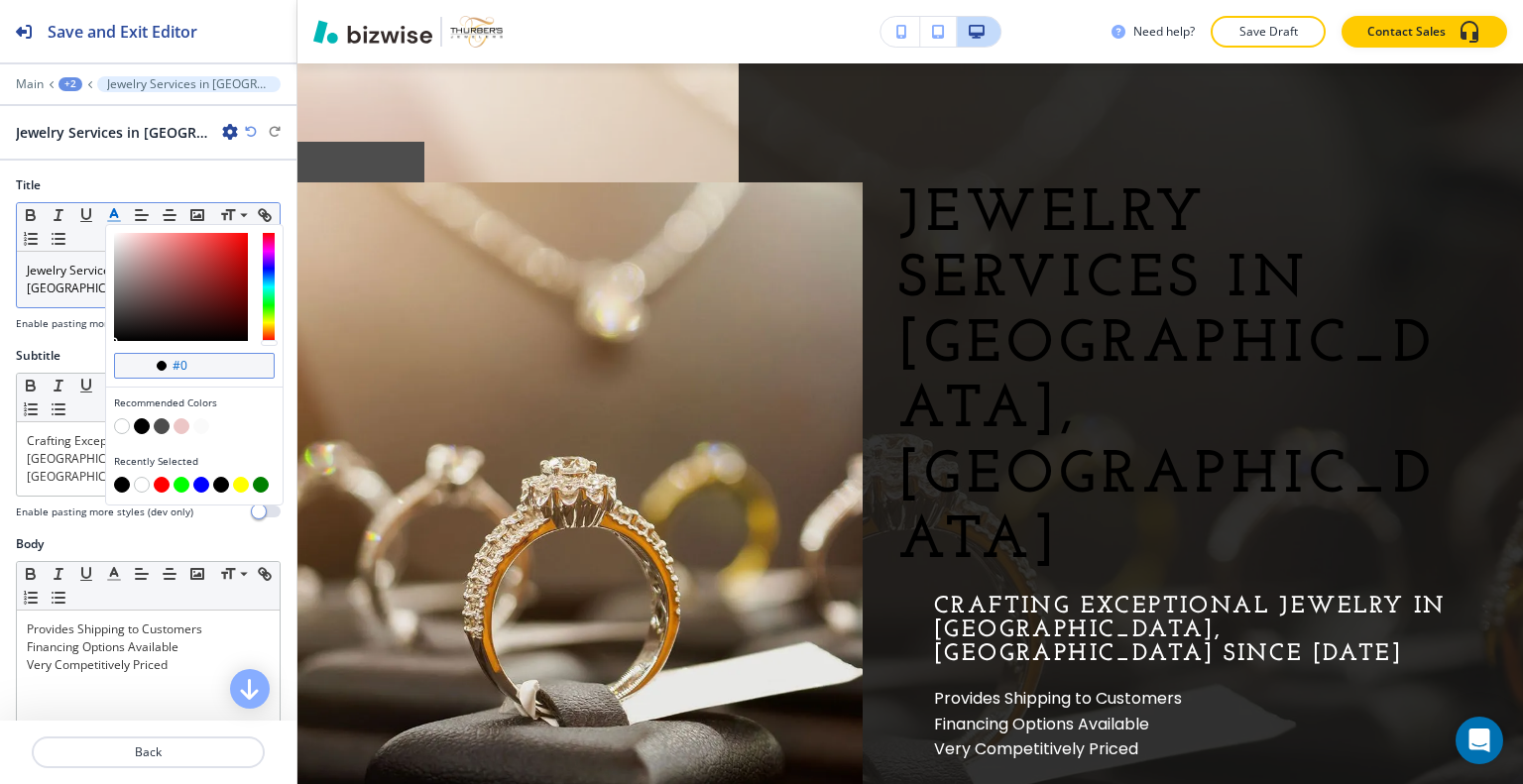 type on "#" 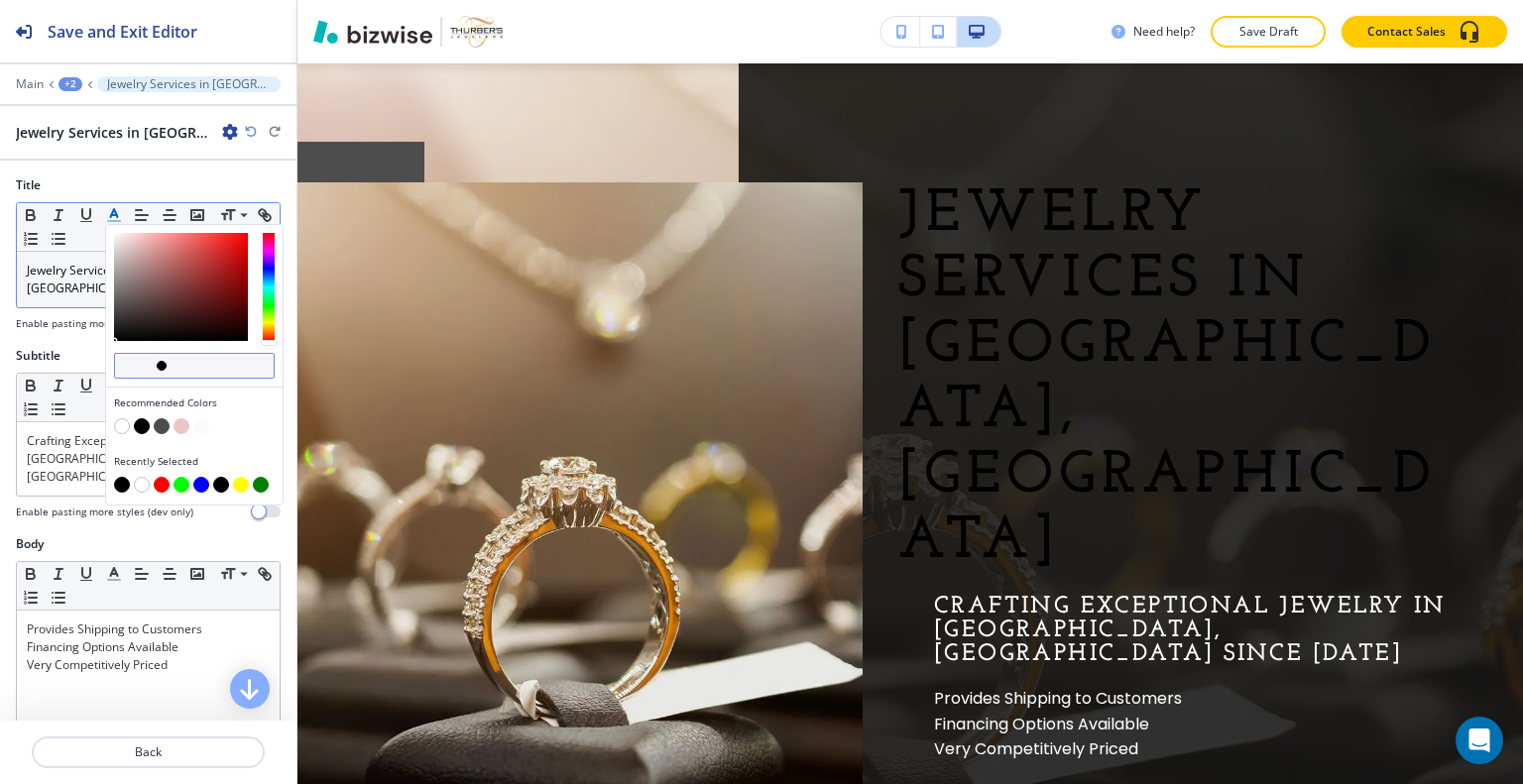 paste on "#CB7C1F" 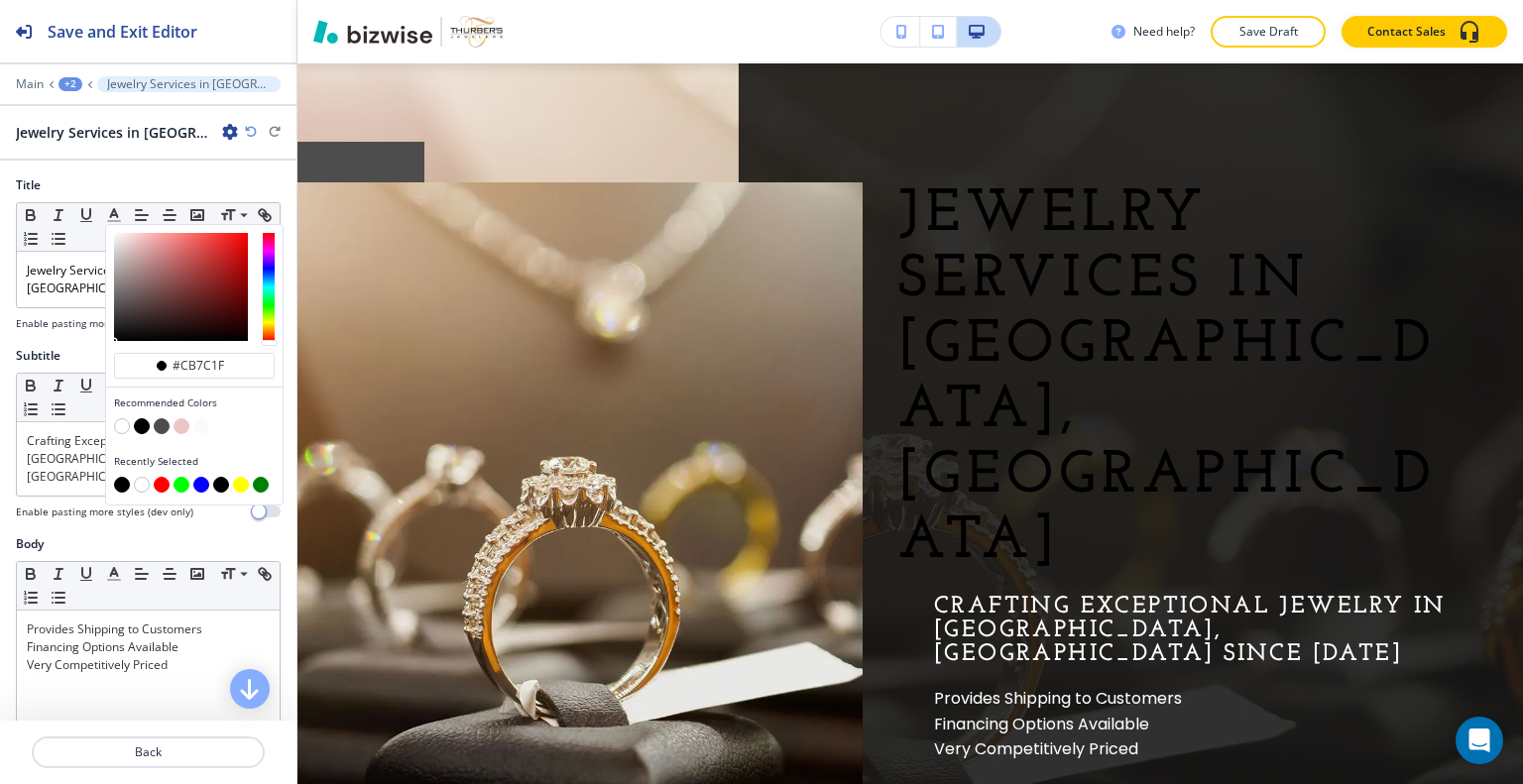 type on "#cb7c1f" 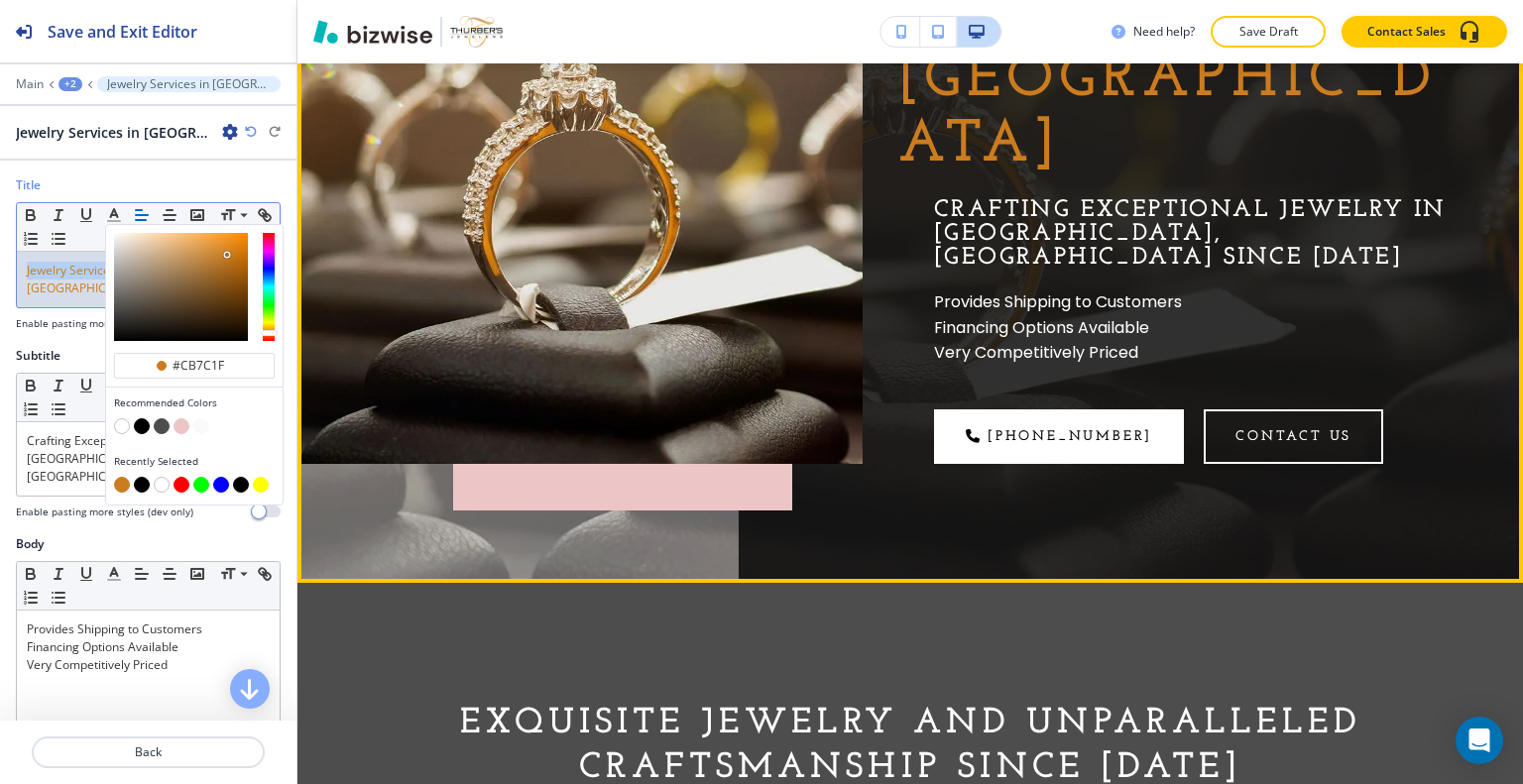 scroll, scrollTop: 714, scrollLeft: 0, axis: vertical 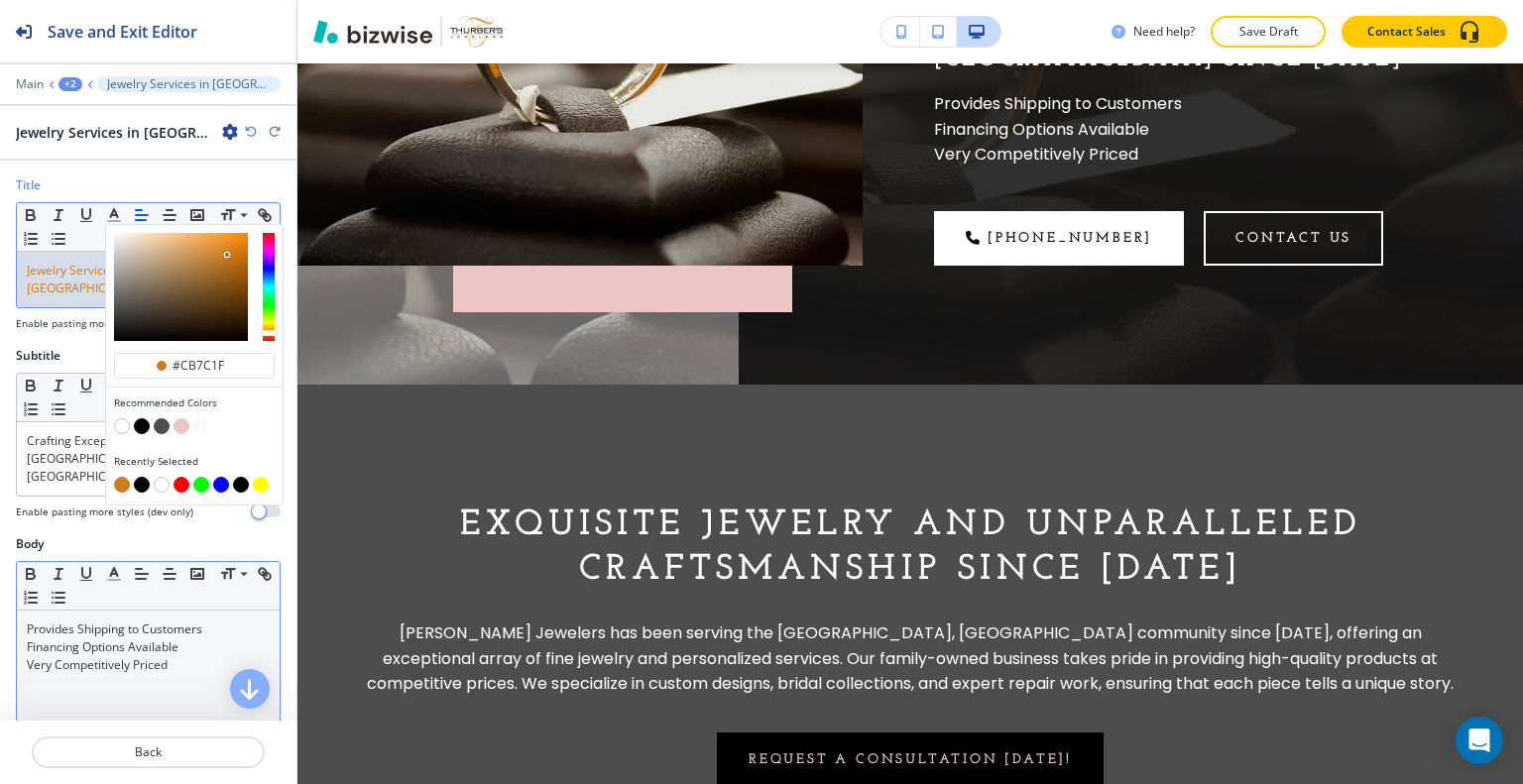 click on "Provides Shipping to Customers Financing Options Available Very Competitively Priced" at bounding box center (148, 739) 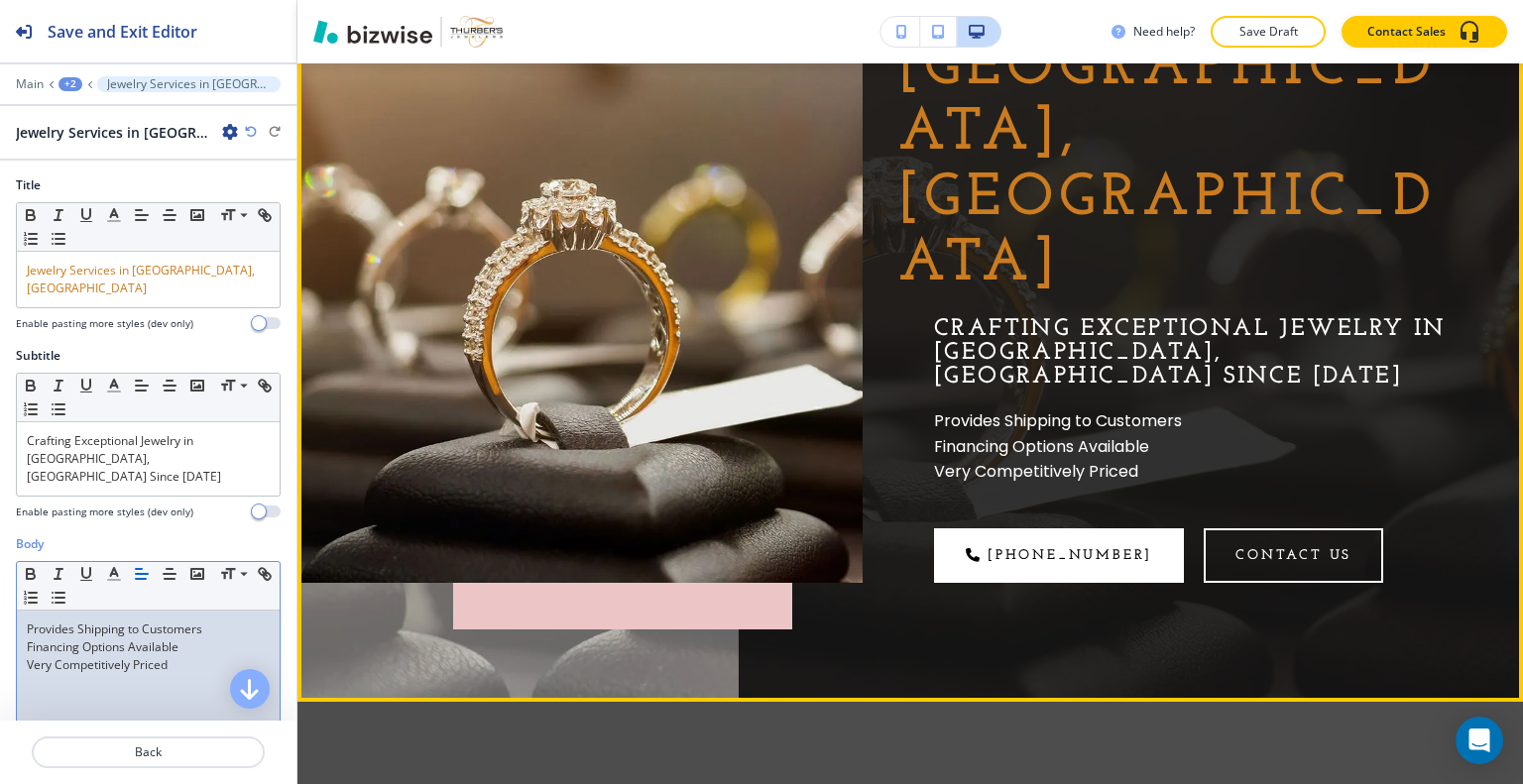 scroll, scrollTop: 793, scrollLeft: 0, axis: vertical 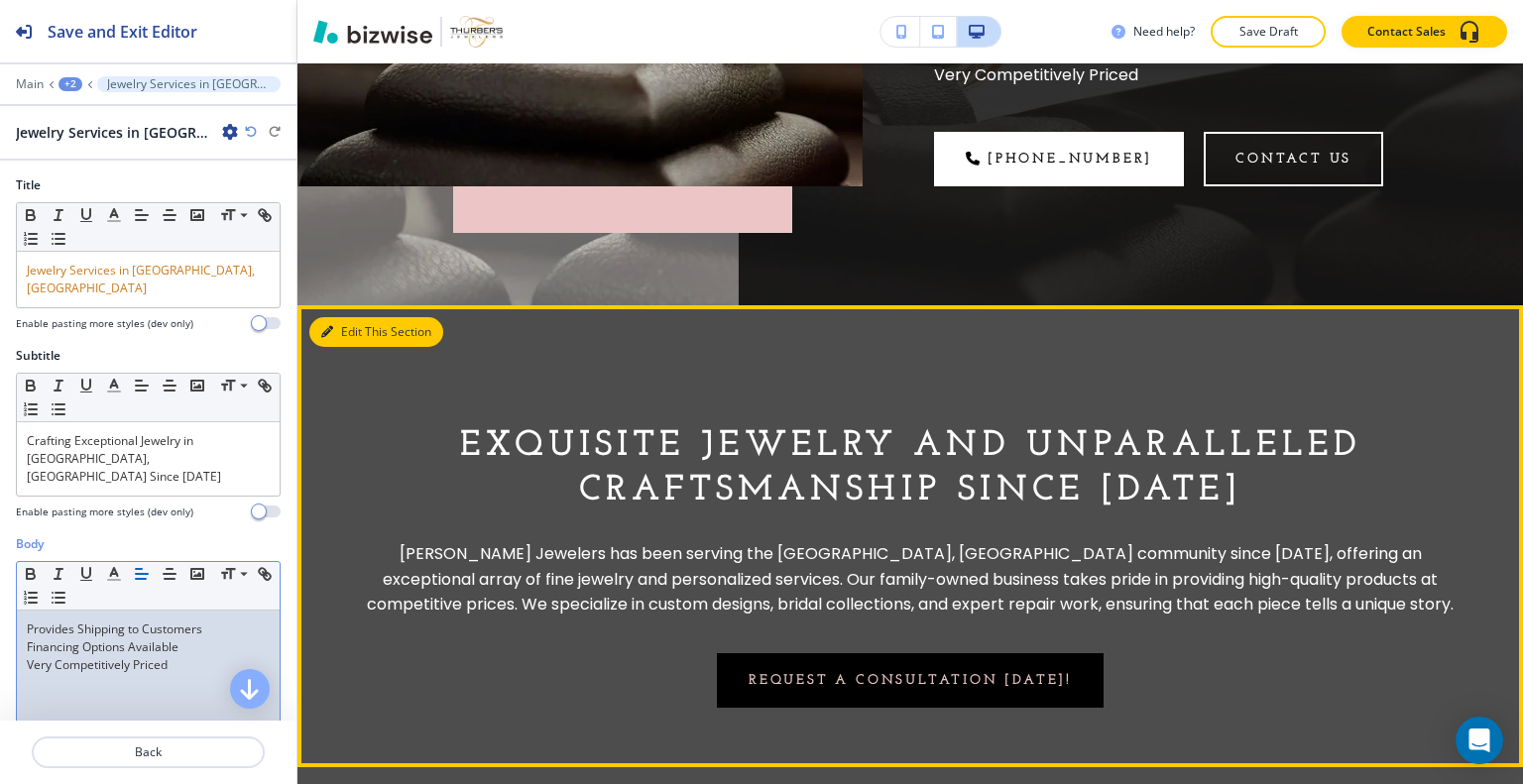 click on "Edit This Section" at bounding box center [376, 332] 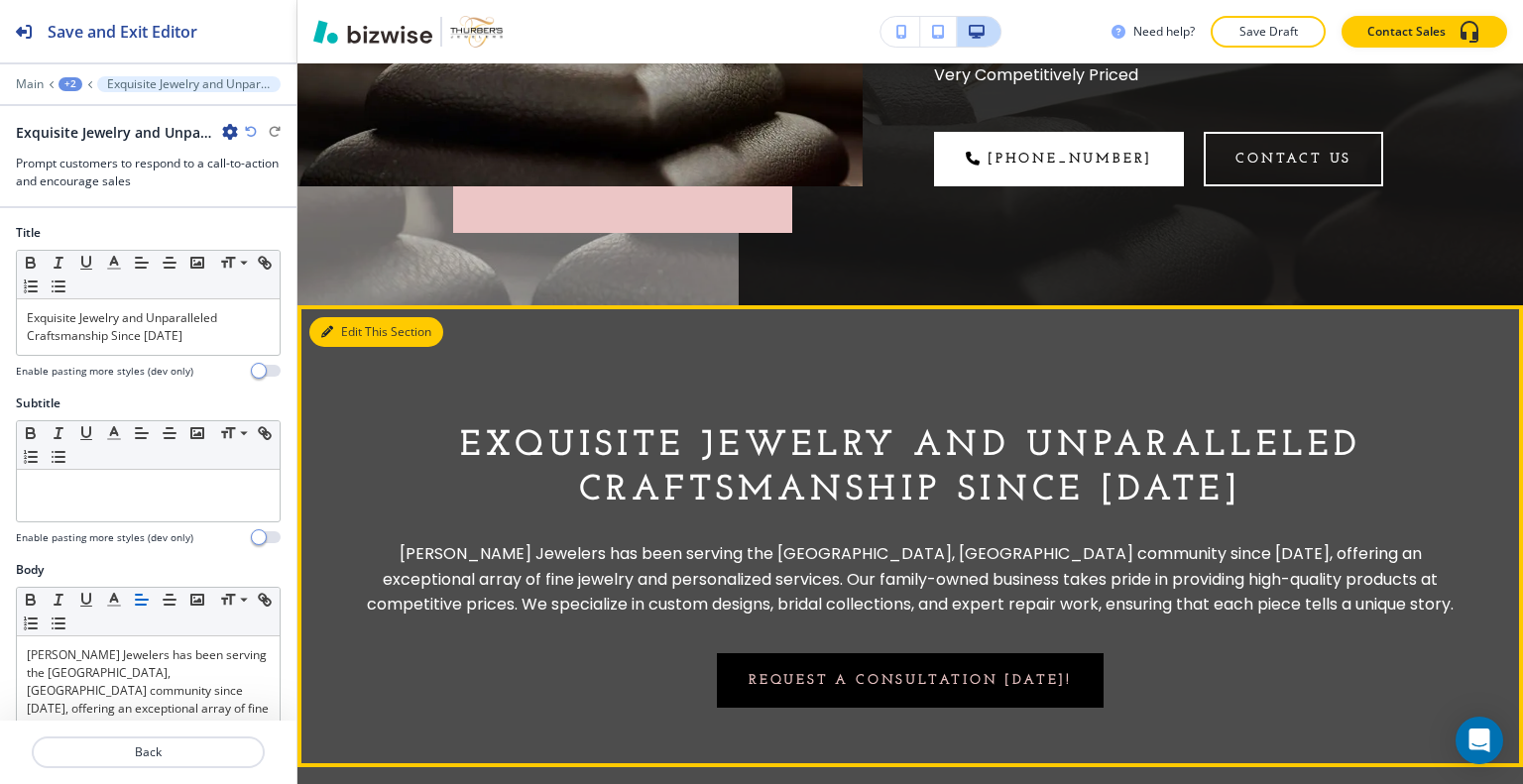 scroll, scrollTop: 880, scrollLeft: 0, axis: vertical 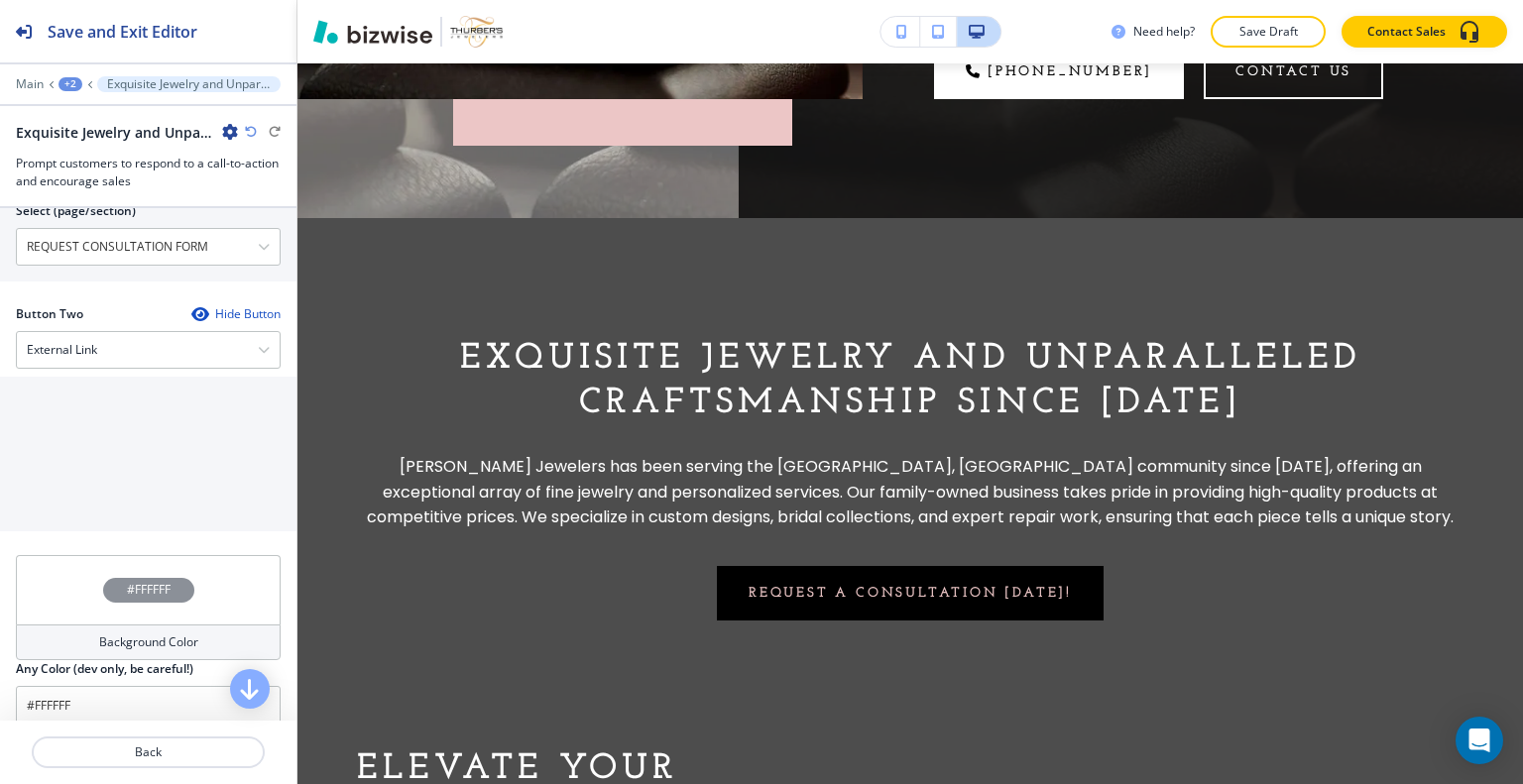 click on "#FFFFFF" at bounding box center [148, 590] 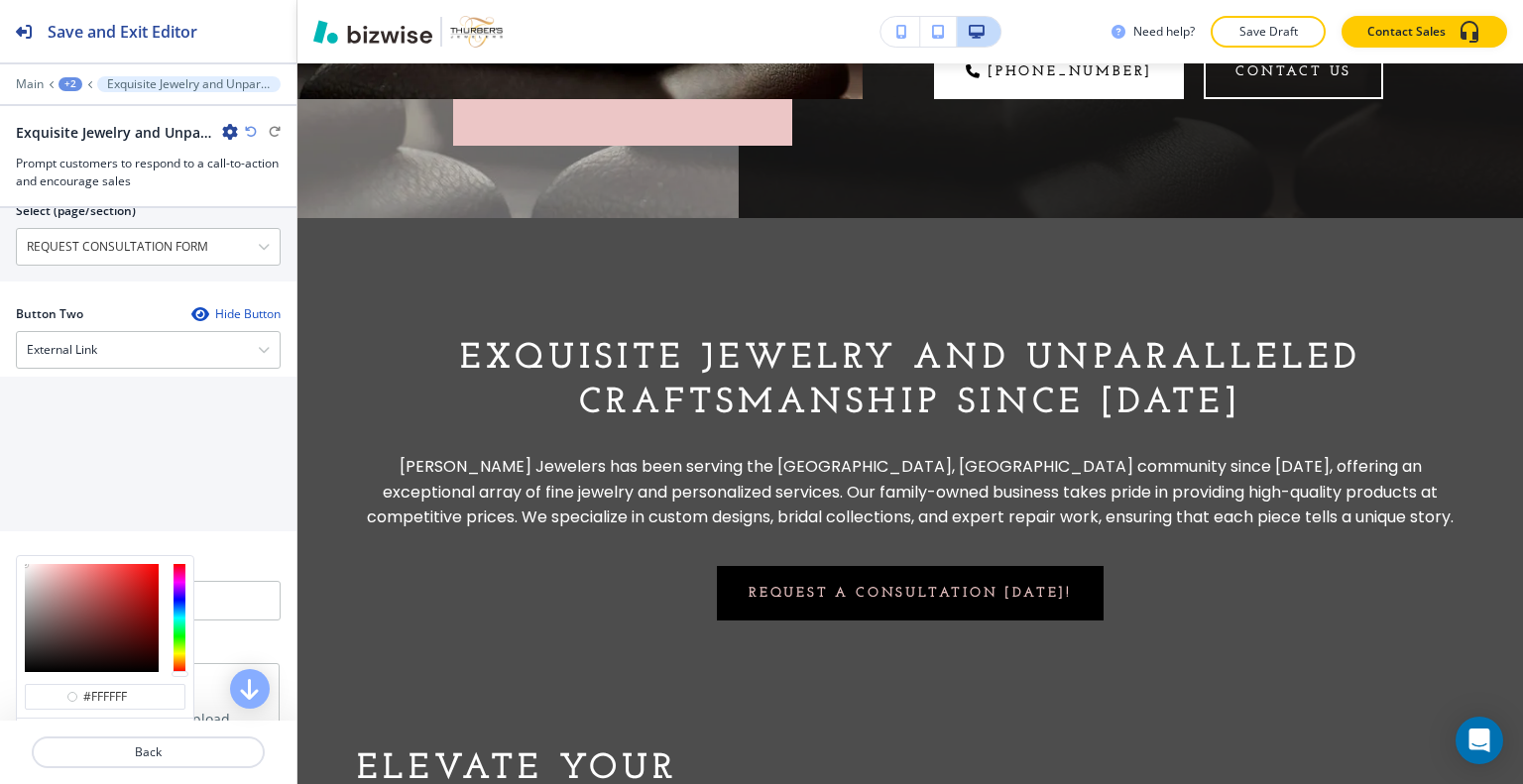 scroll, scrollTop: 1035, scrollLeft: 0, axis: vertical 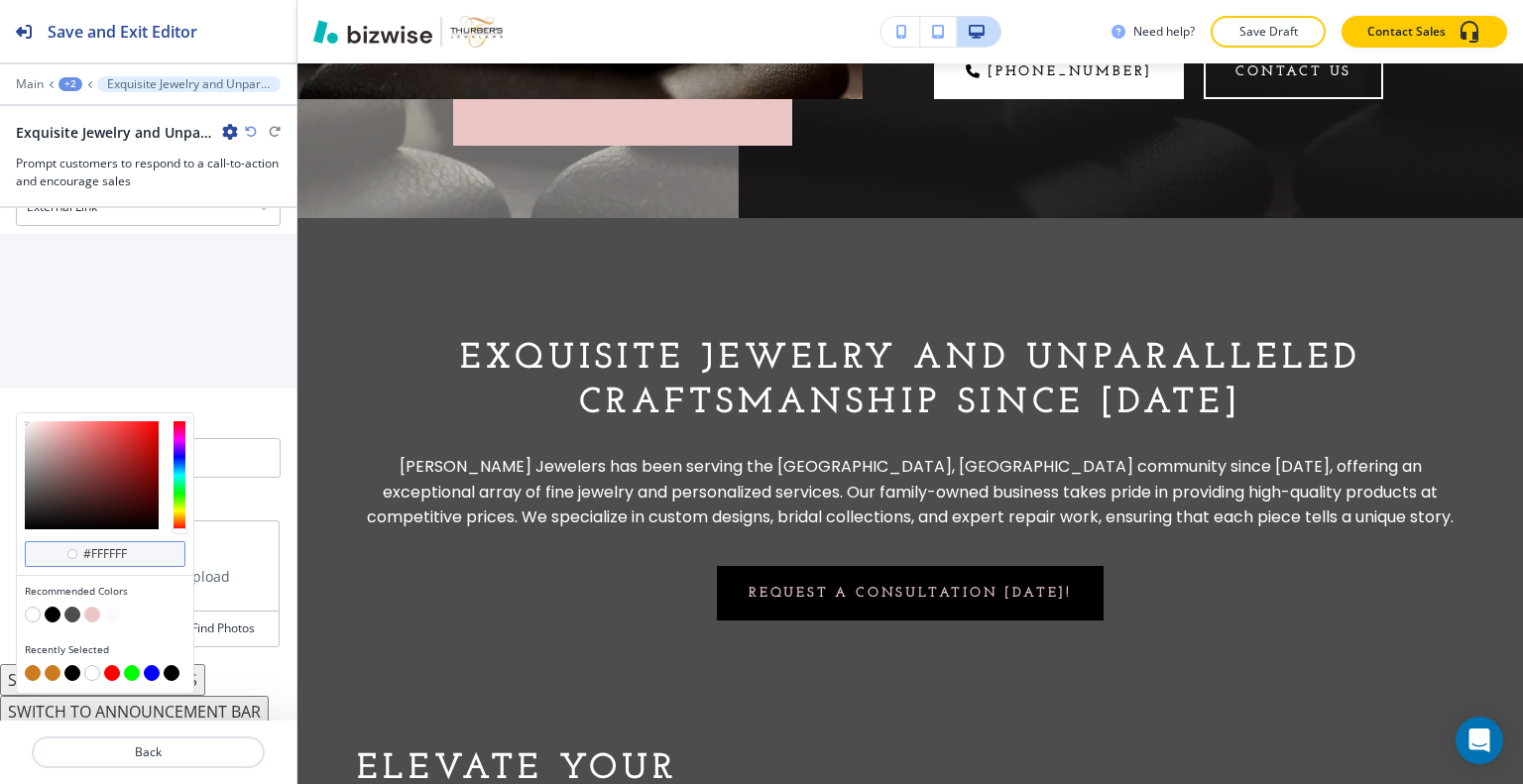 click on "#ffffff" at bounding box center (116, 554) 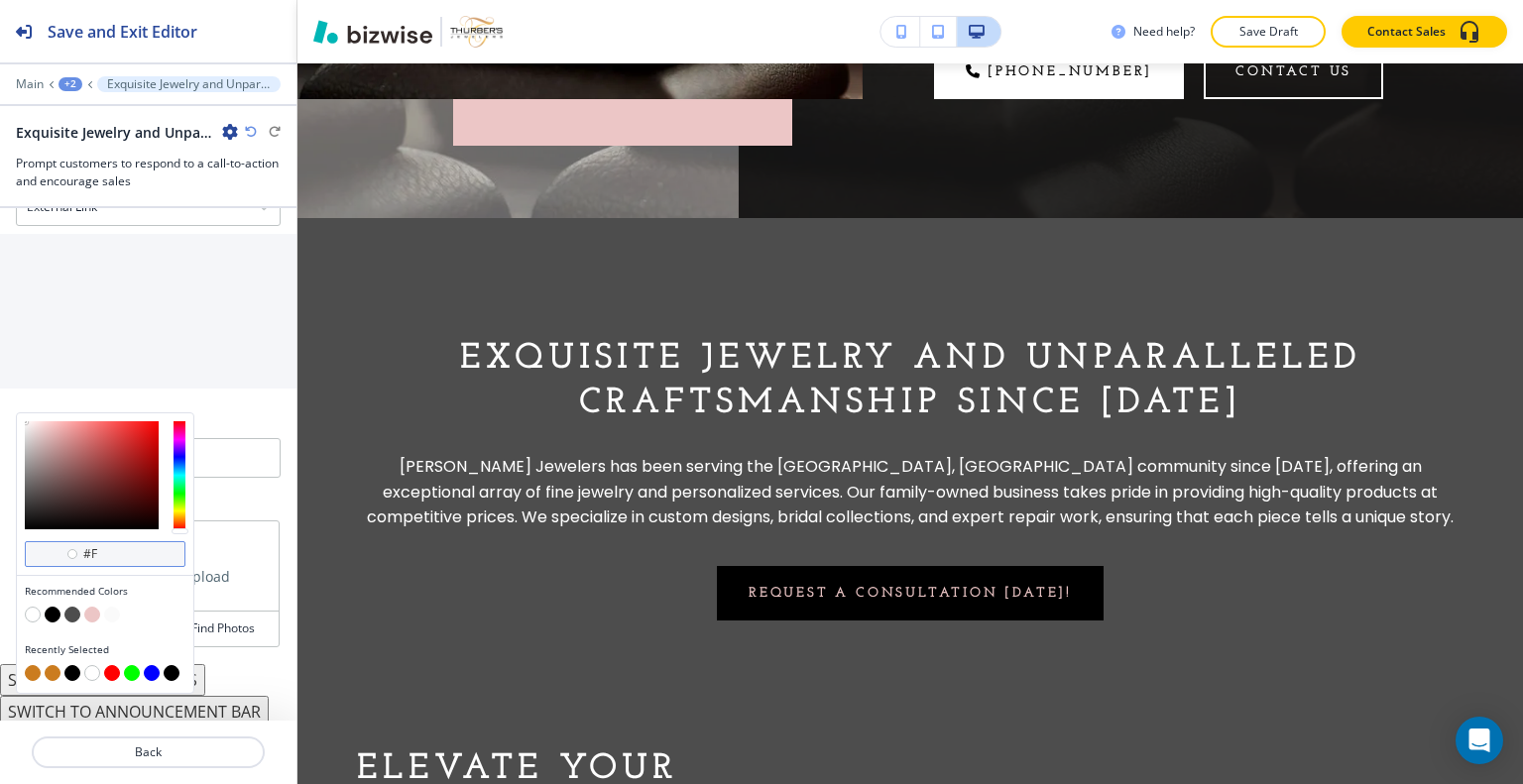 type on "#" 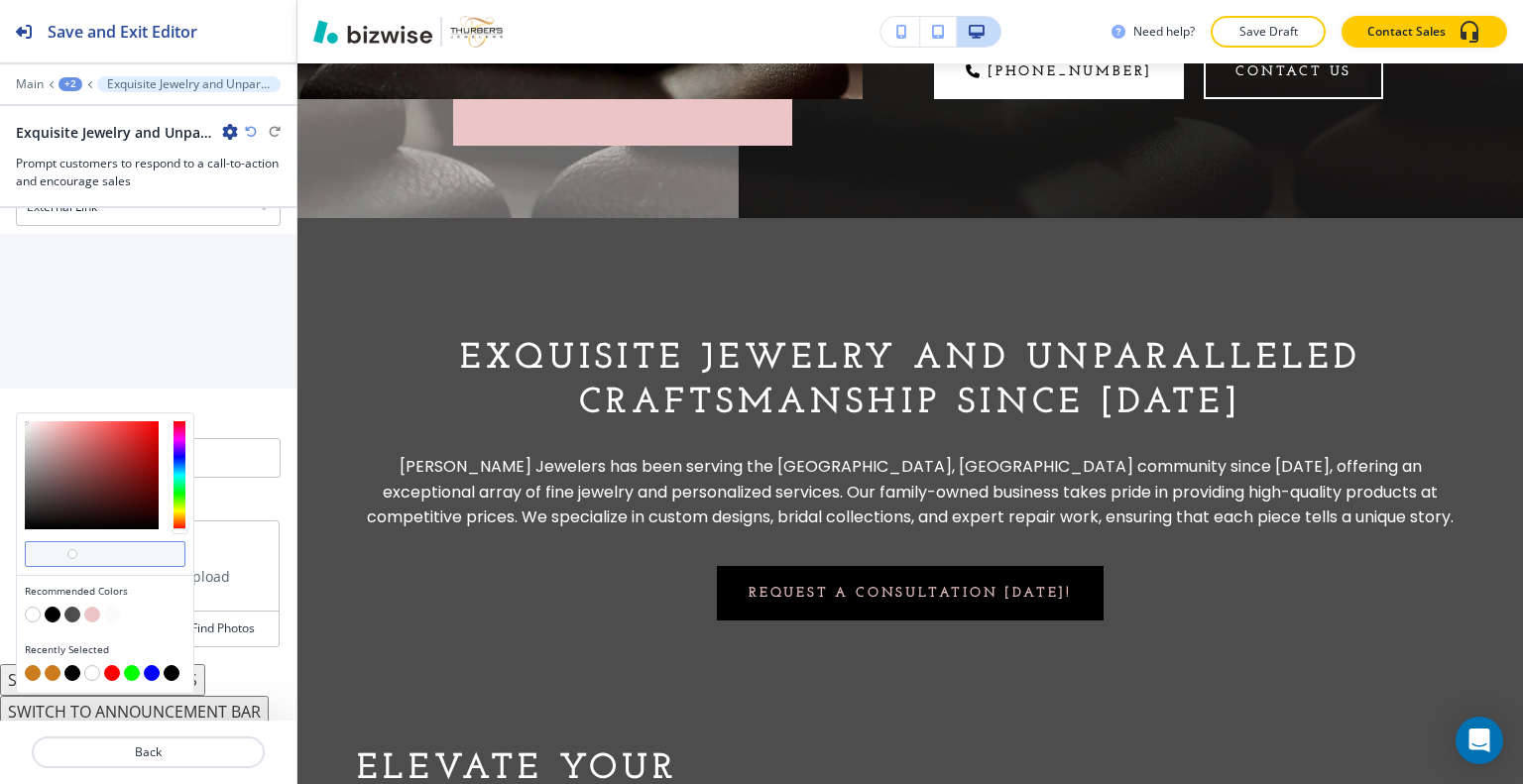 paste on "#B38F1D" 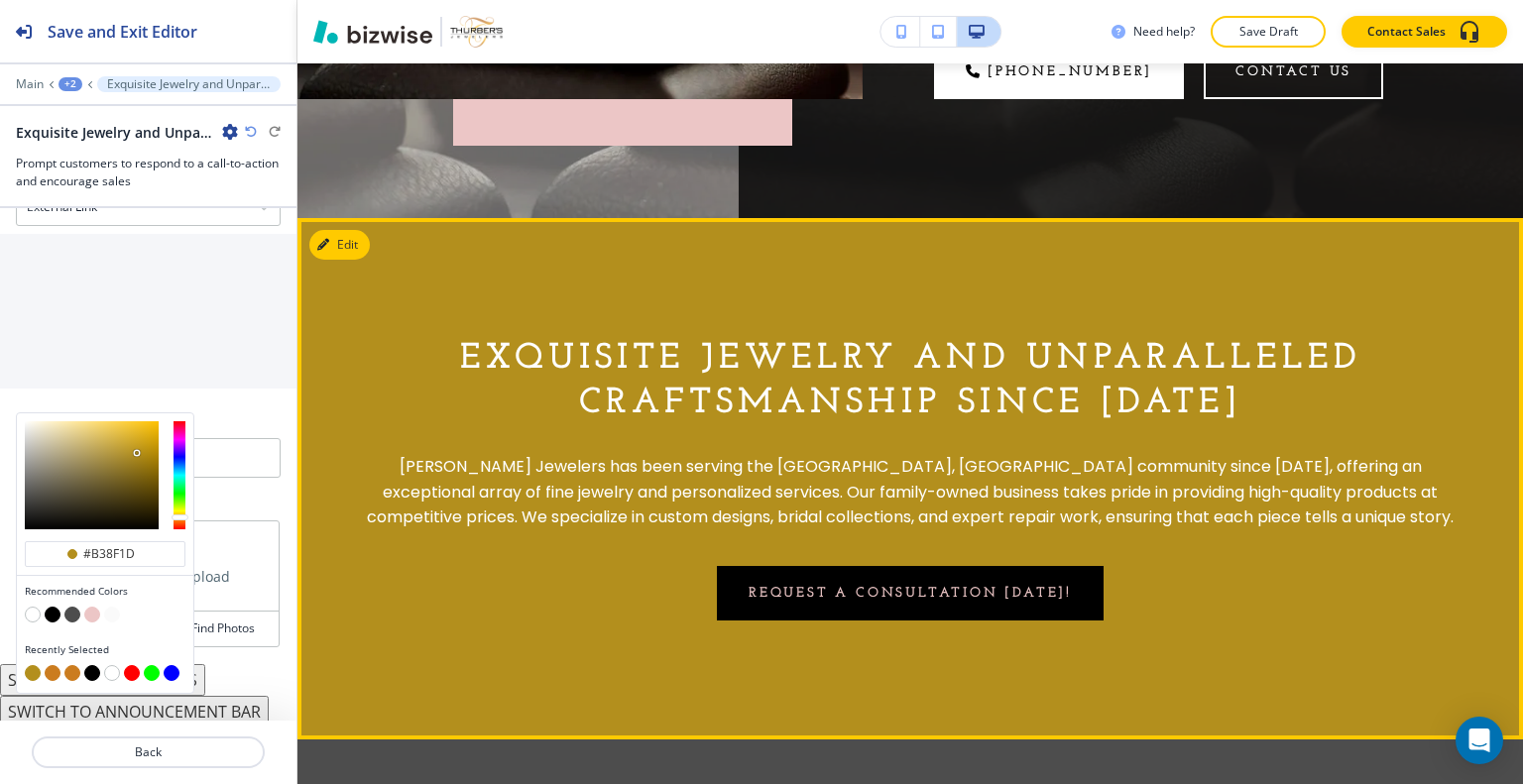 type on "#b38f1d" 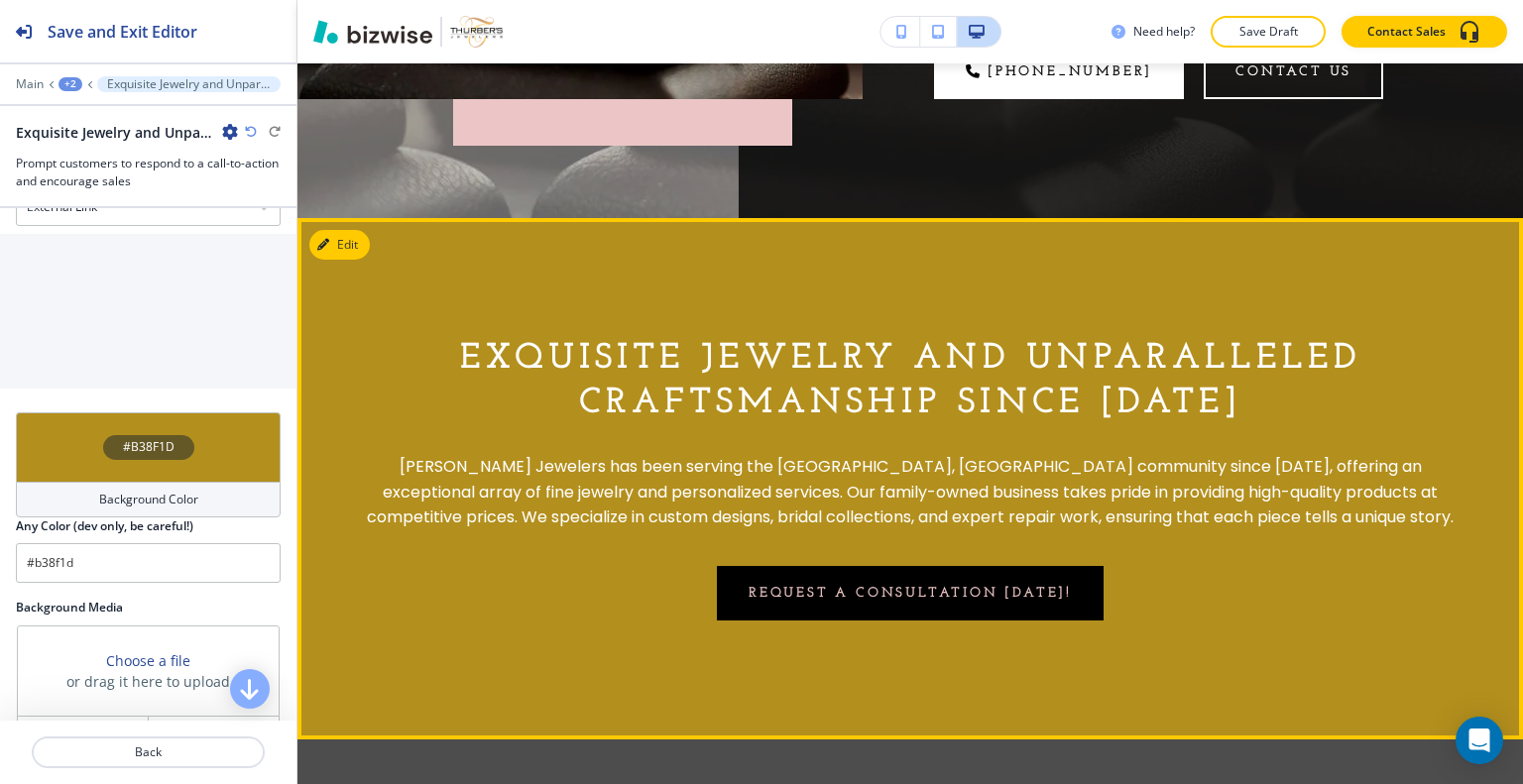 click on "Exquisite Jewelry and Unparalleled Craftsmanship Since 1988 Thurber's Jewelers has been serving the Wadsworth, OH community since 1988, offering an exceptional array of fine jewelry and personalized services. Our family-owned business takes pride in providing high-quality products at competitive prices. We specialize in custom designs, bridal collections, and expert repair work, ensuring that each piece tells a unique story. Request a consultation today!" at bounding box center [910, 479] 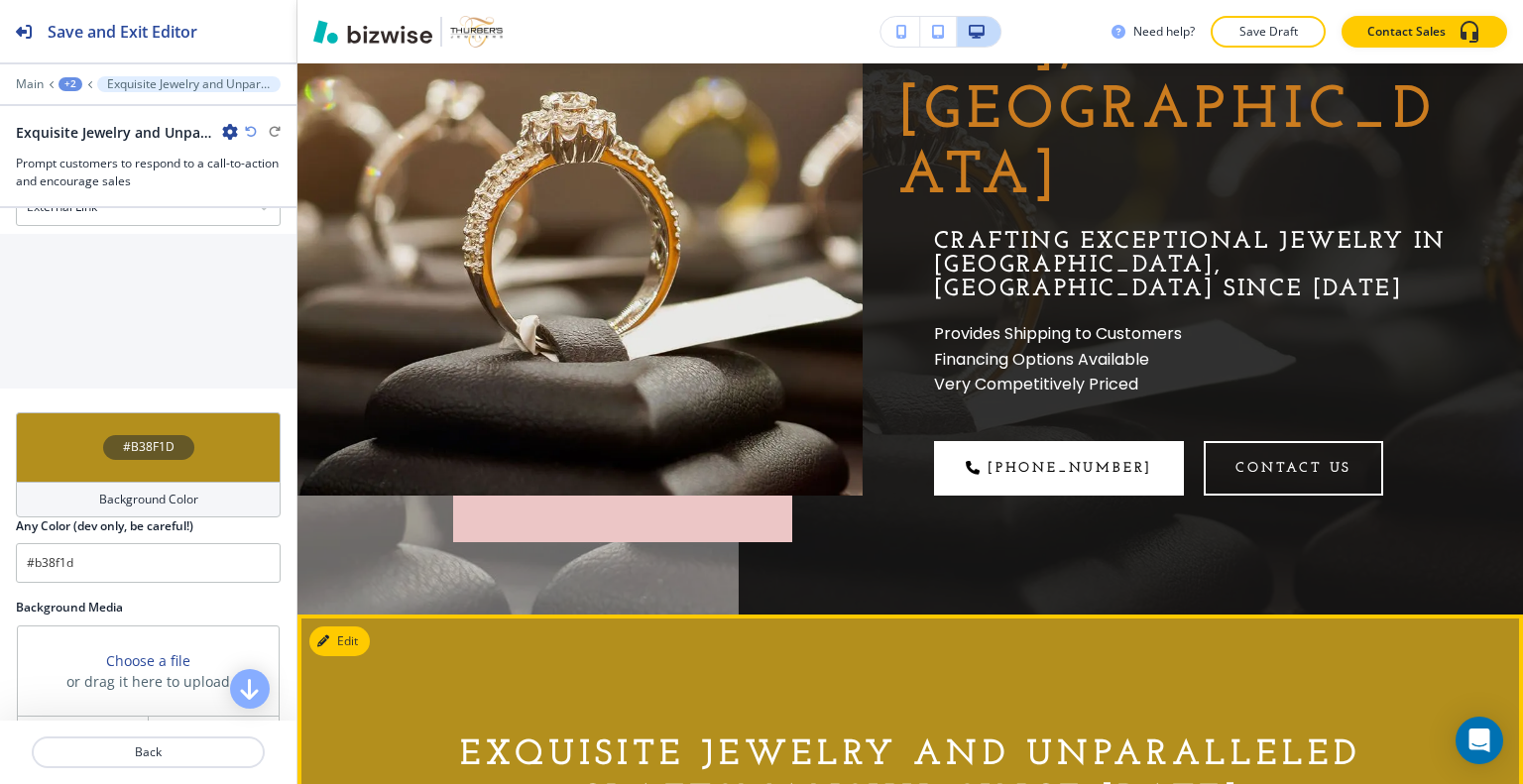 scroll, scrollTop: 186, scrollLeft: 0, axis: vertical 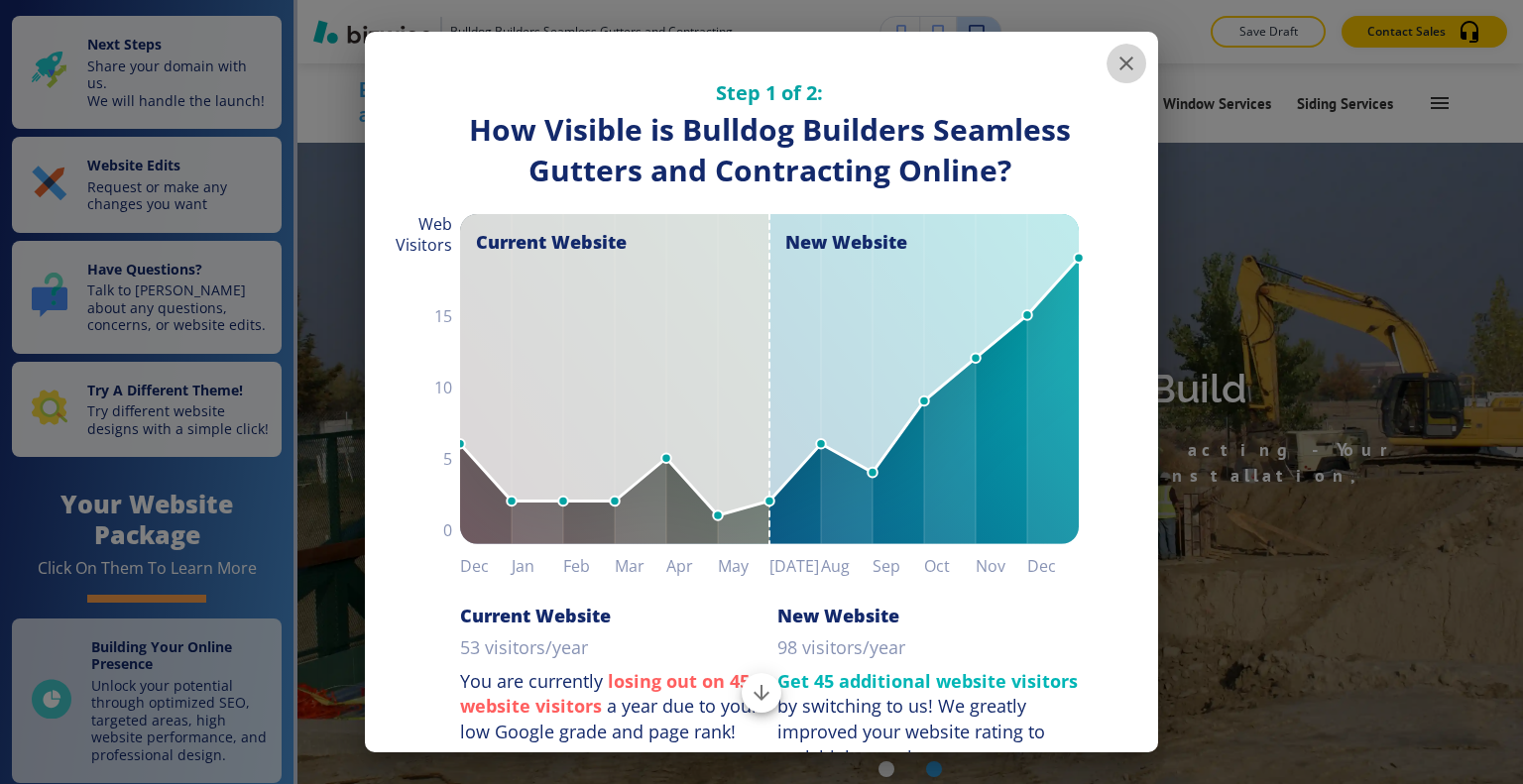 click 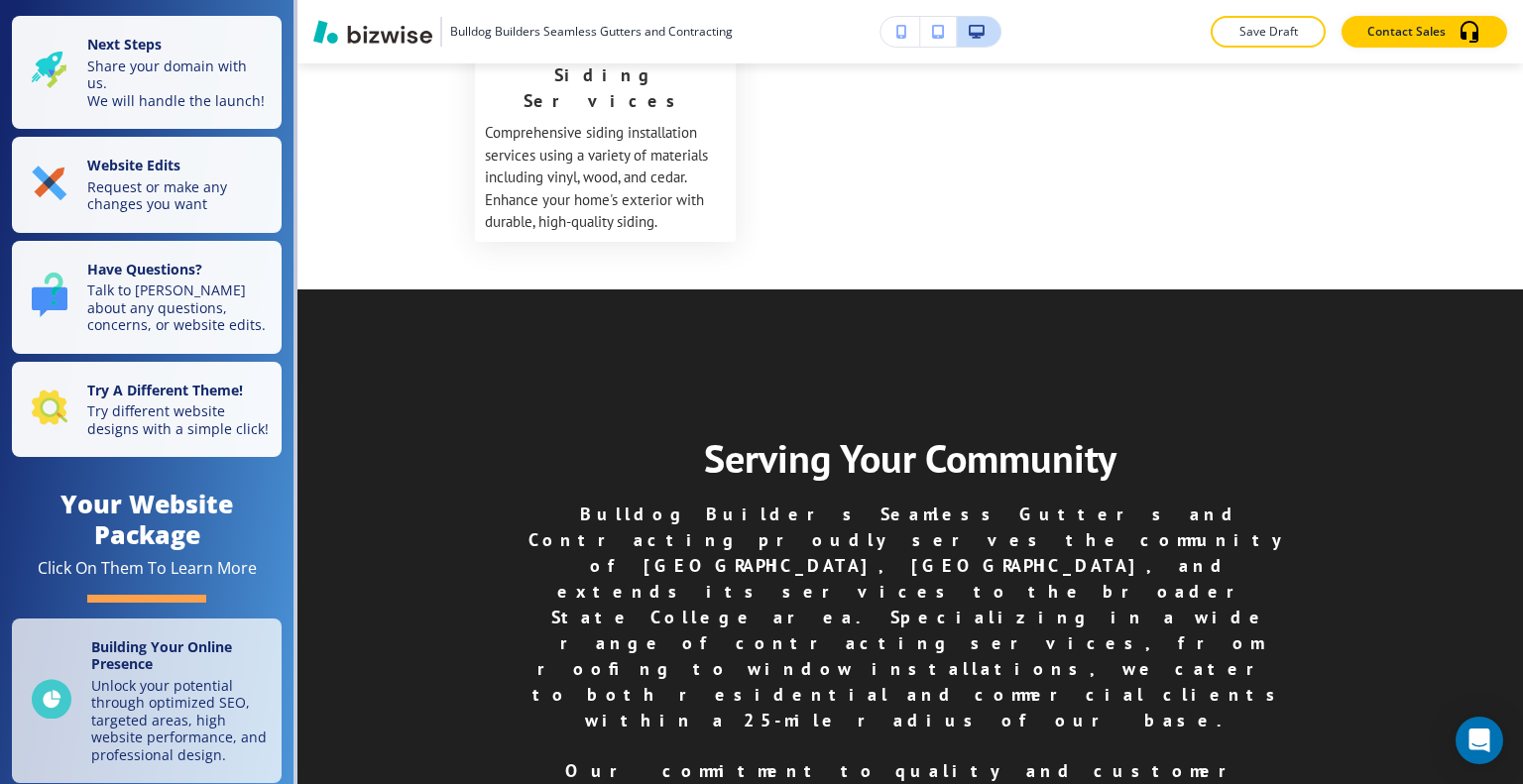 scroll, scrollTop: 3469, scrollLeft: 0, axis: vertical 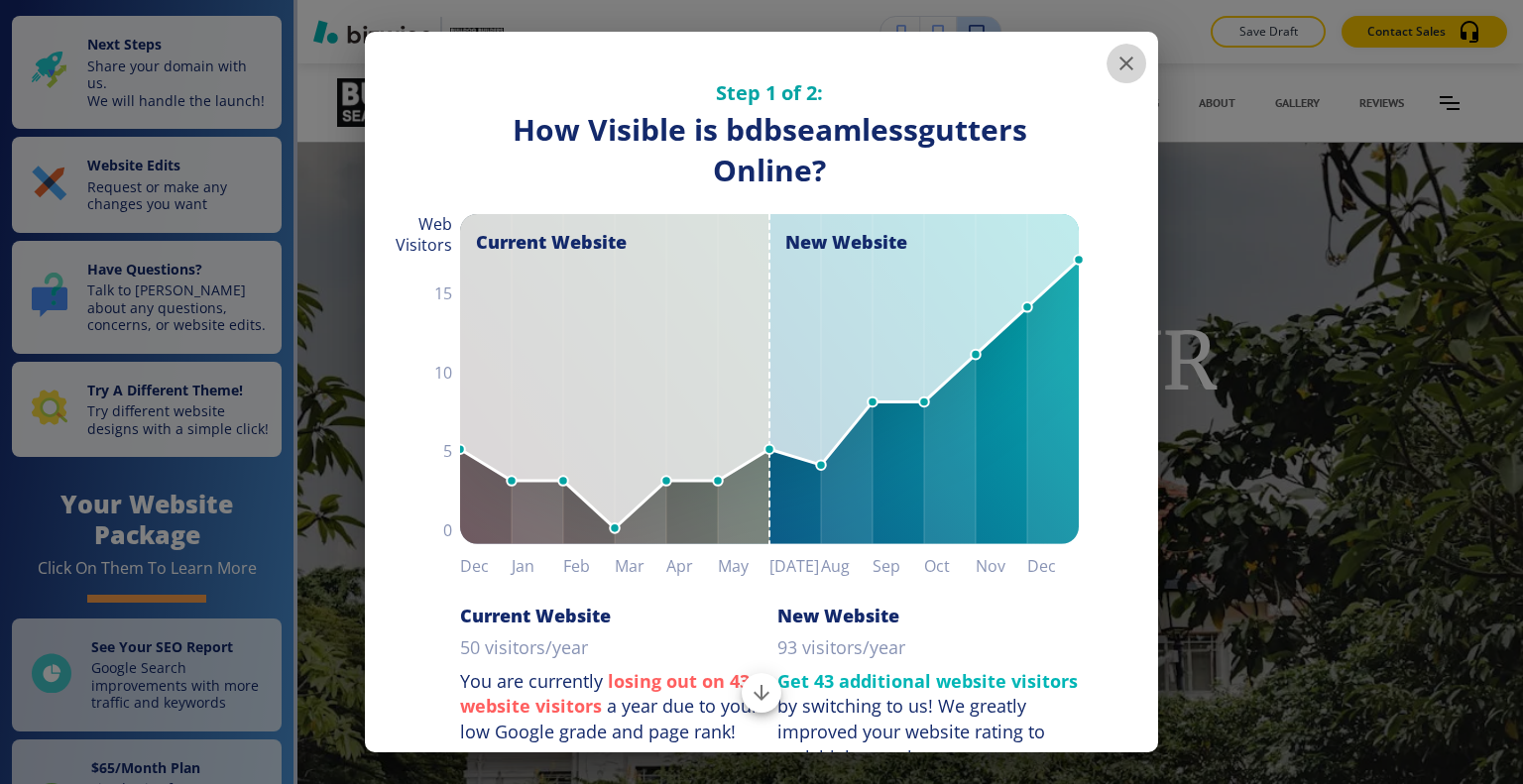 click 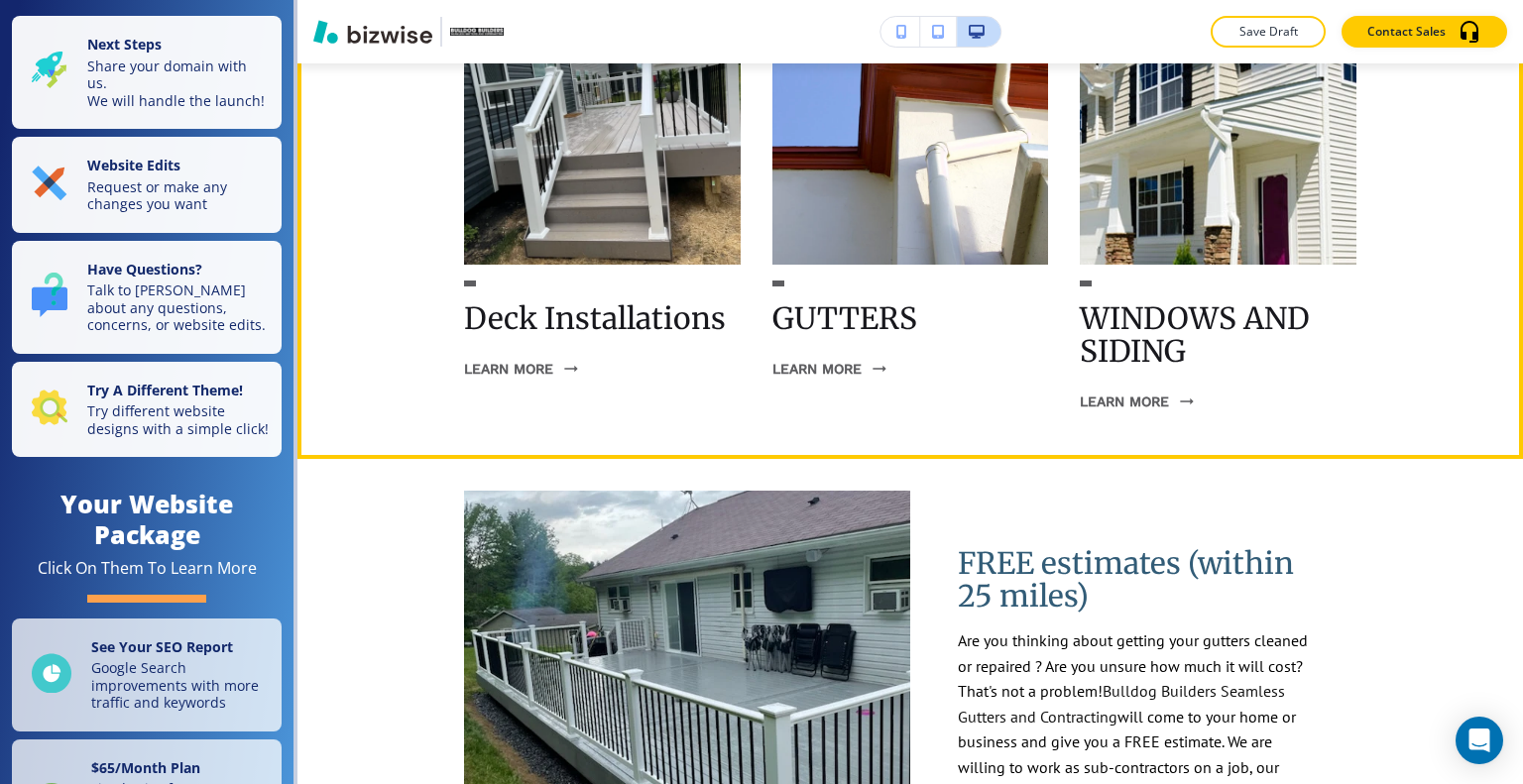 scroll, scrollTop: 1487, scrollLeft: 0, axis: vertical 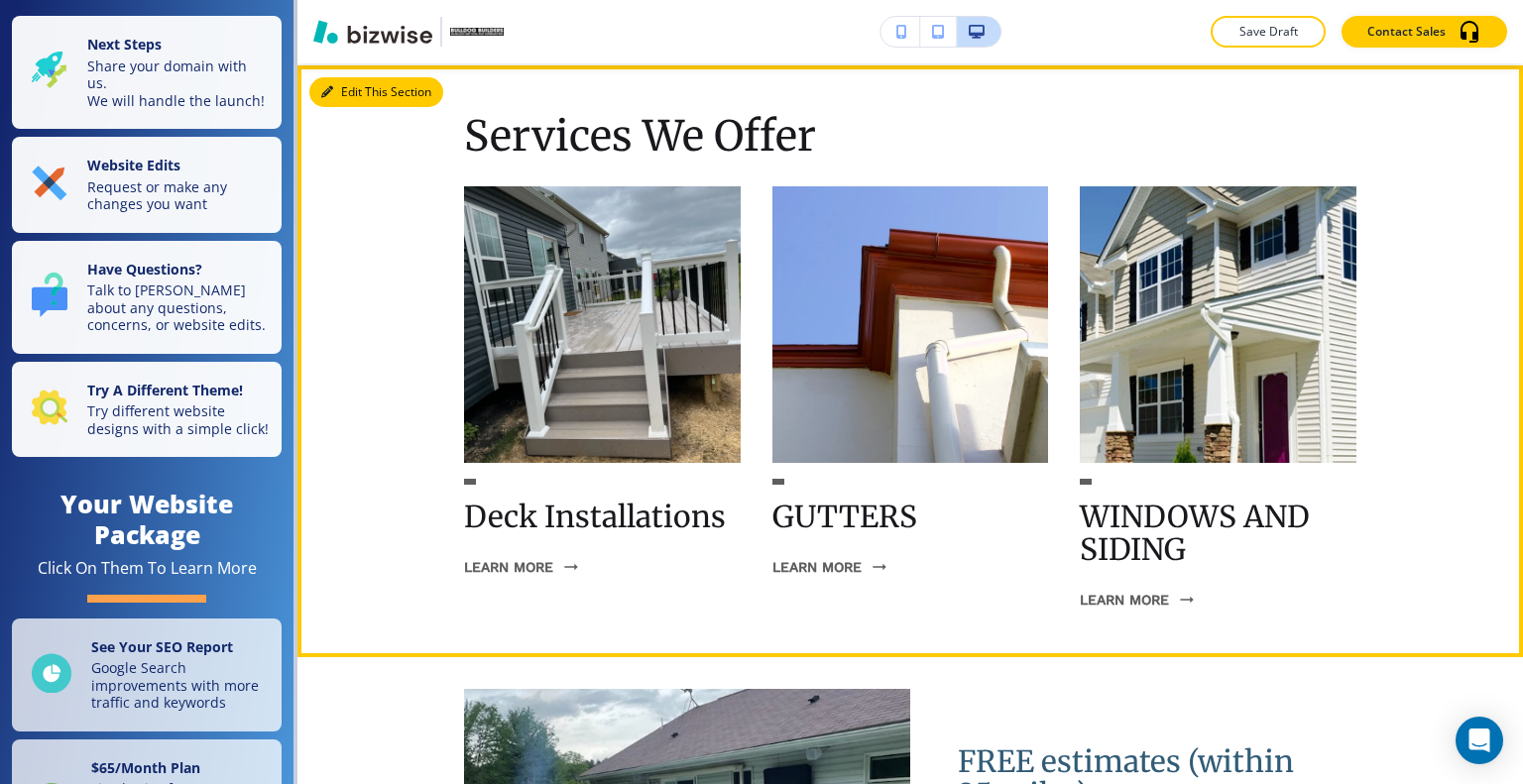 click on "Edit This Section" at bounding box center [376, 92] 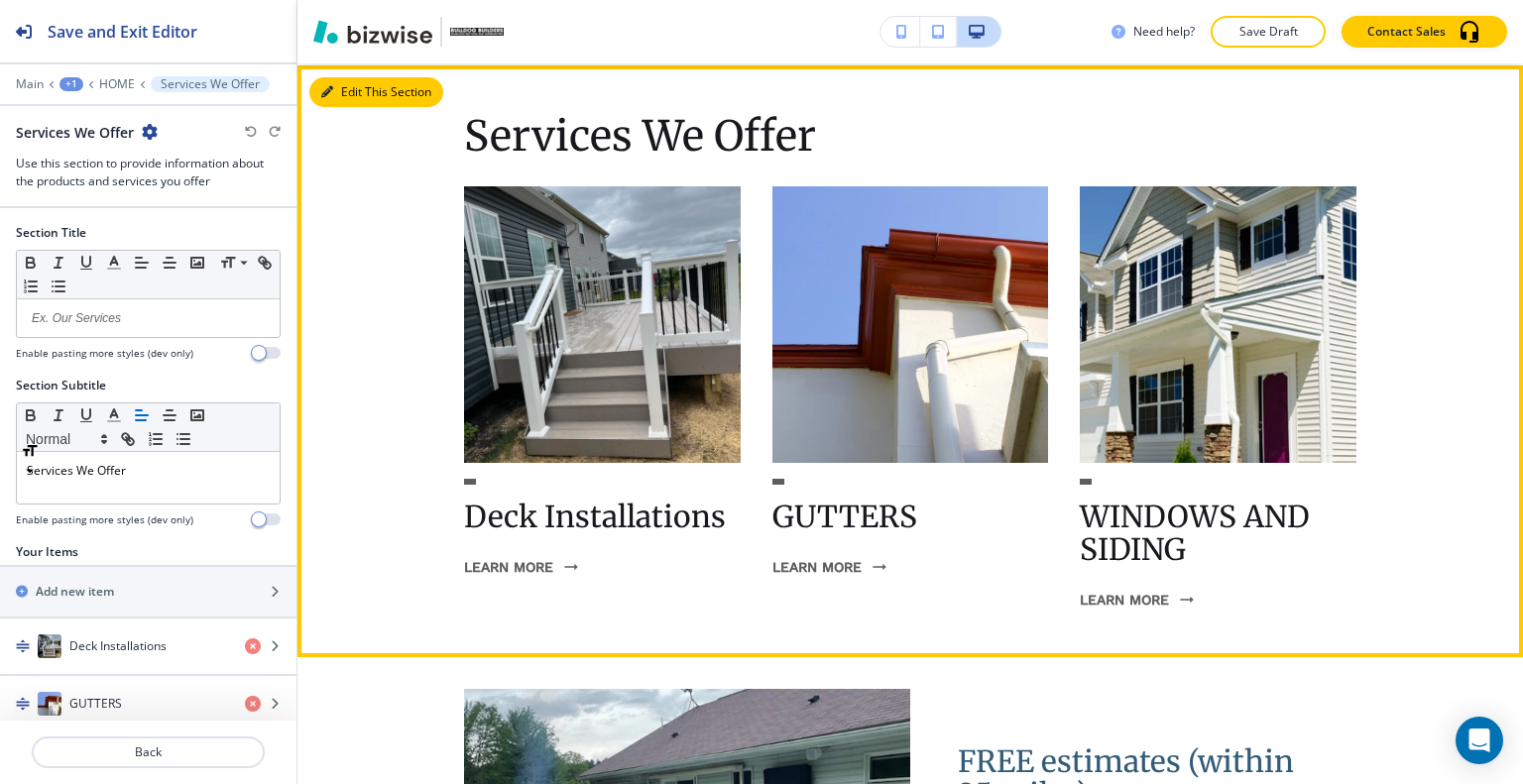 scroll, scrollTop: 1488, scrollLeft: 0, axis: vertical 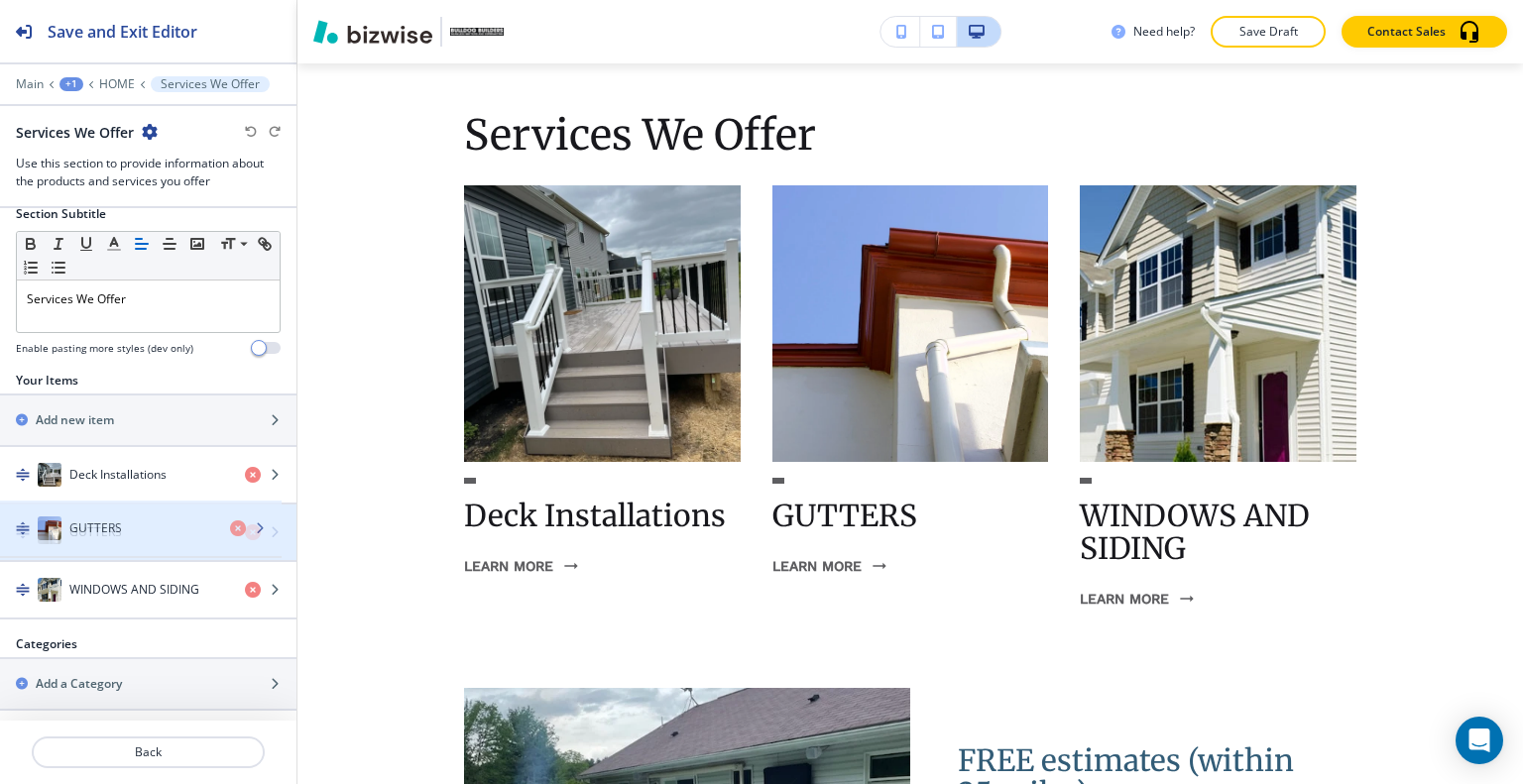 click at bounding box center [148, 512] 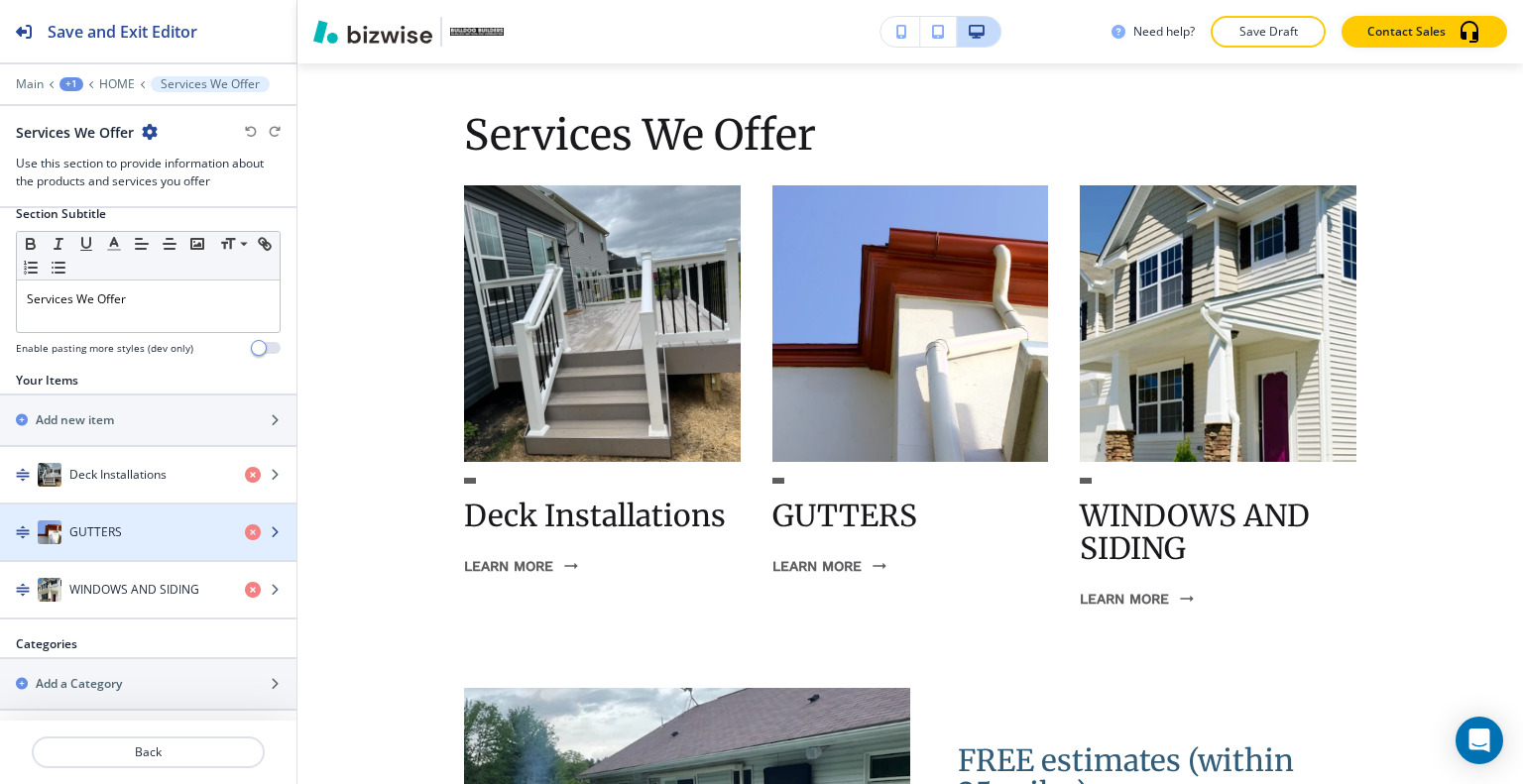 click on "GUTTERS" at bounding box center [114, 532] 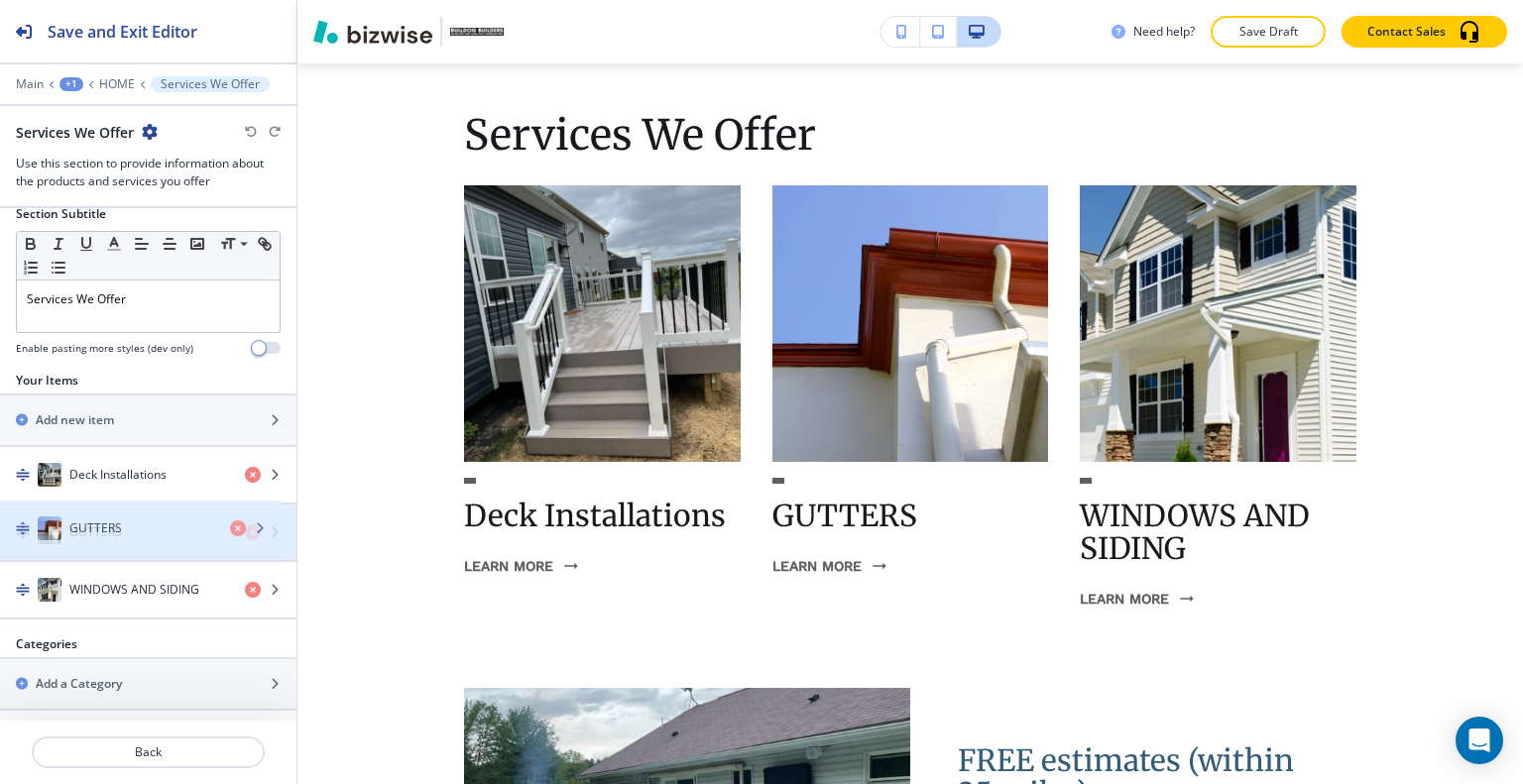 click on "GUTTERS" at bounding box center [114, 532] 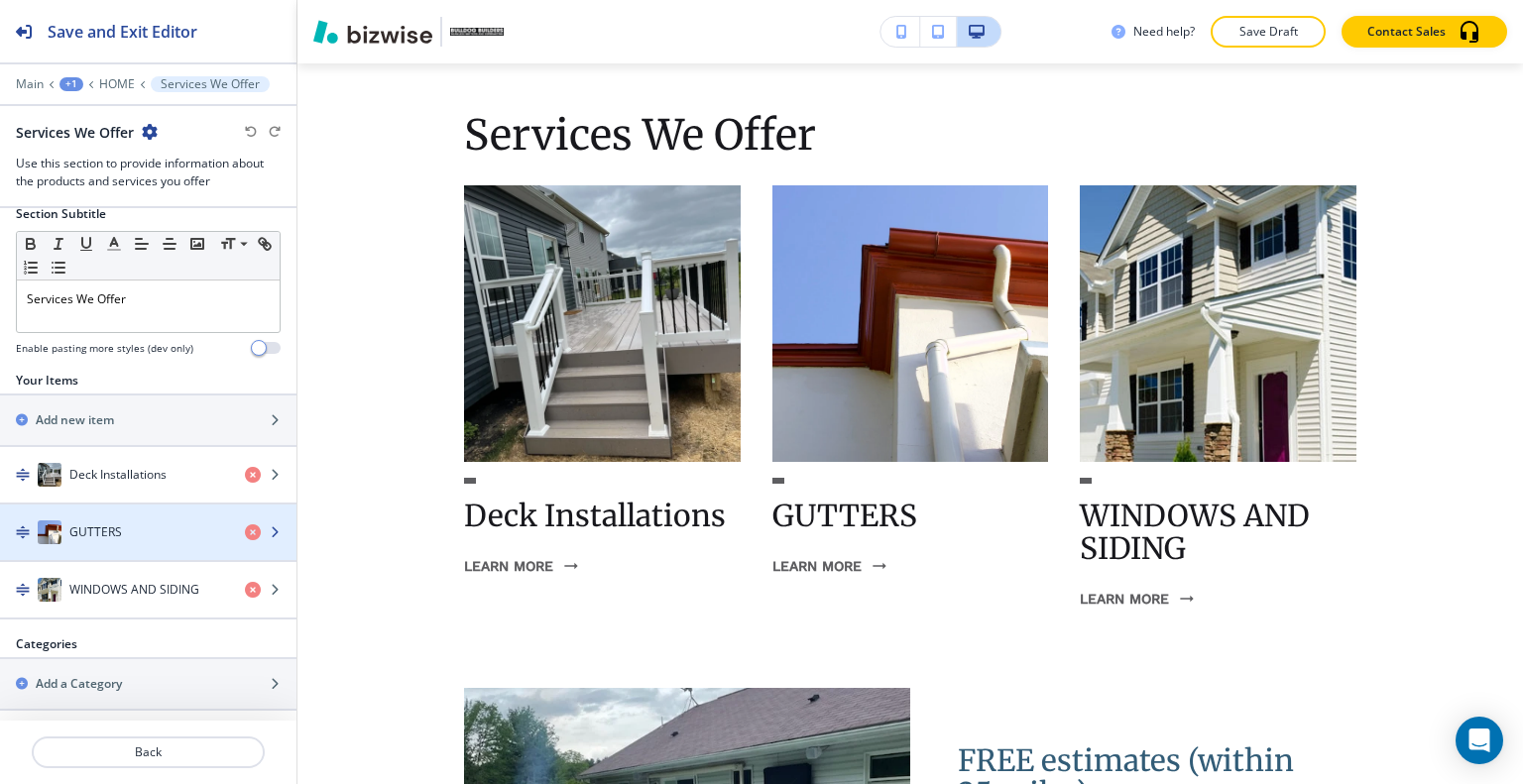 click on "GUTTERS" at bounding box center [114, 532] 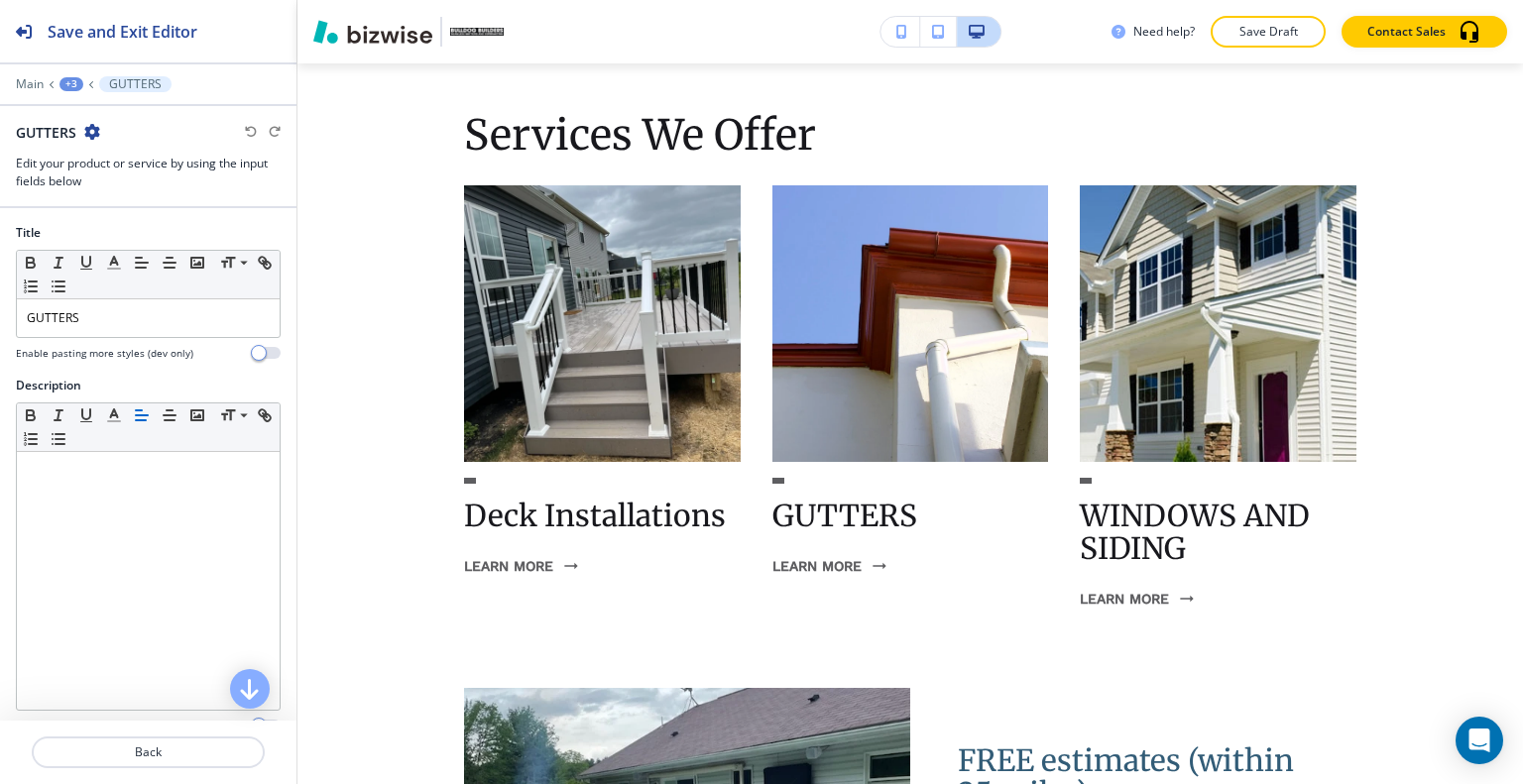scroll, scrollTop: 1610, scrollLeft: 0, axis: vertical 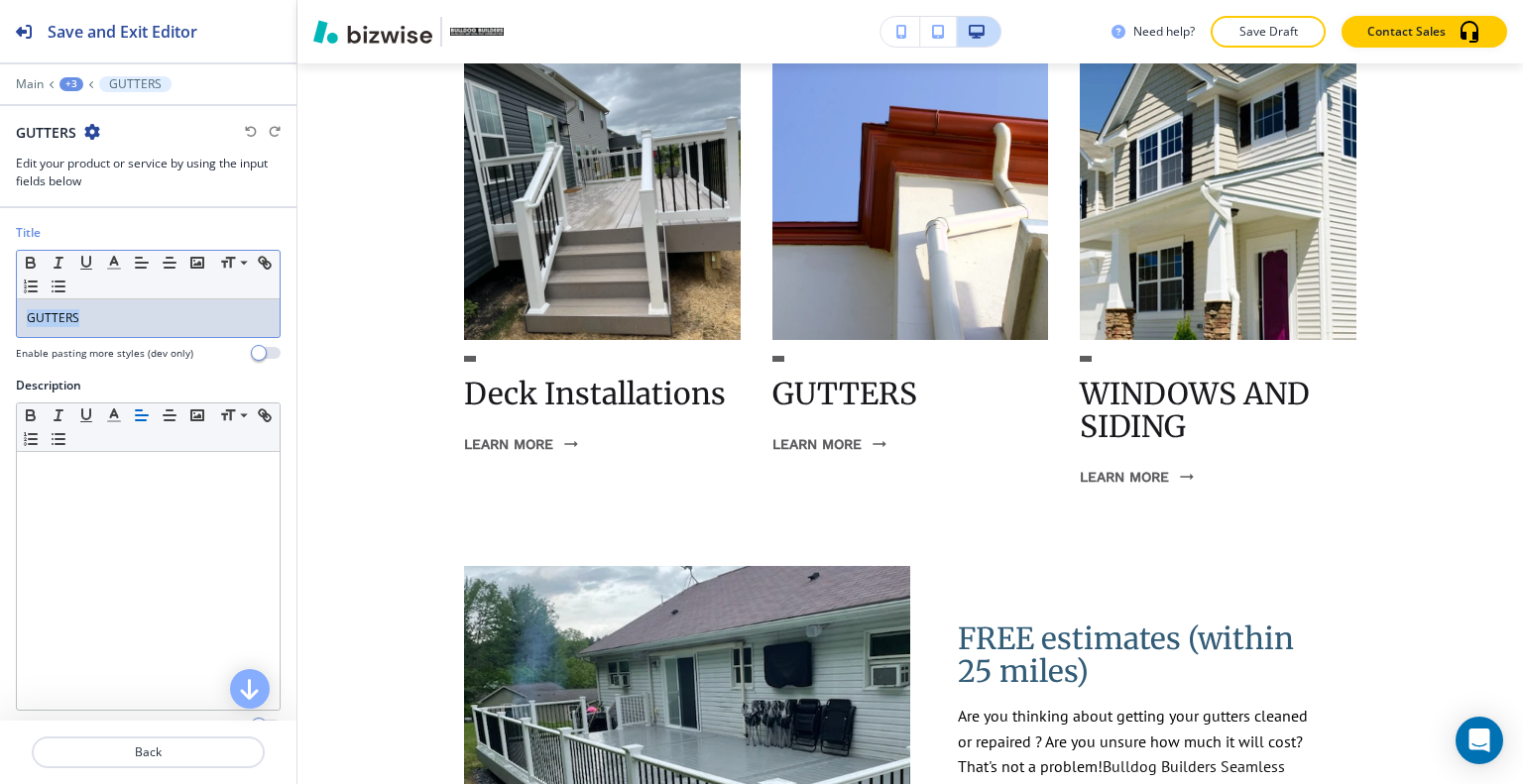drag, startPoint x: 146, startPoint y: 313, endPoint x: 10, endPoint y: 271, distance: 142.33763 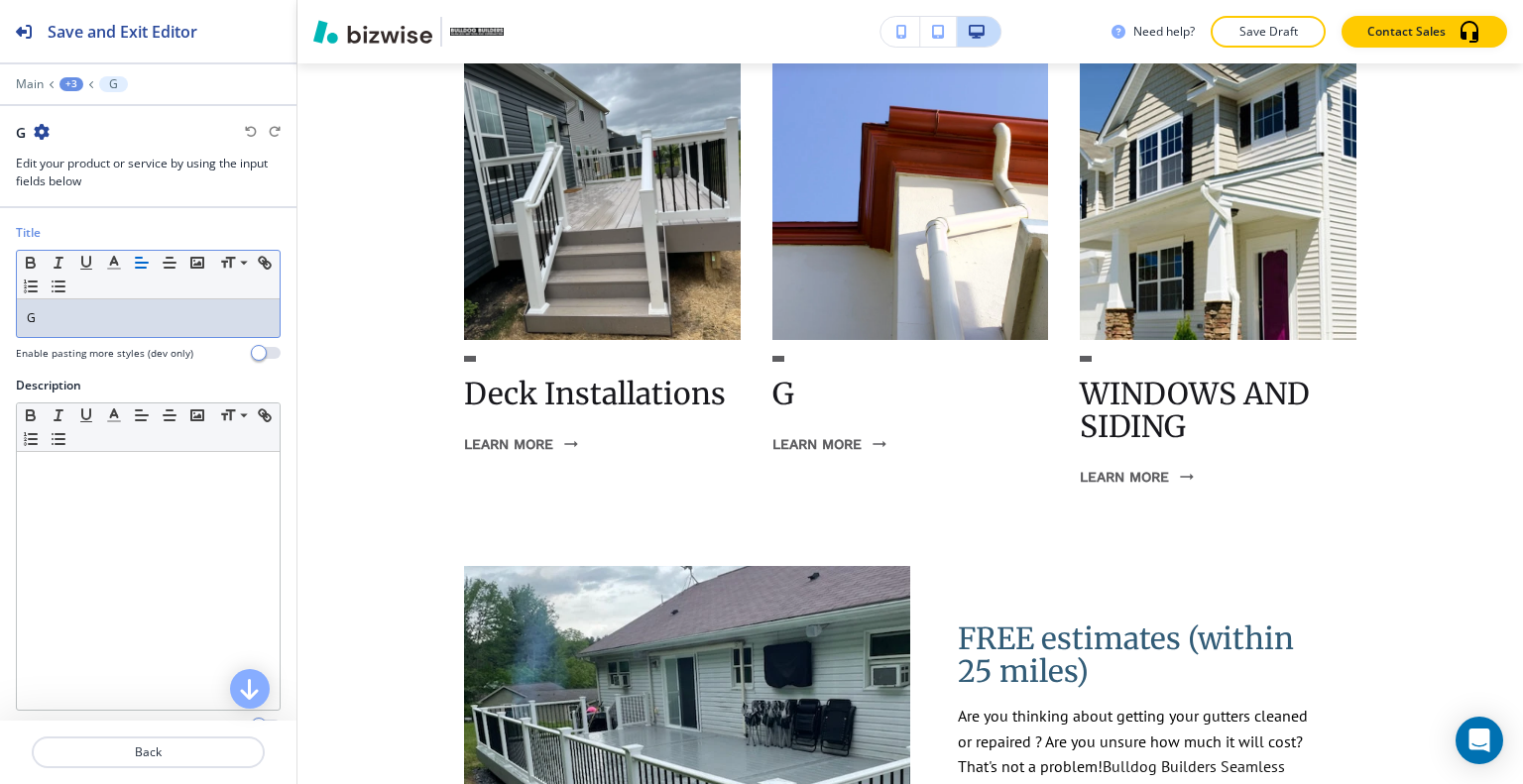 type 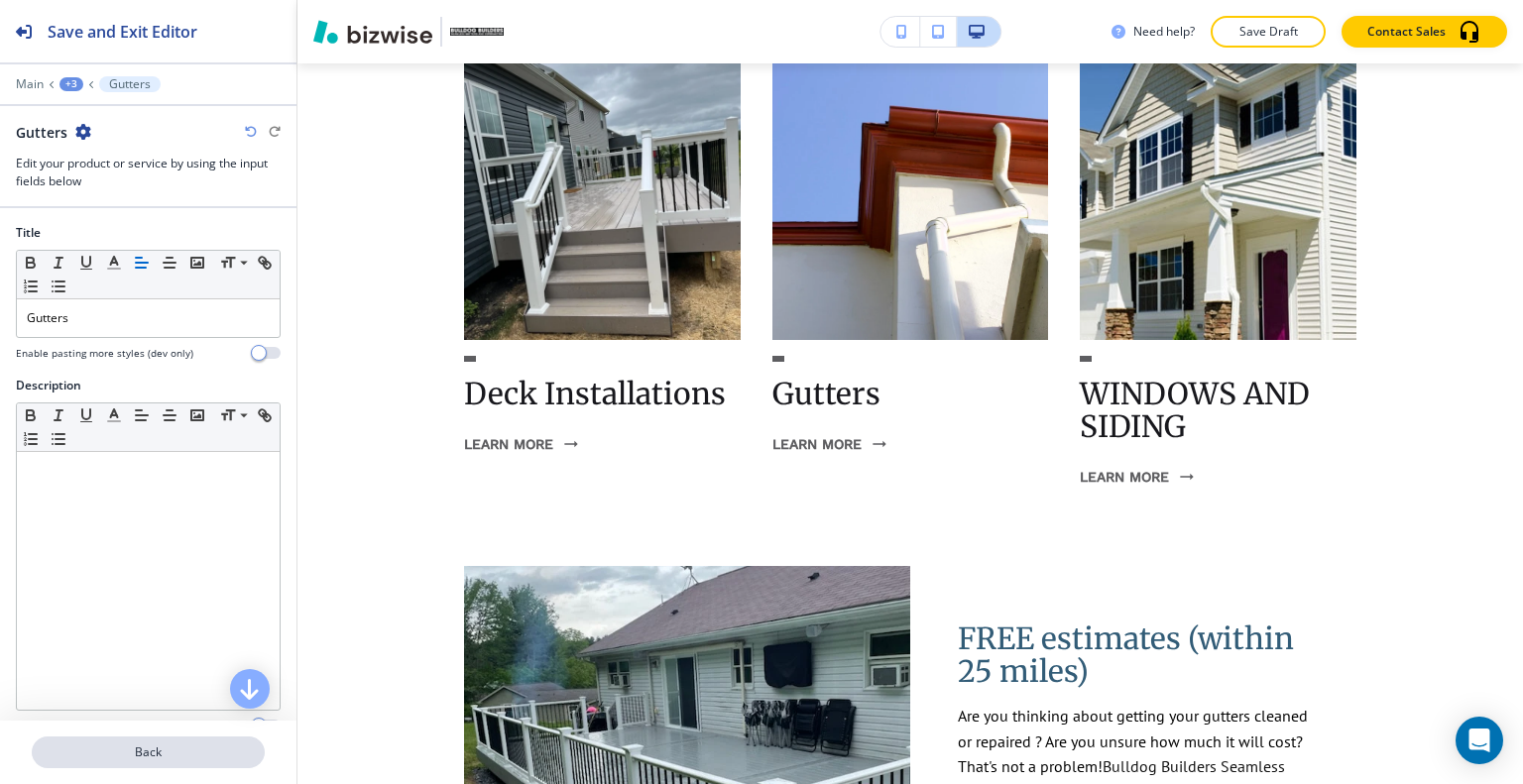 click on "Back" at bounding box center (148, 752) 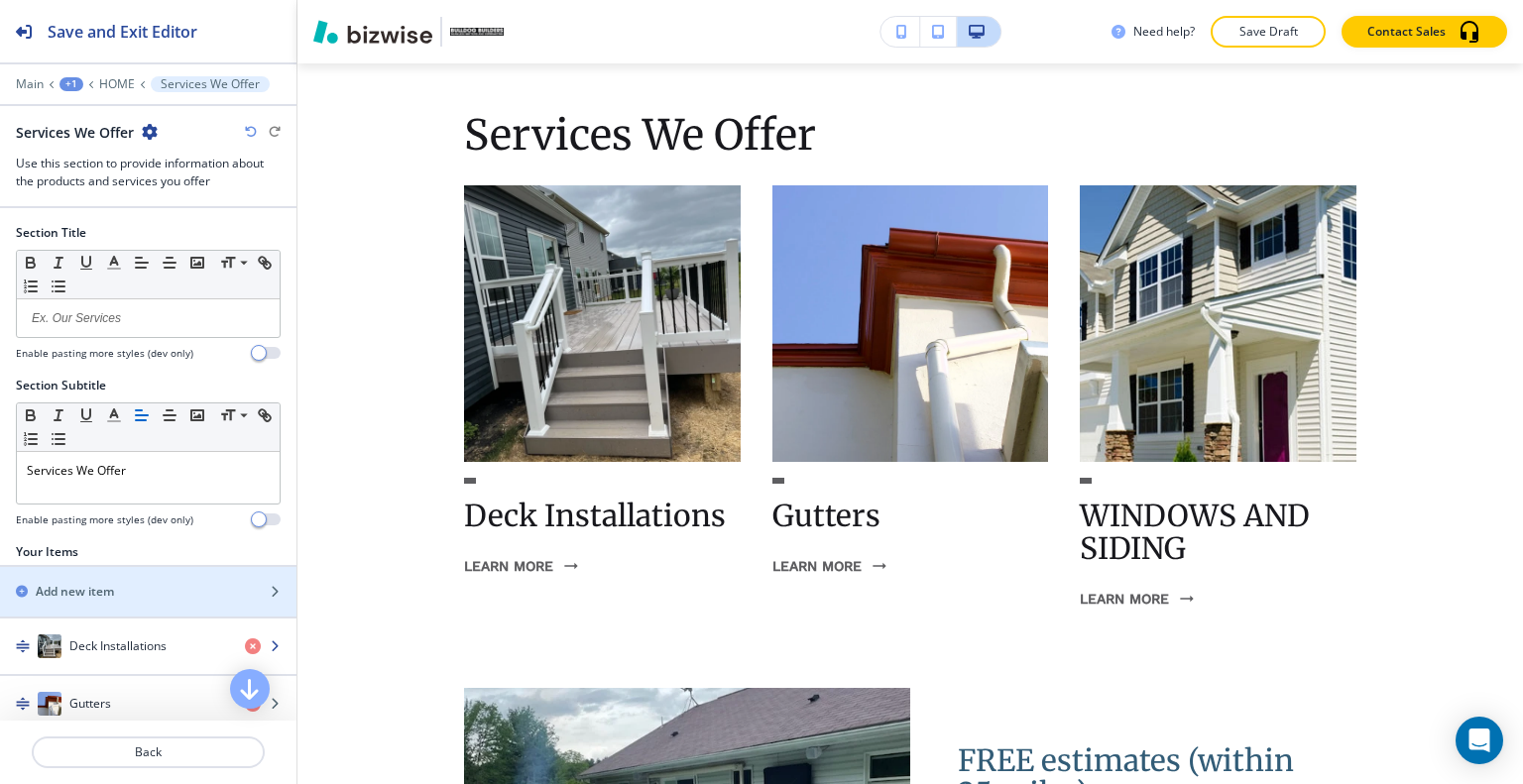 scroll, scrollTop: 171, scrollLeft: 0, axis: vertical 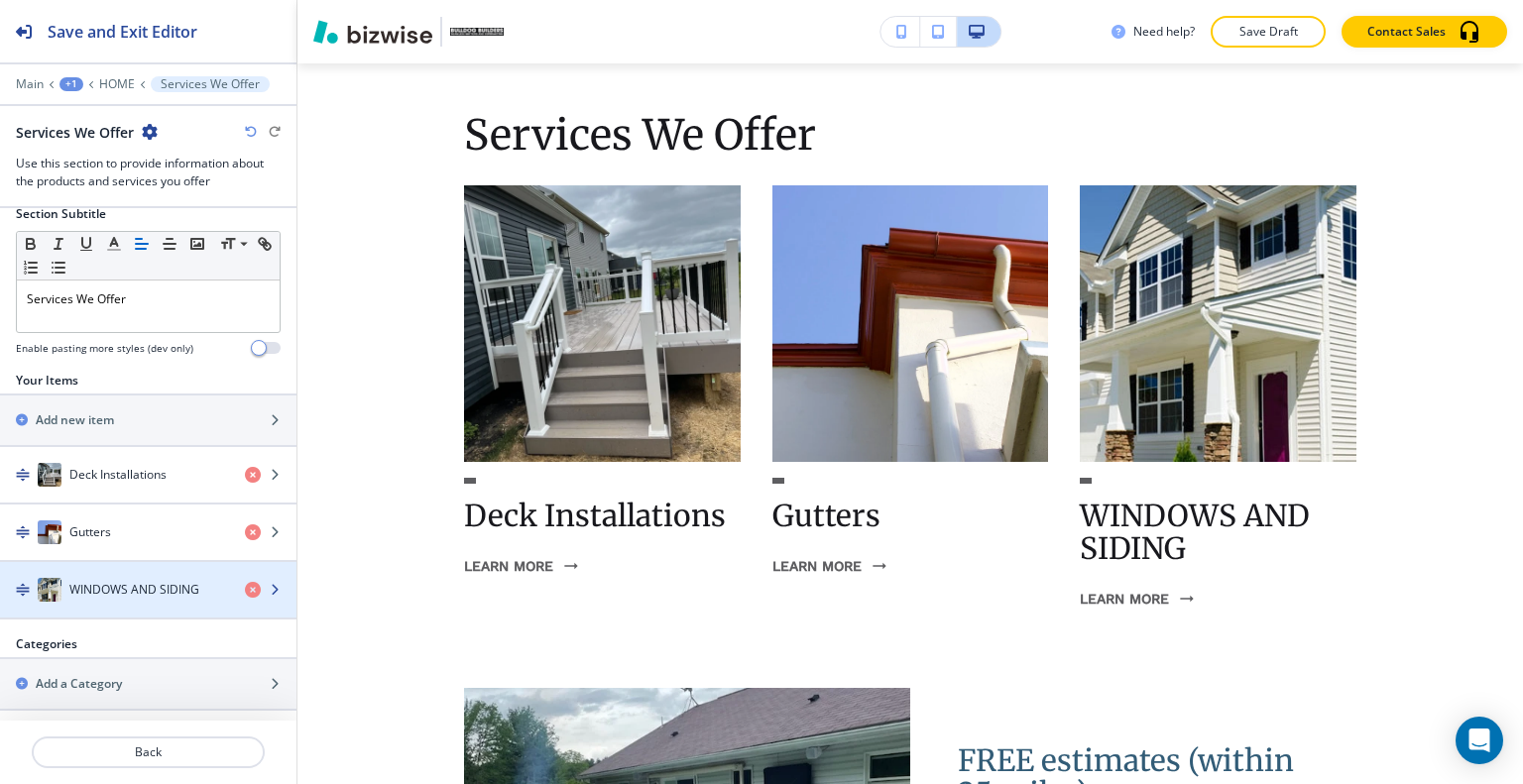 click on "WINDOWS AND SIDING" at bounding box center [114, 590] 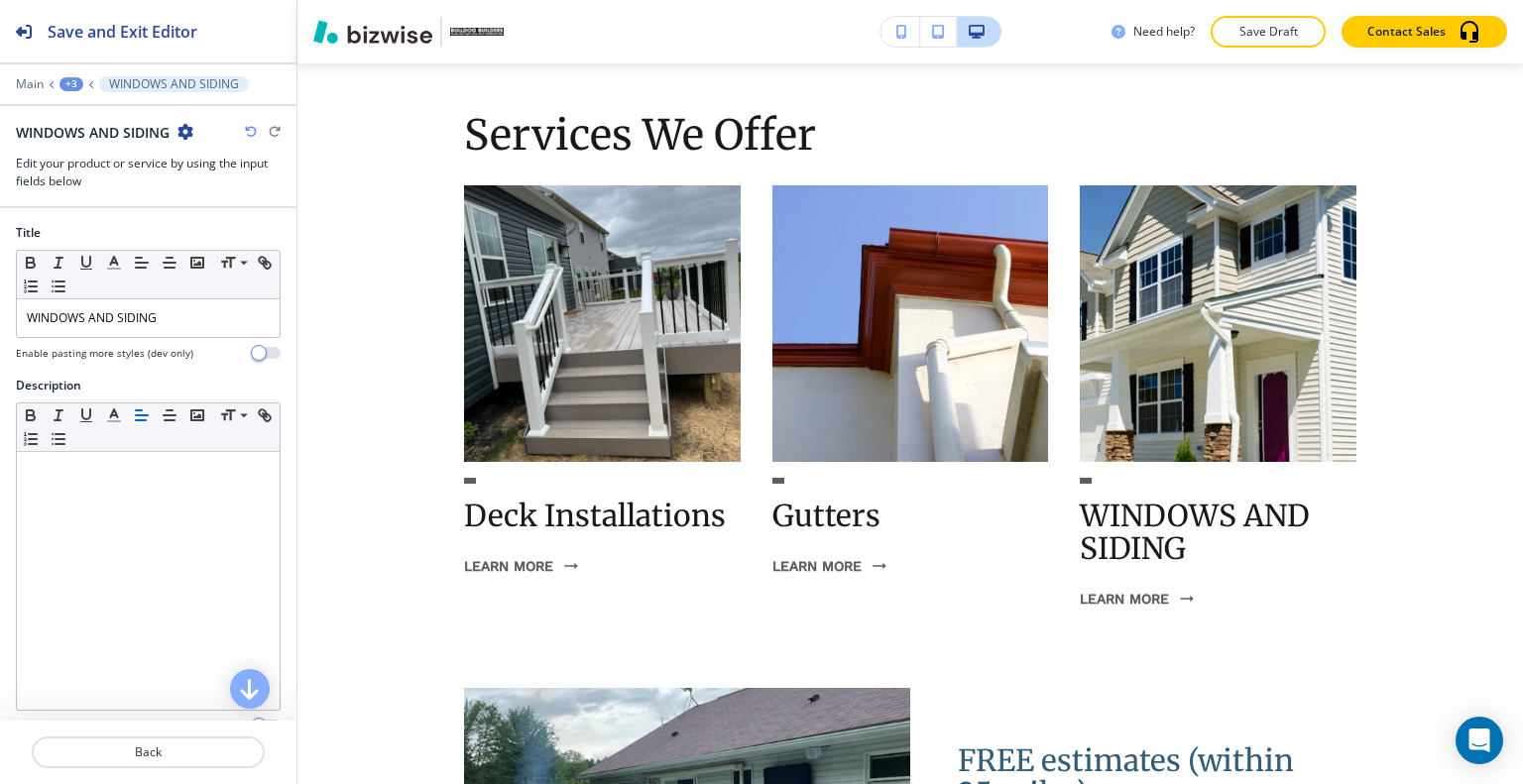 scroll, scrollTop: 1610, scrollLeft: 0, axis: vertical 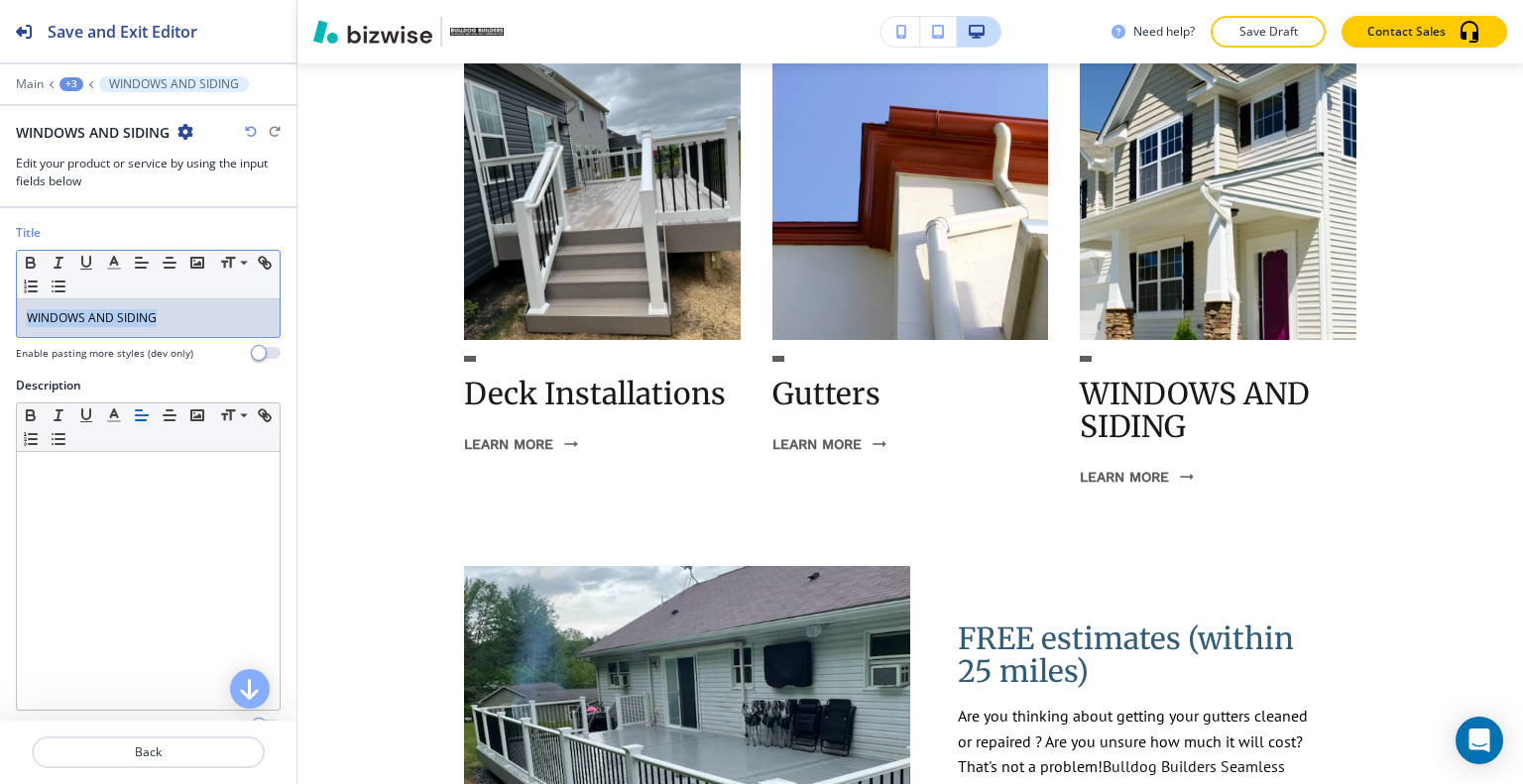 drag, startPoint x: 34, startPoint y: 324, endPoint x: 0, endPoint y: 323, distance: 34.0147 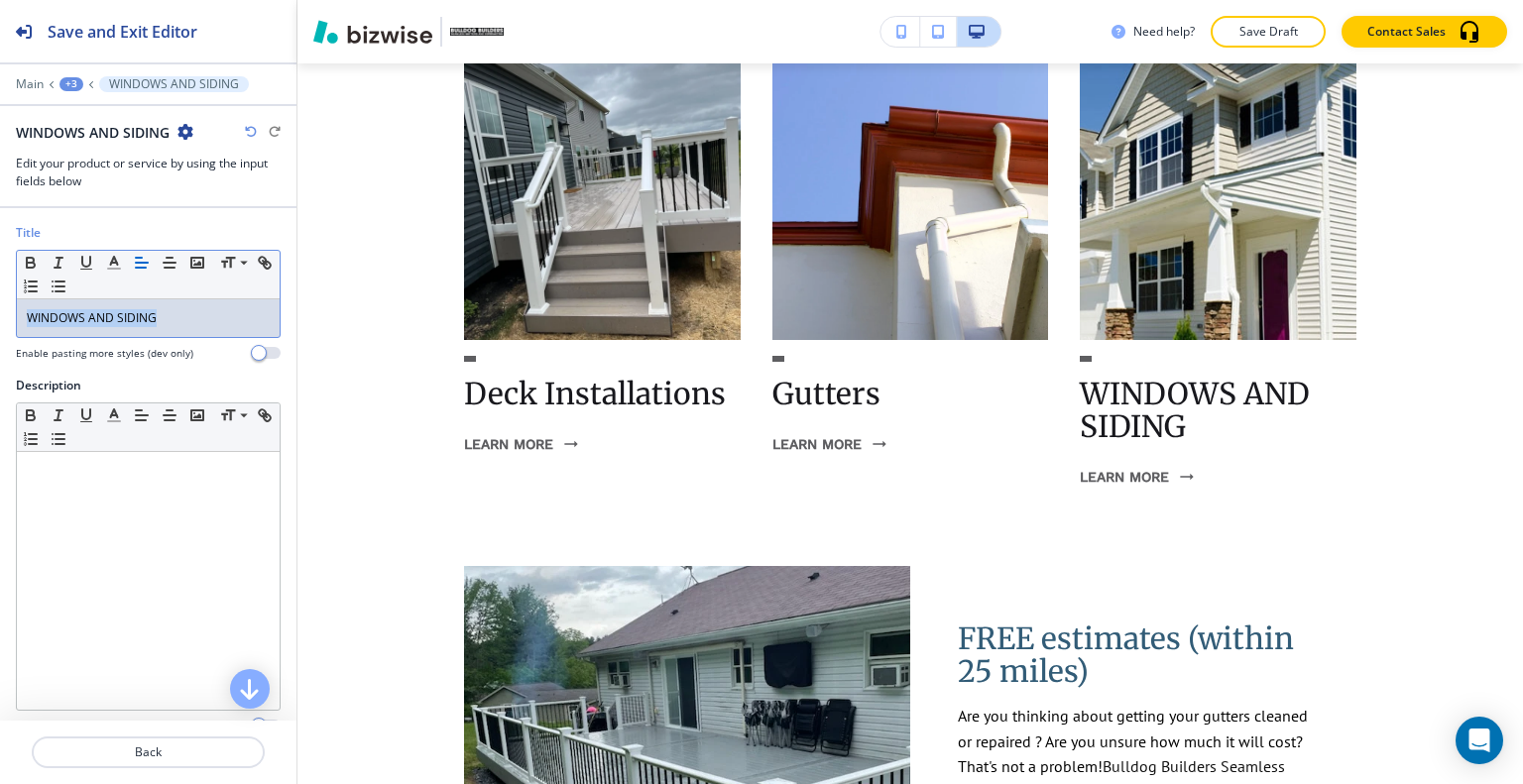 type 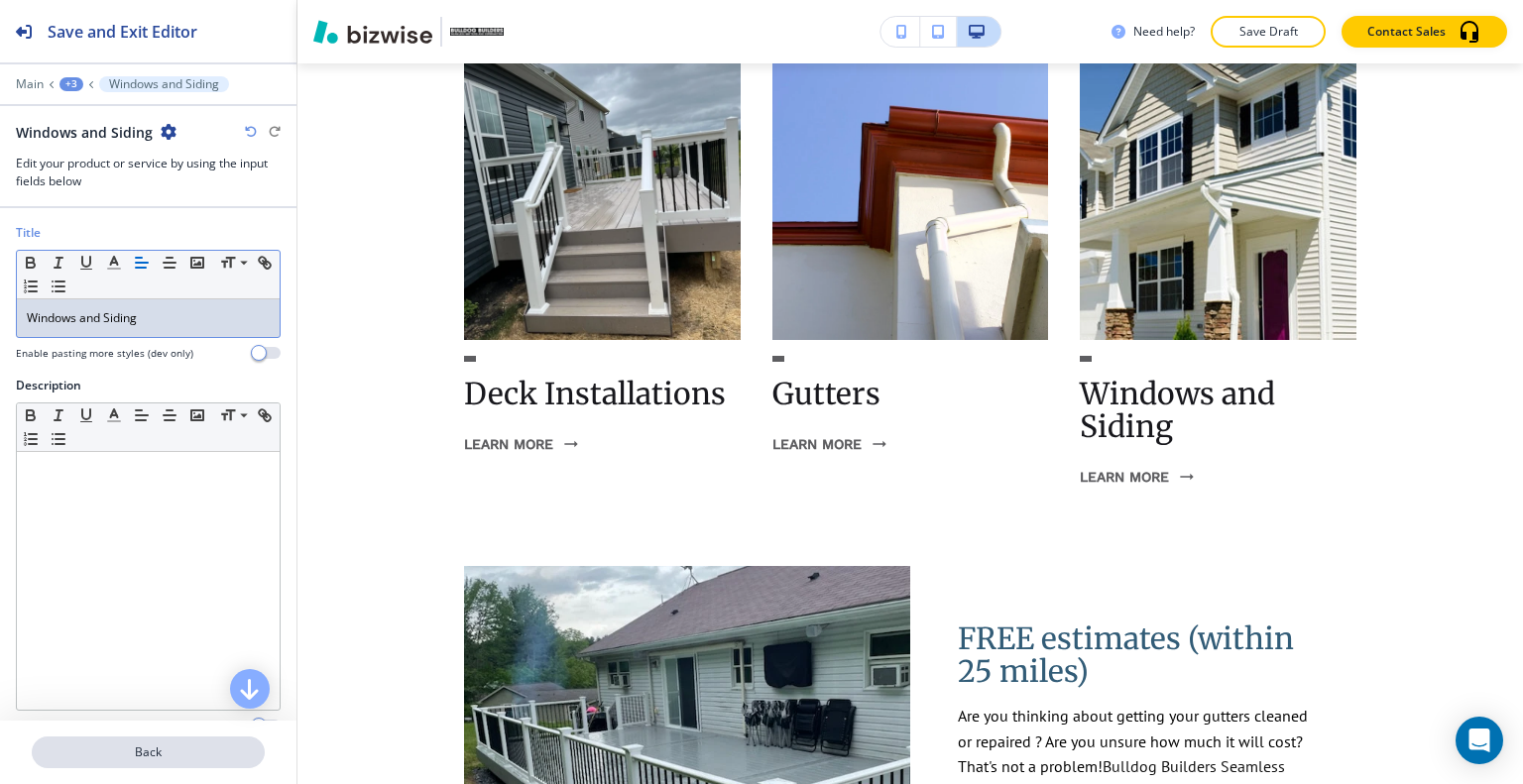 click on "Back" at bounding box center [148, 752] 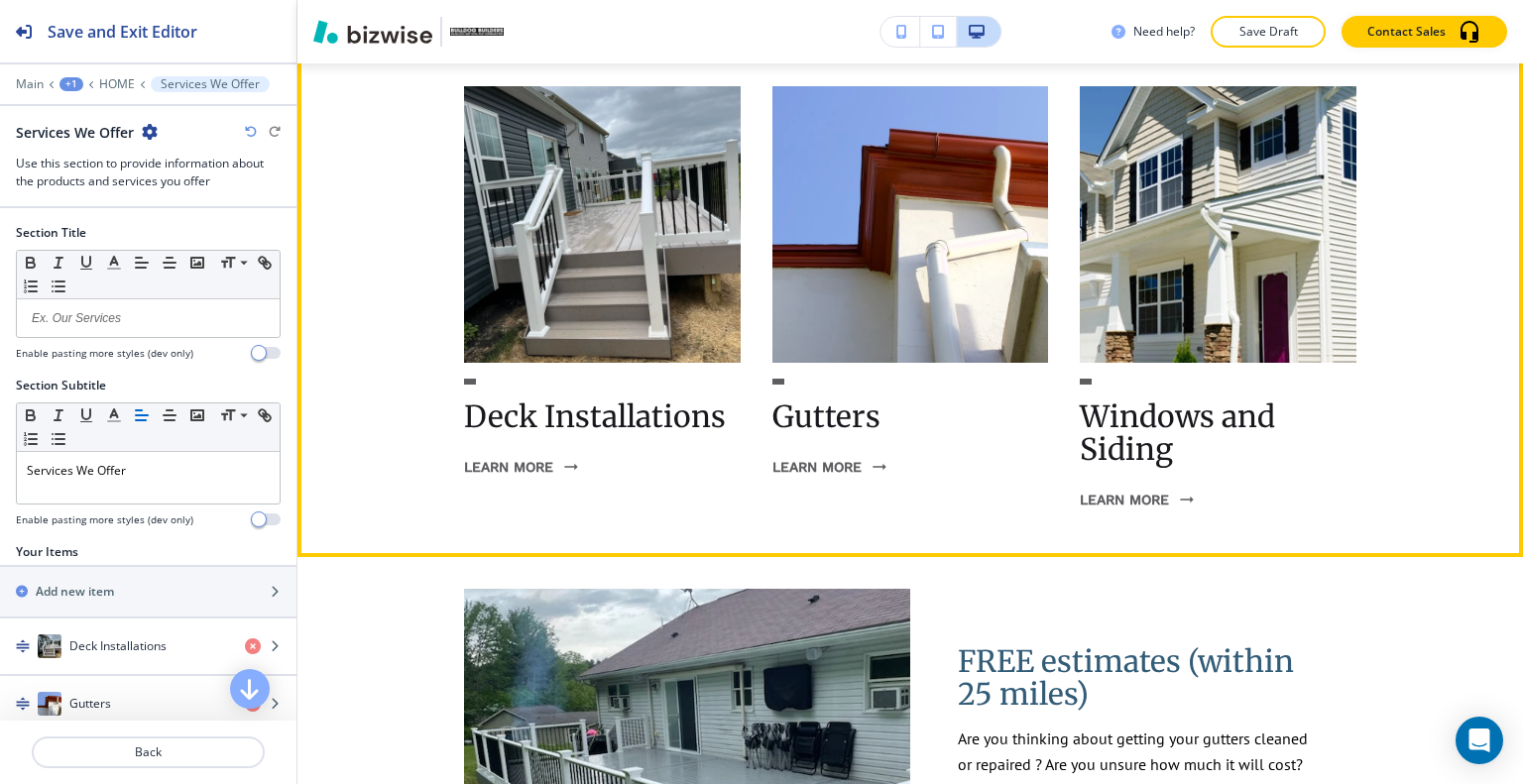 scroll, scrollTop: 1389, scrollLeft: 0, axis: vertical 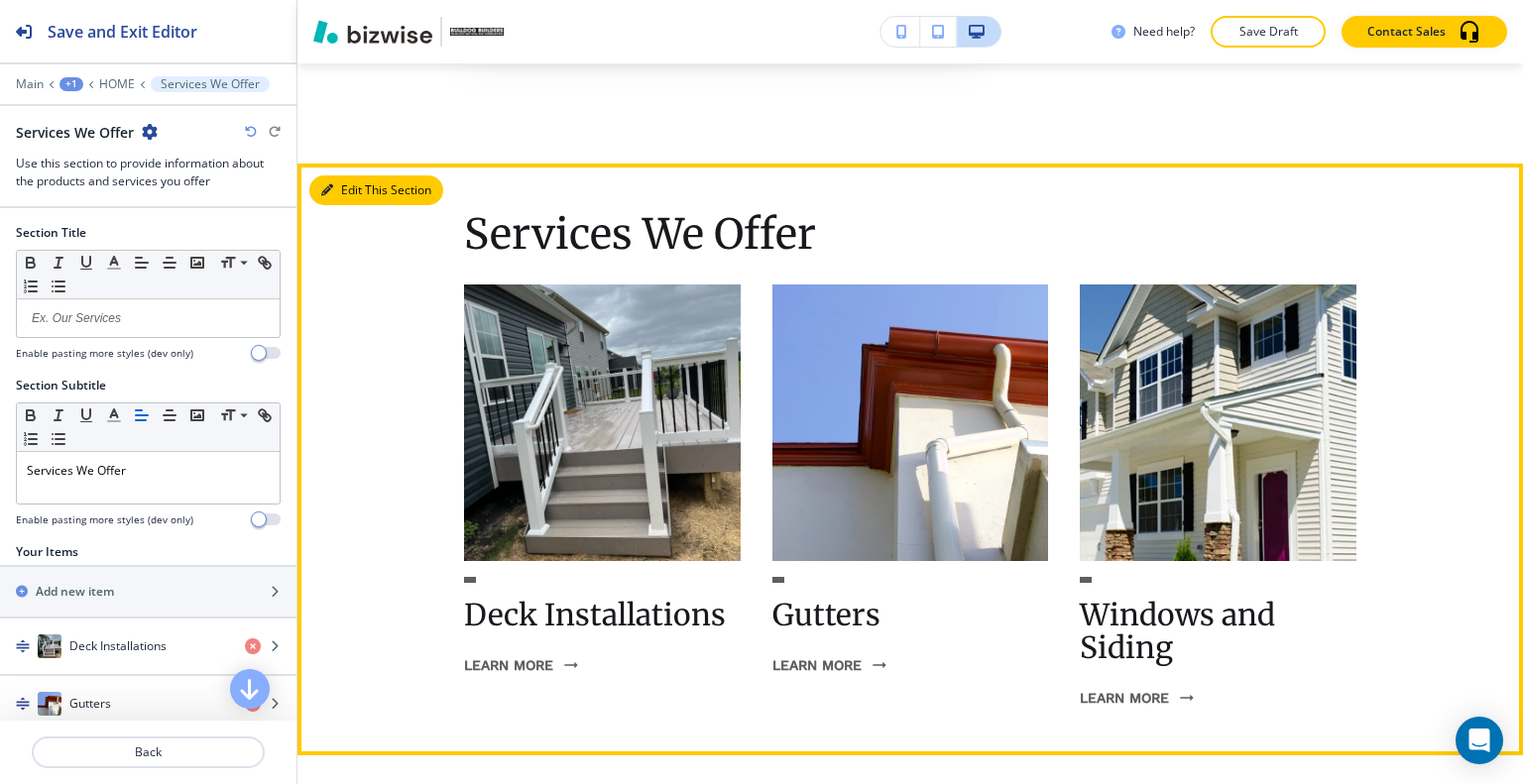 click on "Edit This Section" at bounding box center [376, 190] 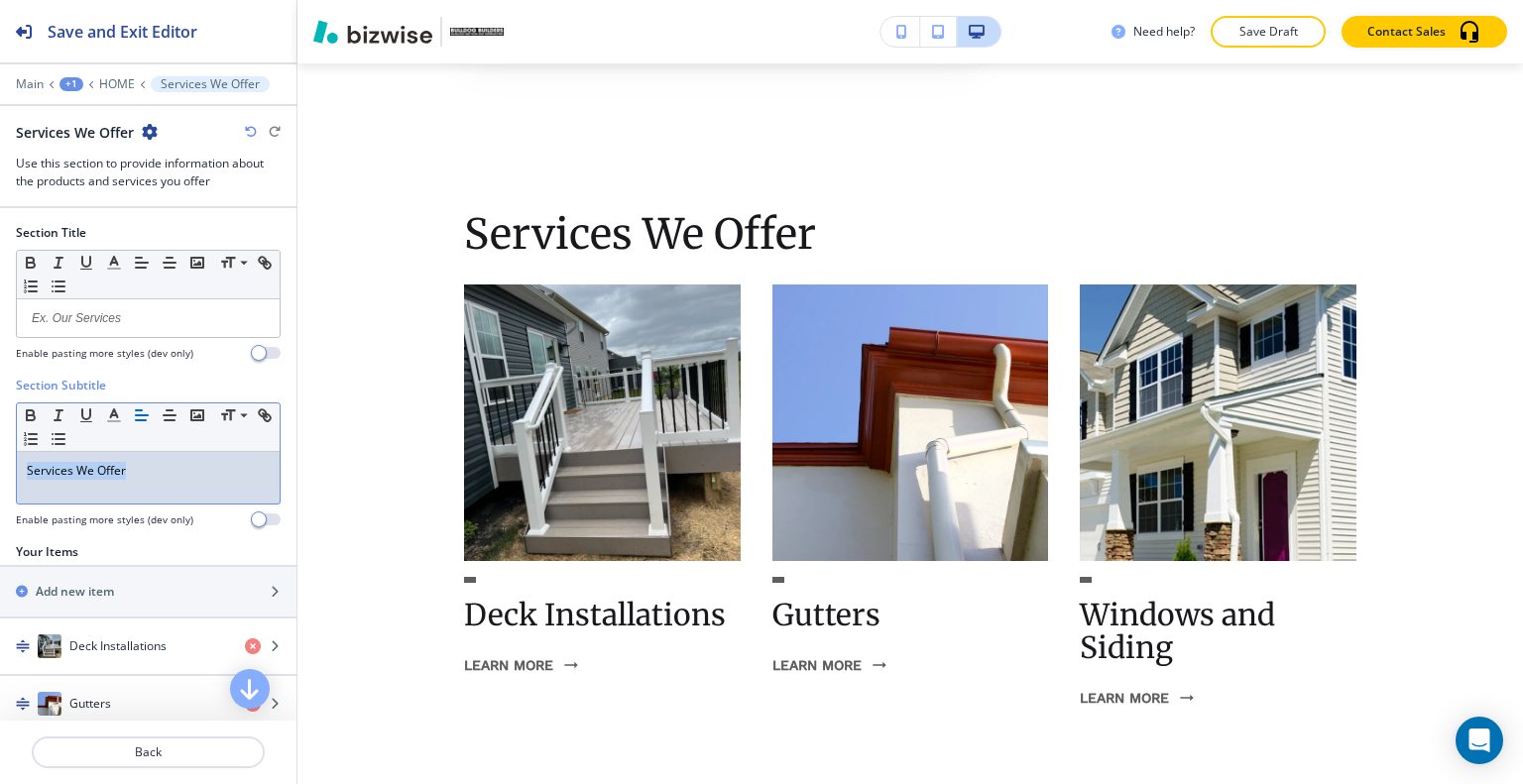 drag, startPoint x: 162, startPoint y: 470, endPoint x: 103, endPoint y: 430, distance: 71.281134 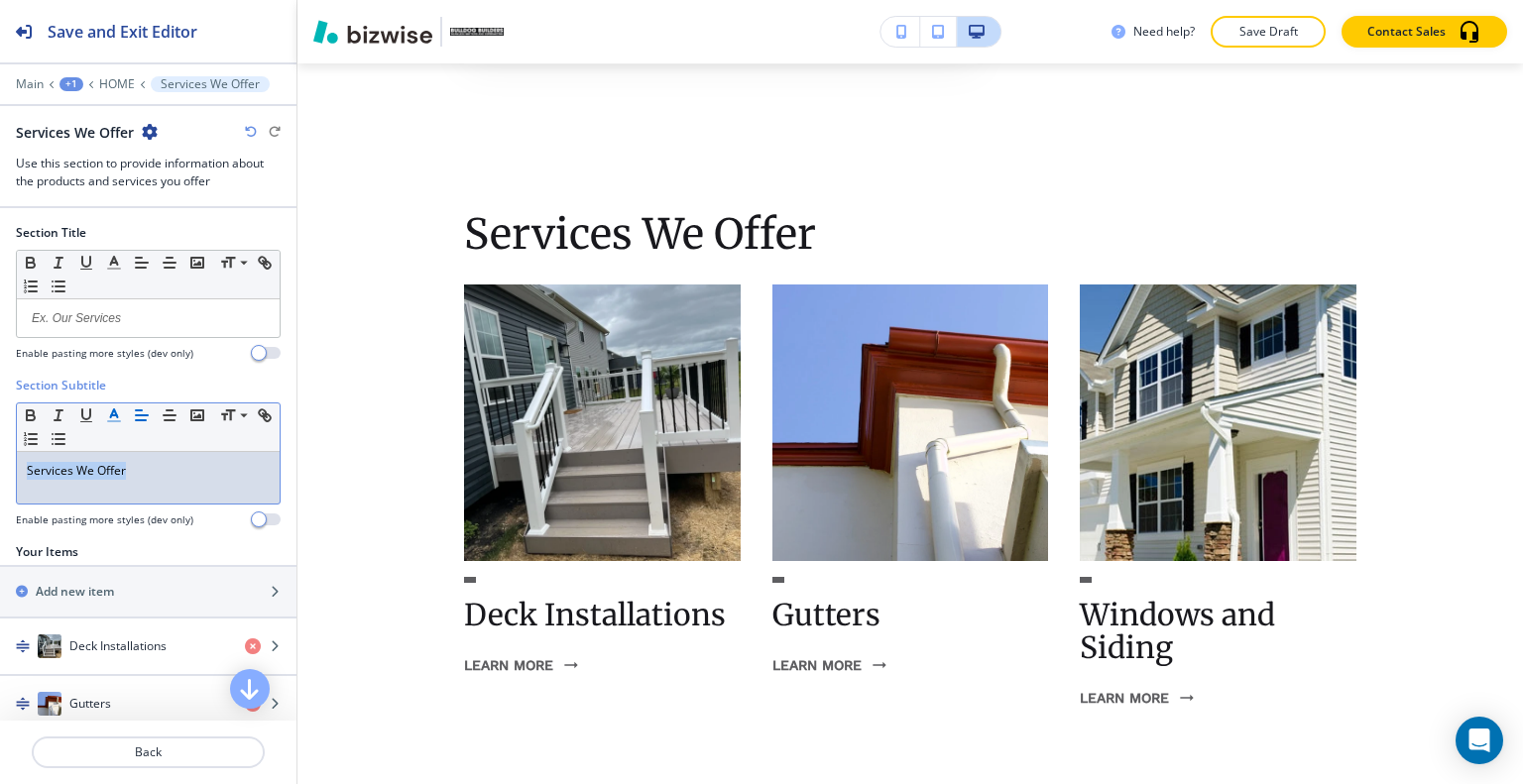 click 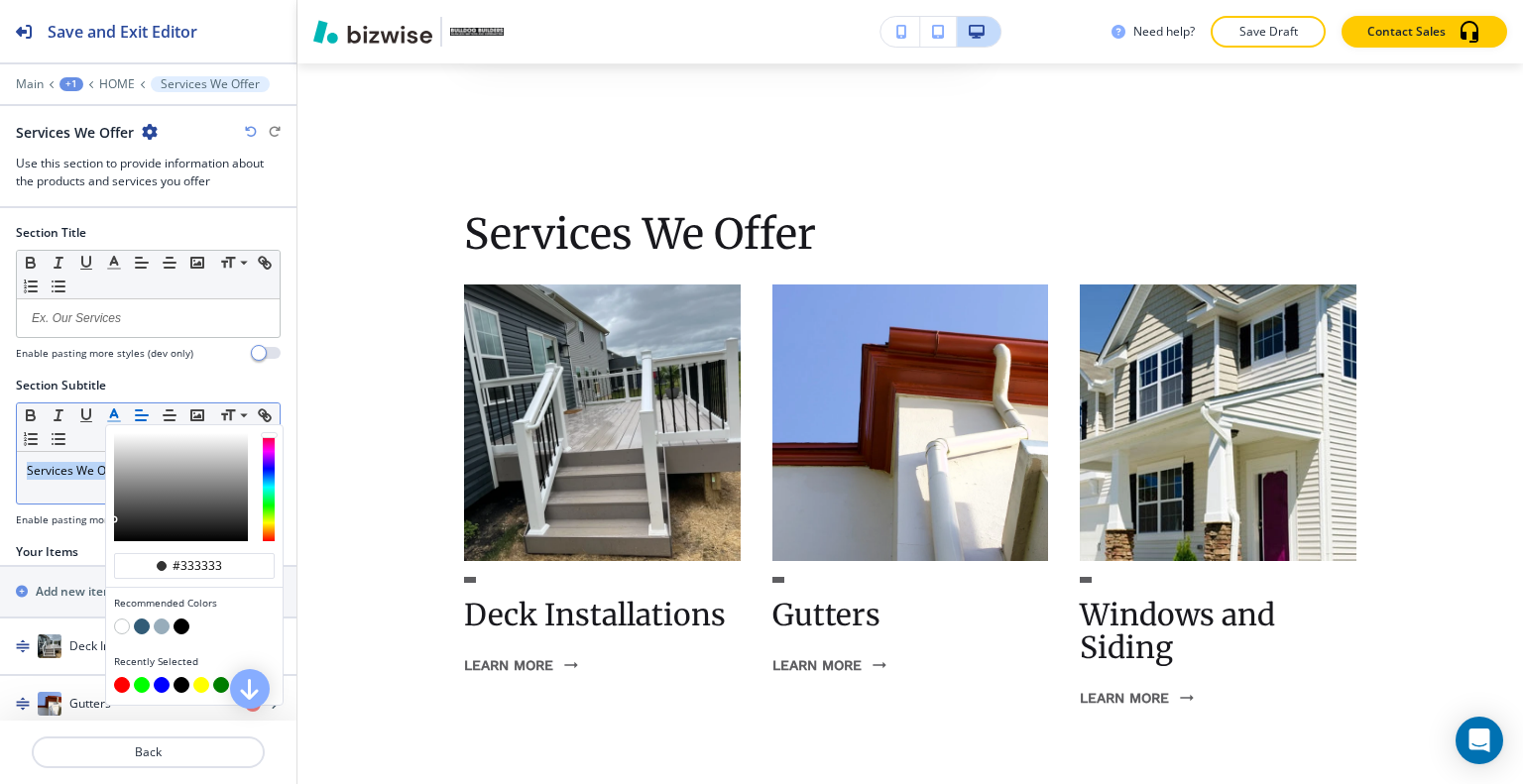 click at bounding box center [142, 626] 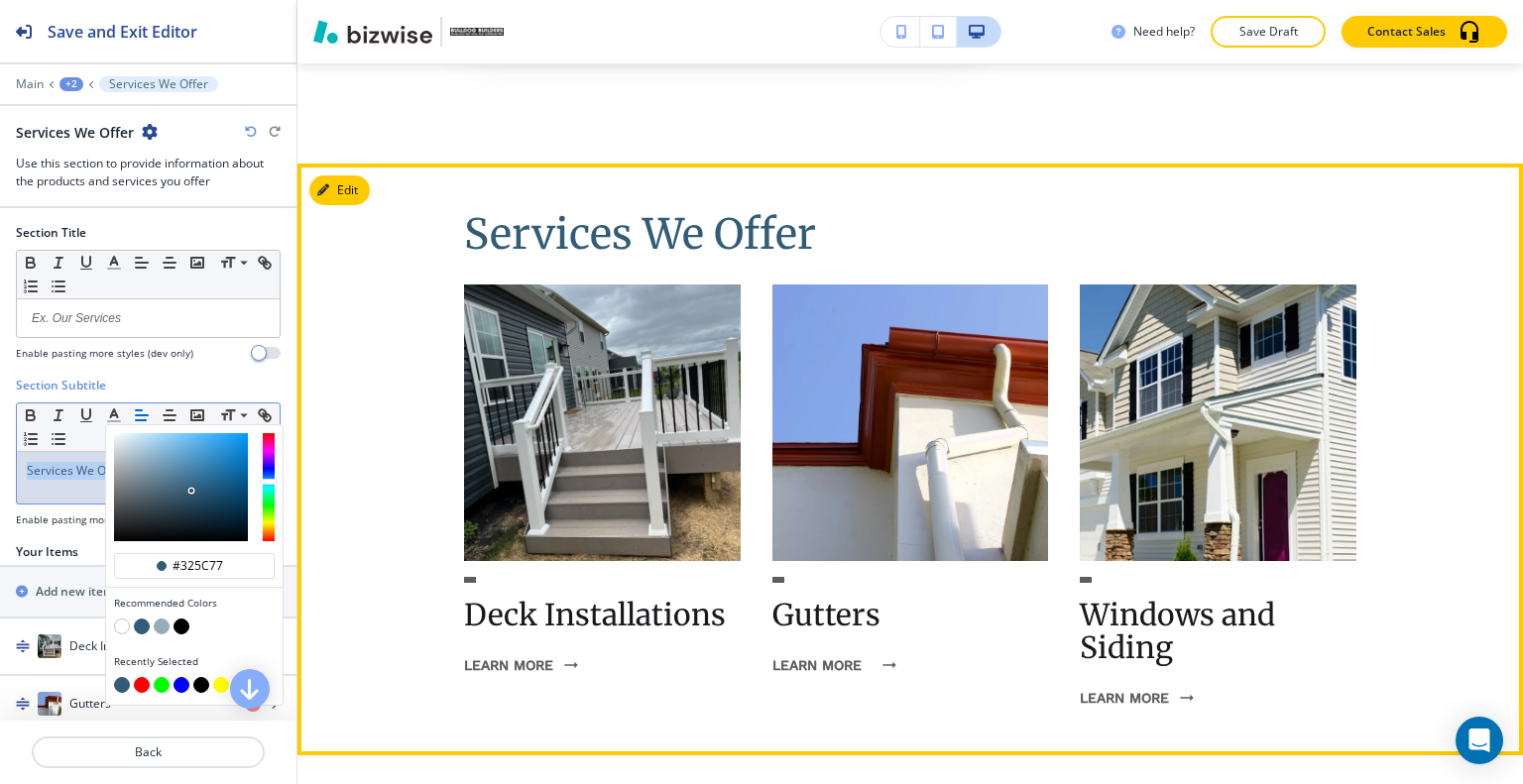 scroll, scrollTop: 1686, scrollLeft: 0, axis: vertical 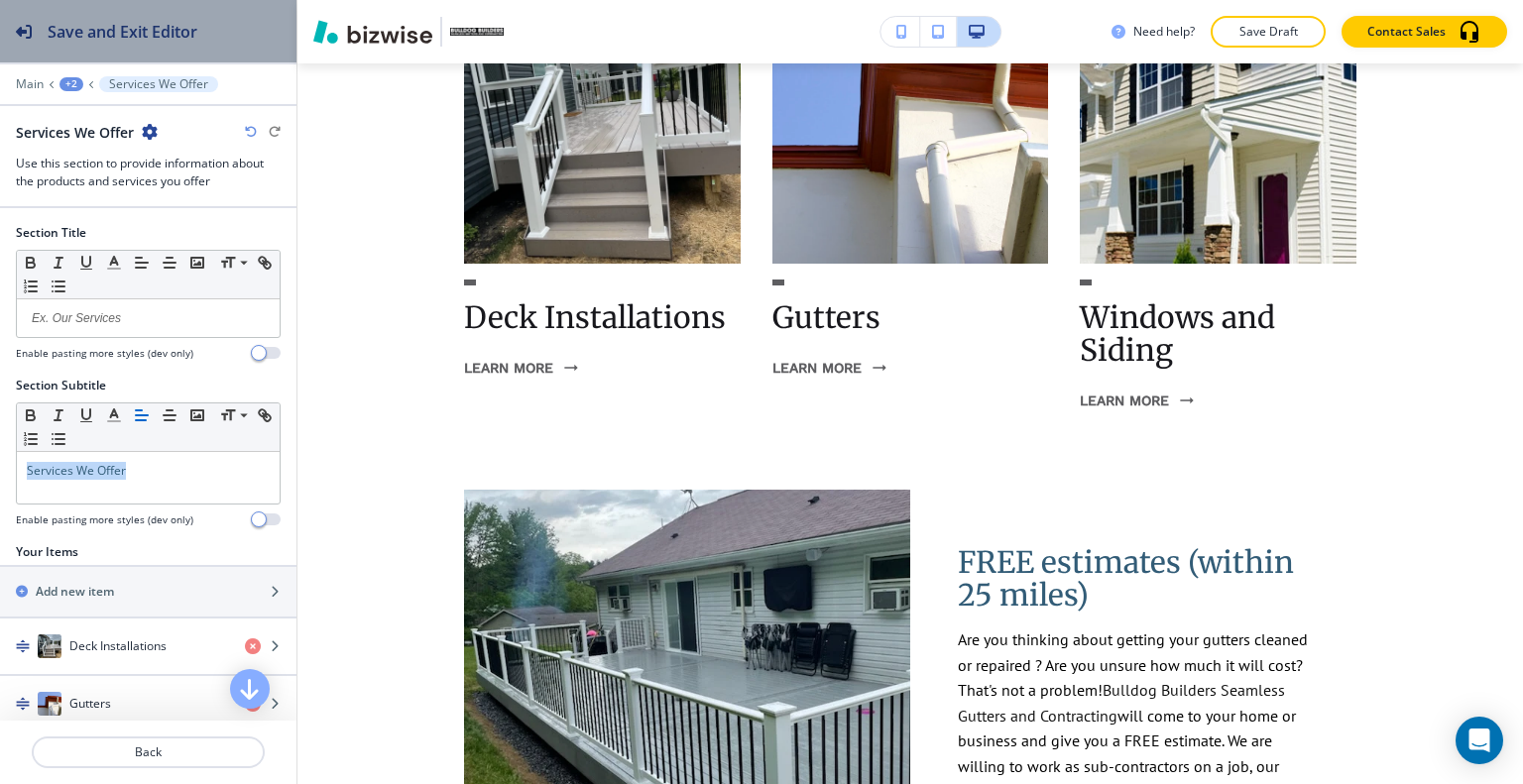 drag, startPoint x: 189, startPoint y: 35, endPoint x: 345, endPoint y: 55, distance: 157.27683 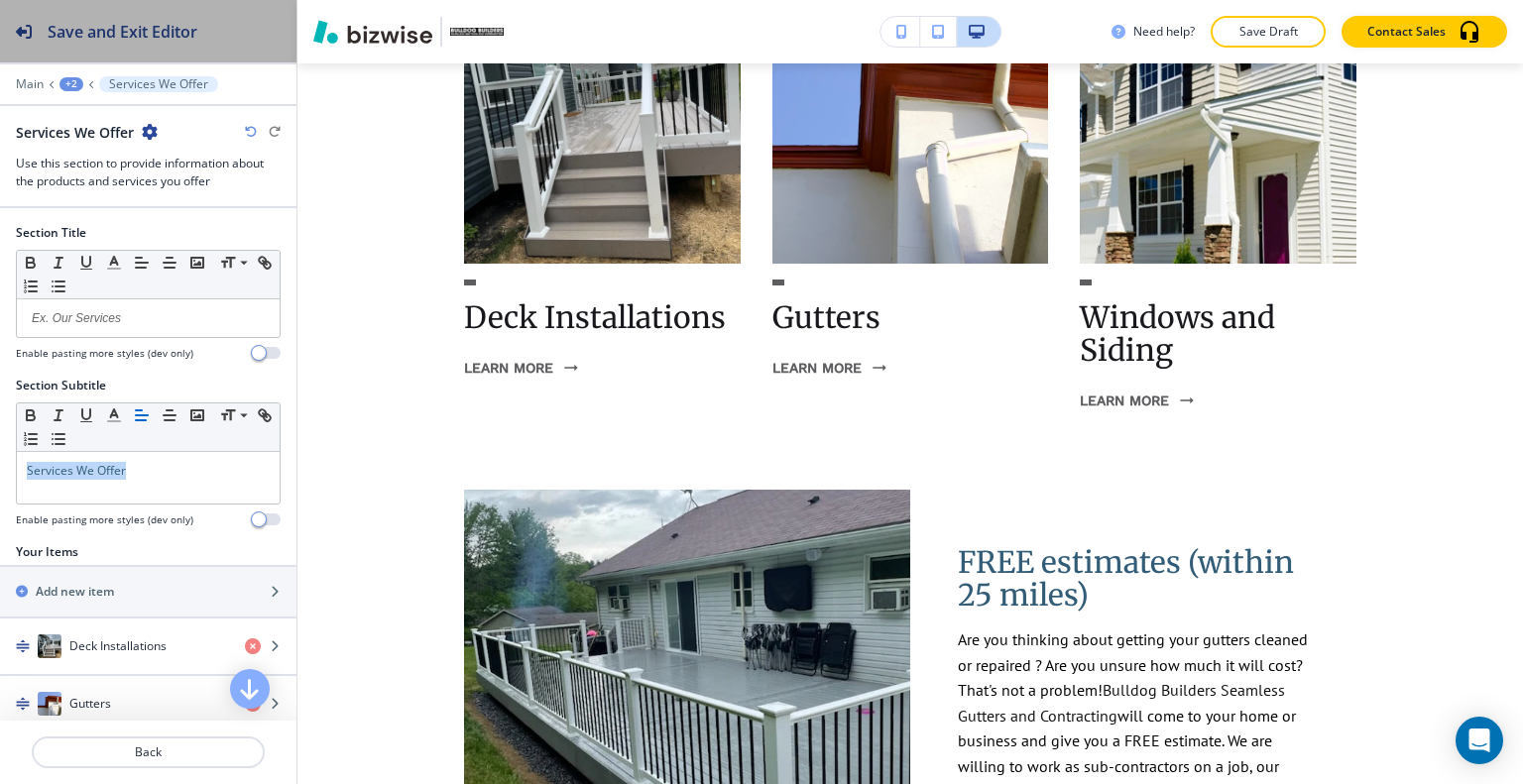 click on "Save and Exit Editor" at bounding box center (122, 32) 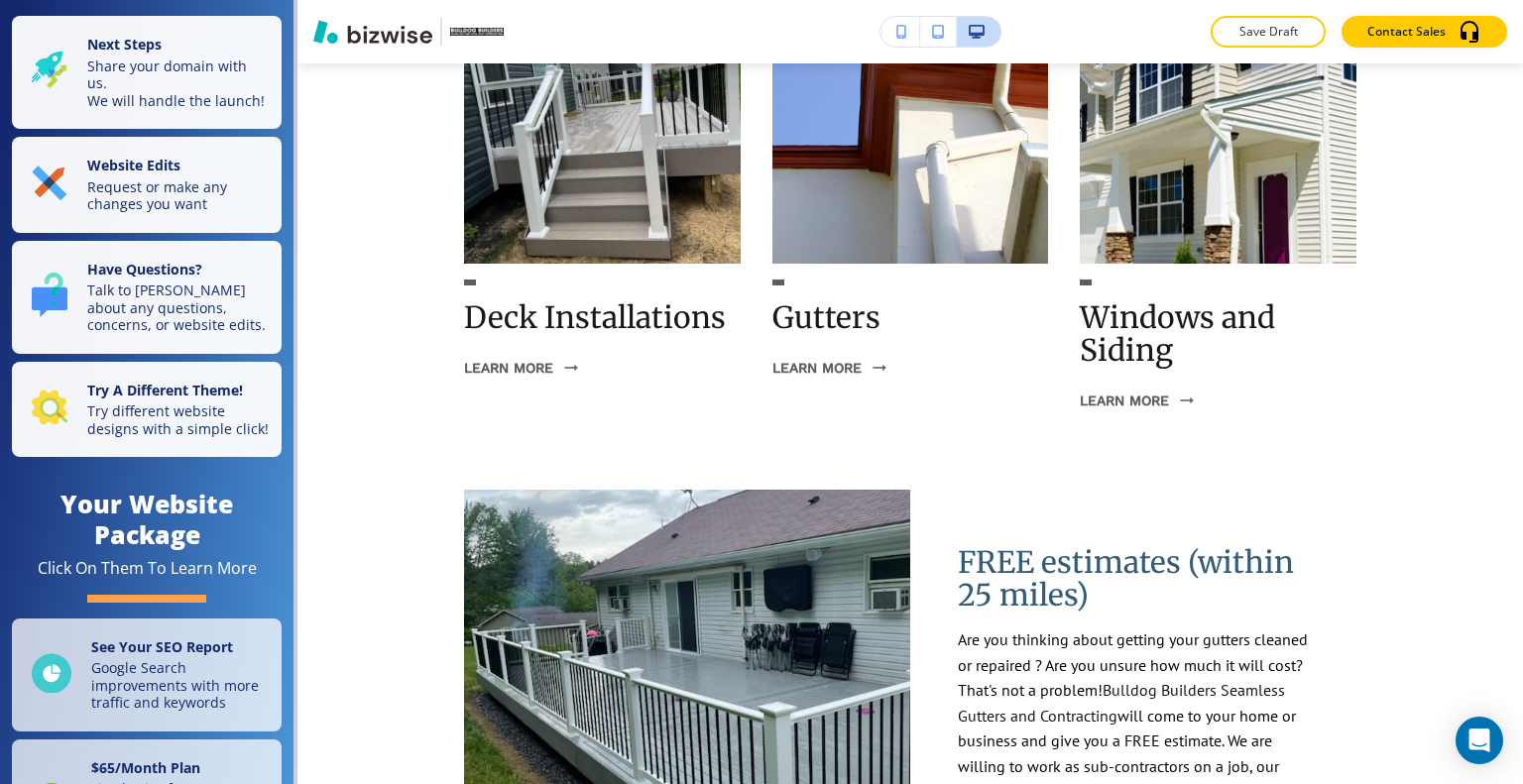 click on "Save Draft" at bounding box center [1268, 32] 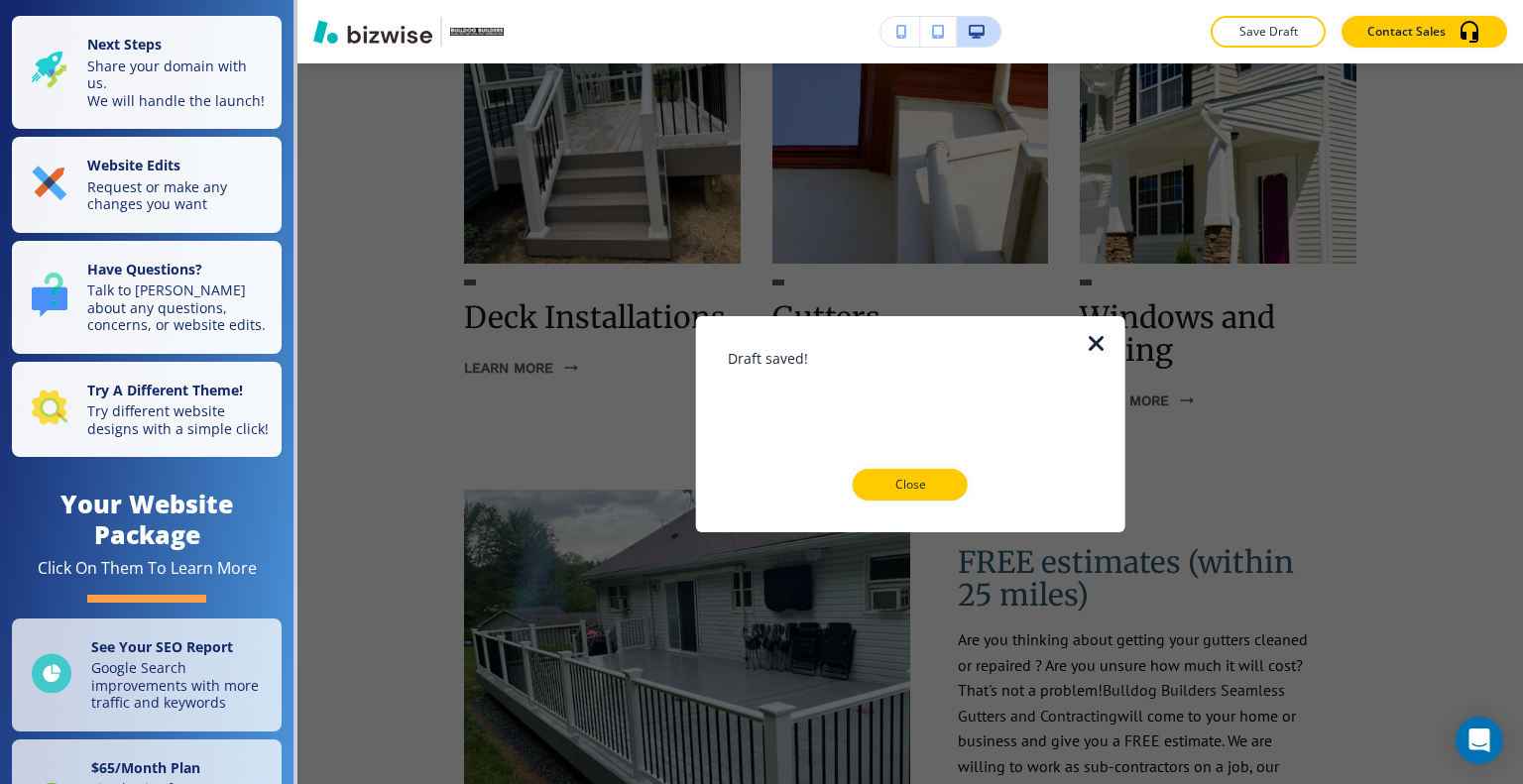 click on "Close" at bounding box center (910, 485) 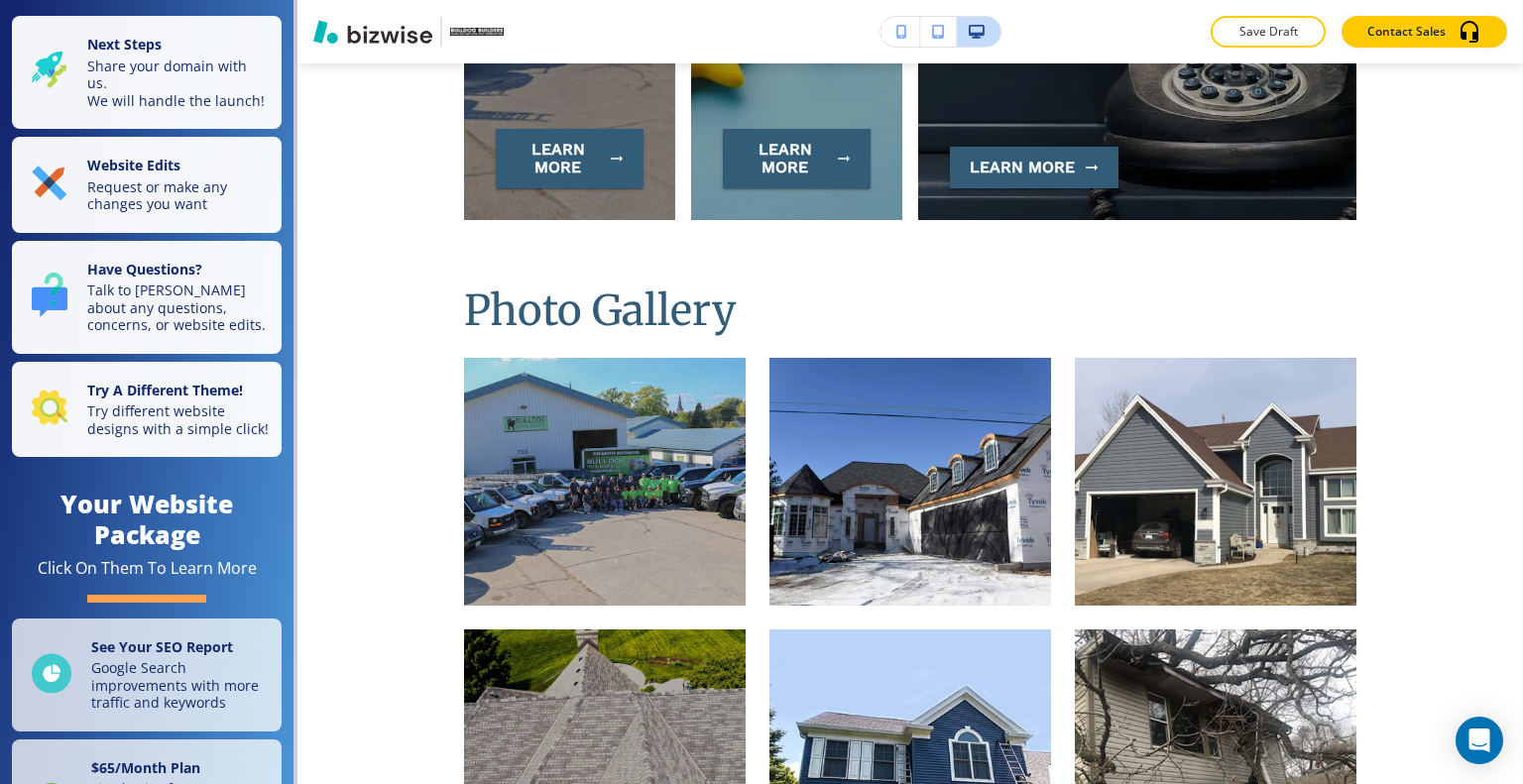 scroll, scrollTop: 0, scrollLeft: 0, axis: both 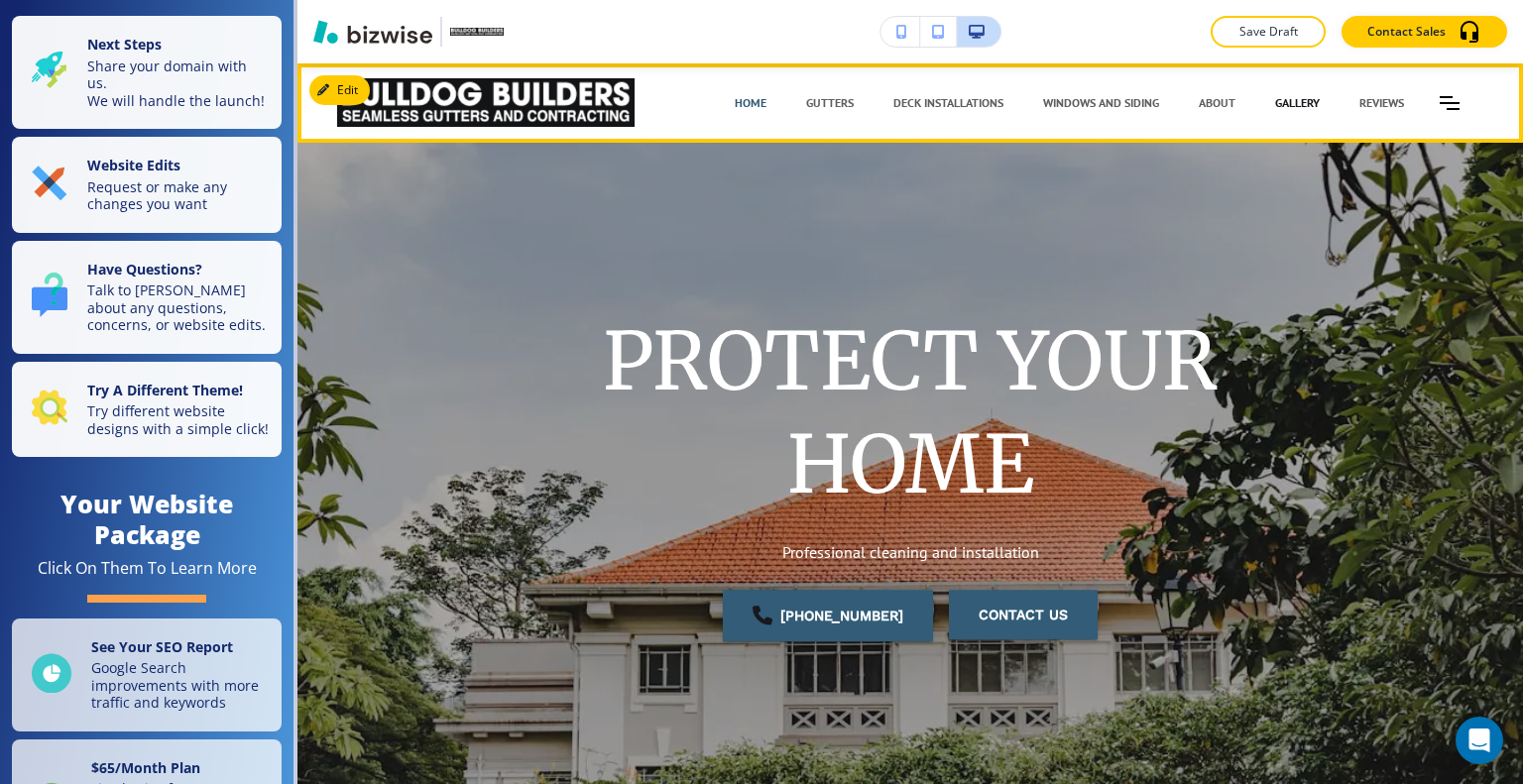click on "GALLERY" at bounding box center (1297, 103) 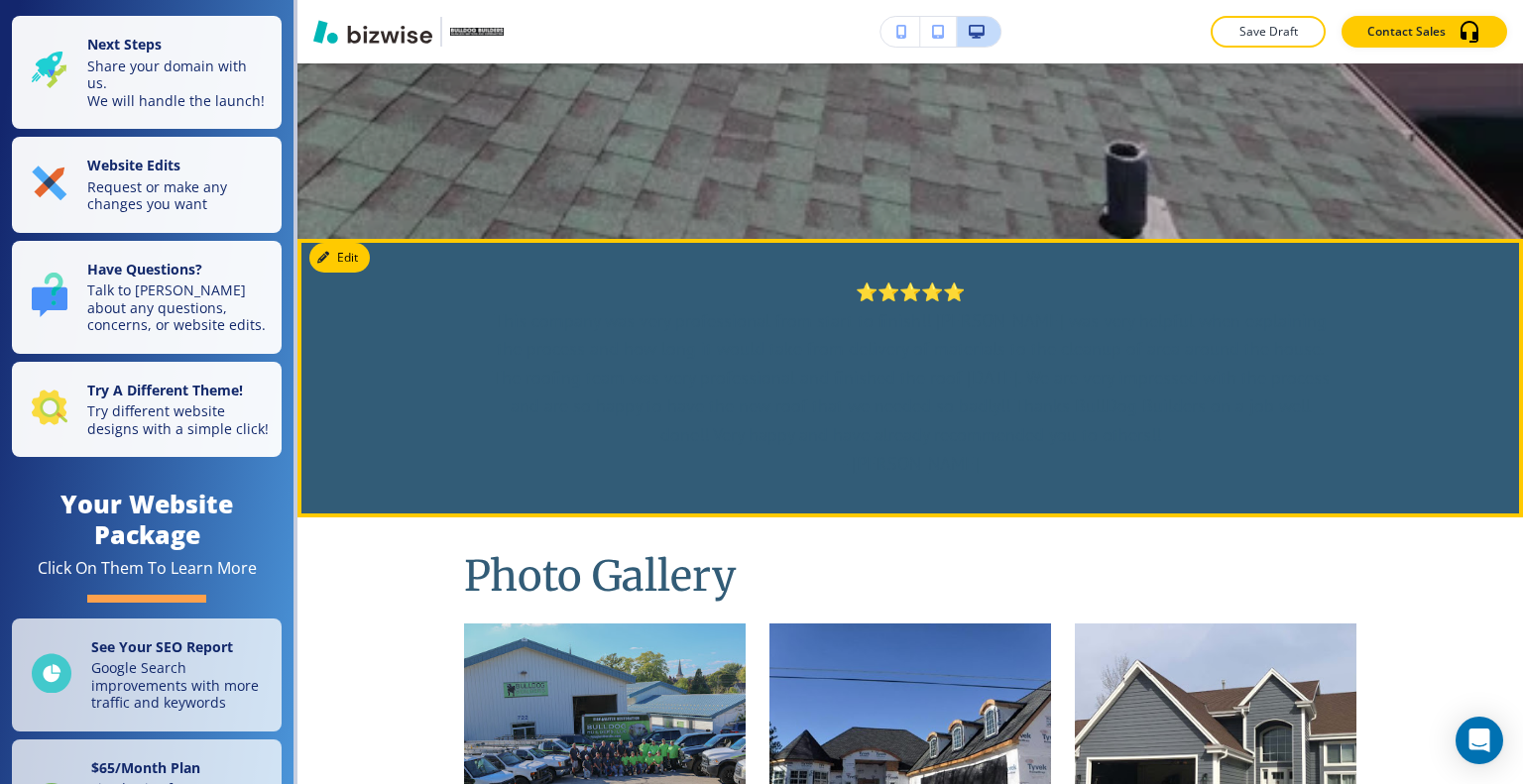 scroll, scrollTop: 496, scrollLeft: 0, axis: vertical 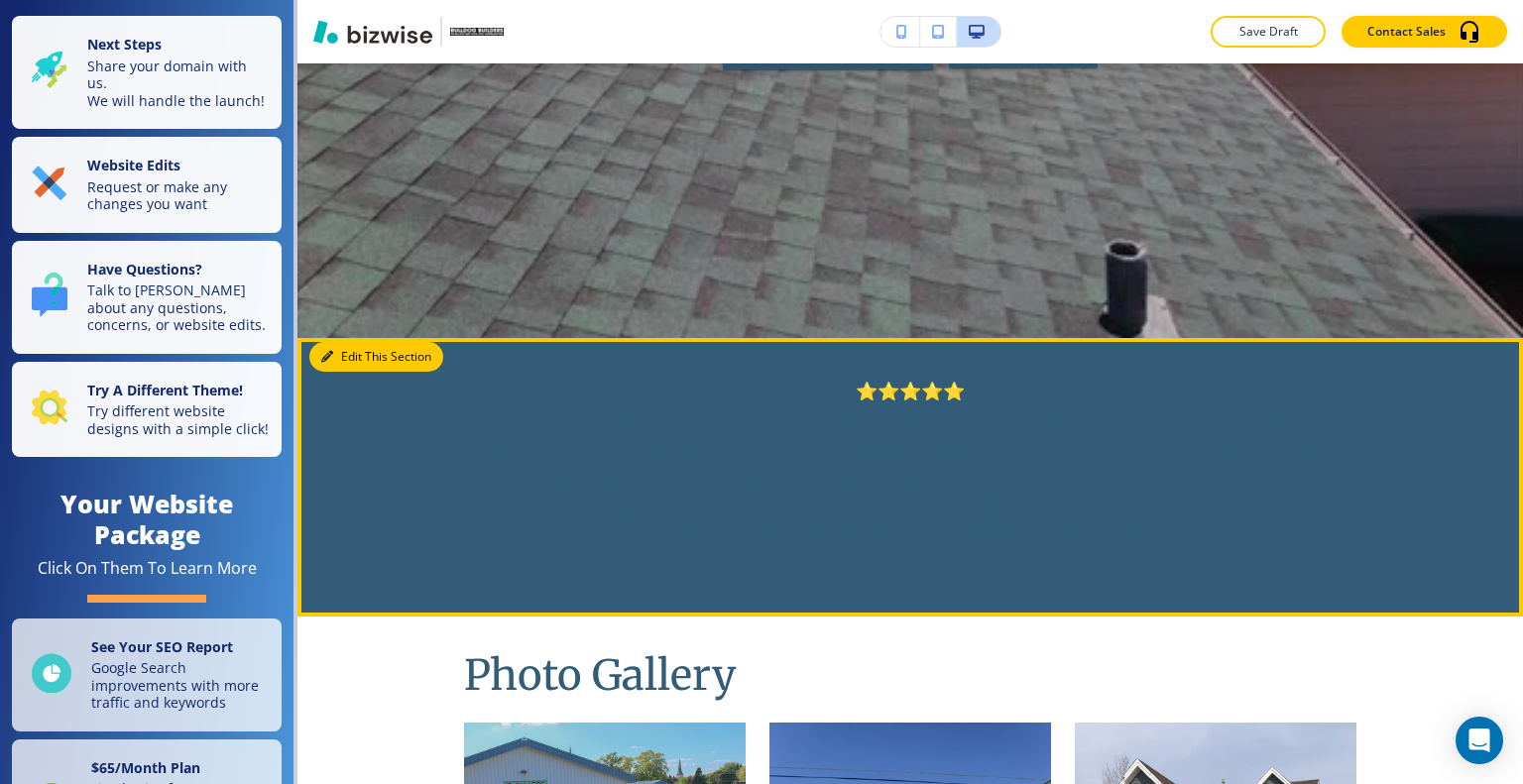 click on "Edit This Section" at bounding box center (376, 357) 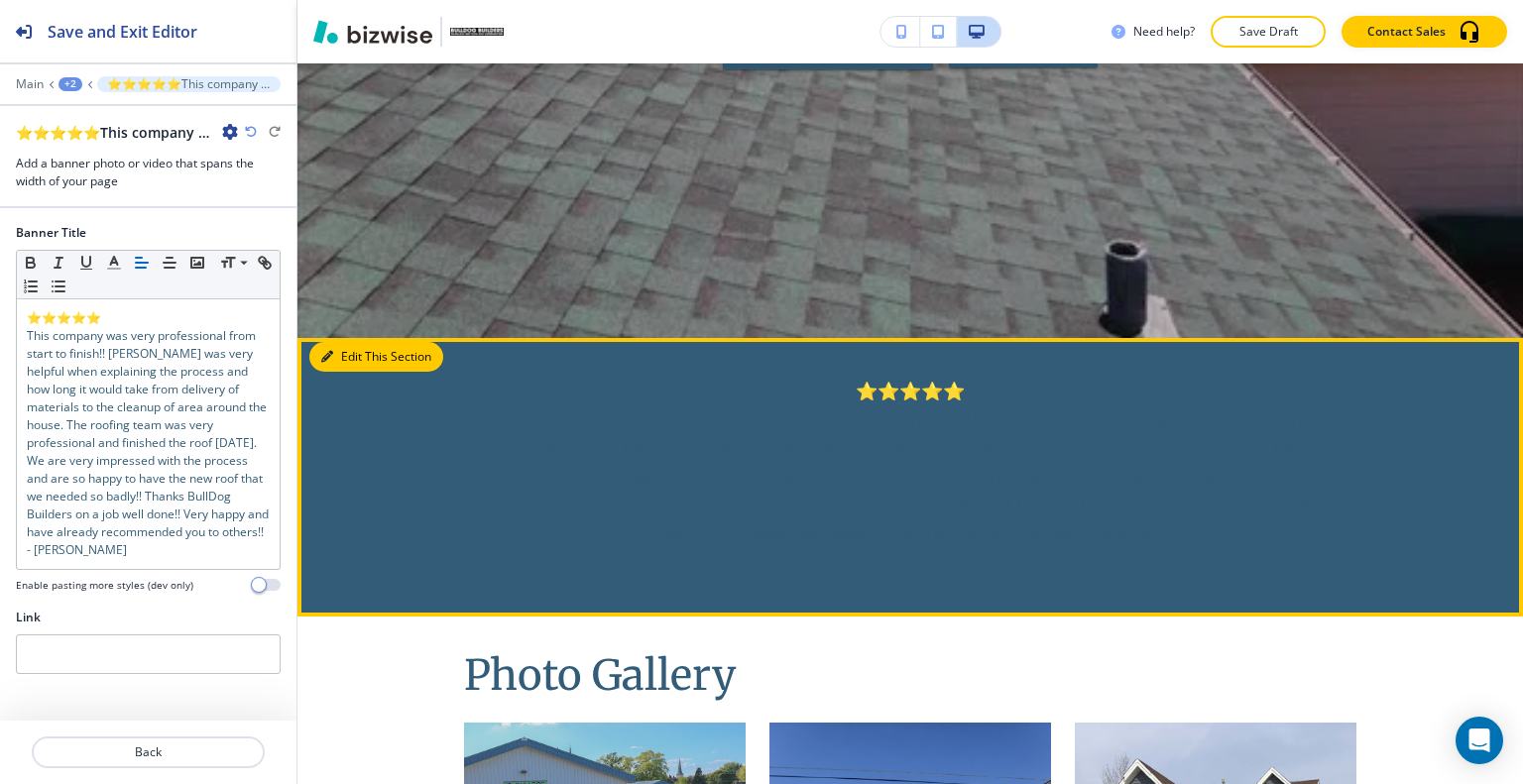 scroll, scrollTop: 769, scrollLeft: 0, axis: vertical 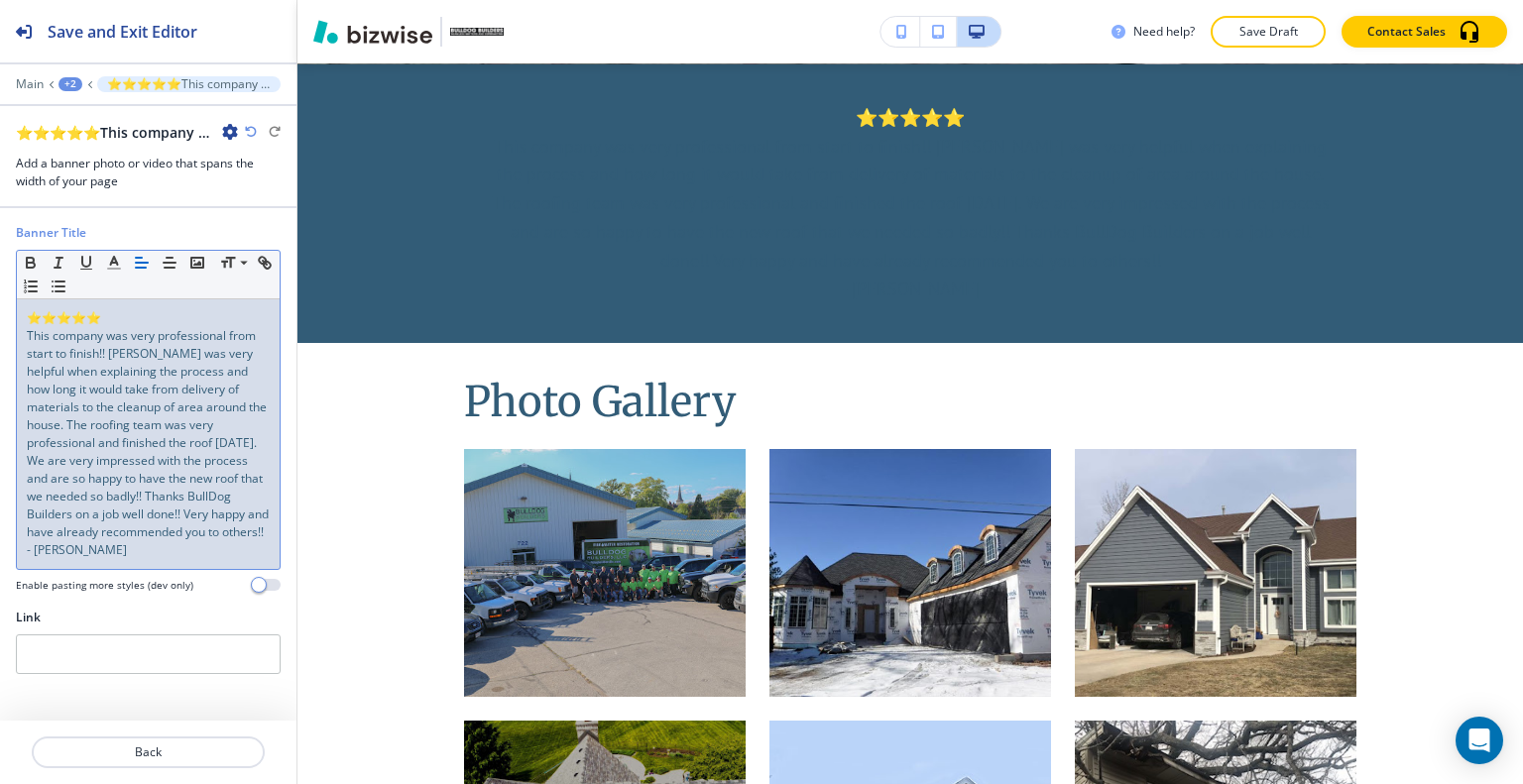 drag, startPoint x: 170, startPoint y: 558, endPoint x: 0, endPoint y: 281, distance: 325.00615 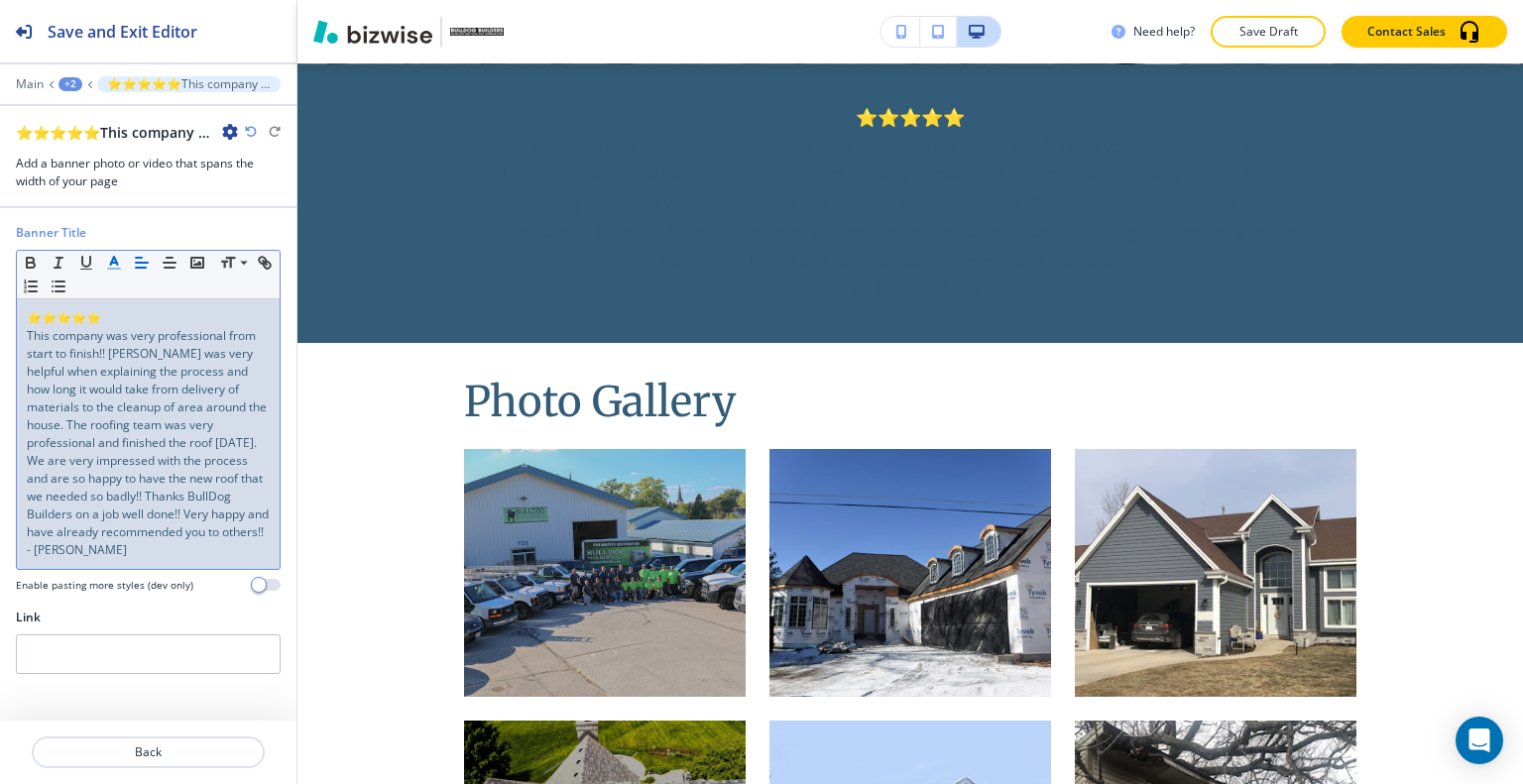 click 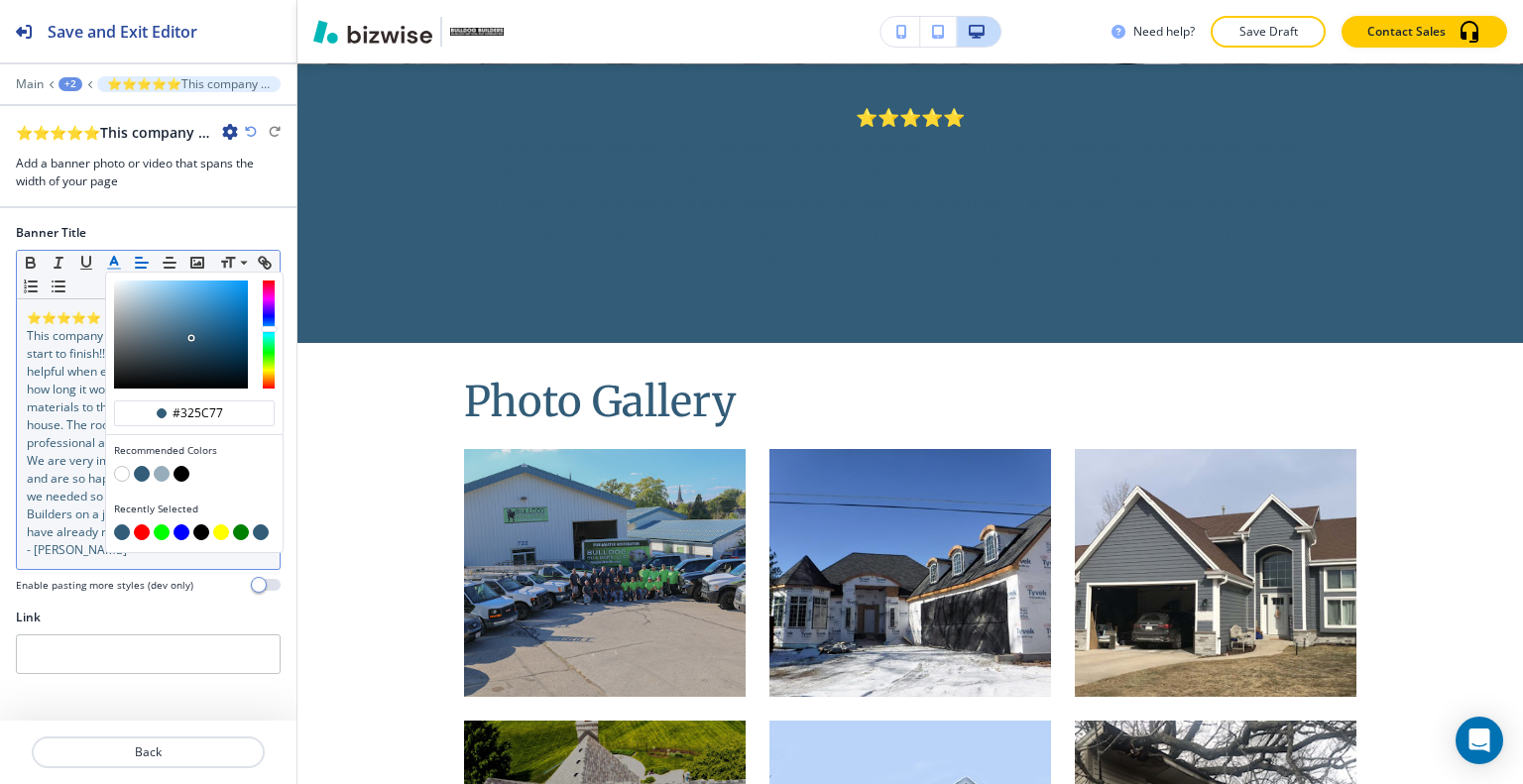 click at bounding box center (122, 474) 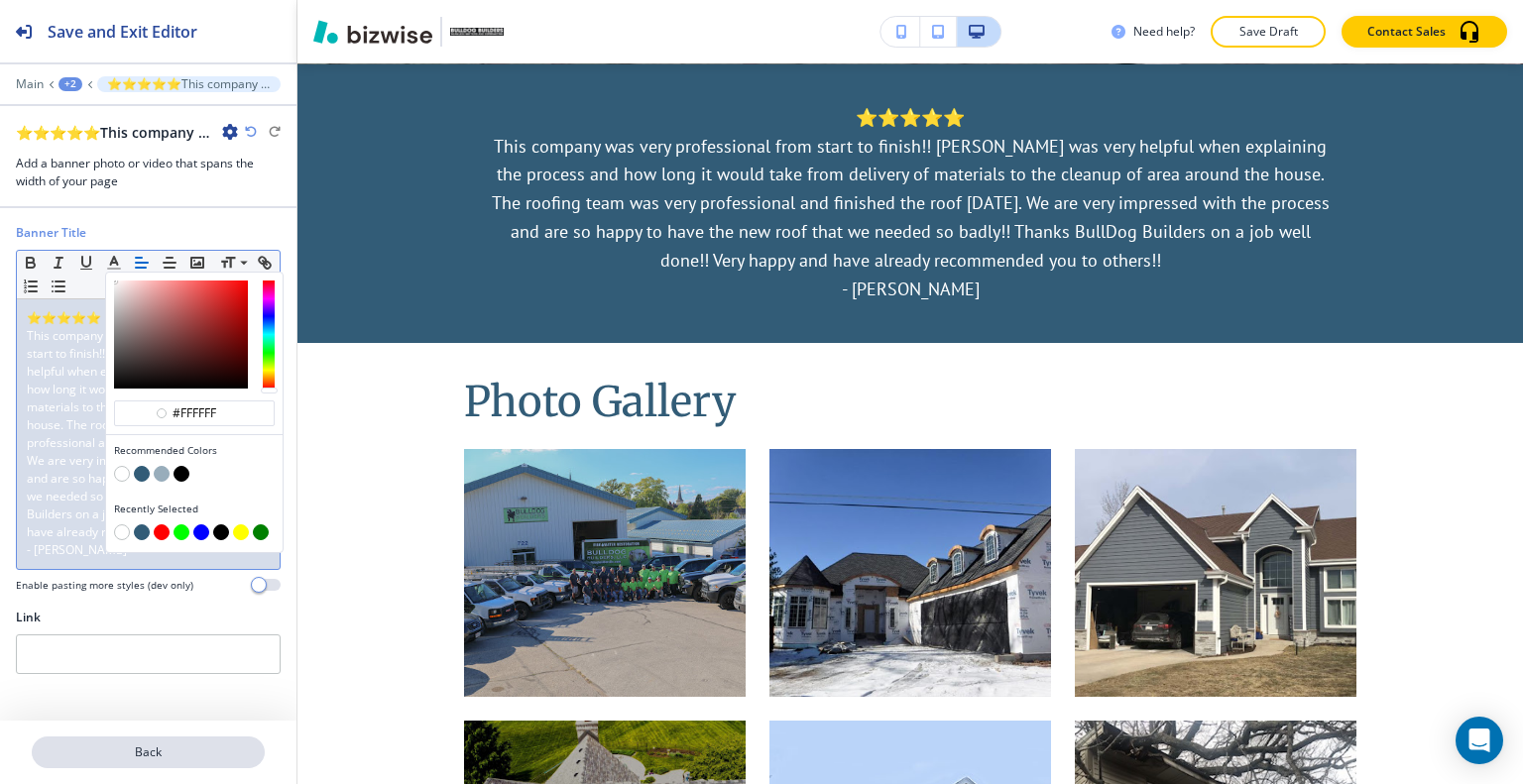 click on "Back" at bounding box center [148, 752] 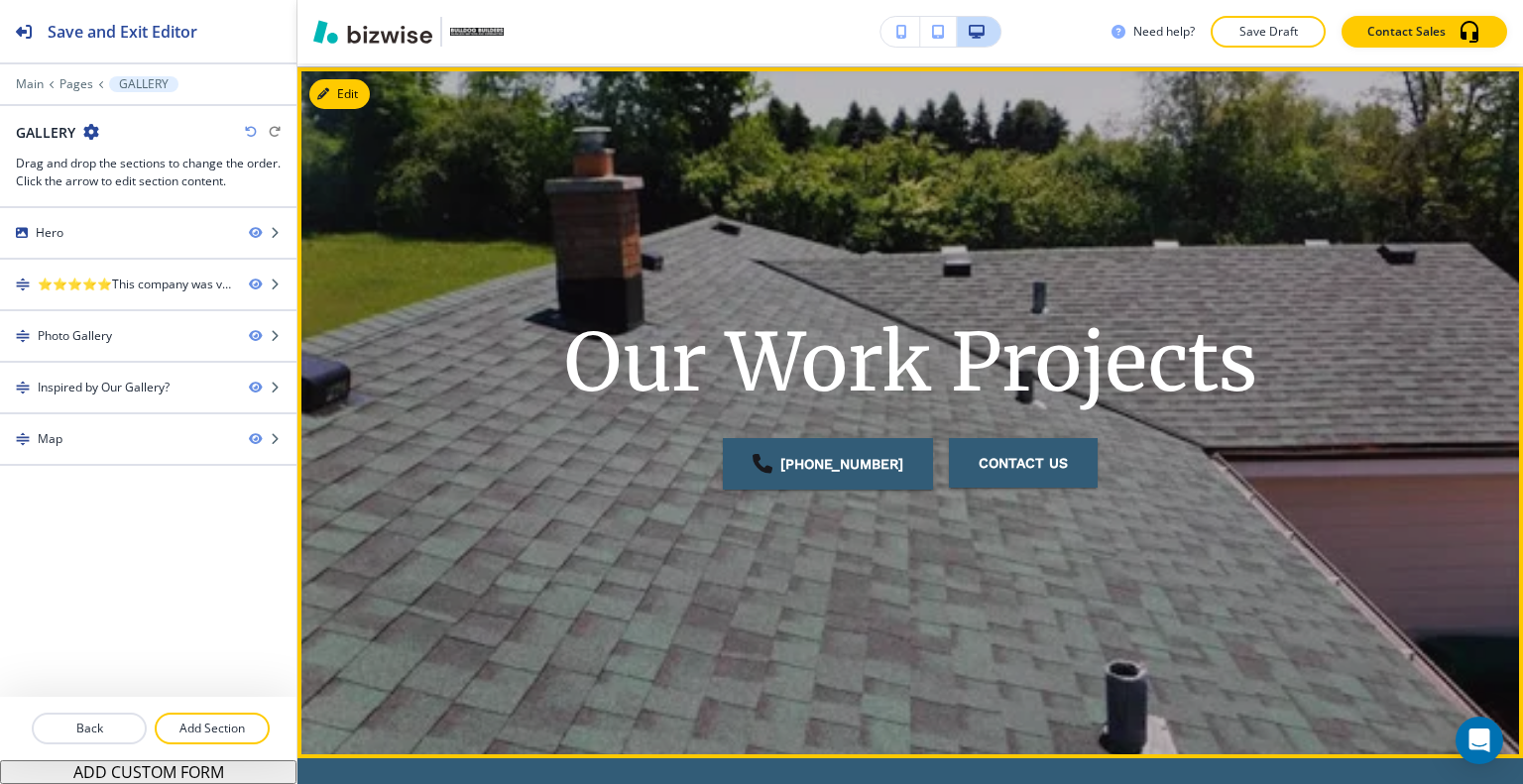 scroll, scrollTop: 0, scrollLeft: 0, axis: both 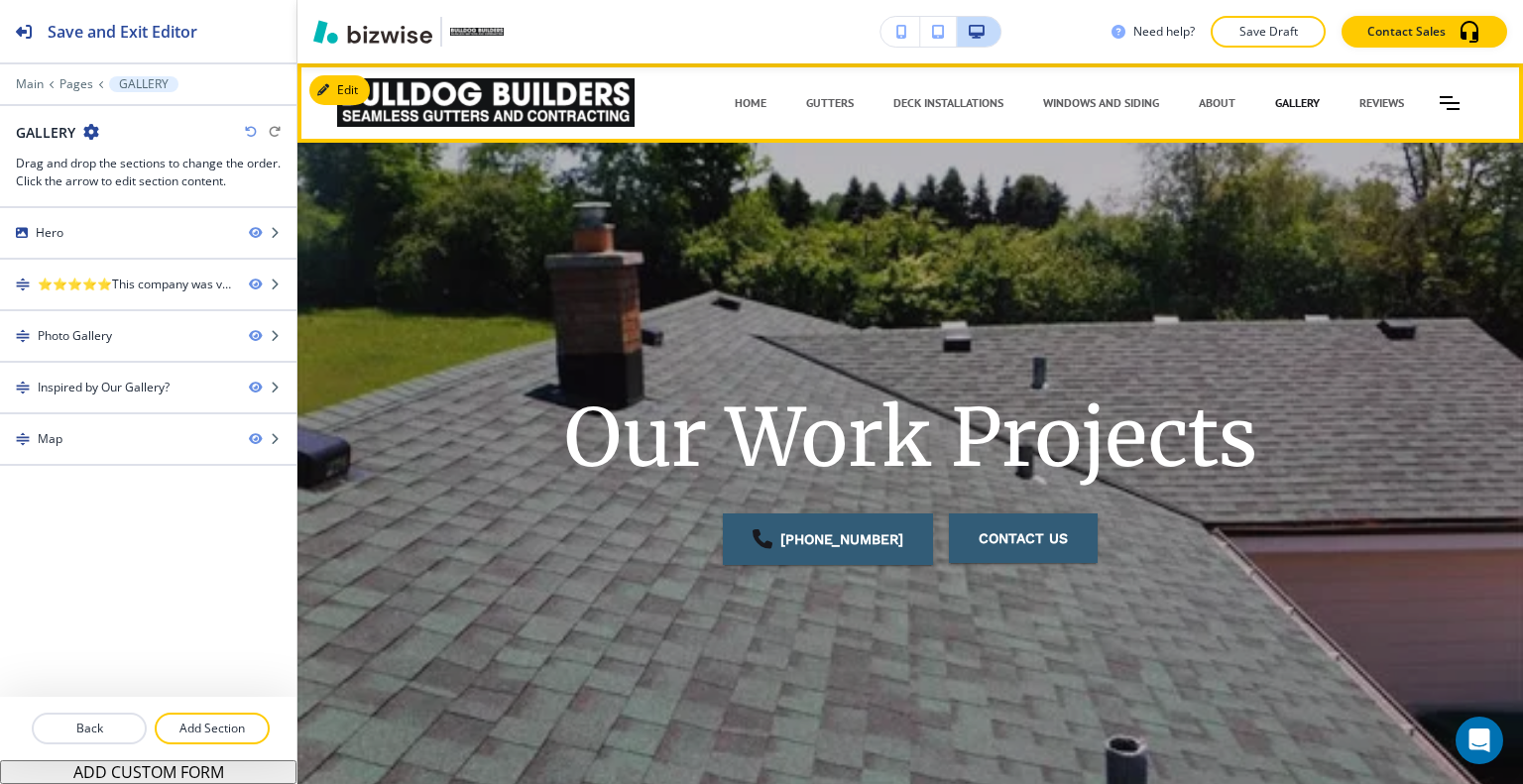 click on "GALLERY" at bounding box center [1297, 103] 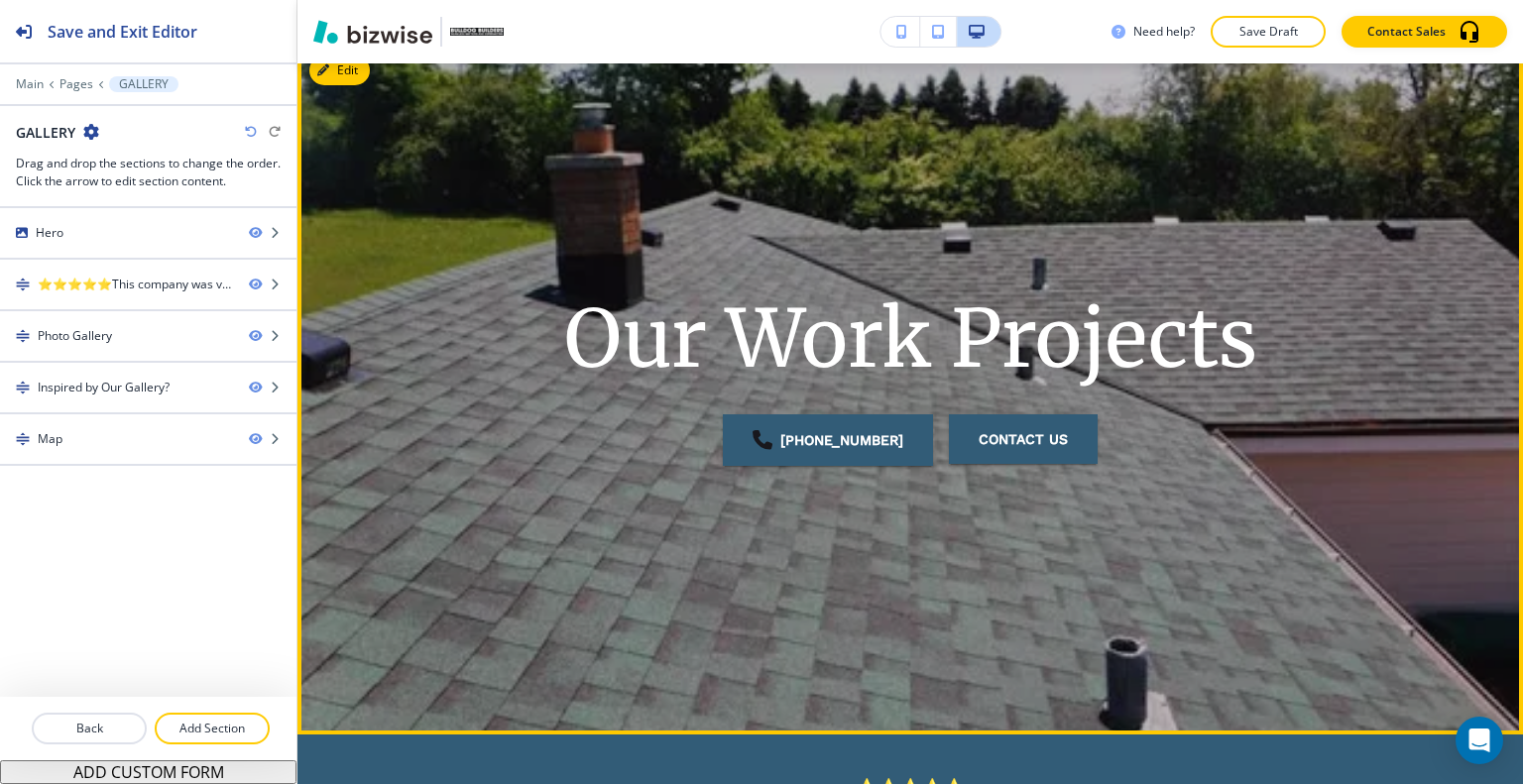scroll, scrollTop: 0, scrollLeft: 0, axis: both 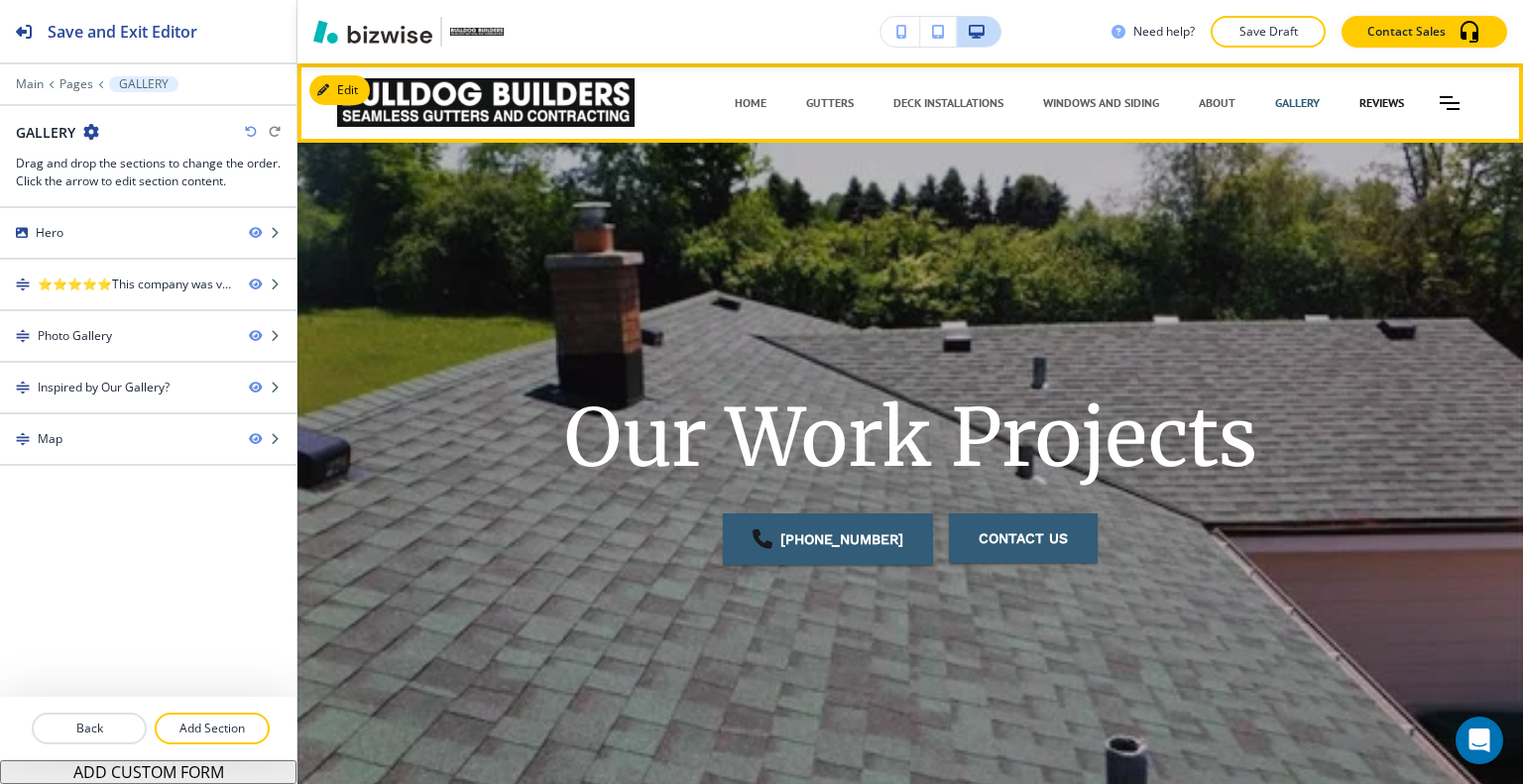 click on "REVIEWS" at bounding box center [1381, 103] 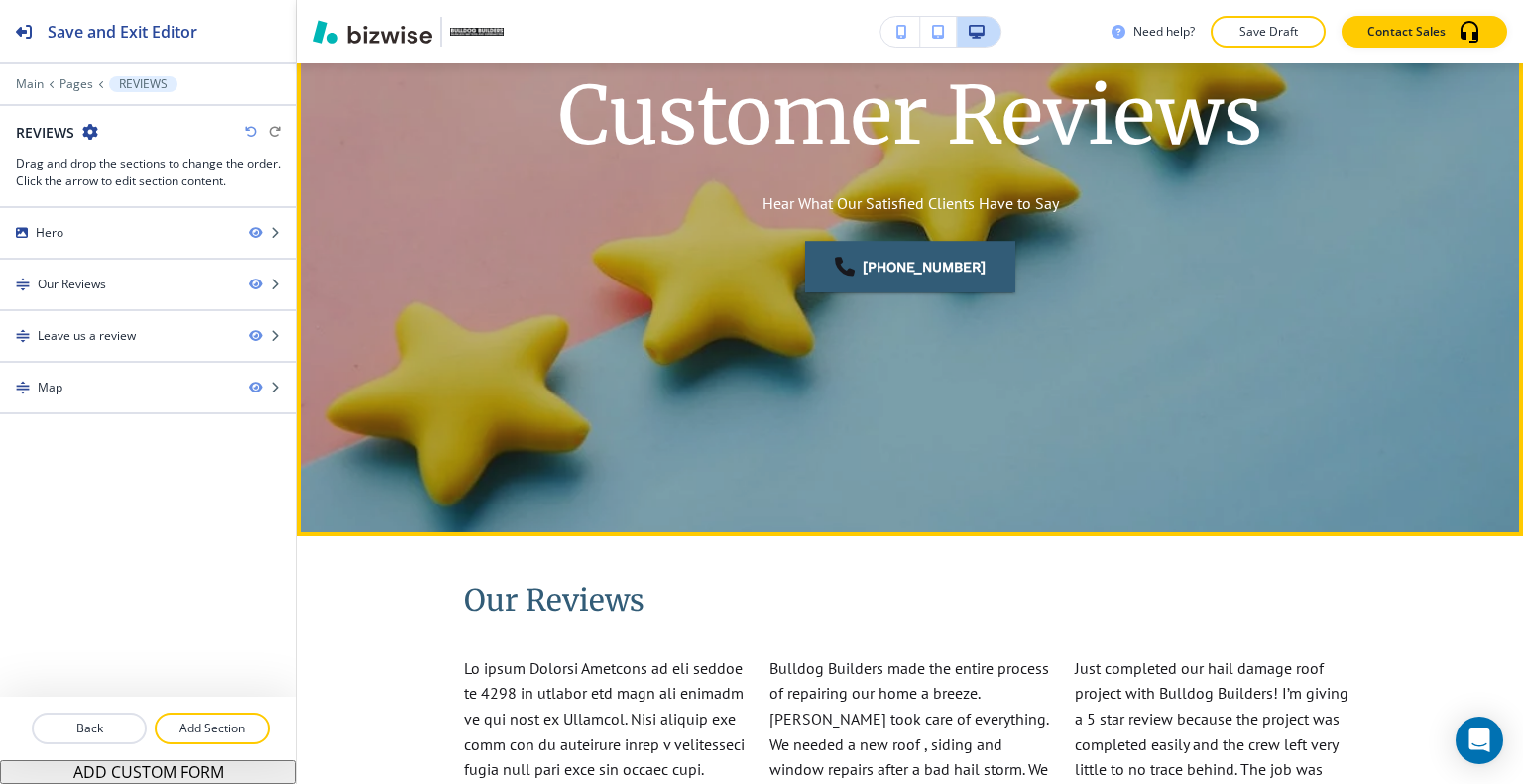 scroll, scrollTop: 0, scrollLeft: 0, axis: both 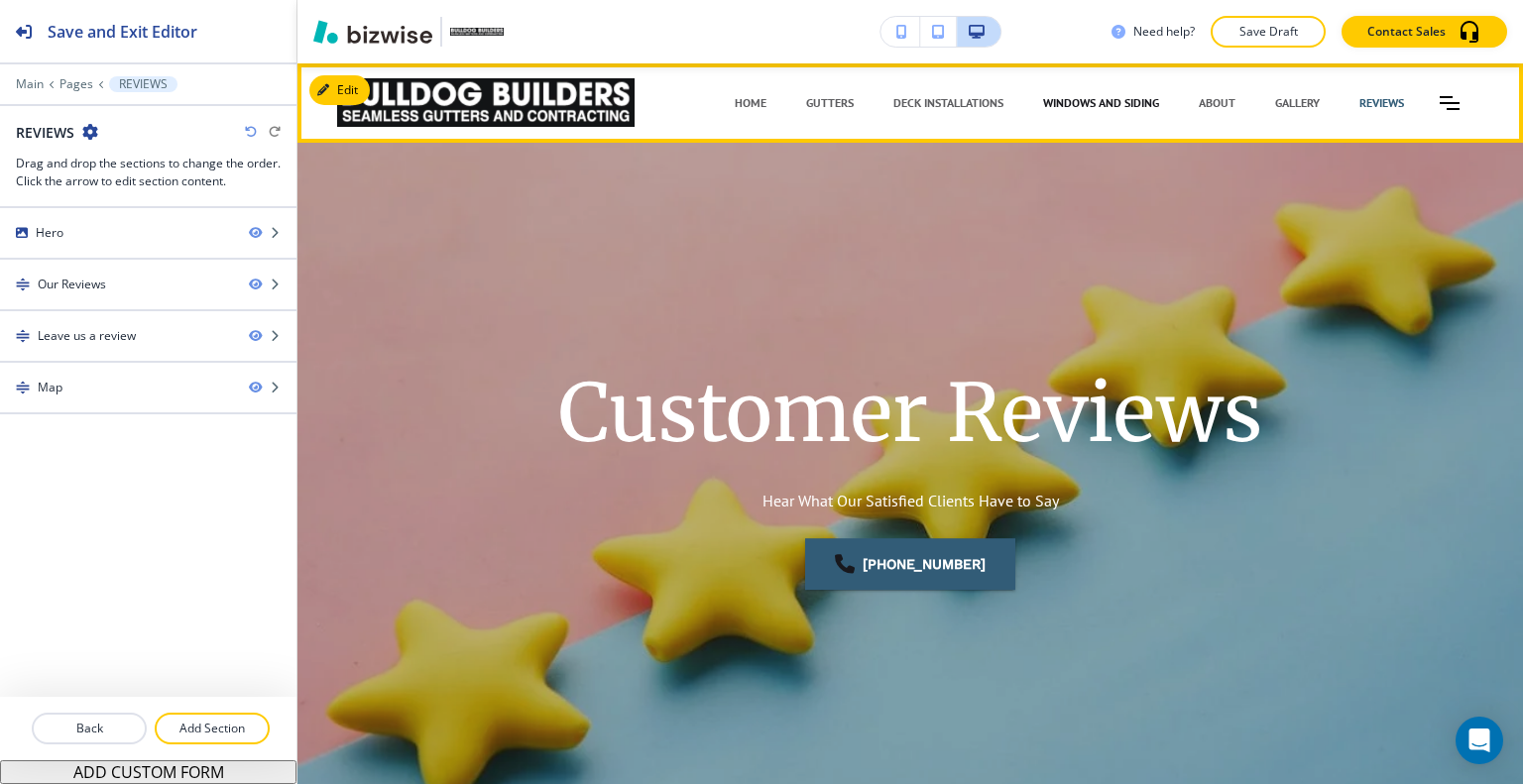 click on "WINDOWS AND SIDING" at bounding box center (1101, 103) 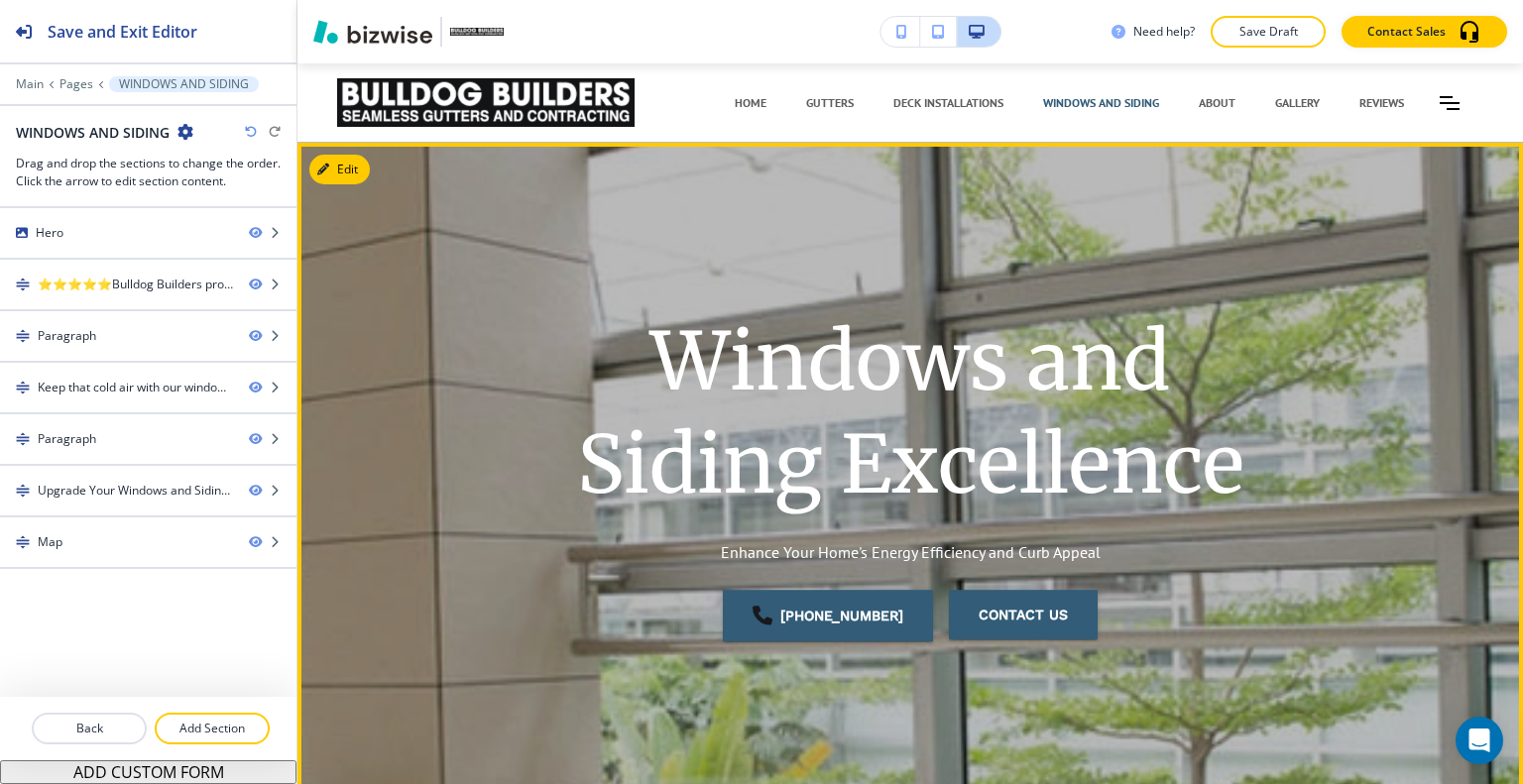 scroll, scrollTop: 396, scrollLeft: 0, axis: vertical 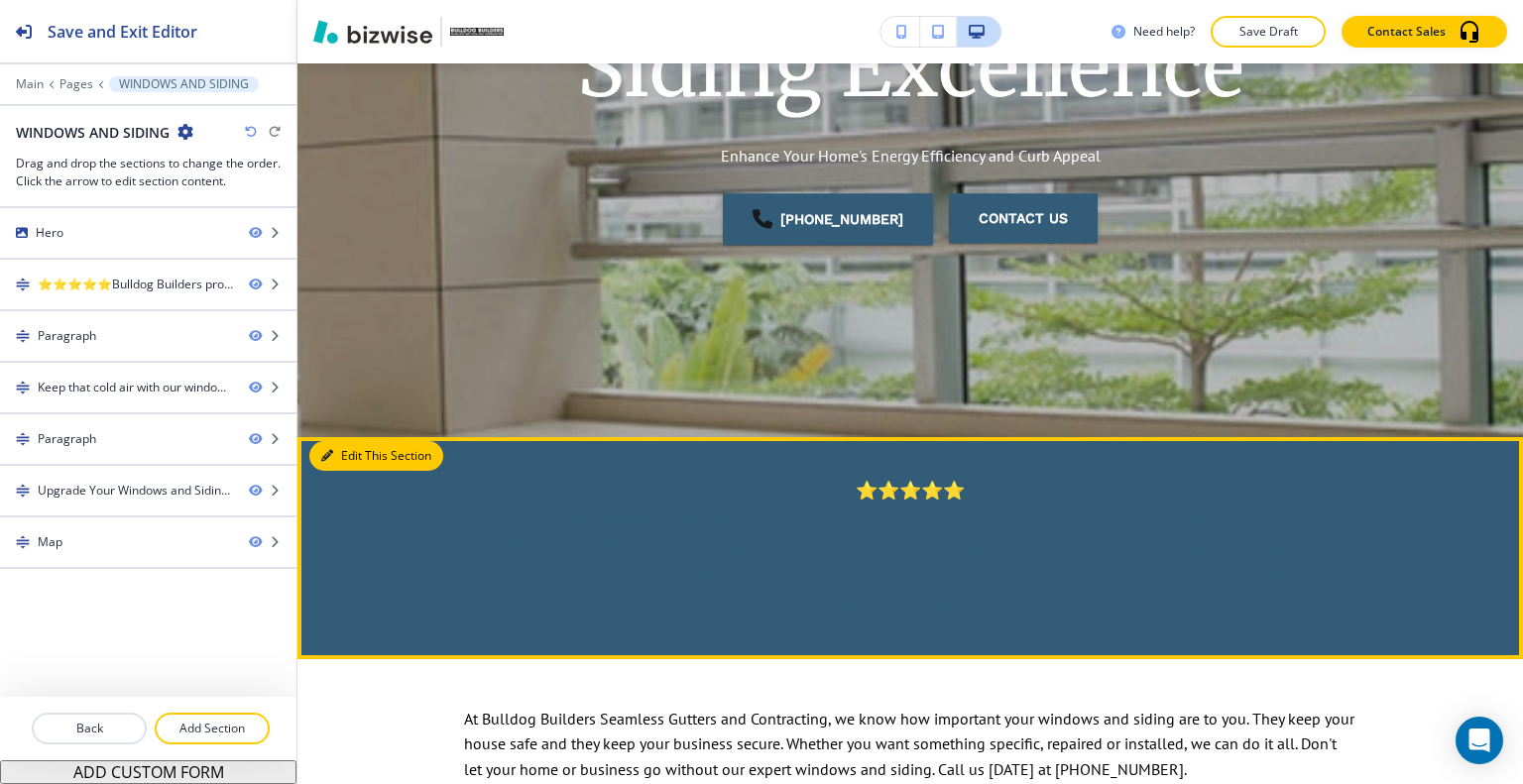 click on "Edit This Section" at bounding box center [376, 456] 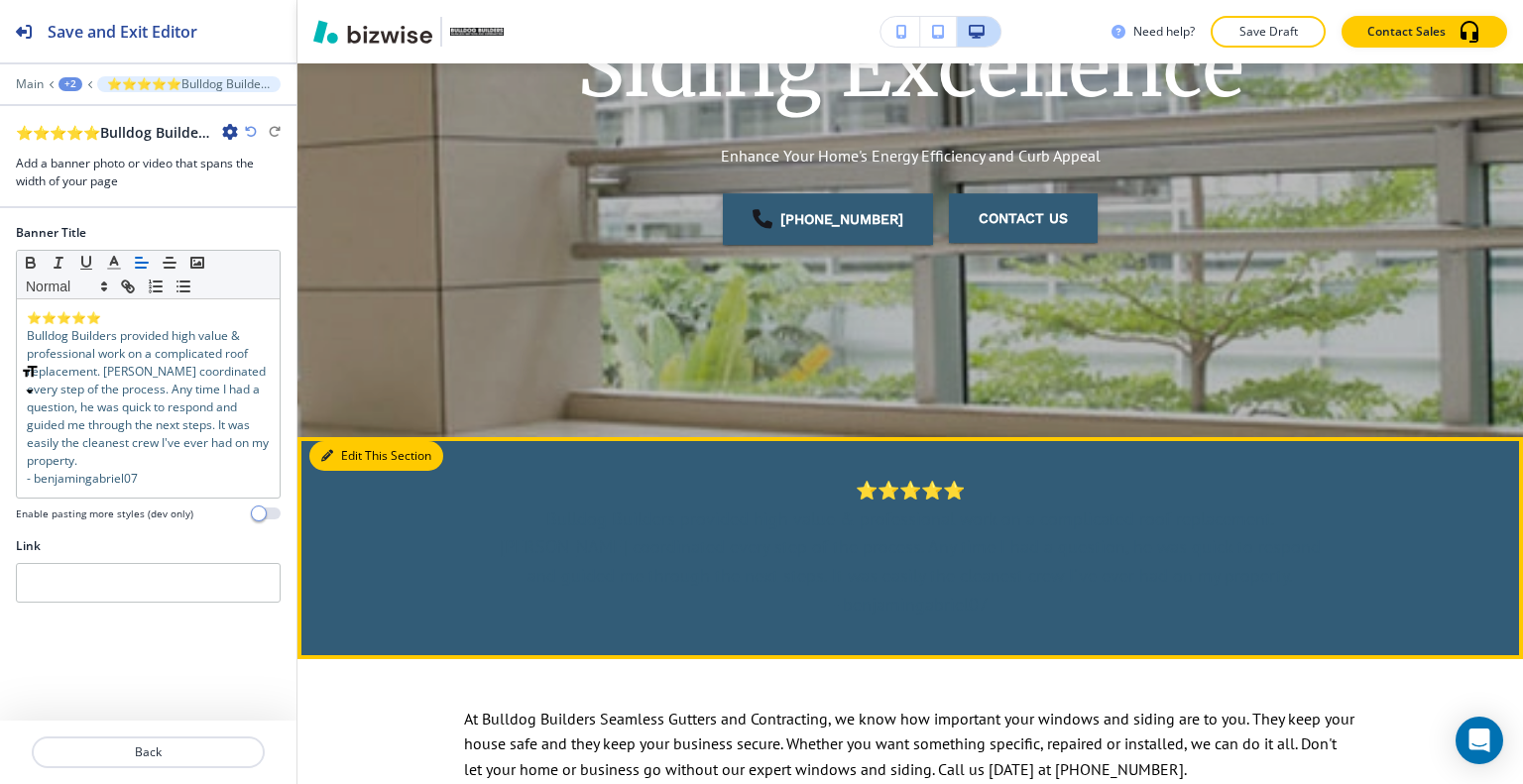 scroll, scrollTop: 769, scrollLeft: 0, axis: vertical 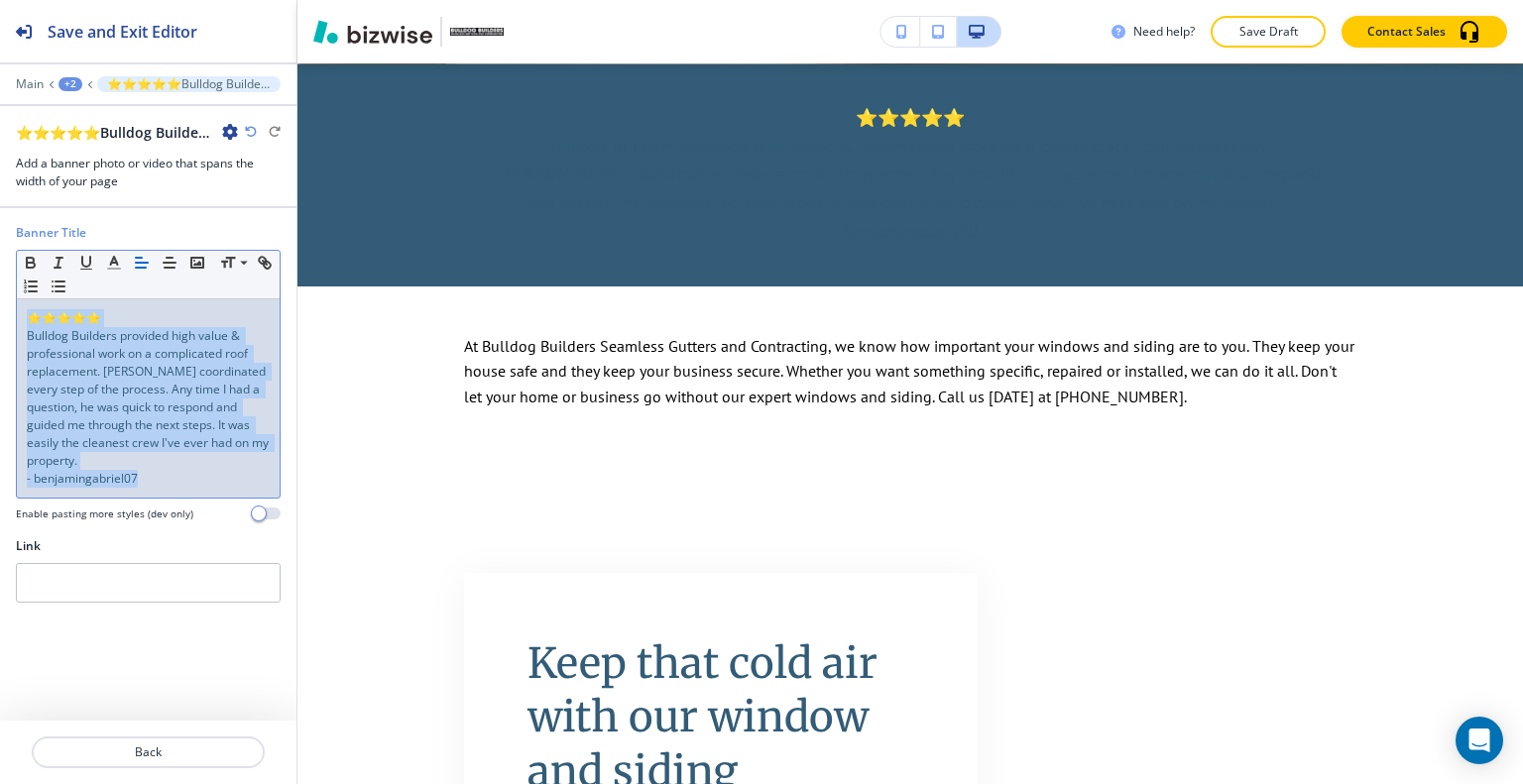 drag, startPoint x: 151, startPoint y: 481, endPoint x: 175, endPoint y: 197, distance: 285.01228 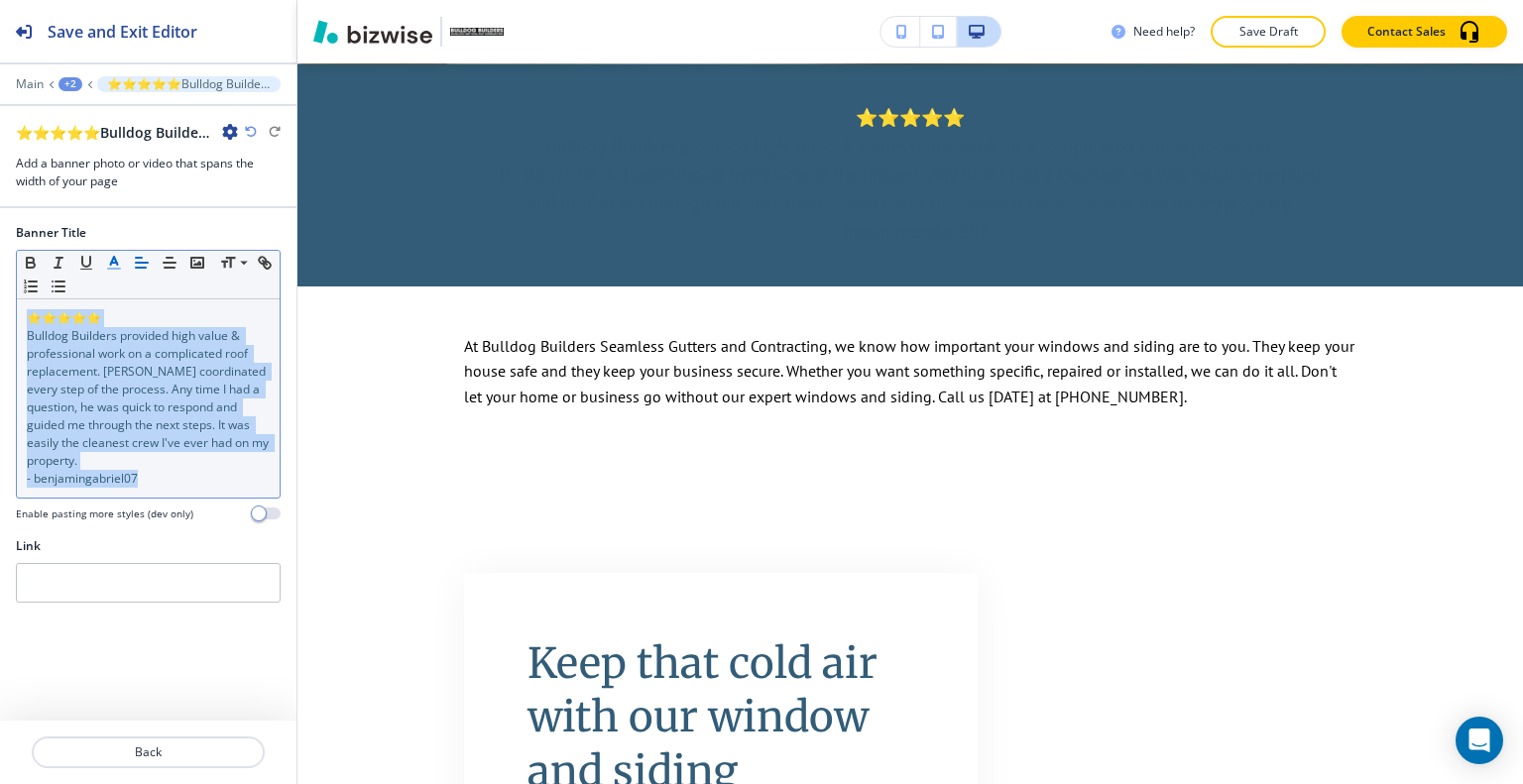 click 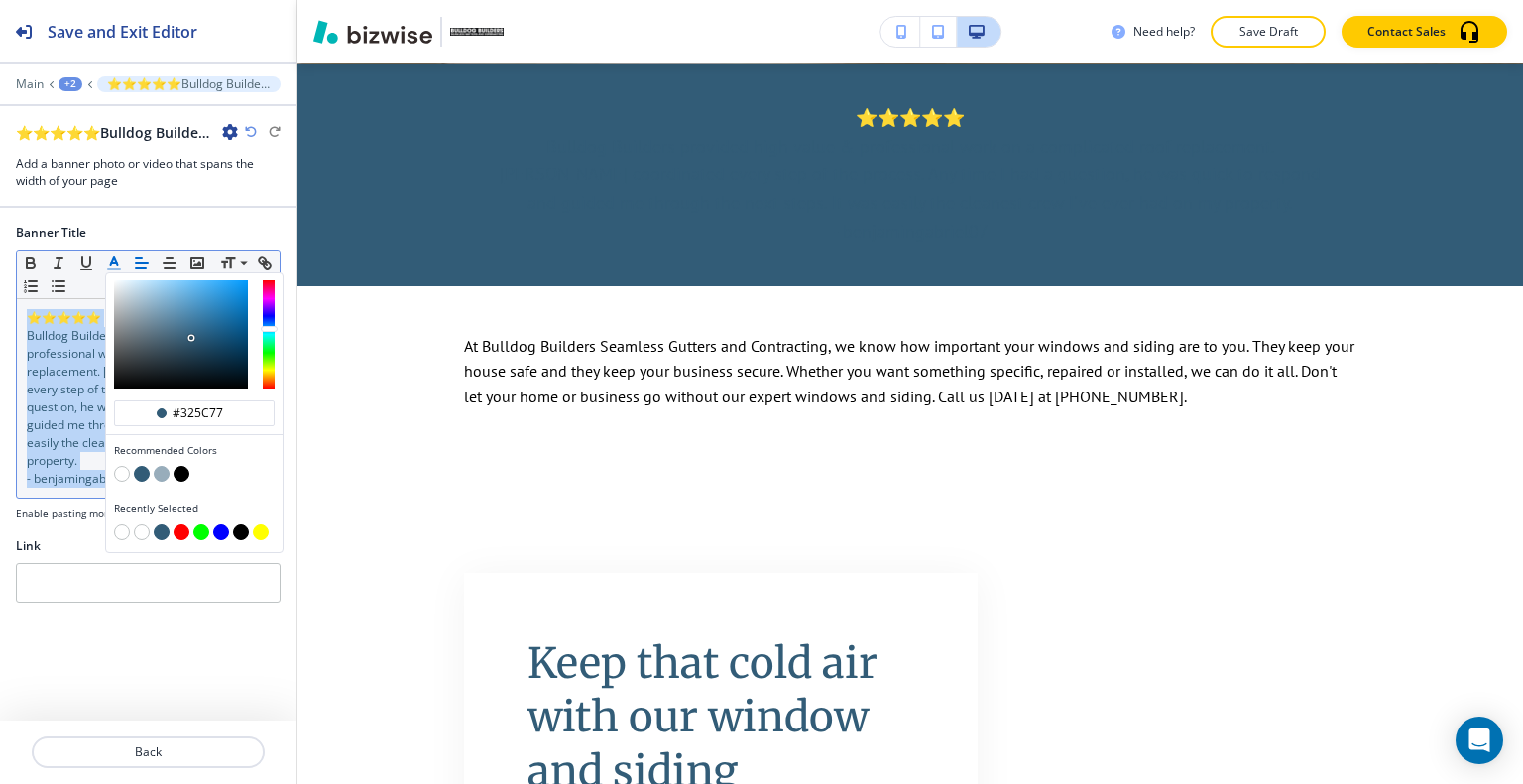 click at bounding box center (122, 474) 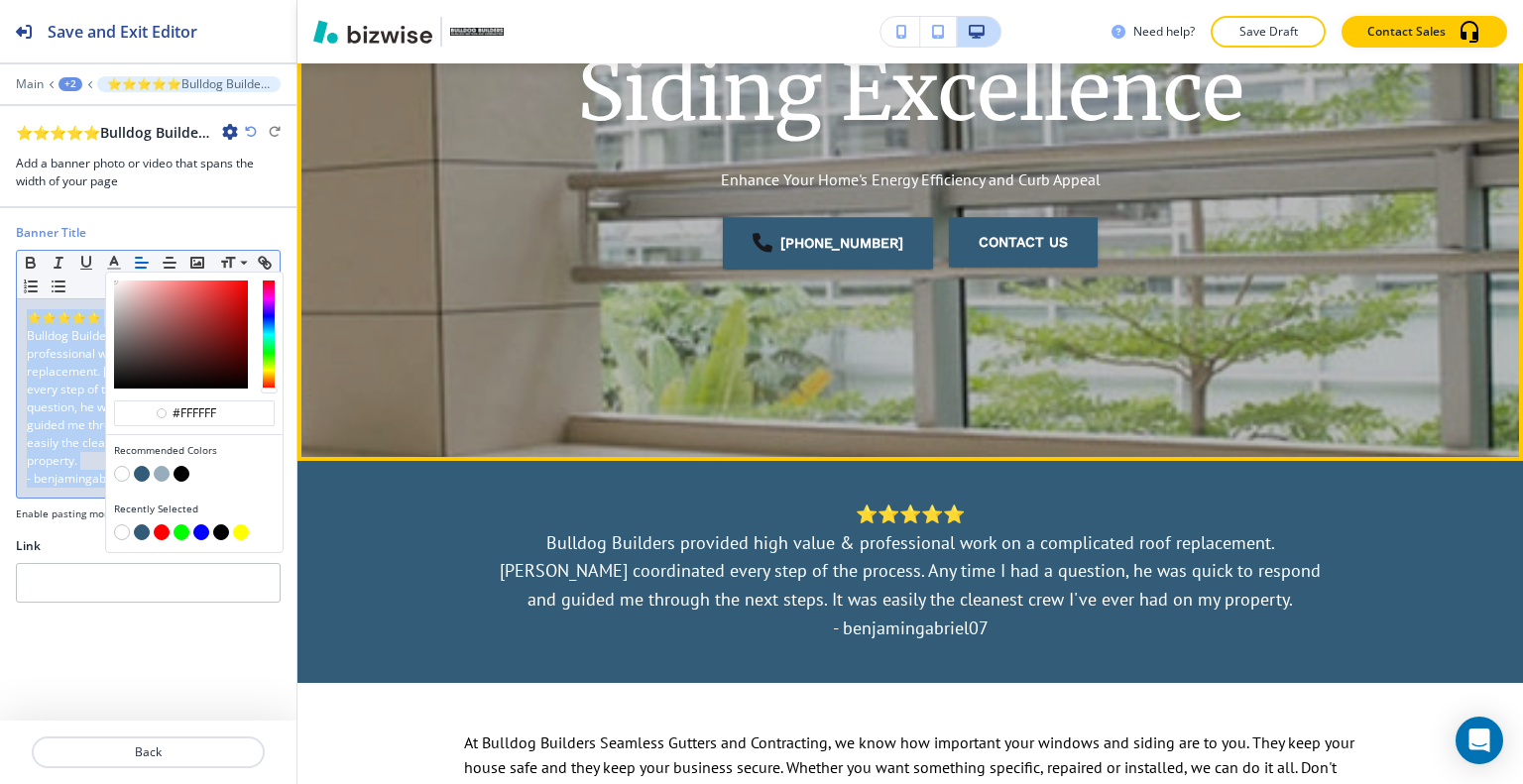 scroll, scrollTop: 0, scrollLeft: 0, axis: both 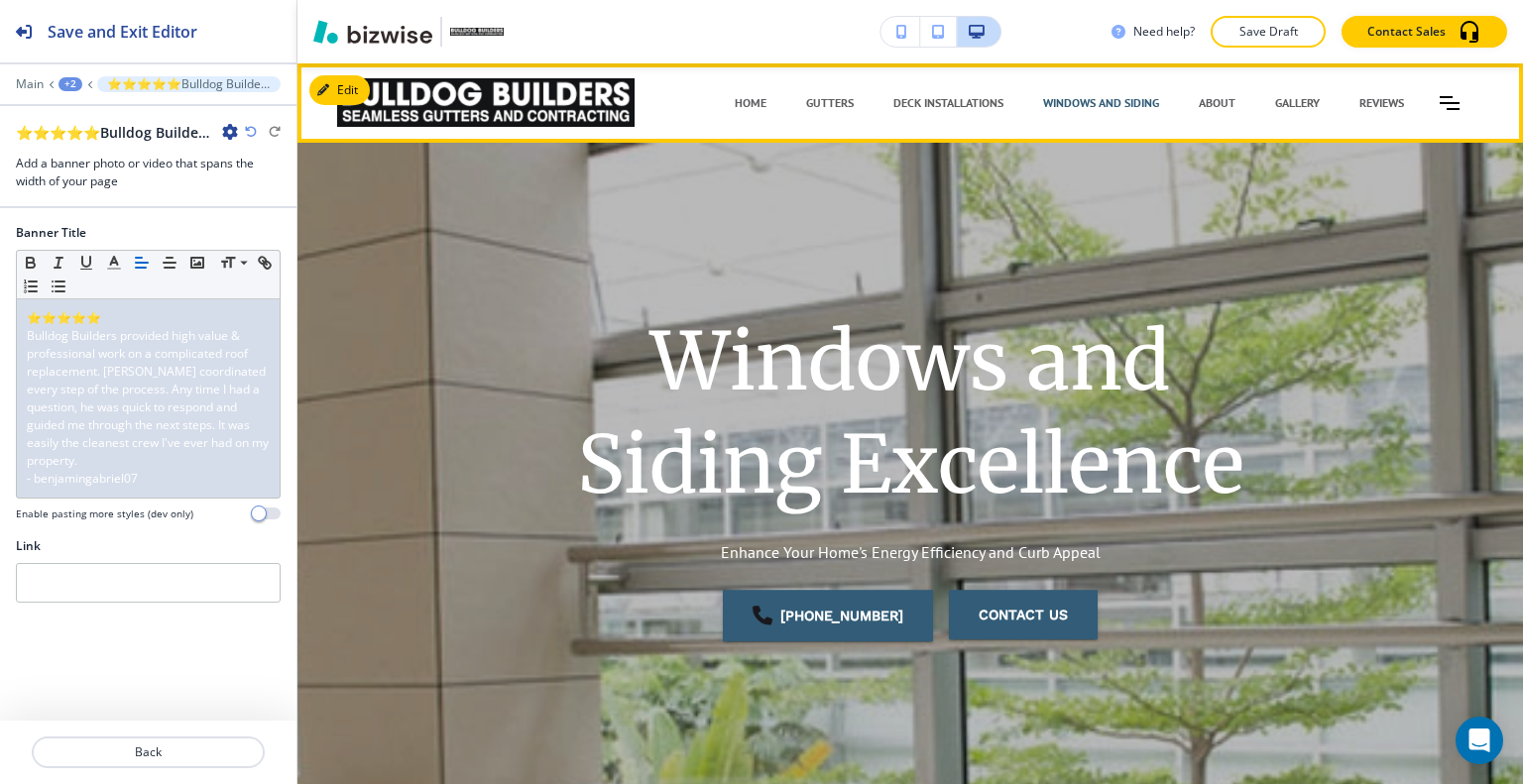 click on "Deck Installations" at bounding box center (948, 103) 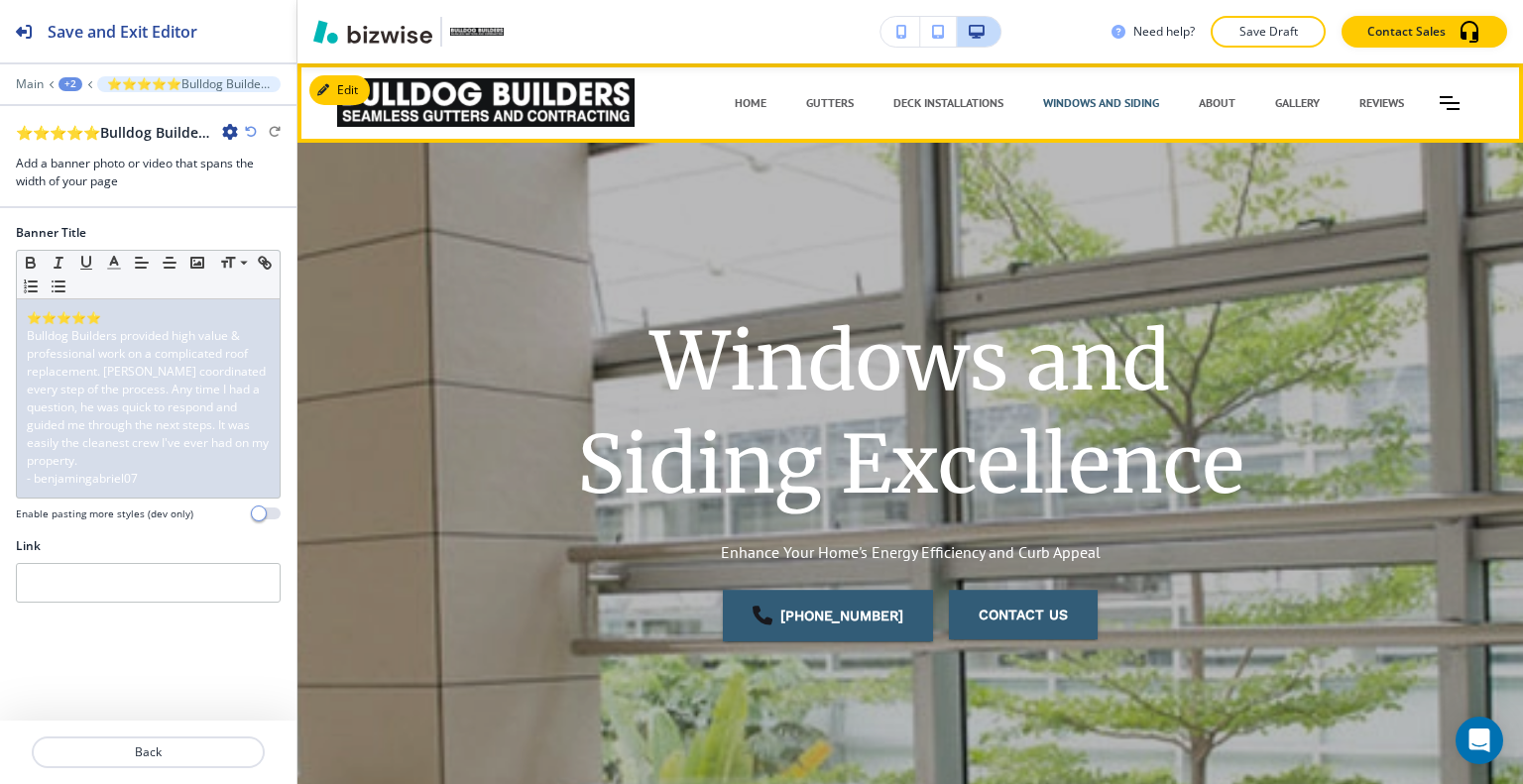 click on "Deck Installations" at bounding box center (948, 103) 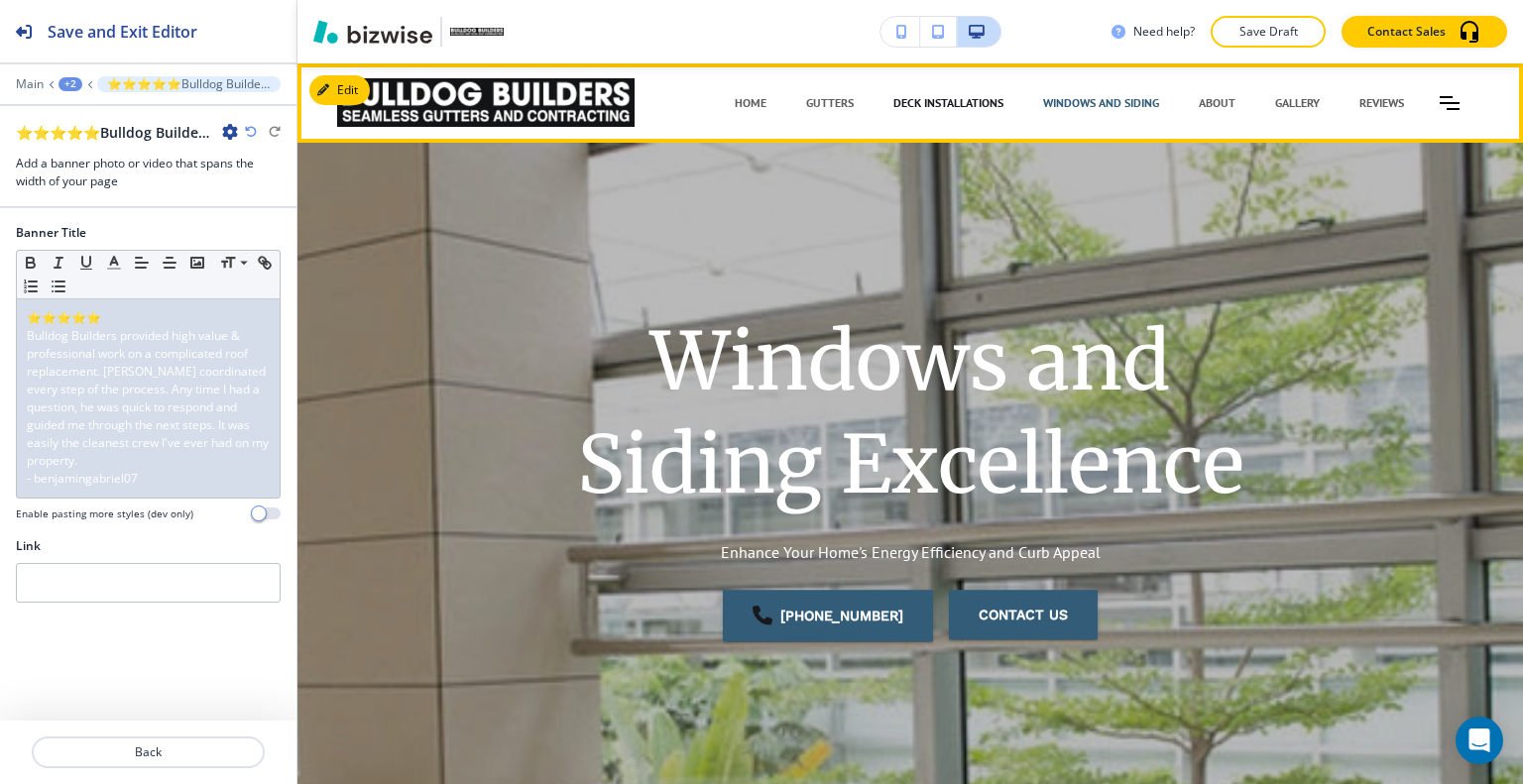 click on "Deck Installations" at bounding box center (948, 103) 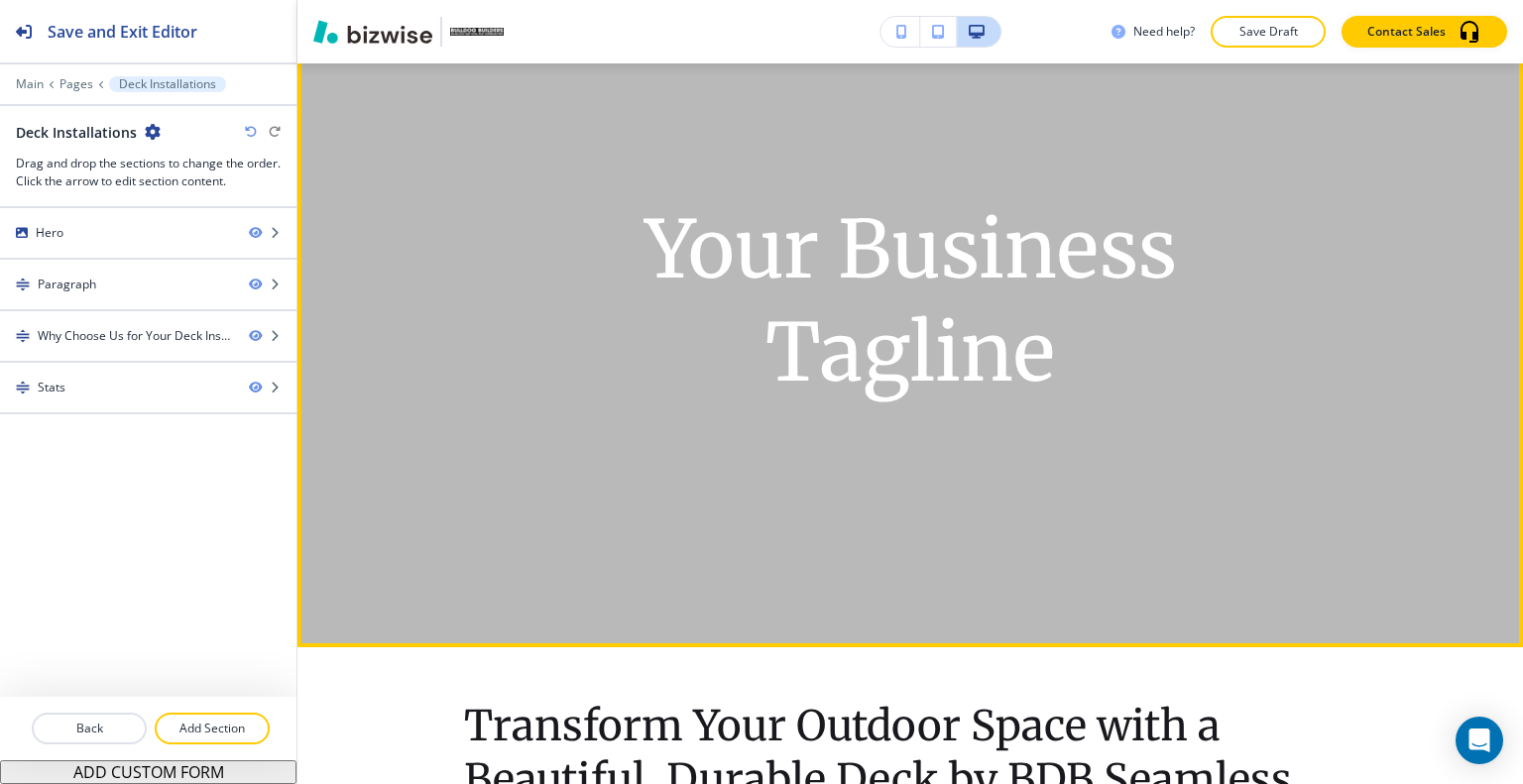 scroll, scrollTop: 0, scrollLeft: 0, axis: both 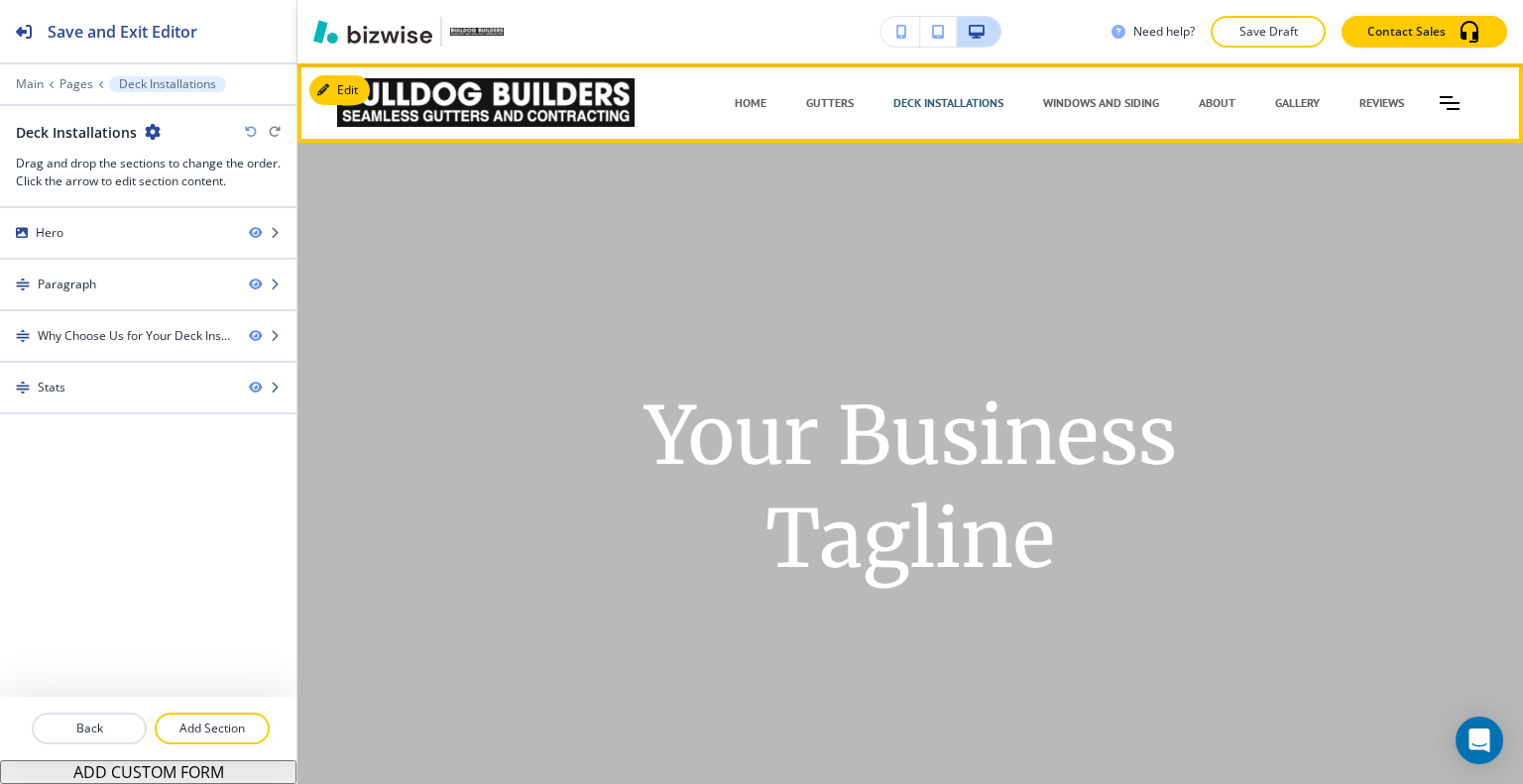 click on "Deck Installations" at bounding box center [948, 103] 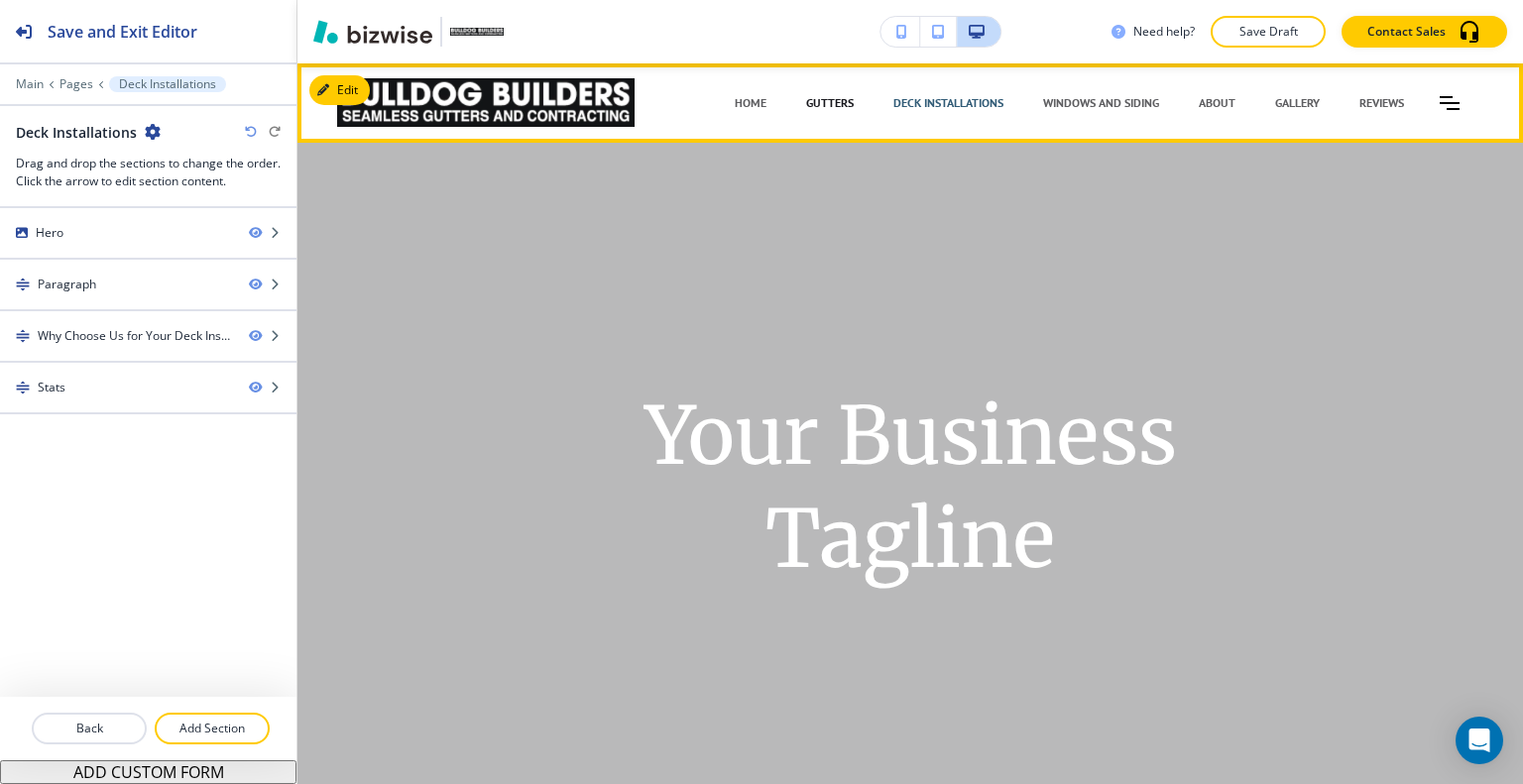 click on "GUTTERS" at bounding box center [830, 103] 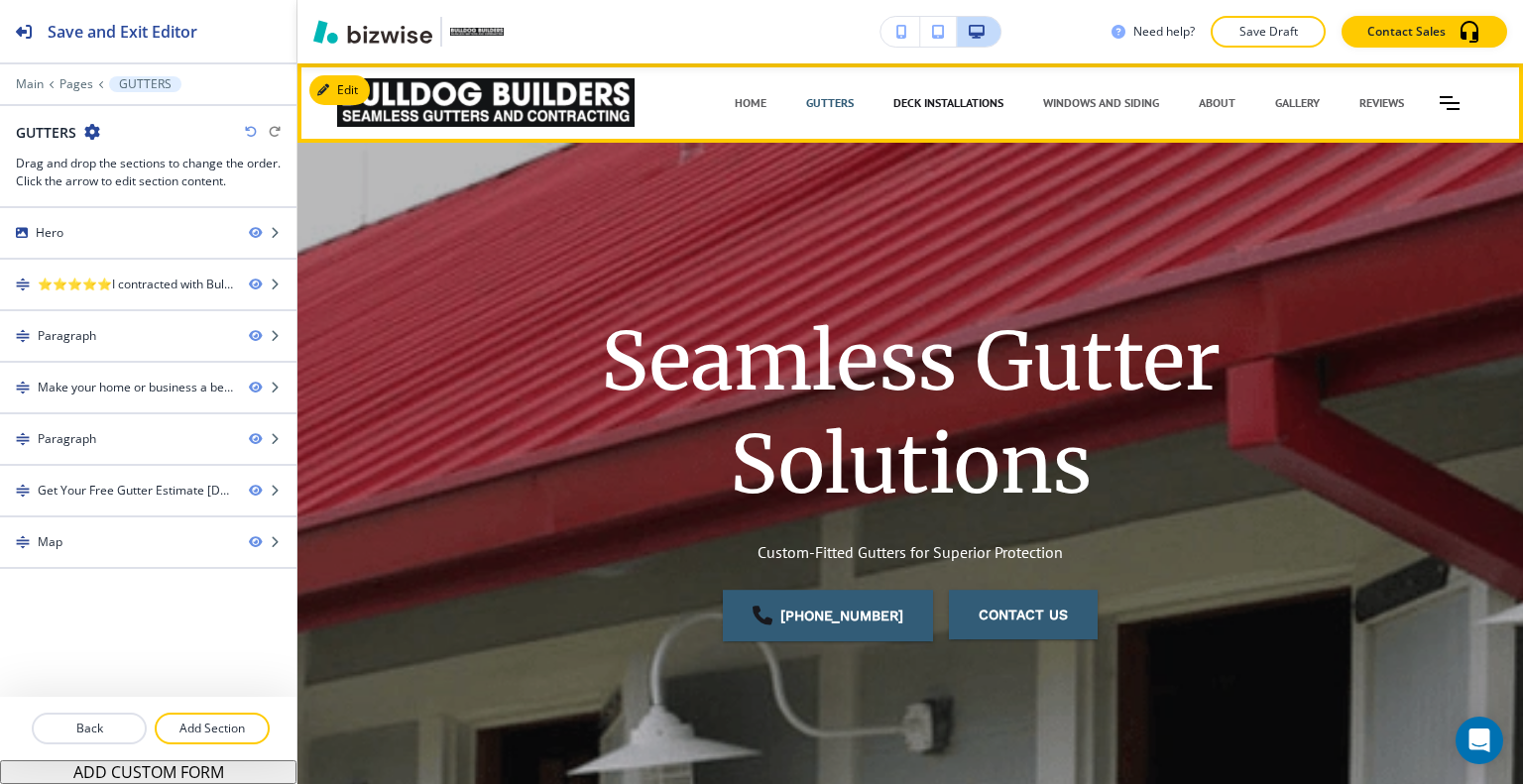 click on "Deck Installations" at bounding box center (948, 103) 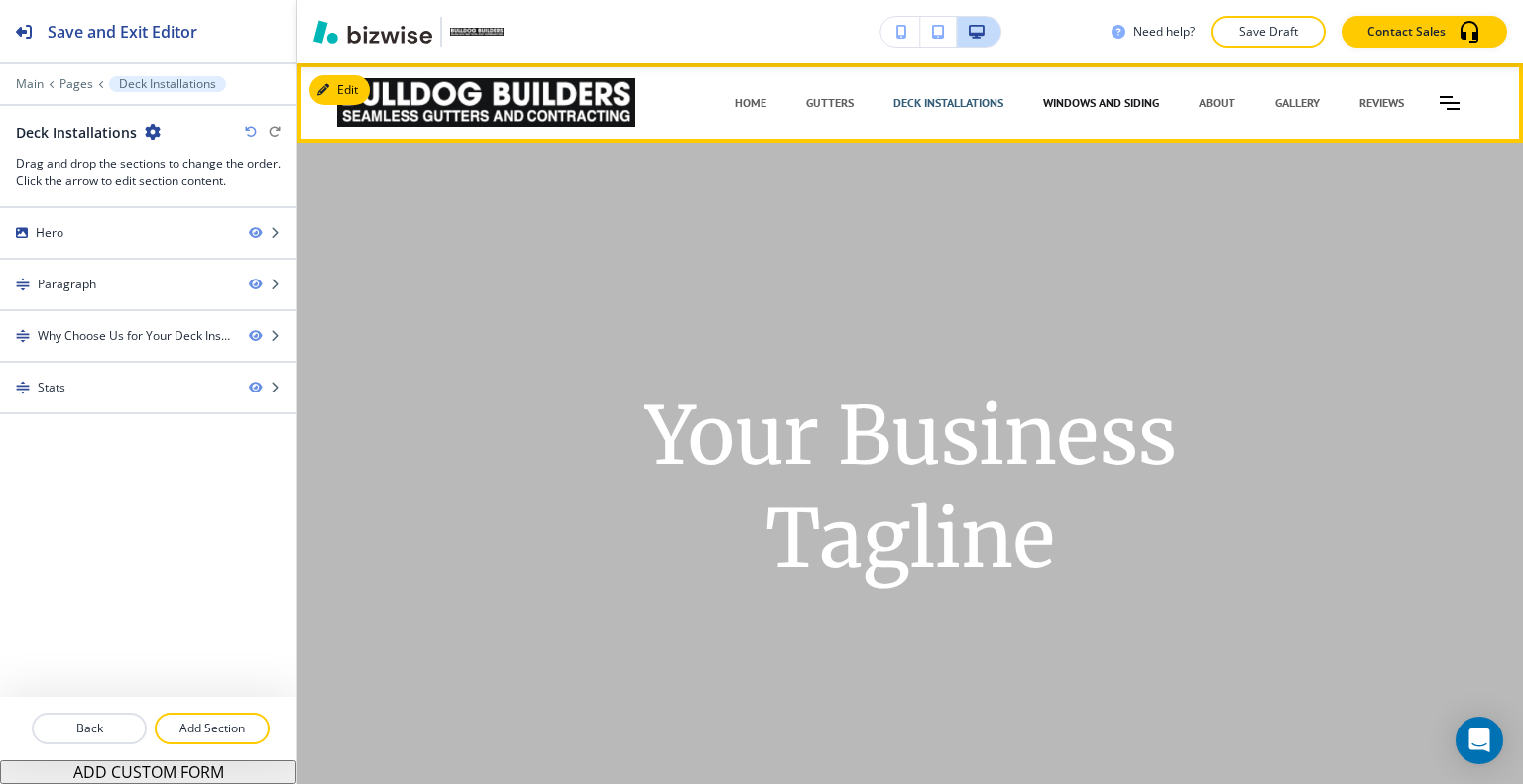 click on "WINDOWS AND SIDING" at bounding box center (1101, 103) 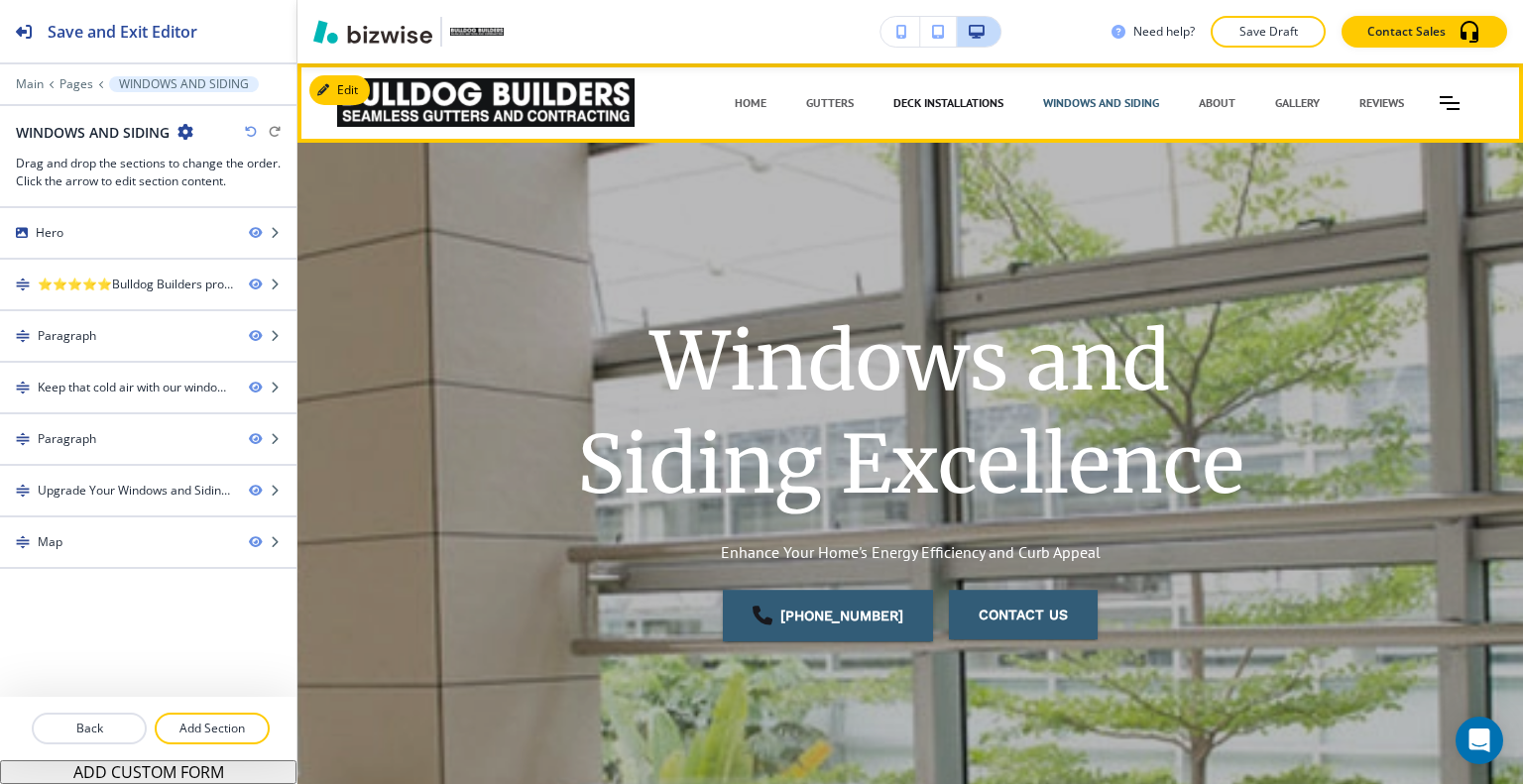 click on "Deck Installations" at bounding box center (948, 103) 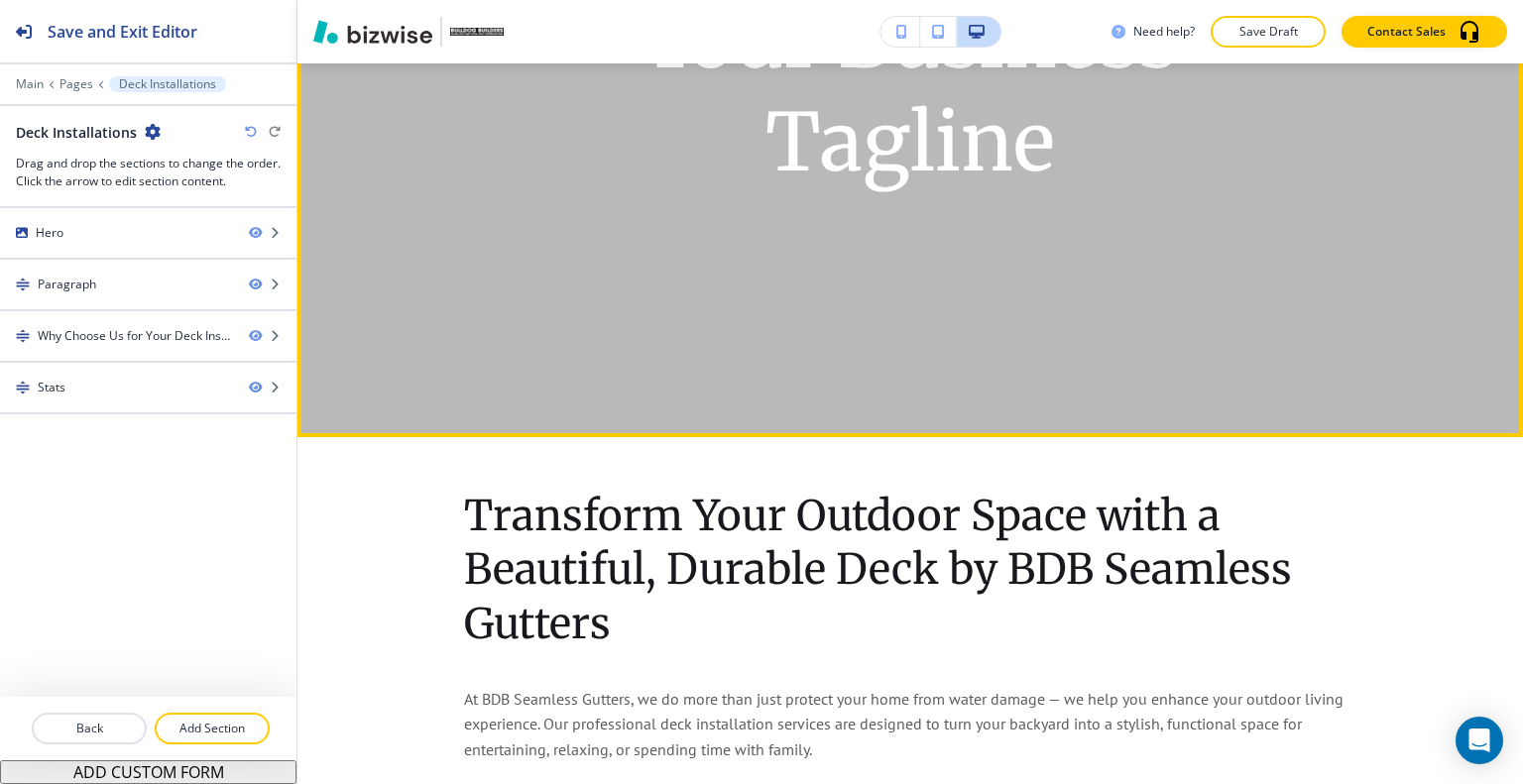 scroll, scrollTop: 0, scrollLeft: 0, axis: both 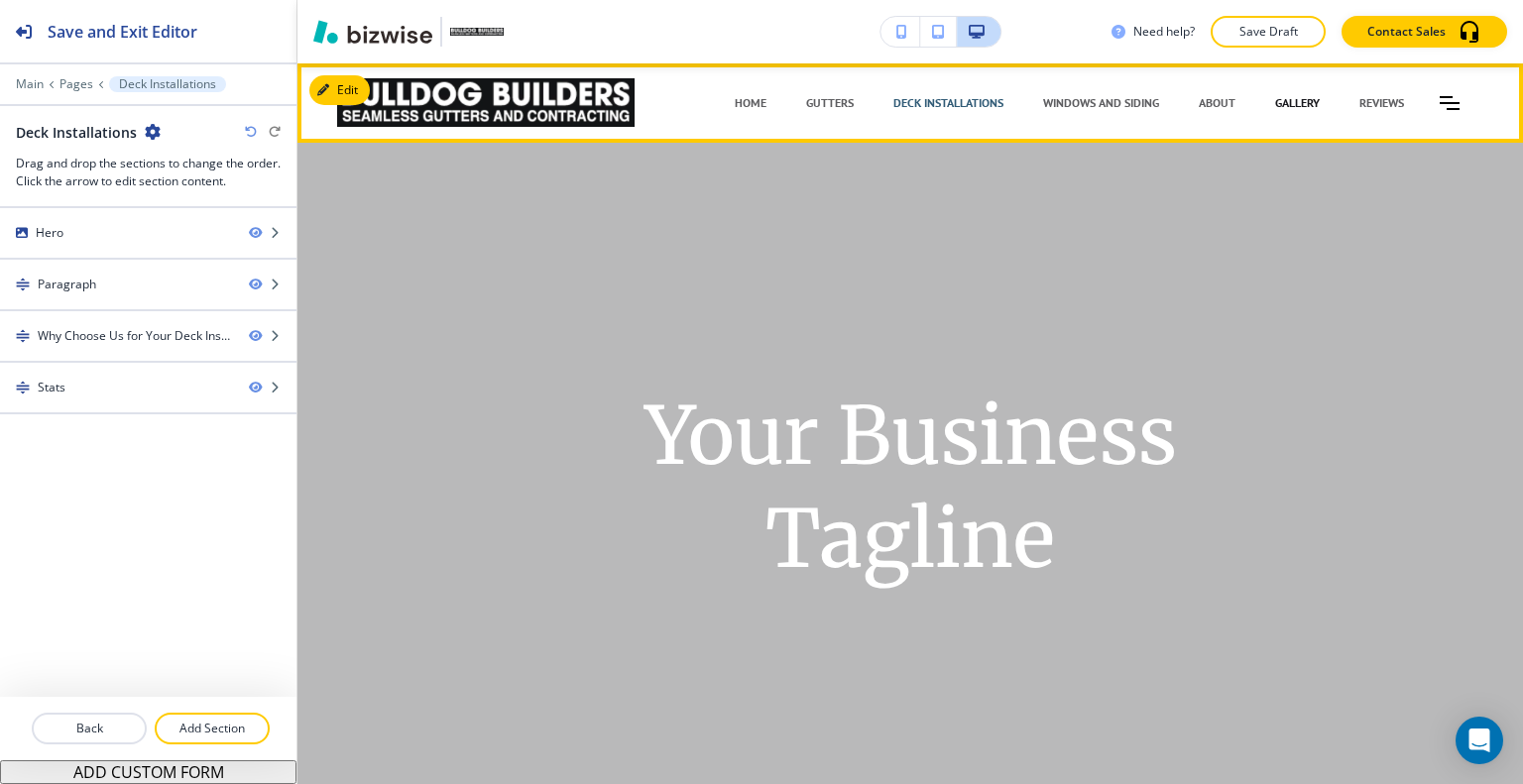 click on "GALLERY" at bounding box center (1297, 103) 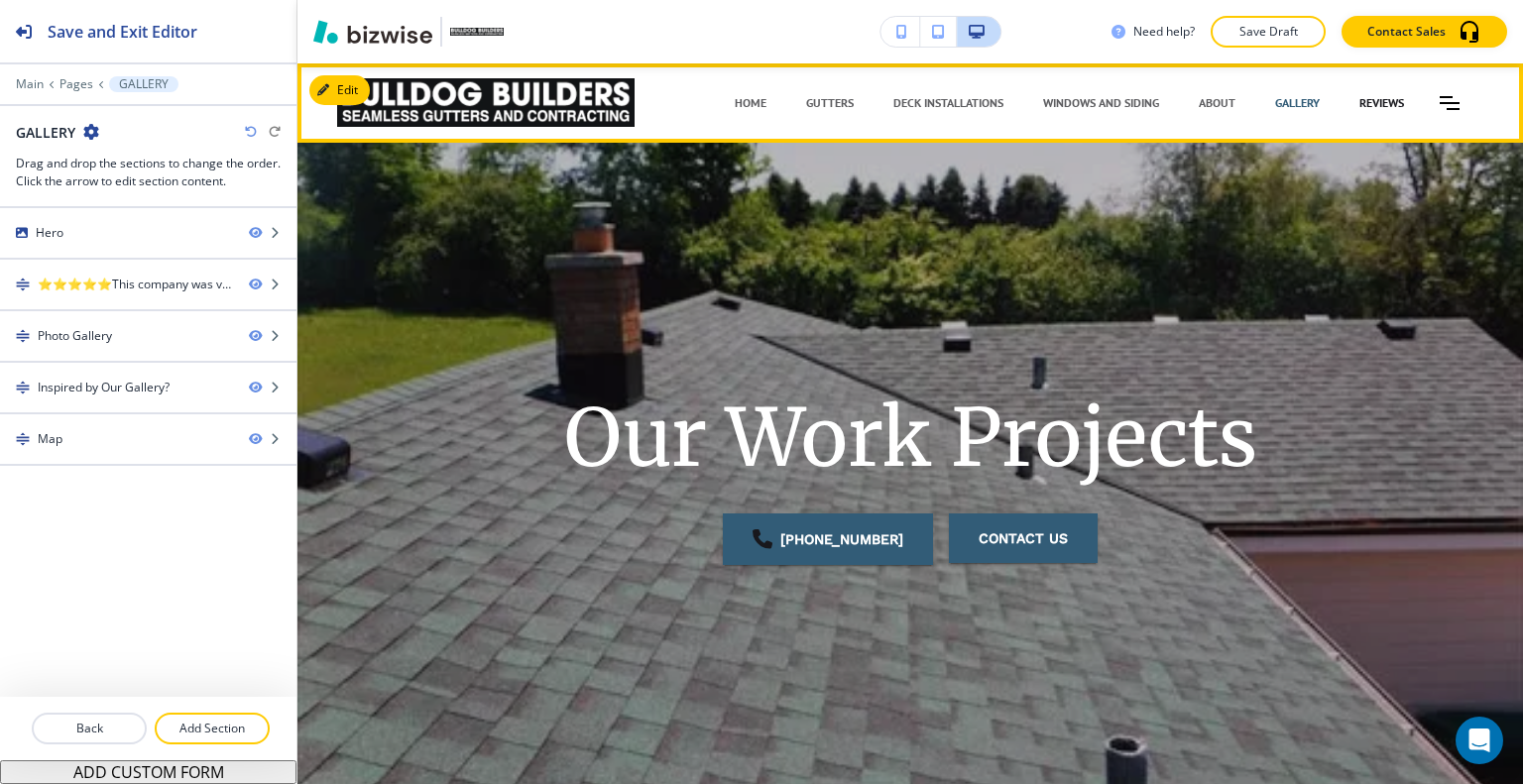 click on "REVIEWS" at bounding box center (1381, 103) 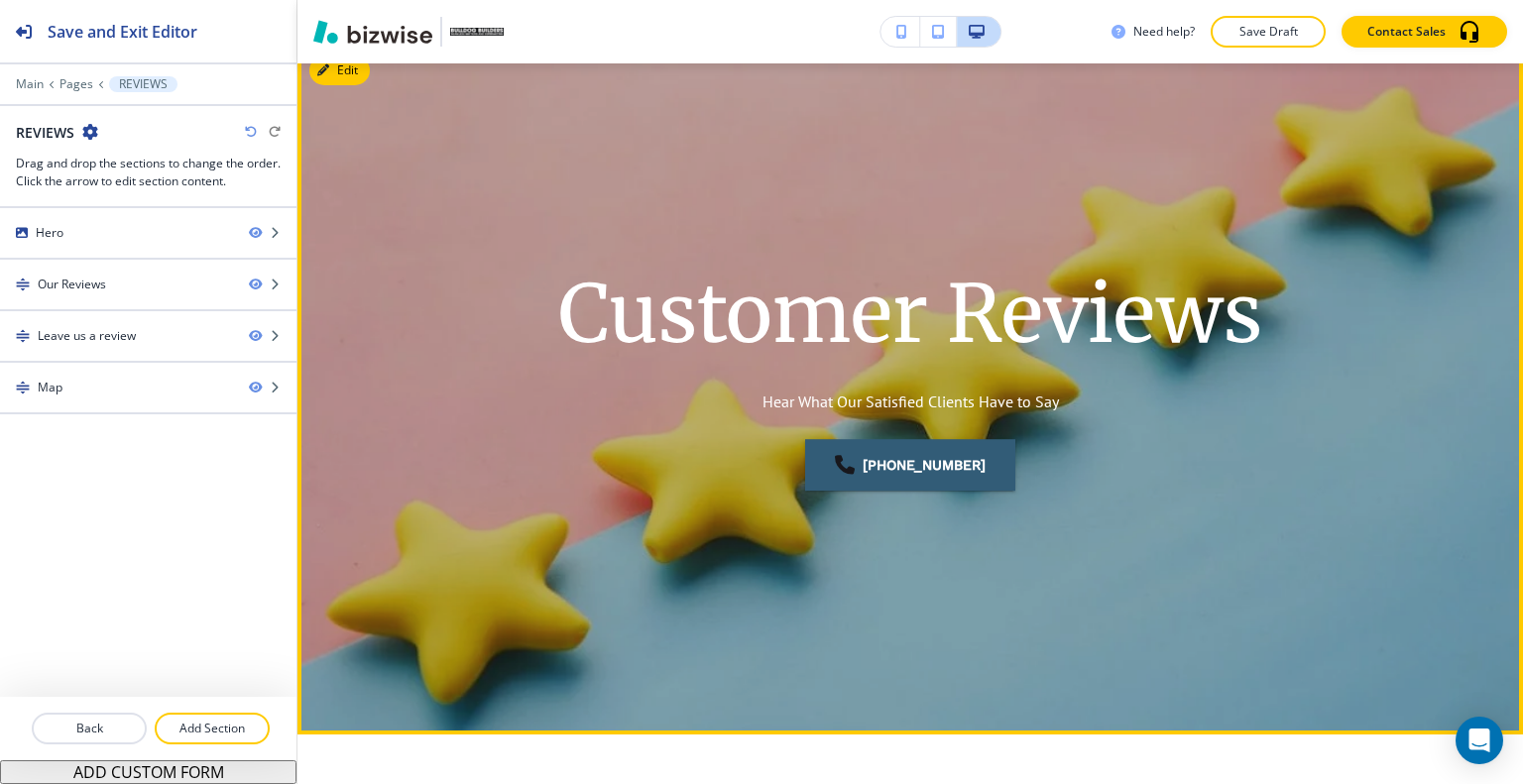 scroll, scrollTop: 0, scrollLeft: 0, axis: both 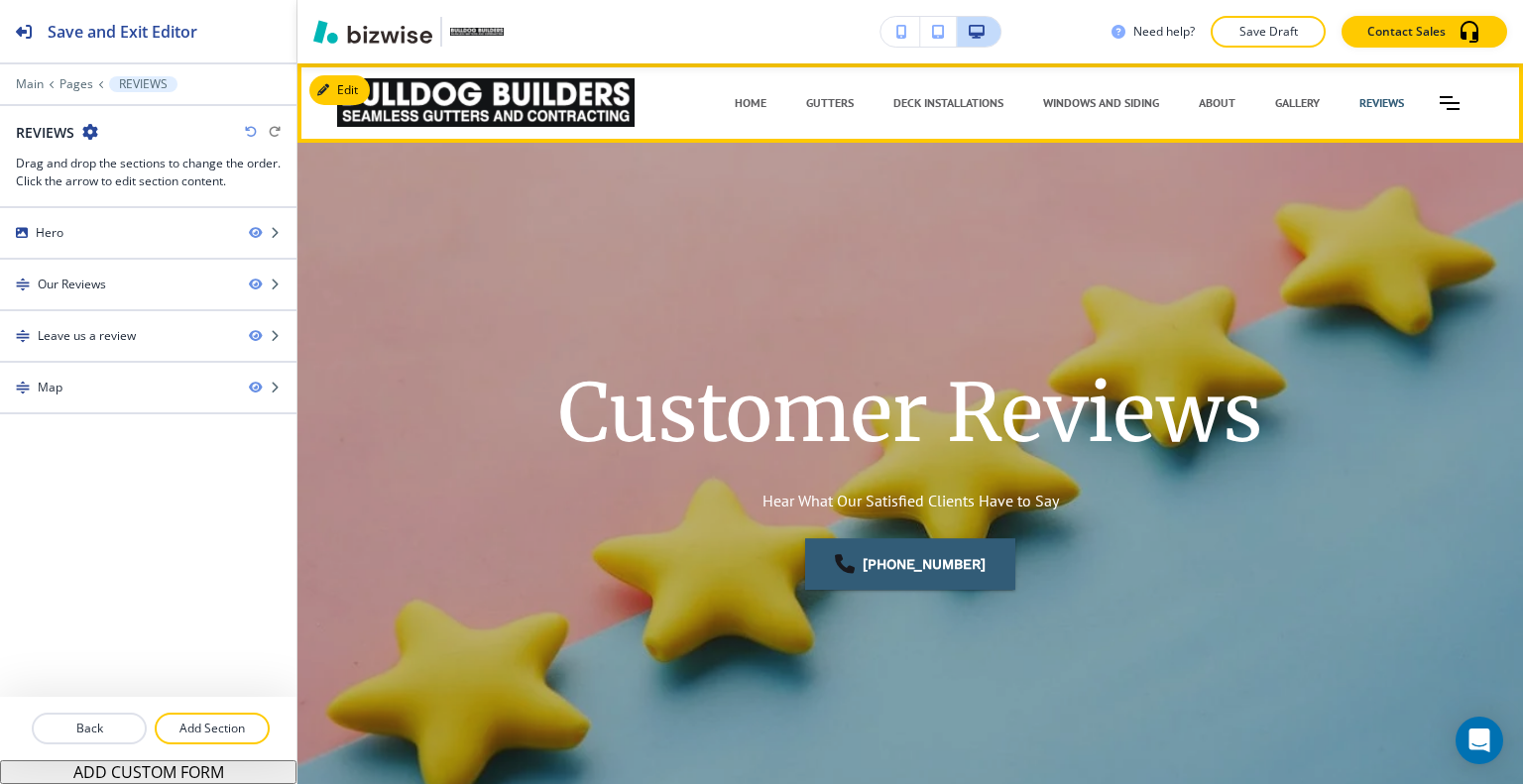 click 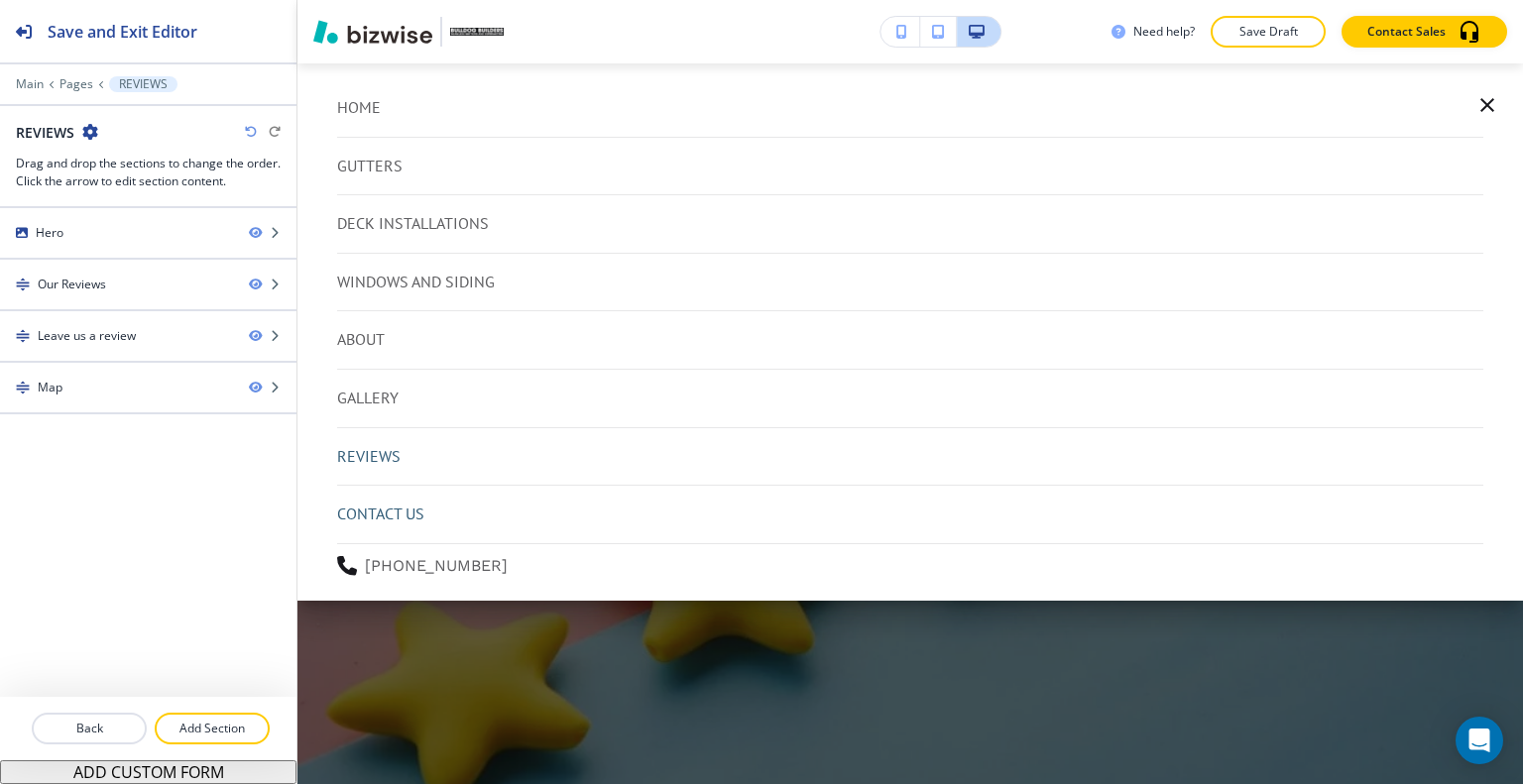 click on "CONTACT US" at bounding box center [910, 514] 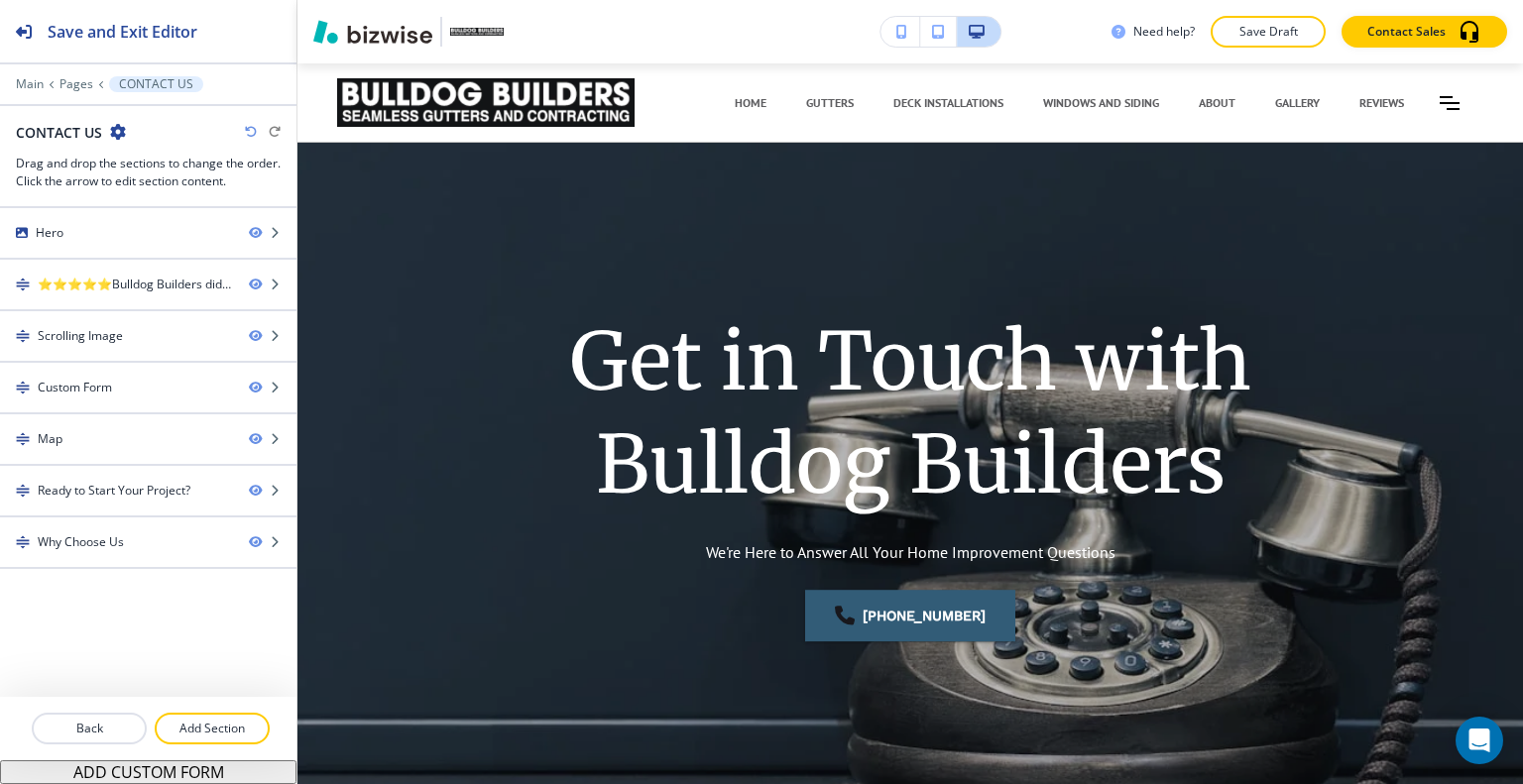 scroll, scrollTop: 694, scrollLeft: 0, axis: vertical 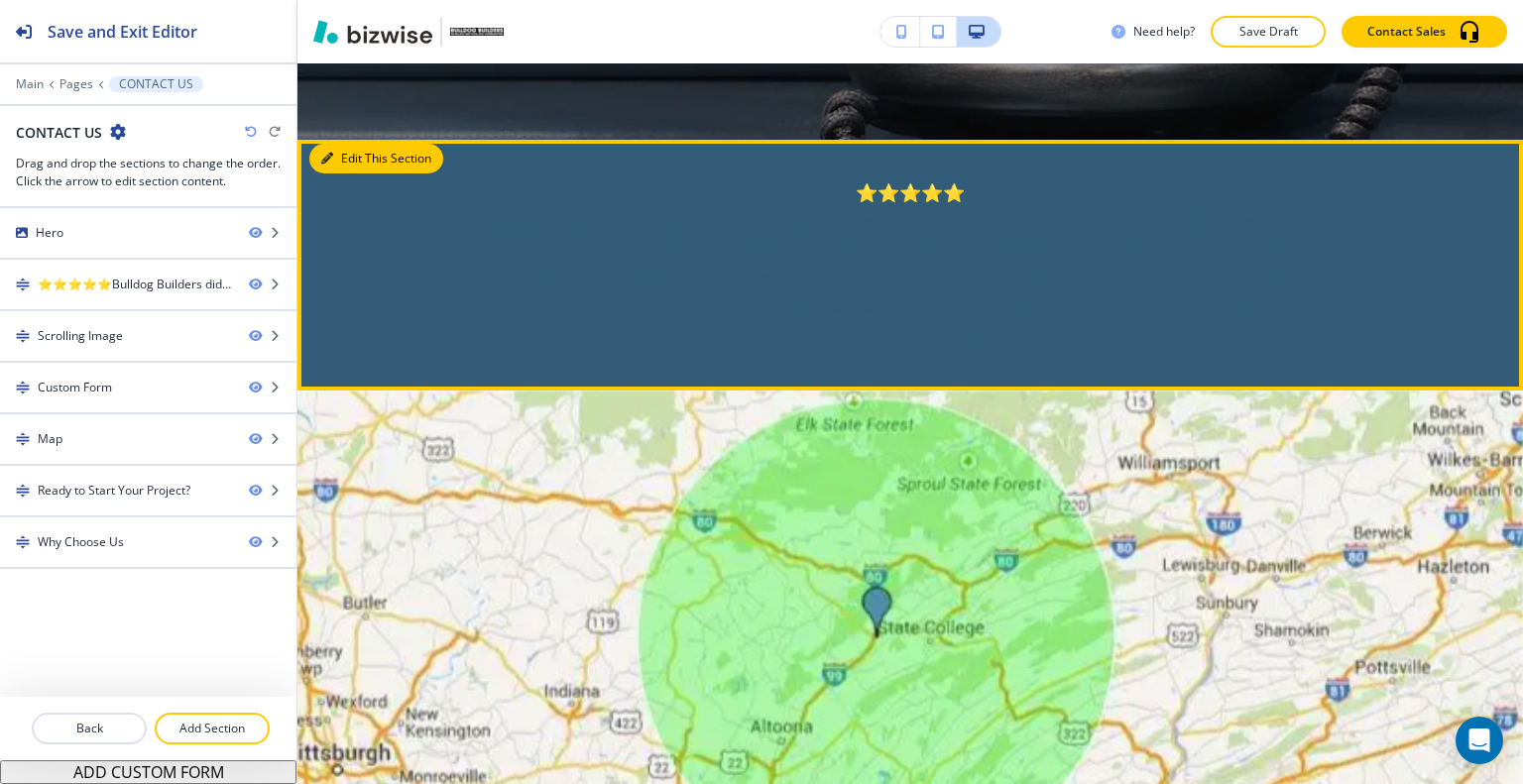 click on "Edit This Section" at bounding box center [376, 159] 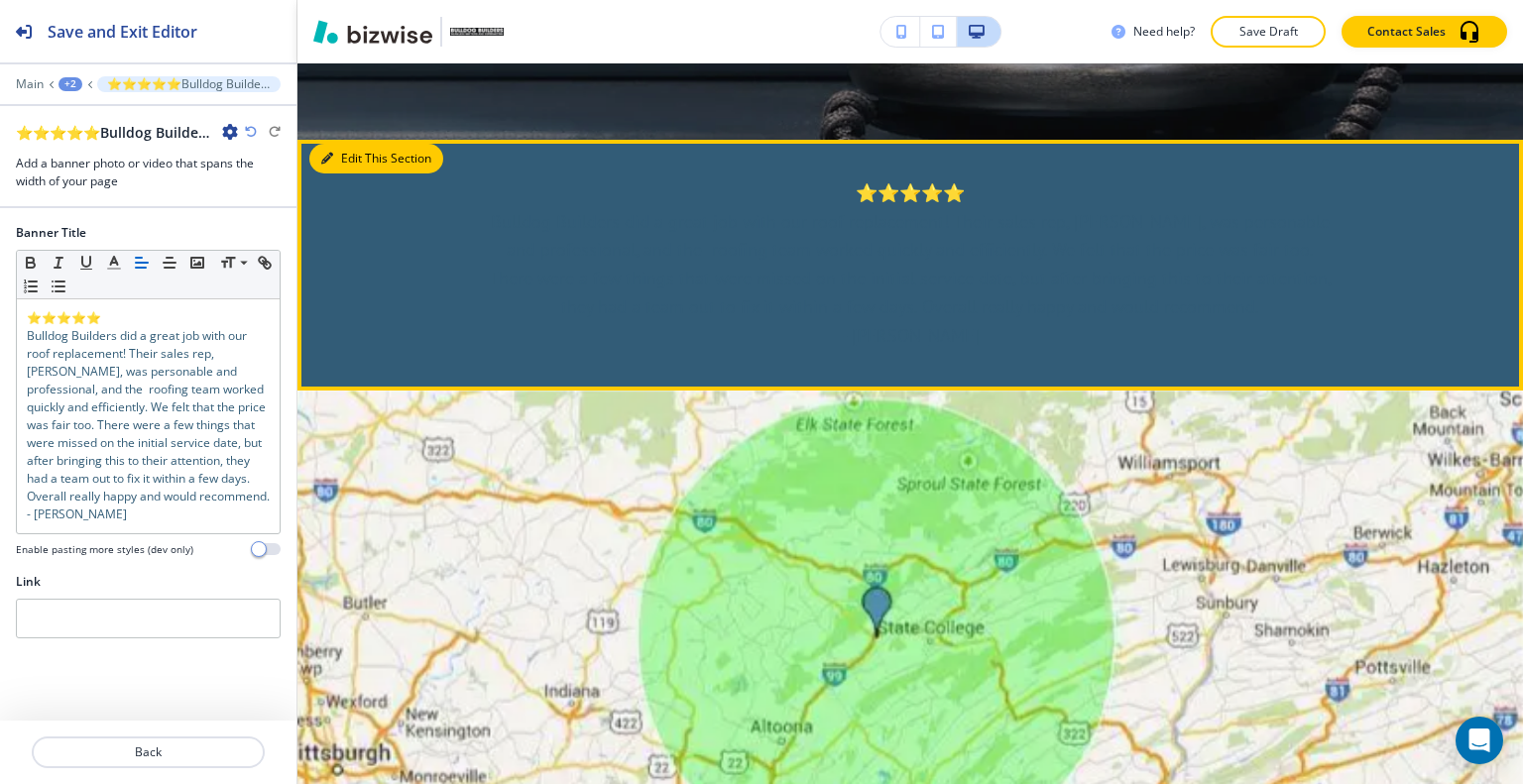 scroll, scrollTop: 769, scrollLeft: 0, axis: vertical 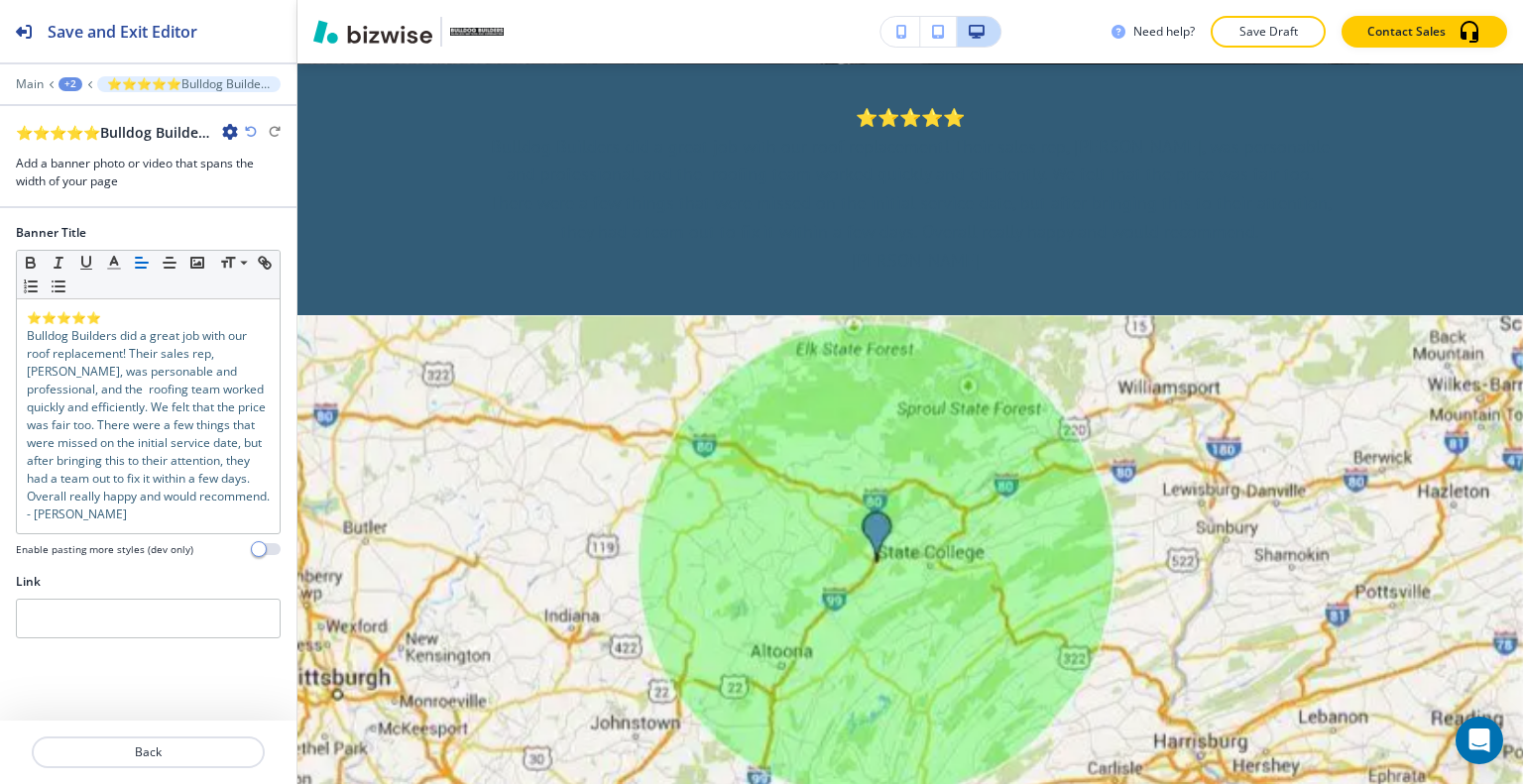 click at bounding box center (148, 538) 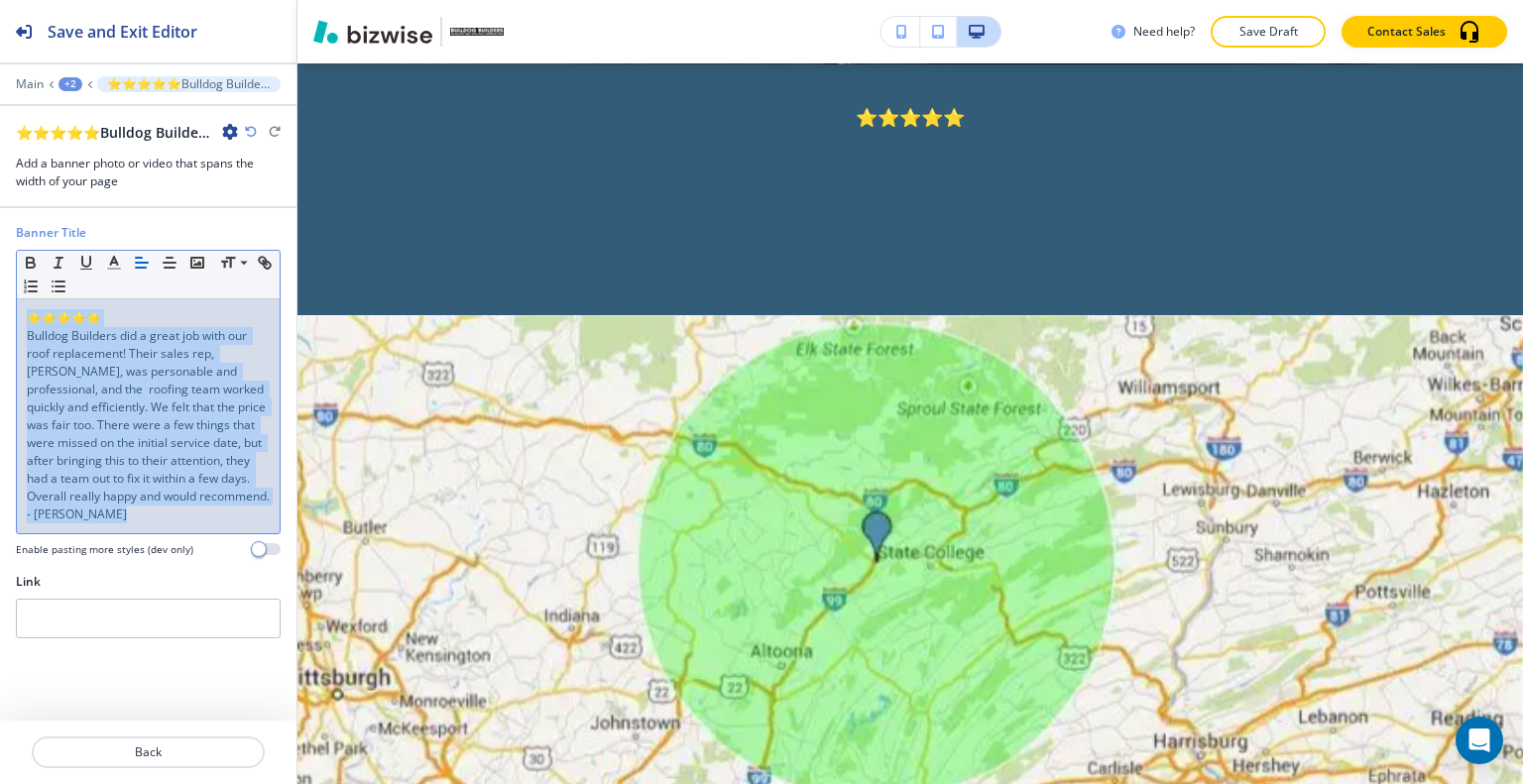 drag, startPoint x: 160, startPoint y: 517, endPoint x: 0, endPoint y: 272, distance: 292.6175 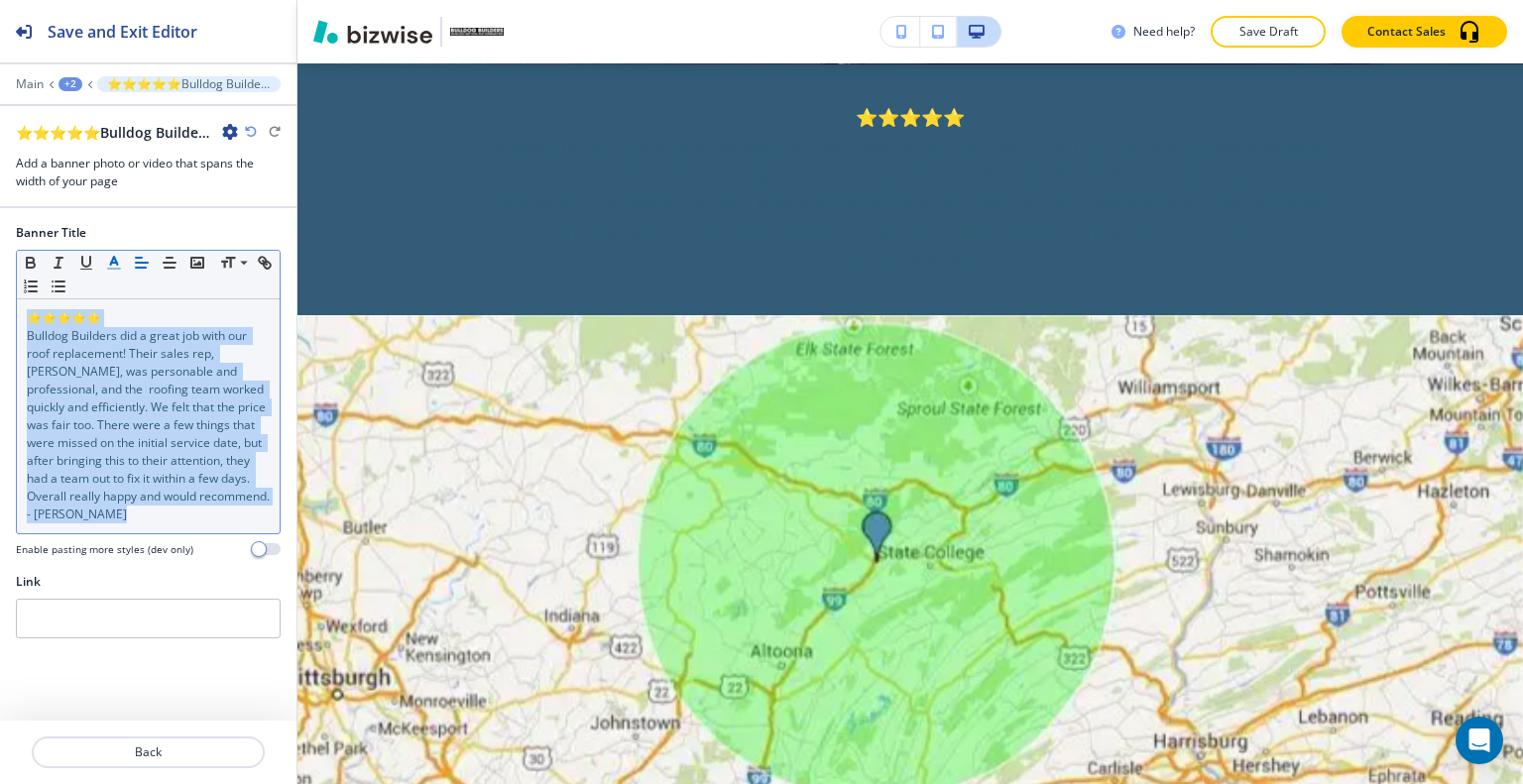click 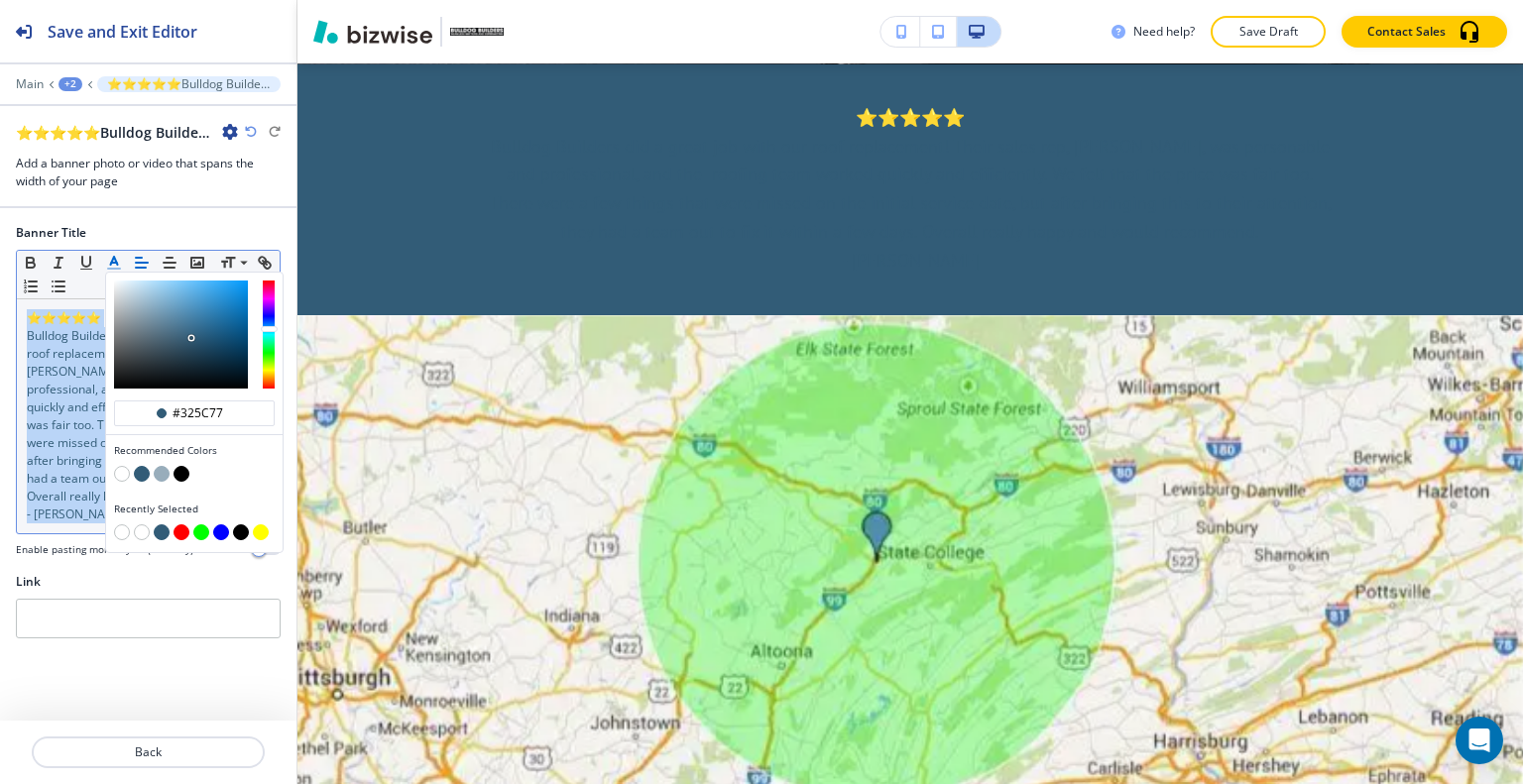 click at bounding box center (122, 474) 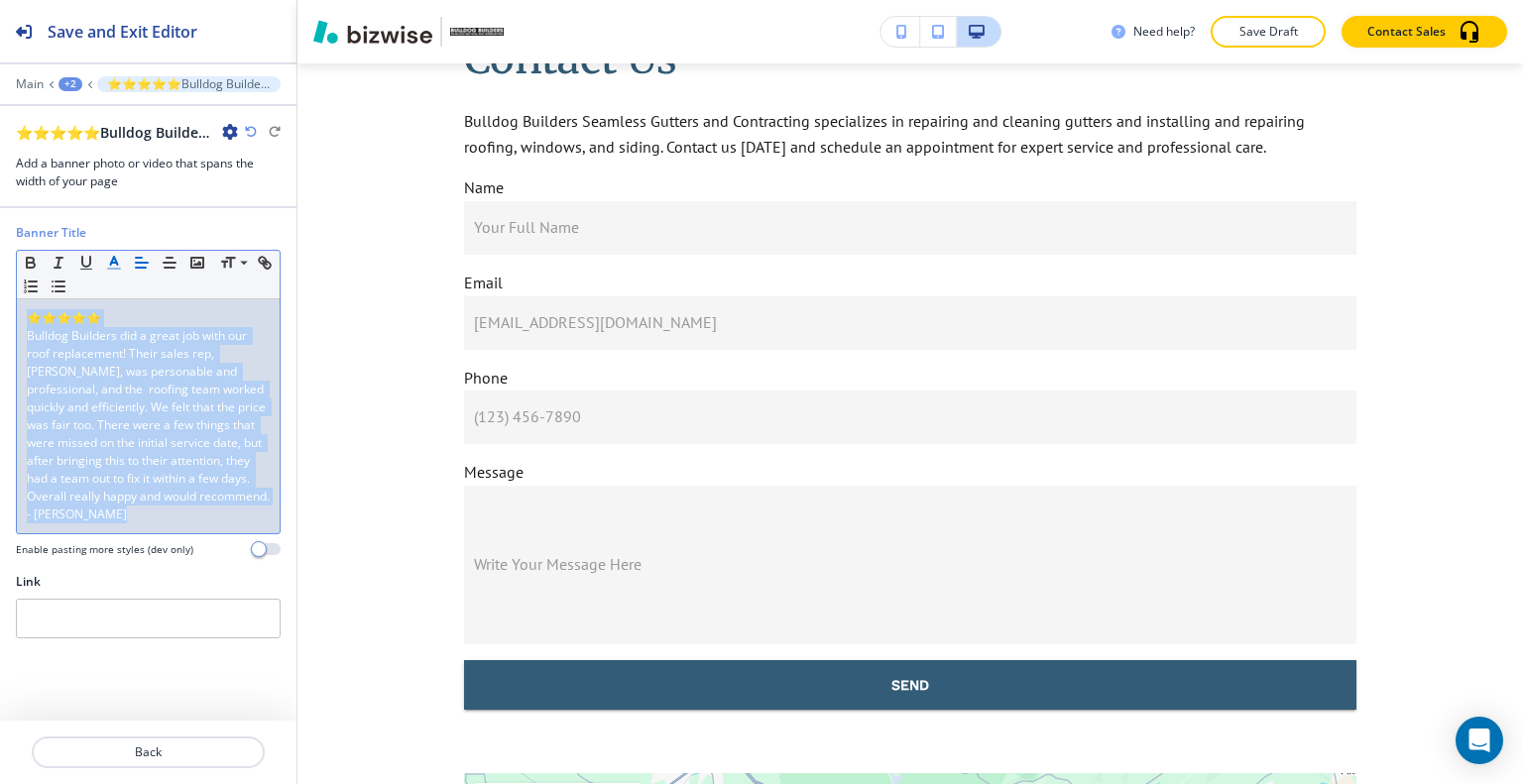 scroll, scrollTop: 0, scrollLeft: 0, axis: both 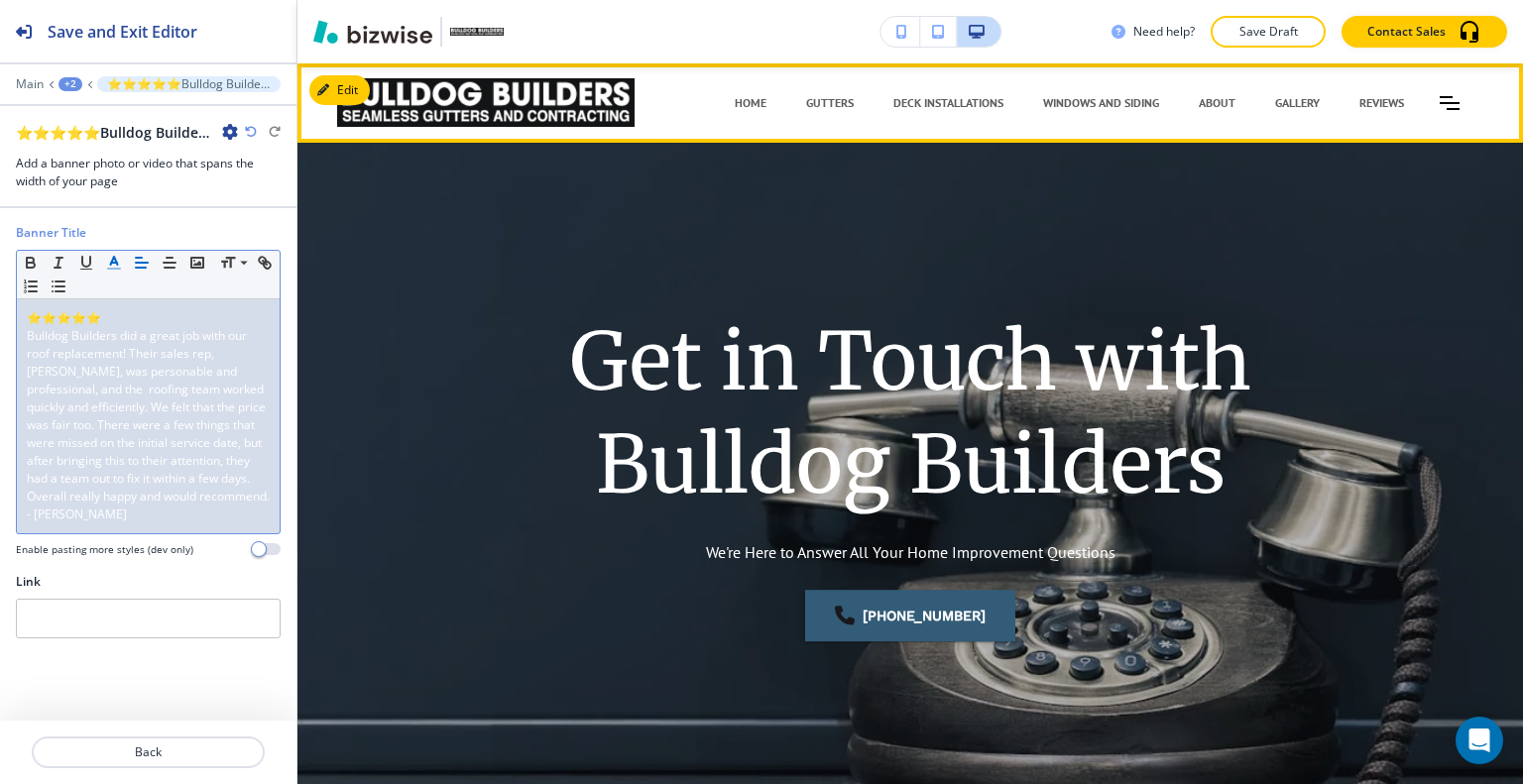click on "GUTTERS" at bounding box center [830, 103] 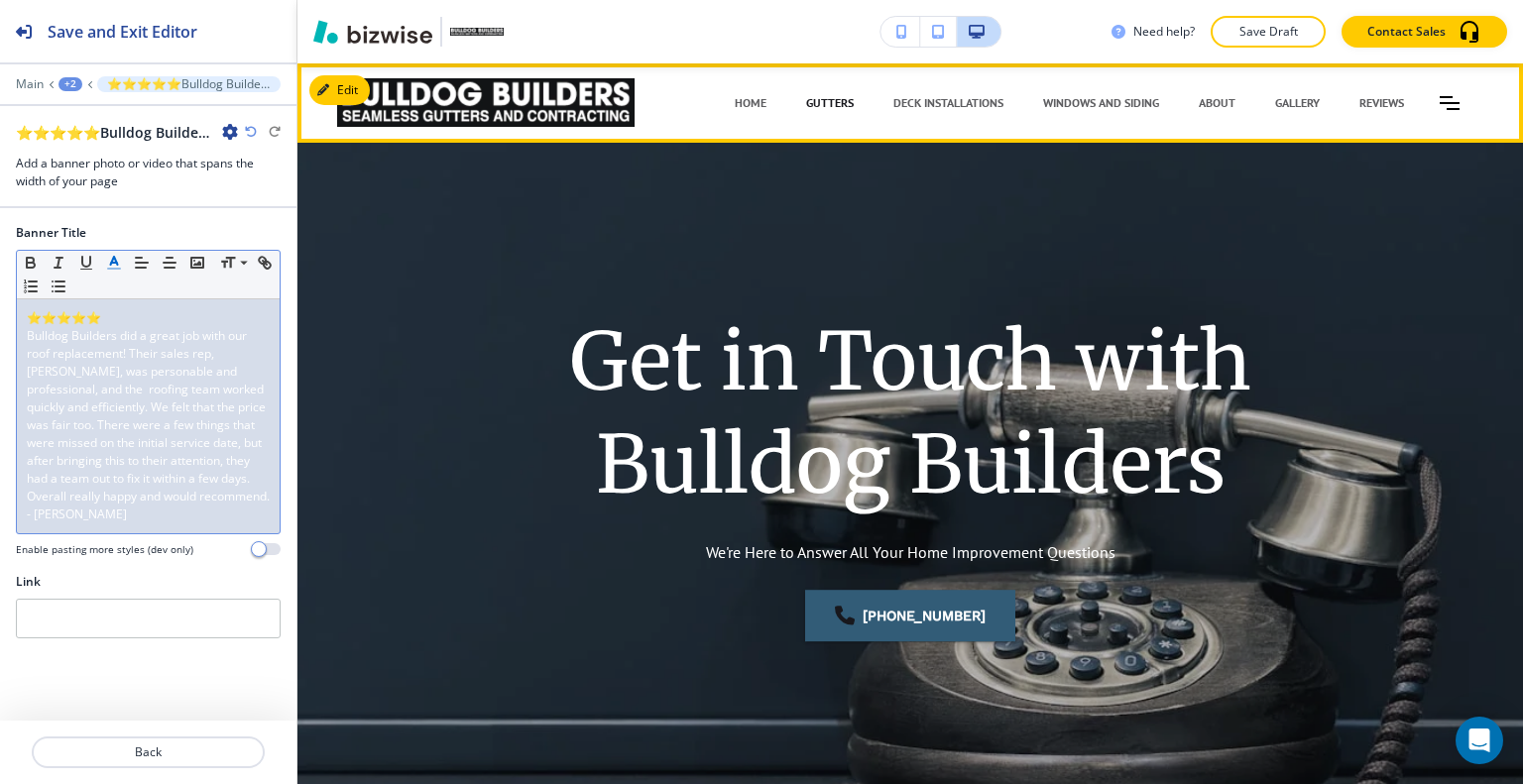 click on "GUTTERS" at bounding box center [830, 103] 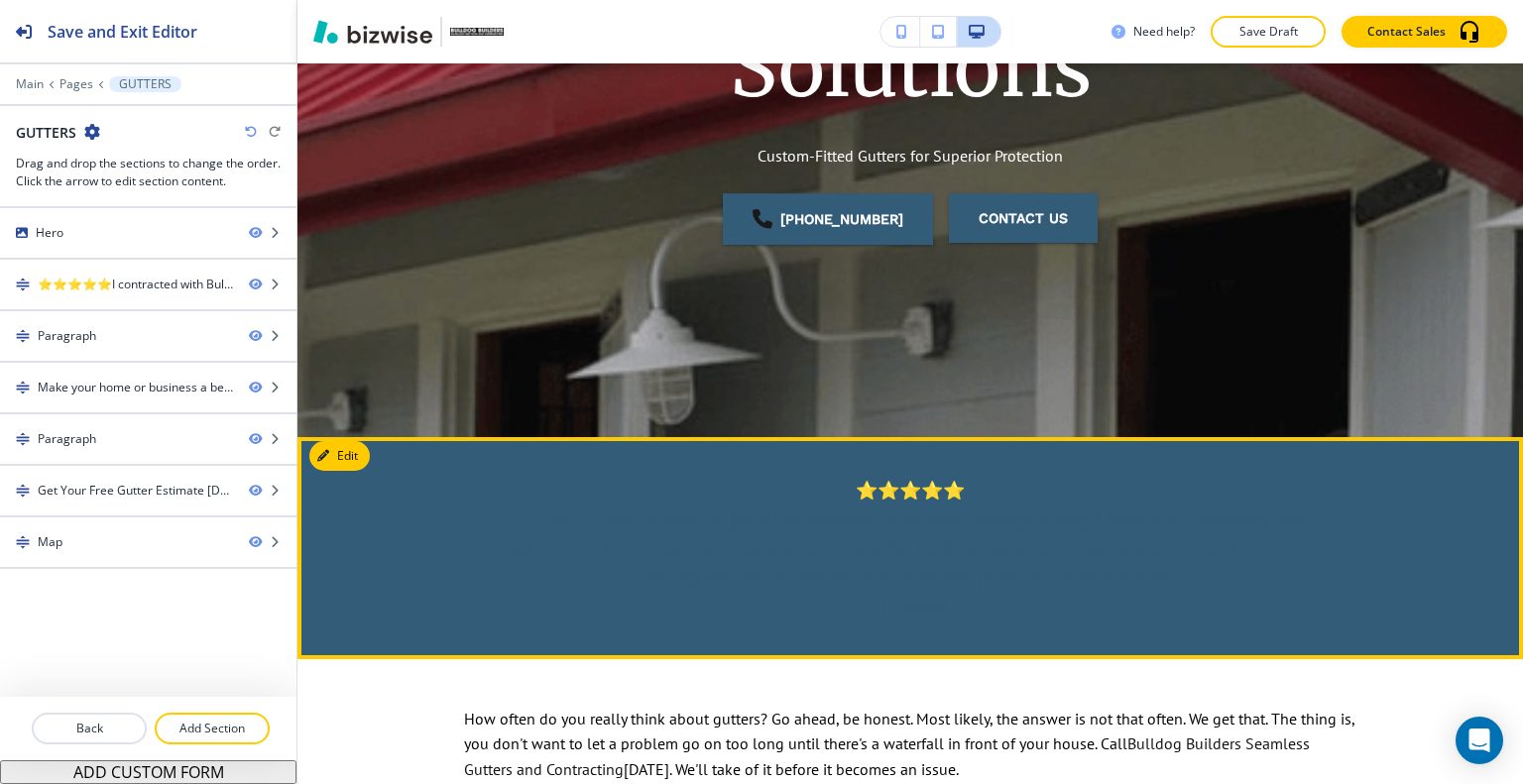 scroll, scrollTop: 496, scrollLeft: 0, axis: vertical 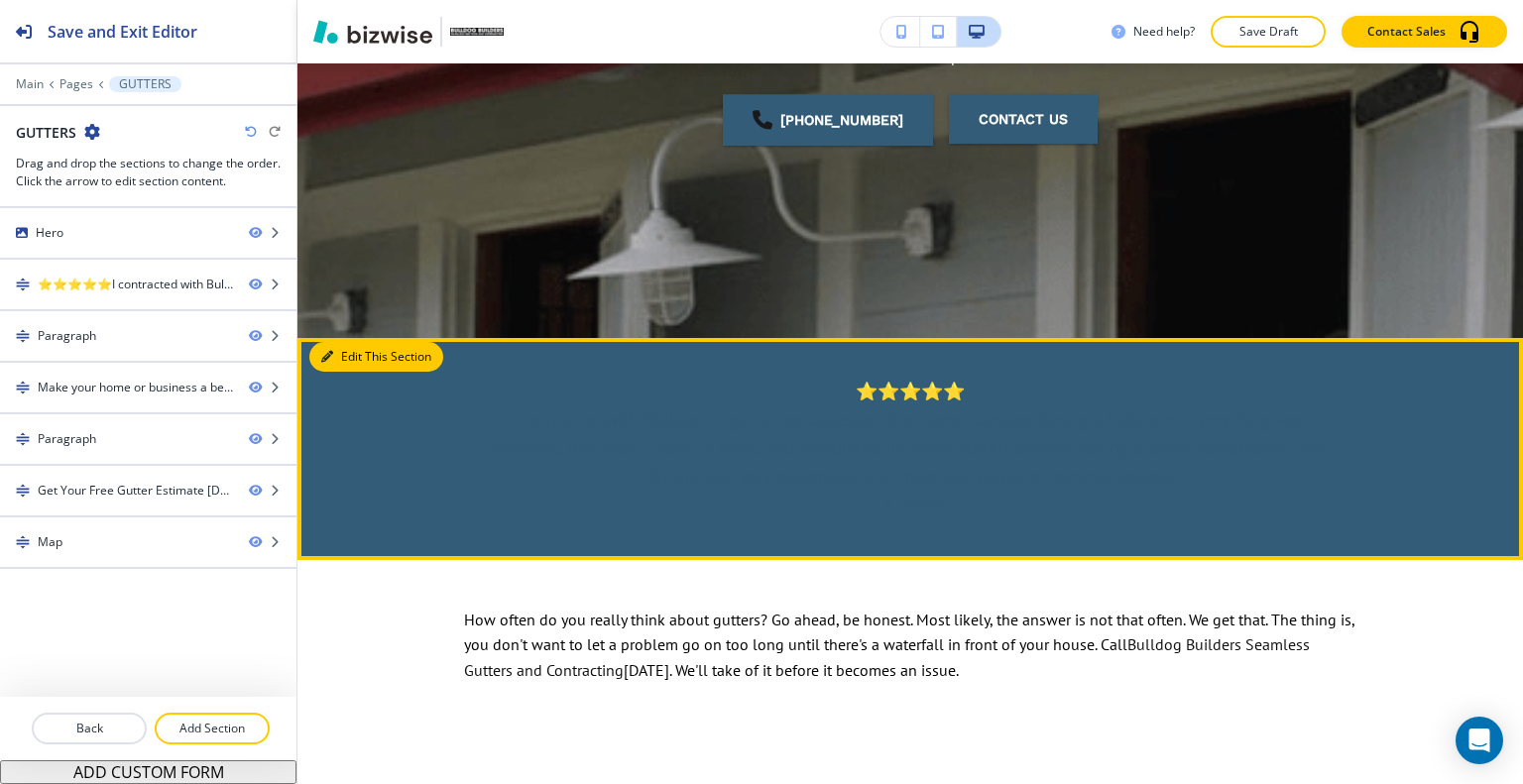 click on "Edit This Section" at bounding box center (376, 357) 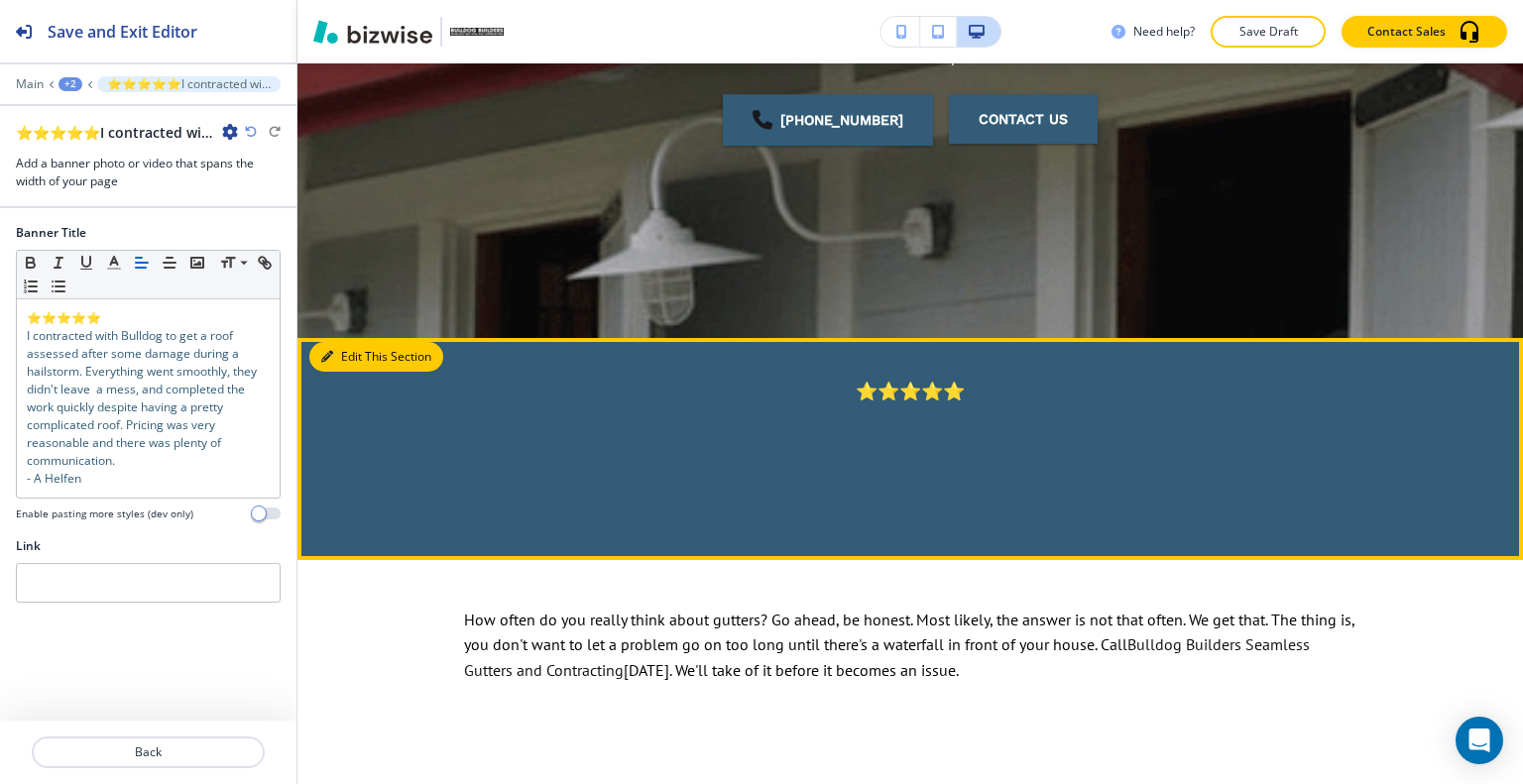 scroll, scrollTop: 769, scrollLeft: 0, axis: vertical 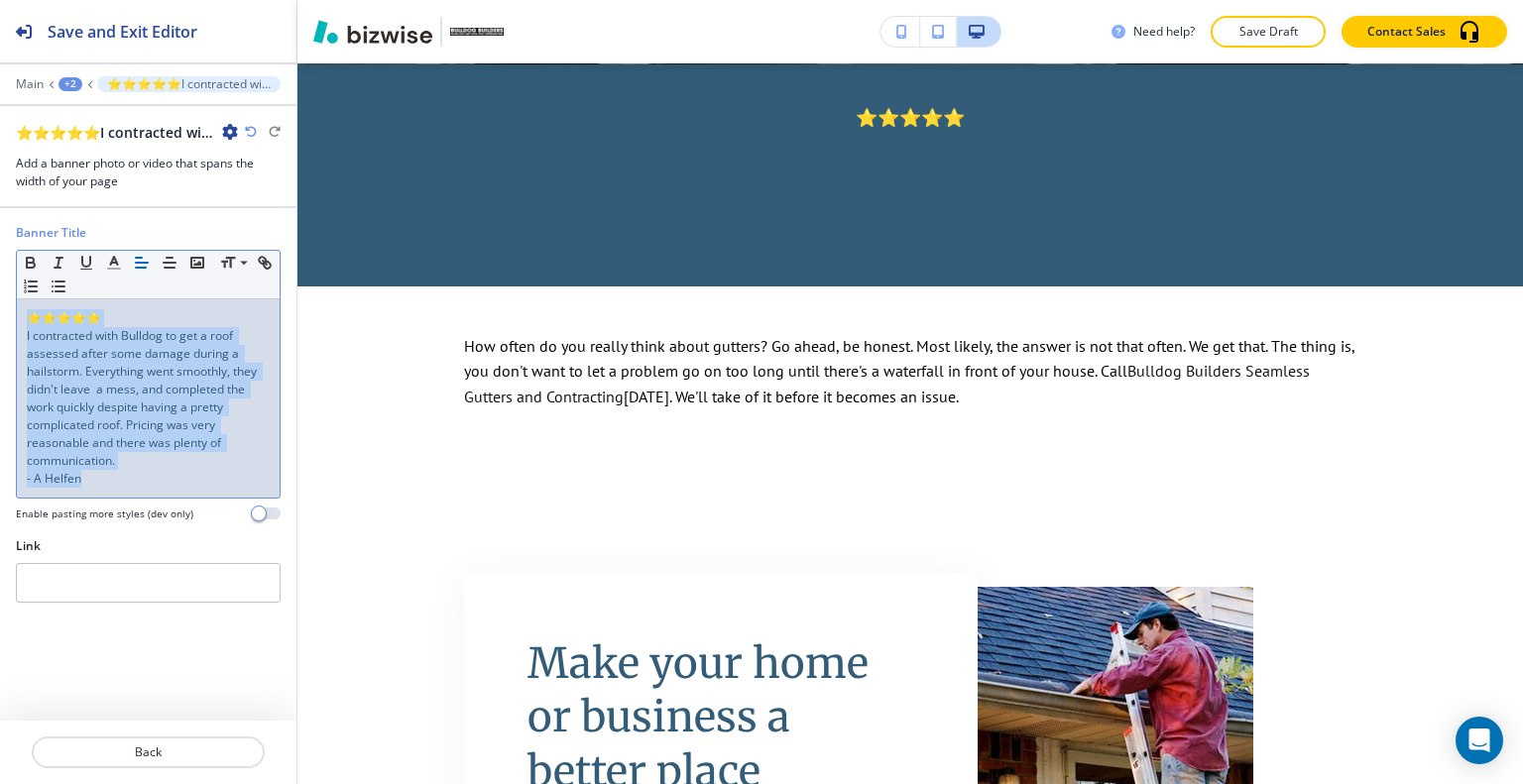drag, startPoint x: 98, startPoint y: 487, endPoint x: 5, endPoint y: 261, distance: 244.38699 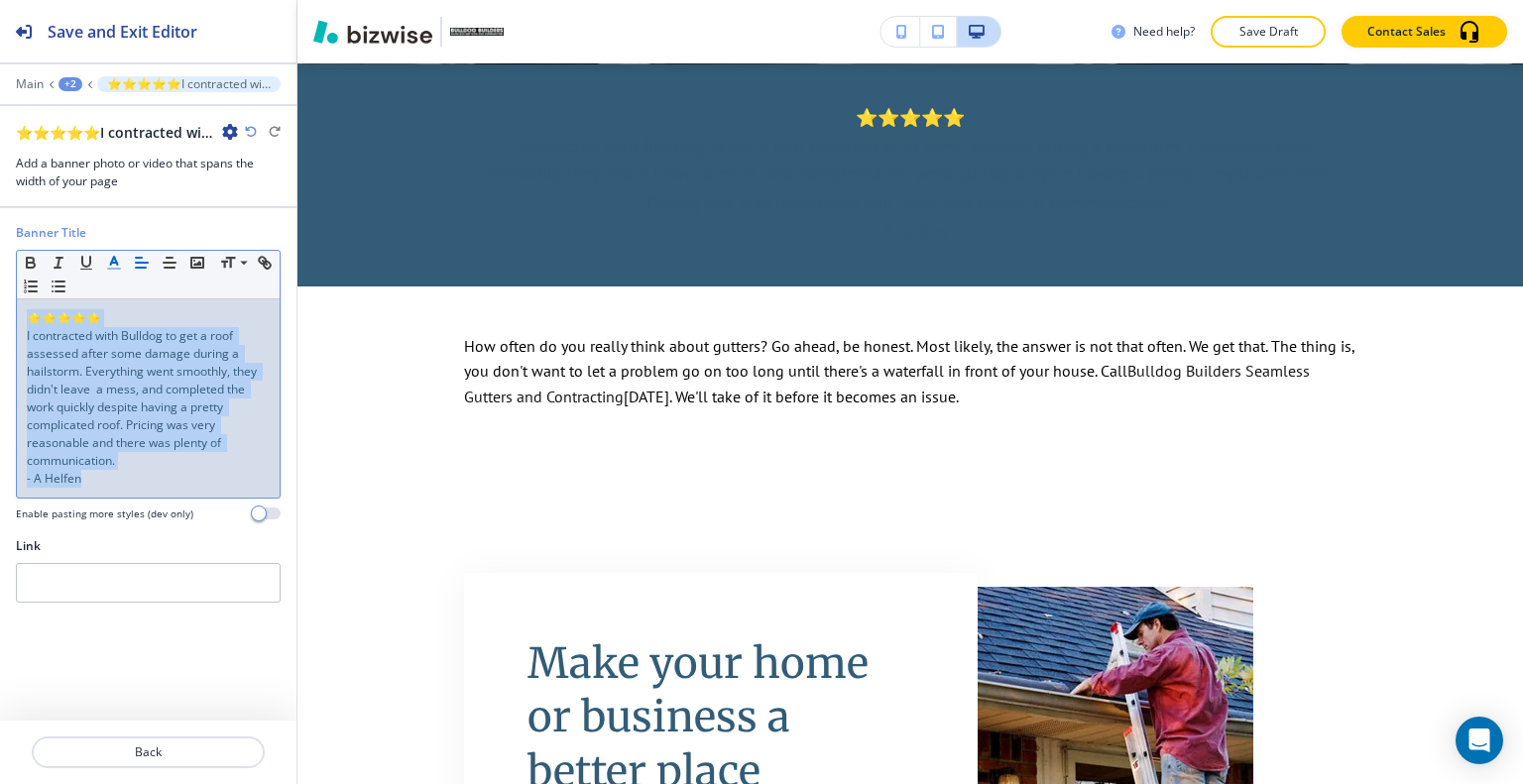 click 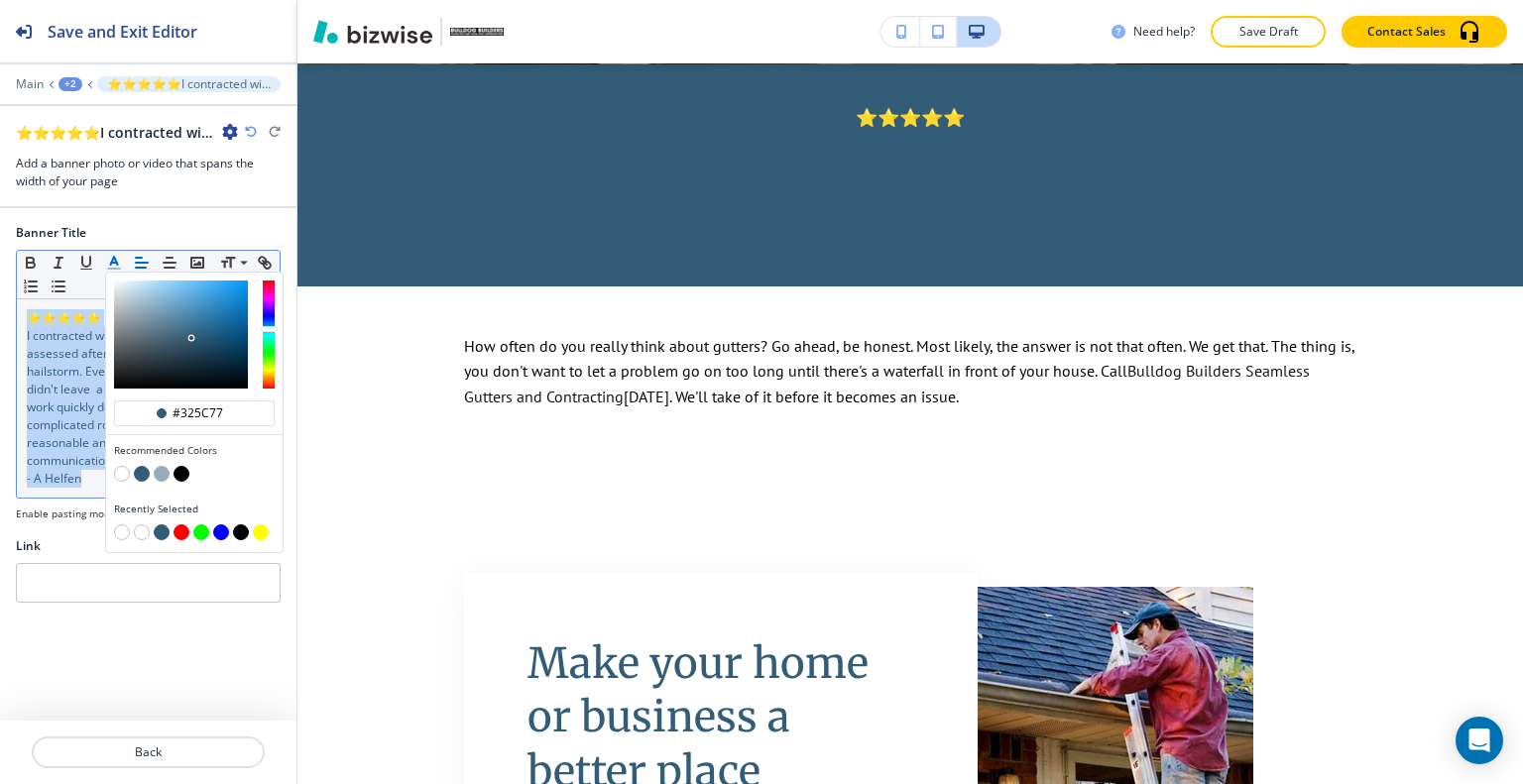 click at bounding box center [122, 474] 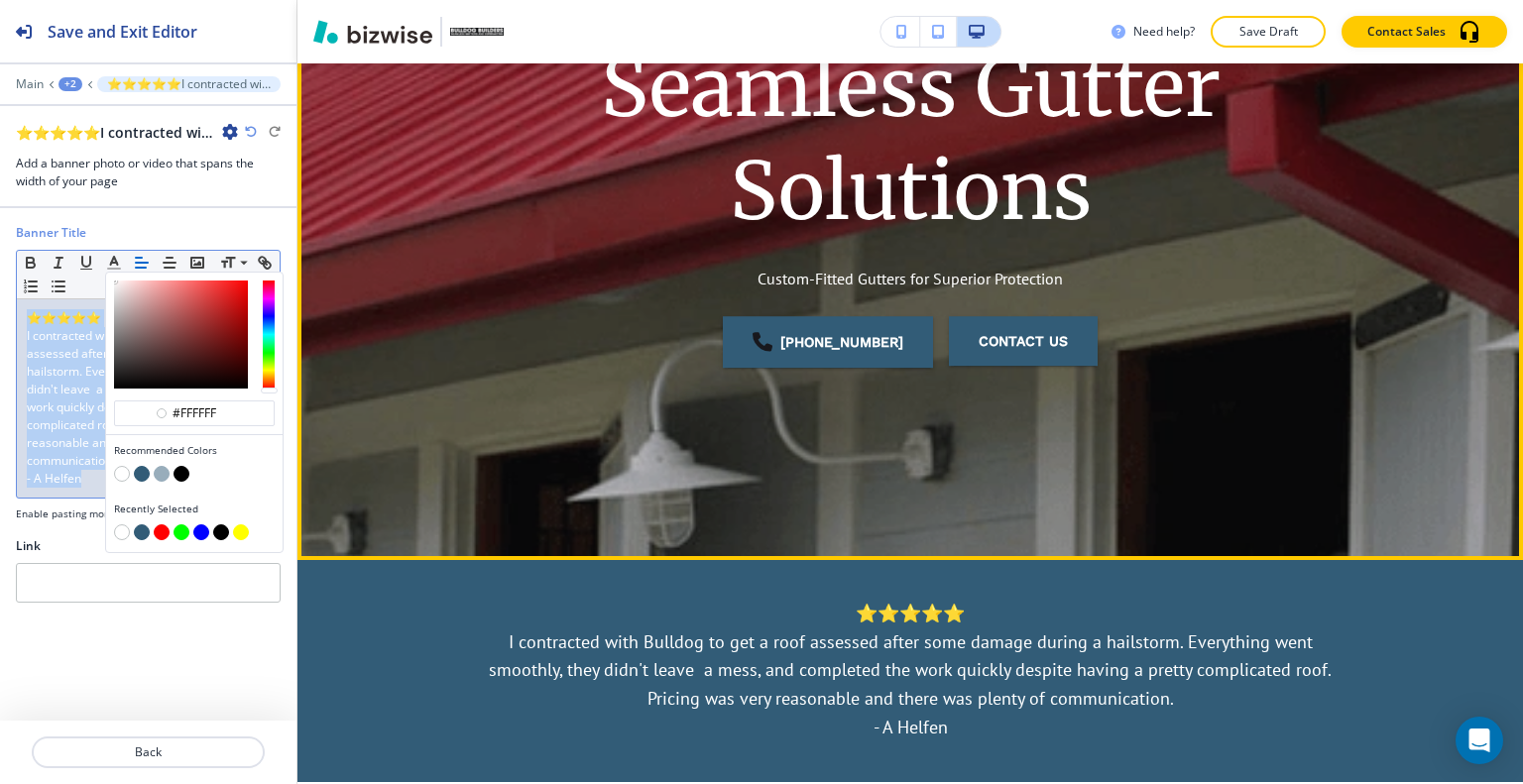scroll, scrollTop: 0, scrollLeft: 0, axis: both 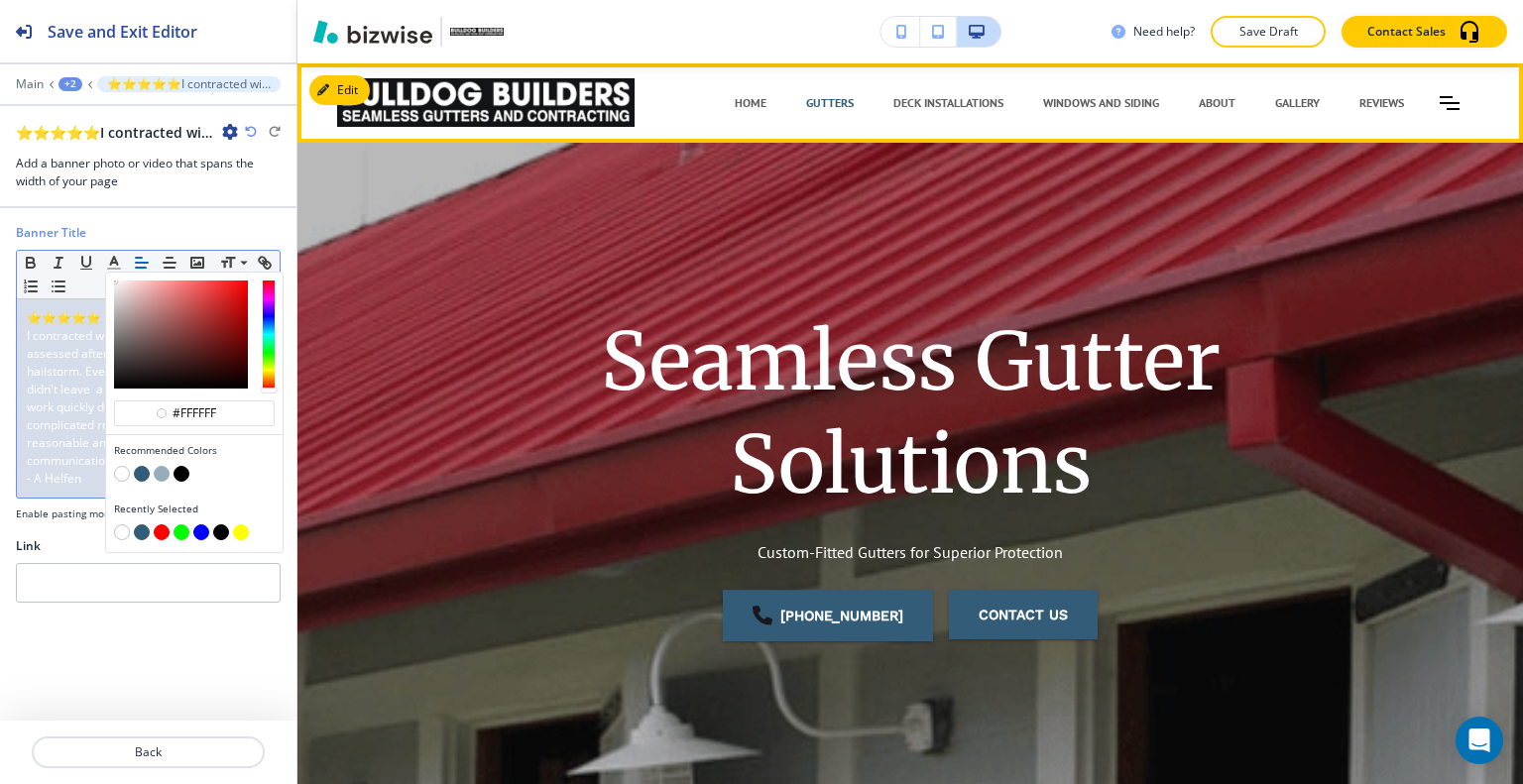 click on "HOME" at bounding box center (751, 103) 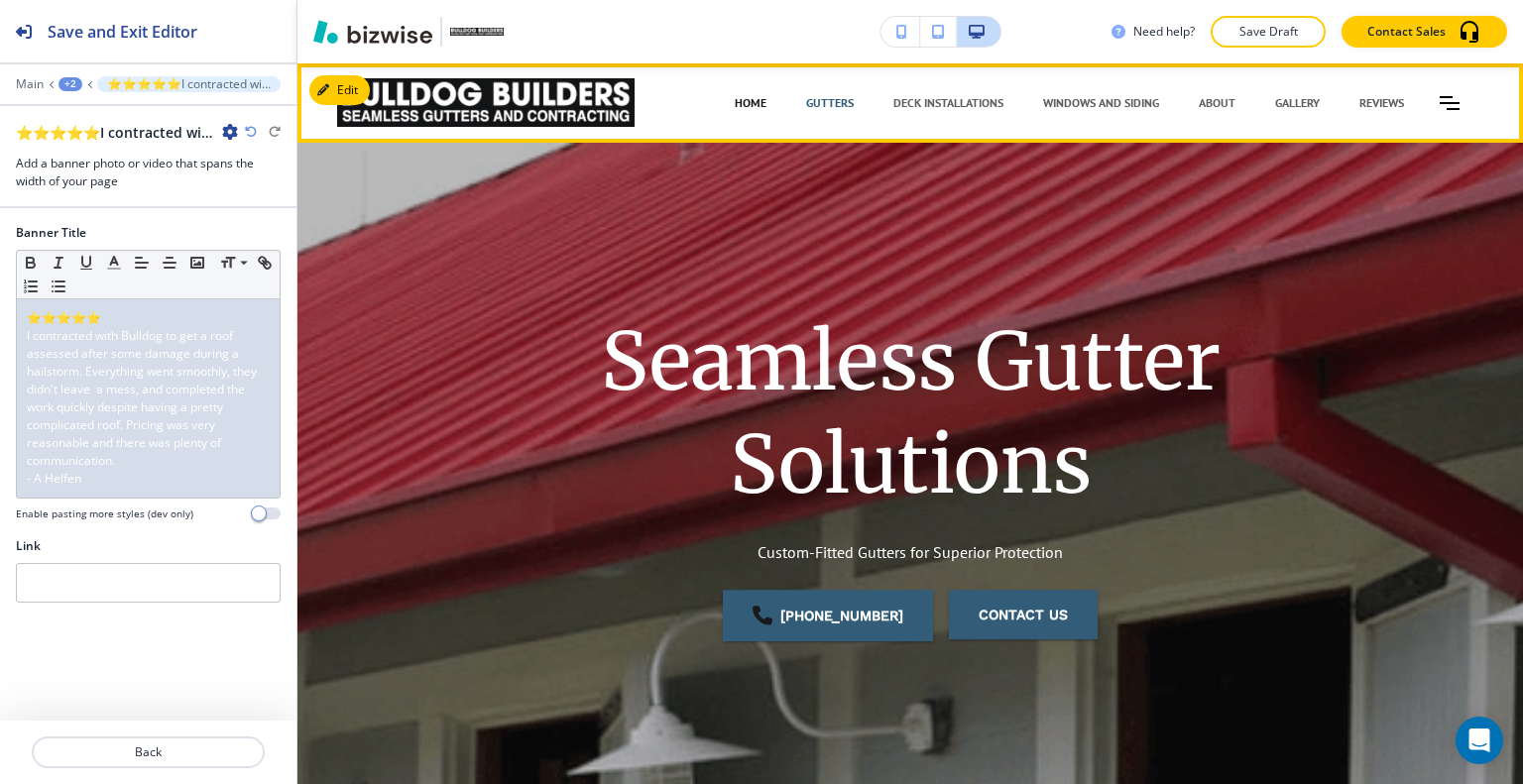 click on "HOME" at bounding box center [751, 103] 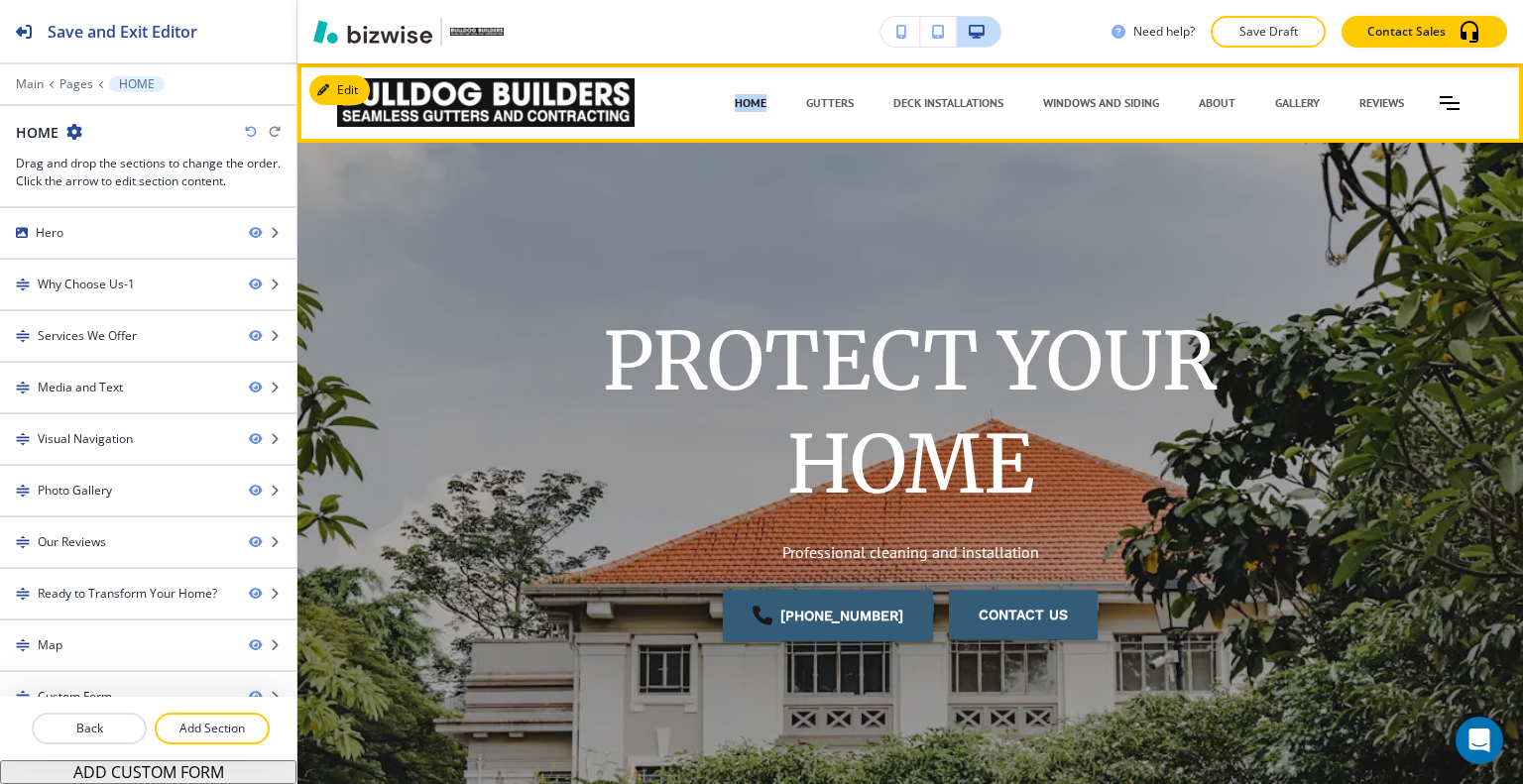 click on "HOME" at bounding box center [751, 103] 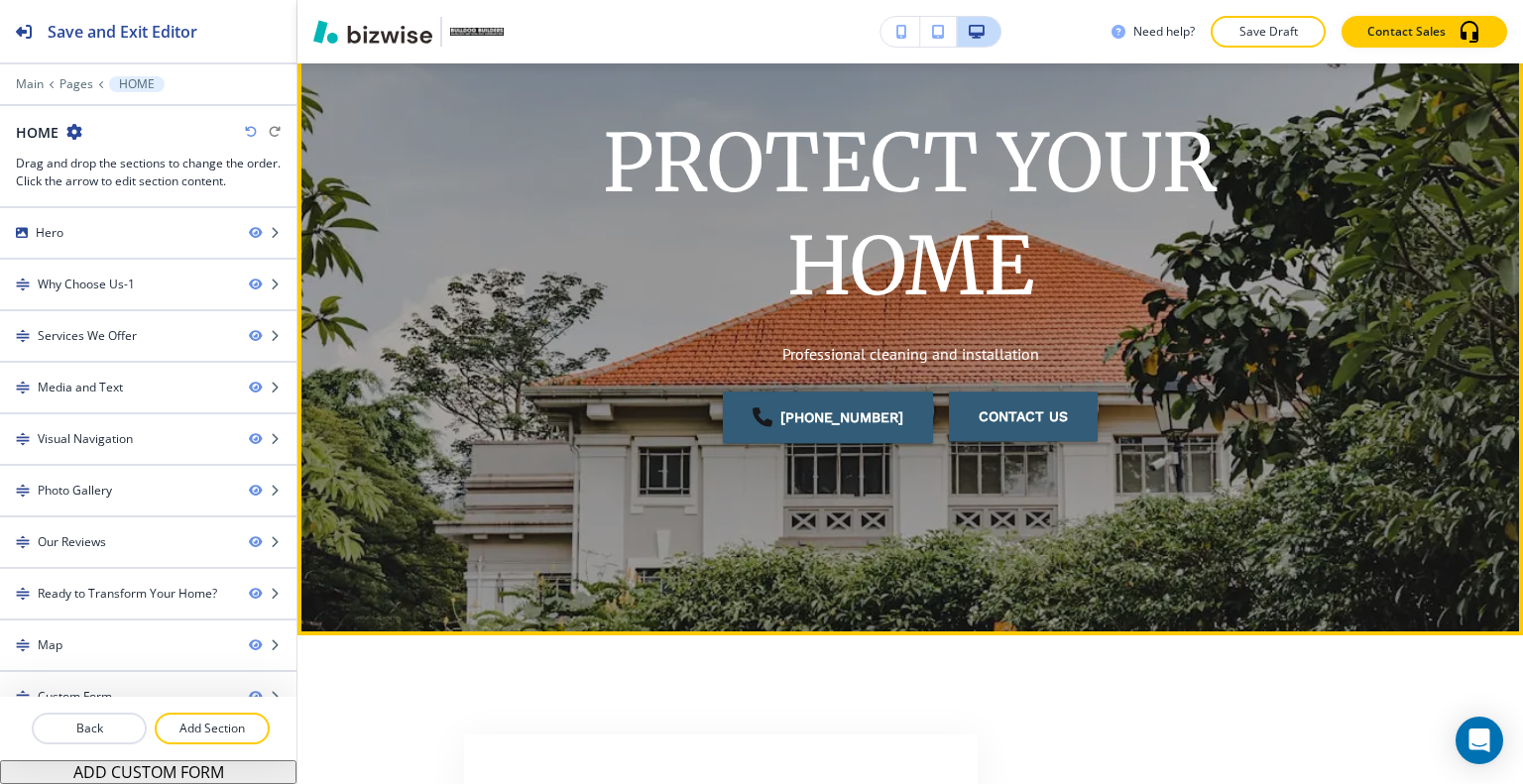scroll, scrollTop: 0, scrollLeft: 0, axis: both 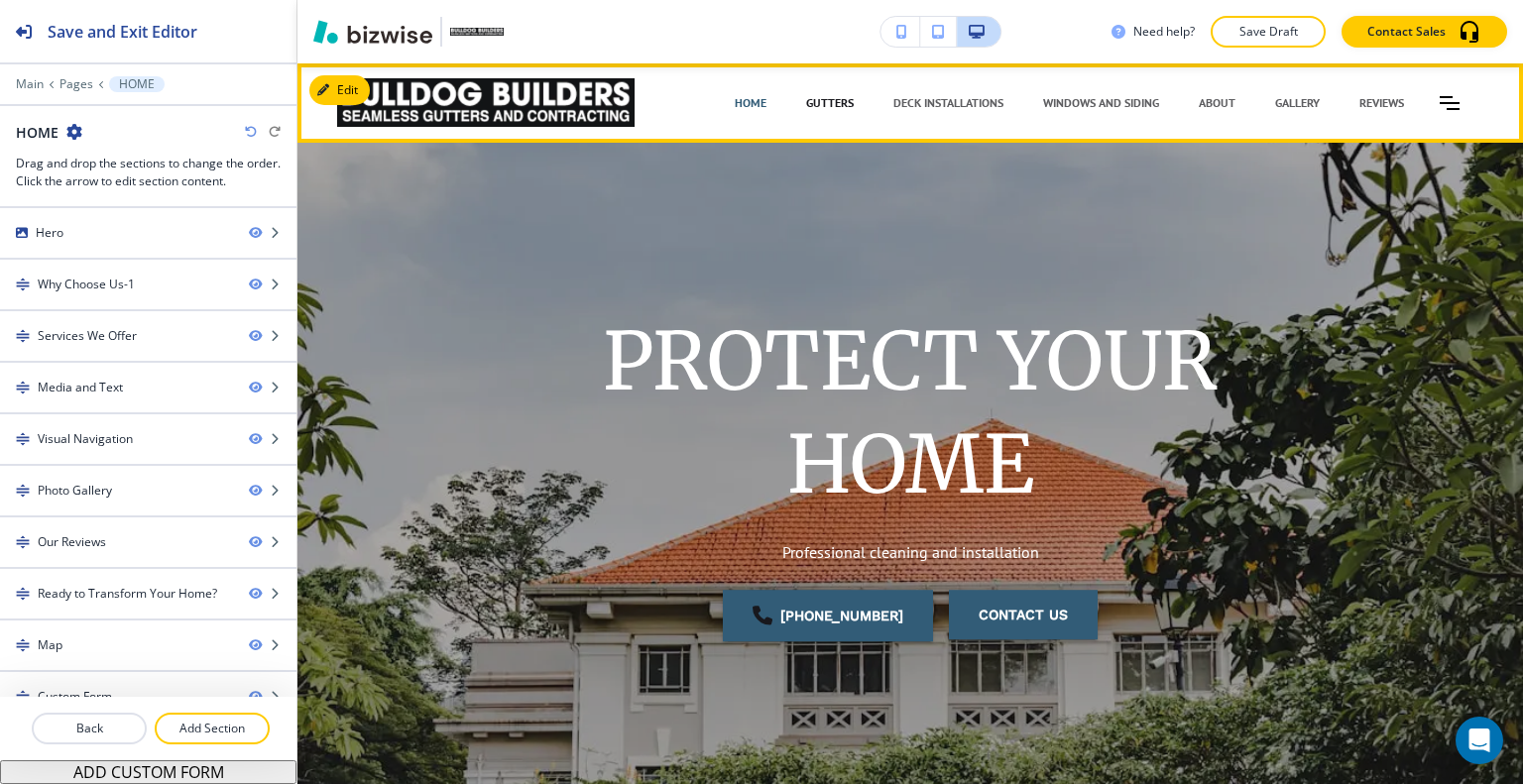 click on "GUTTERS" at bounding box center (830, 103) 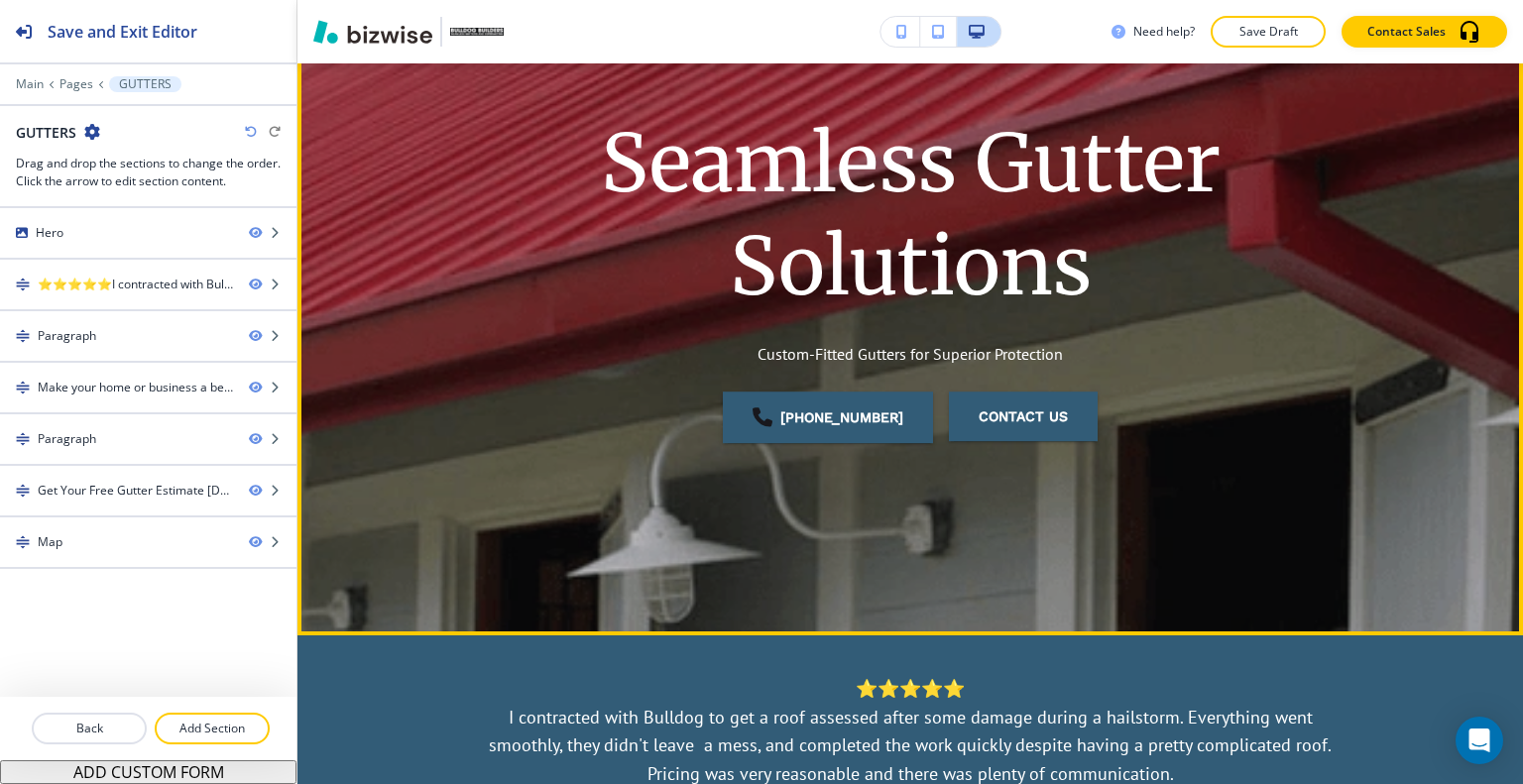 scroll, scrollTop: 0, scrollLeft: 0, axis: both 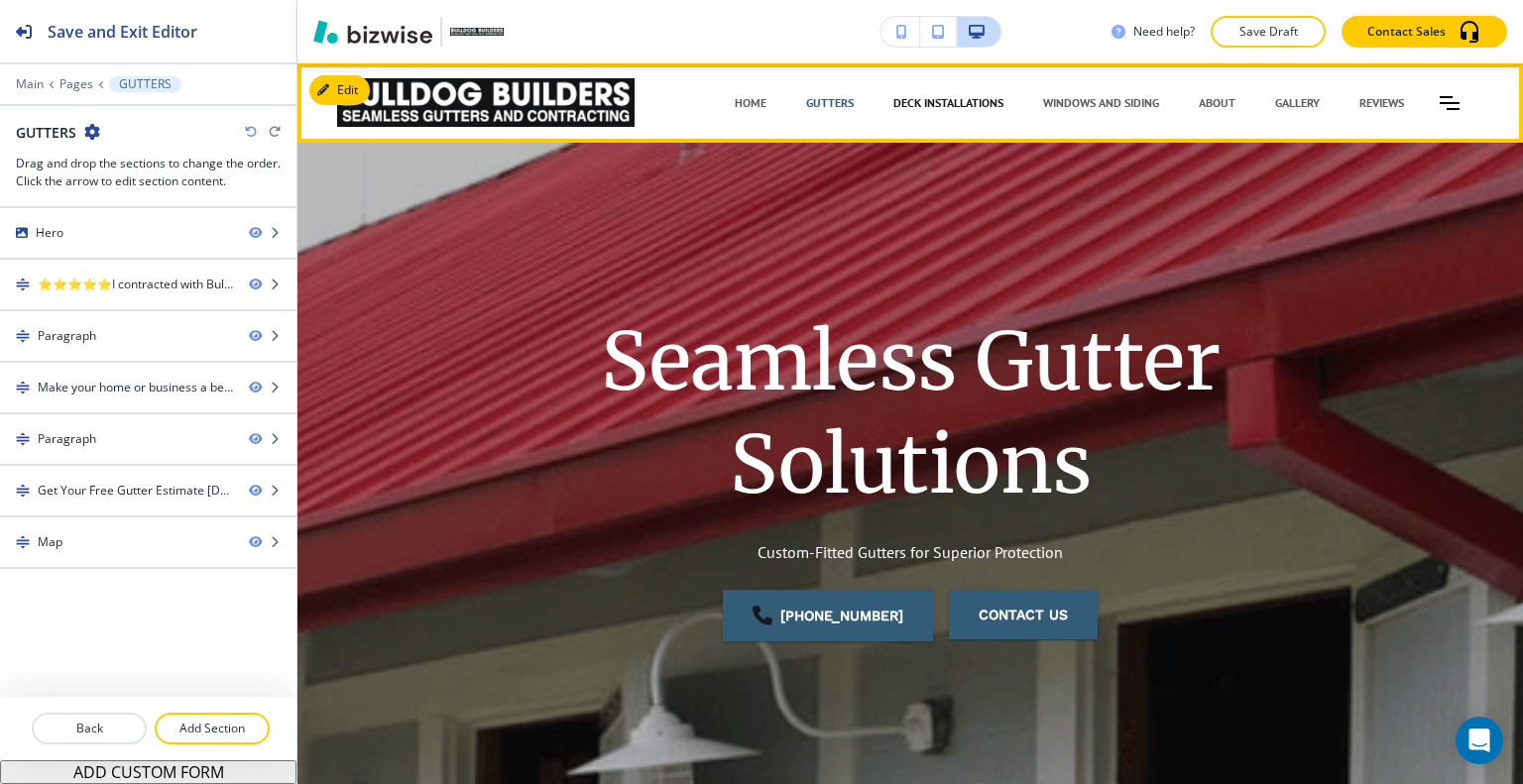 drag, startPoint x: 912, startPoint y: 95, endPoint x: 915, endPoint y: 108, distance: 13.341664 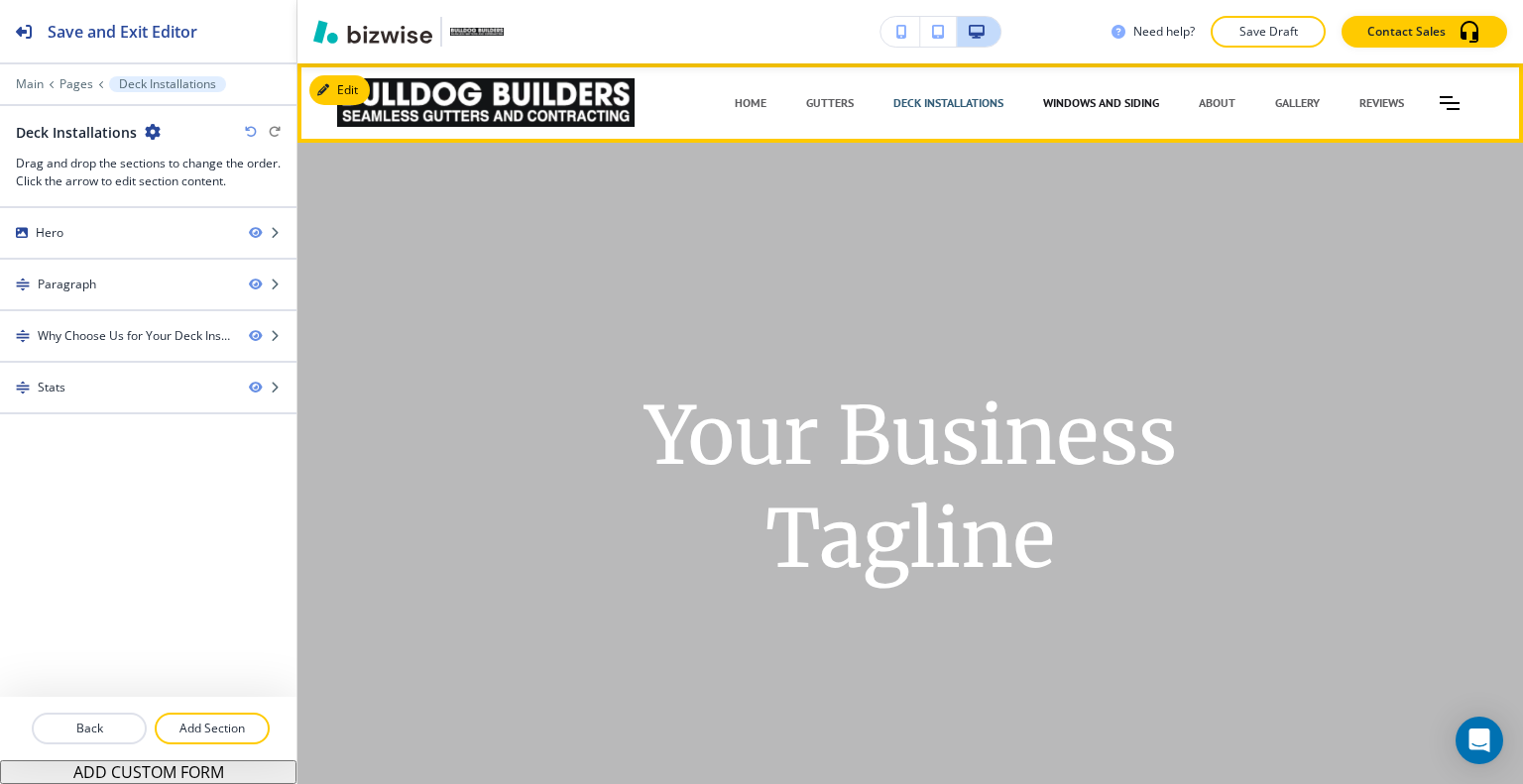 click on "WINDOWS AND SIDING" at bounding box center [1101, 103] 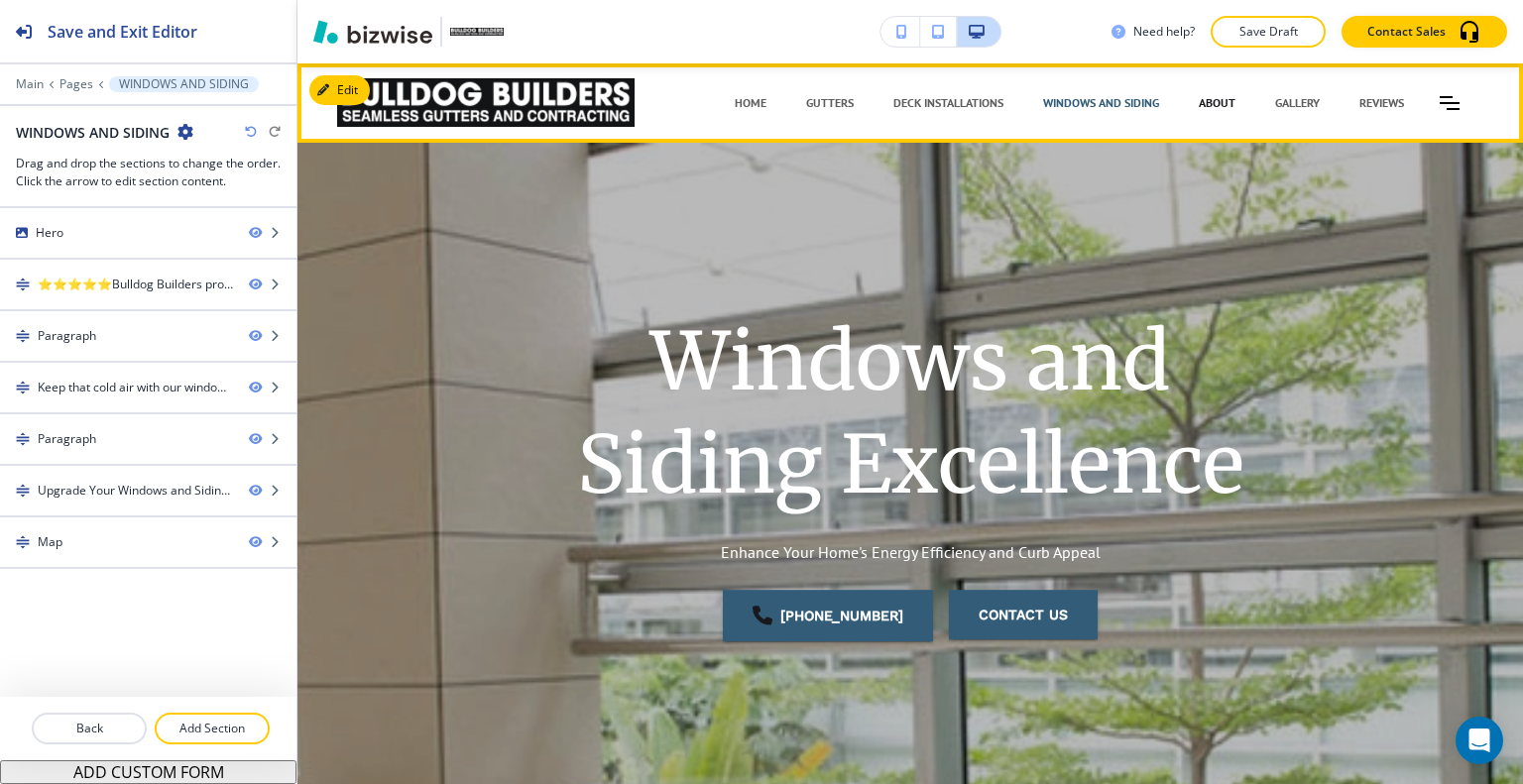 click on "ABOUT" at bounding box center (1217, 103) 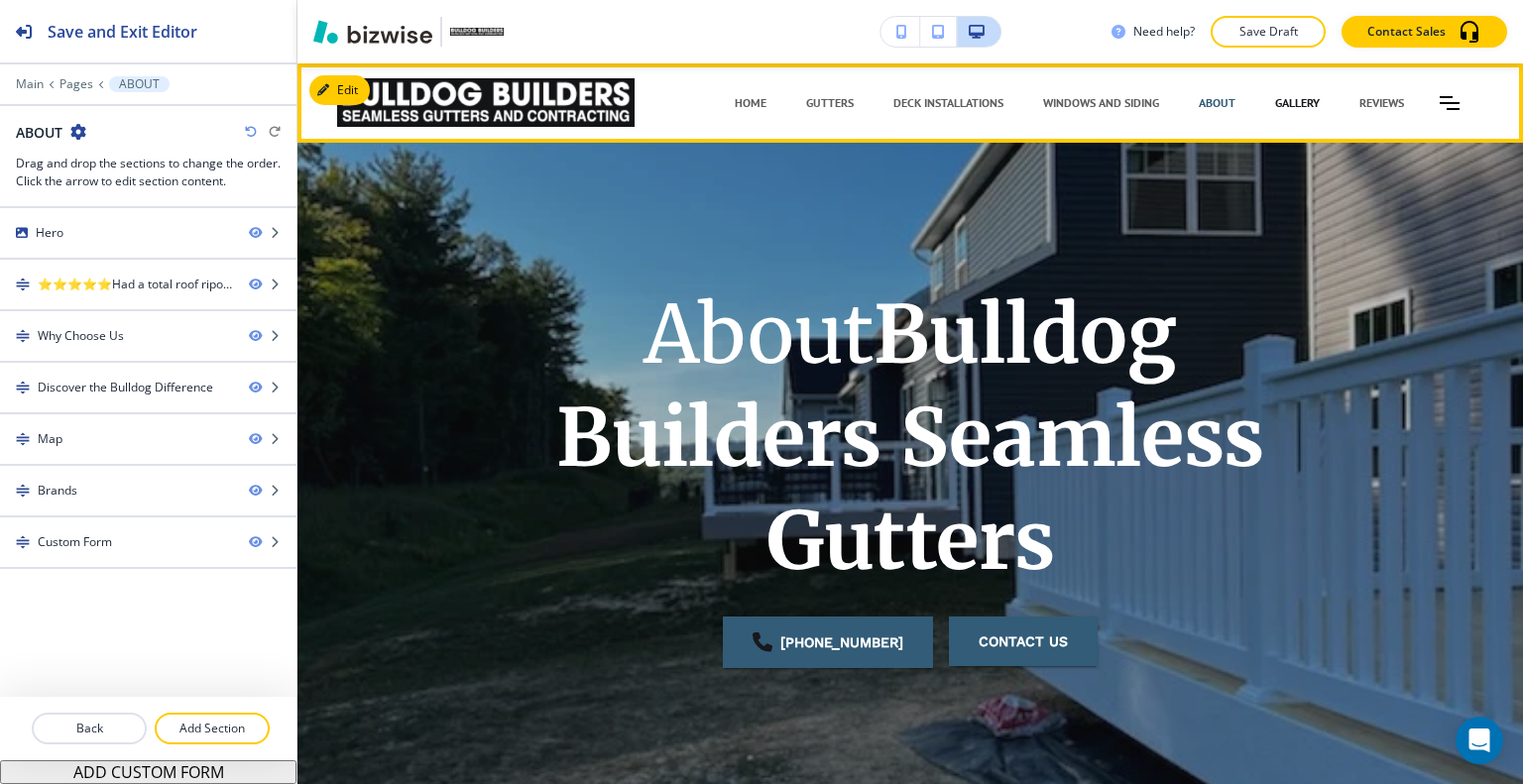 click on "GALLERY" at bounding box center [1297, 103] 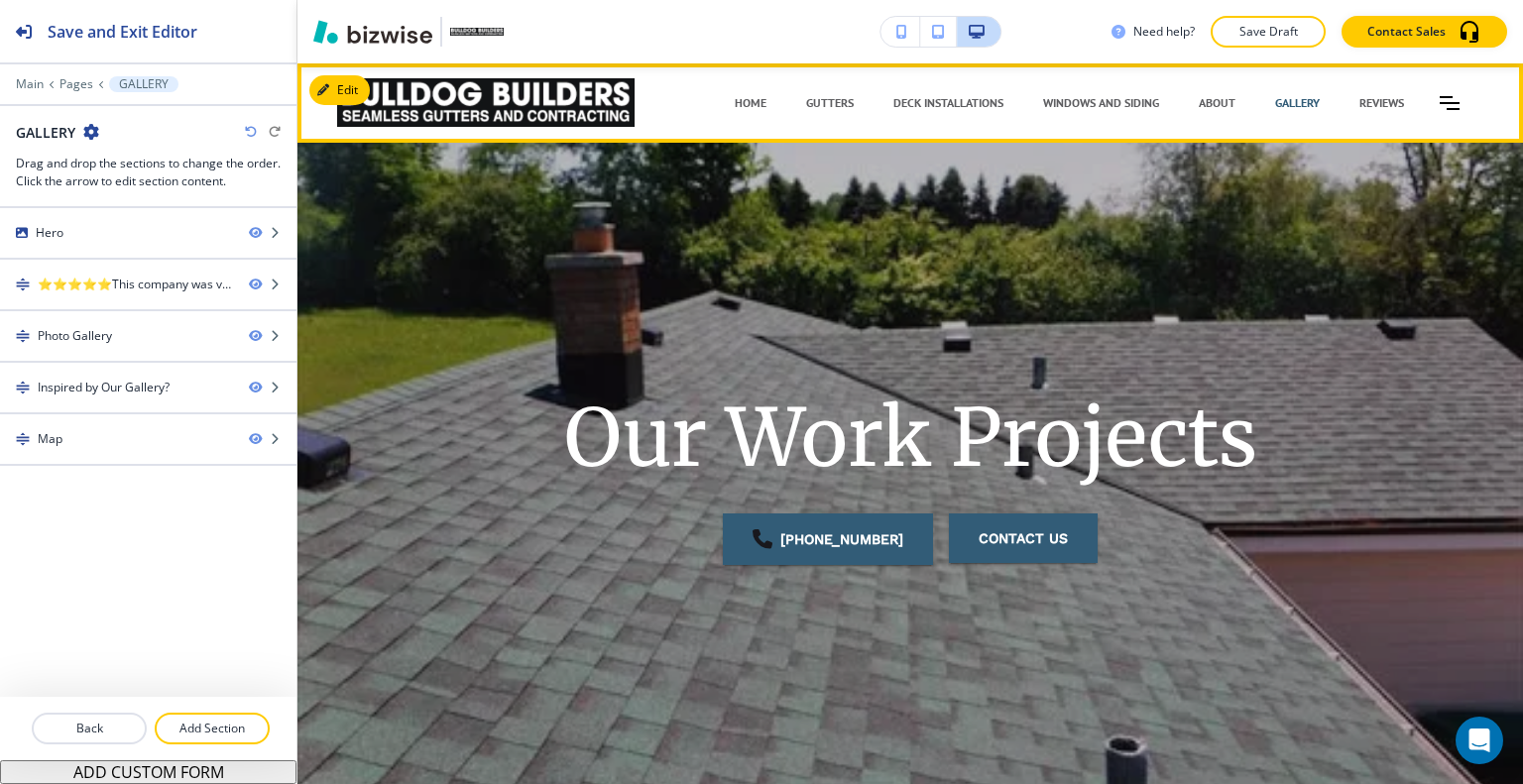 click on "Deck Installations" at bounding box center [948, 103] 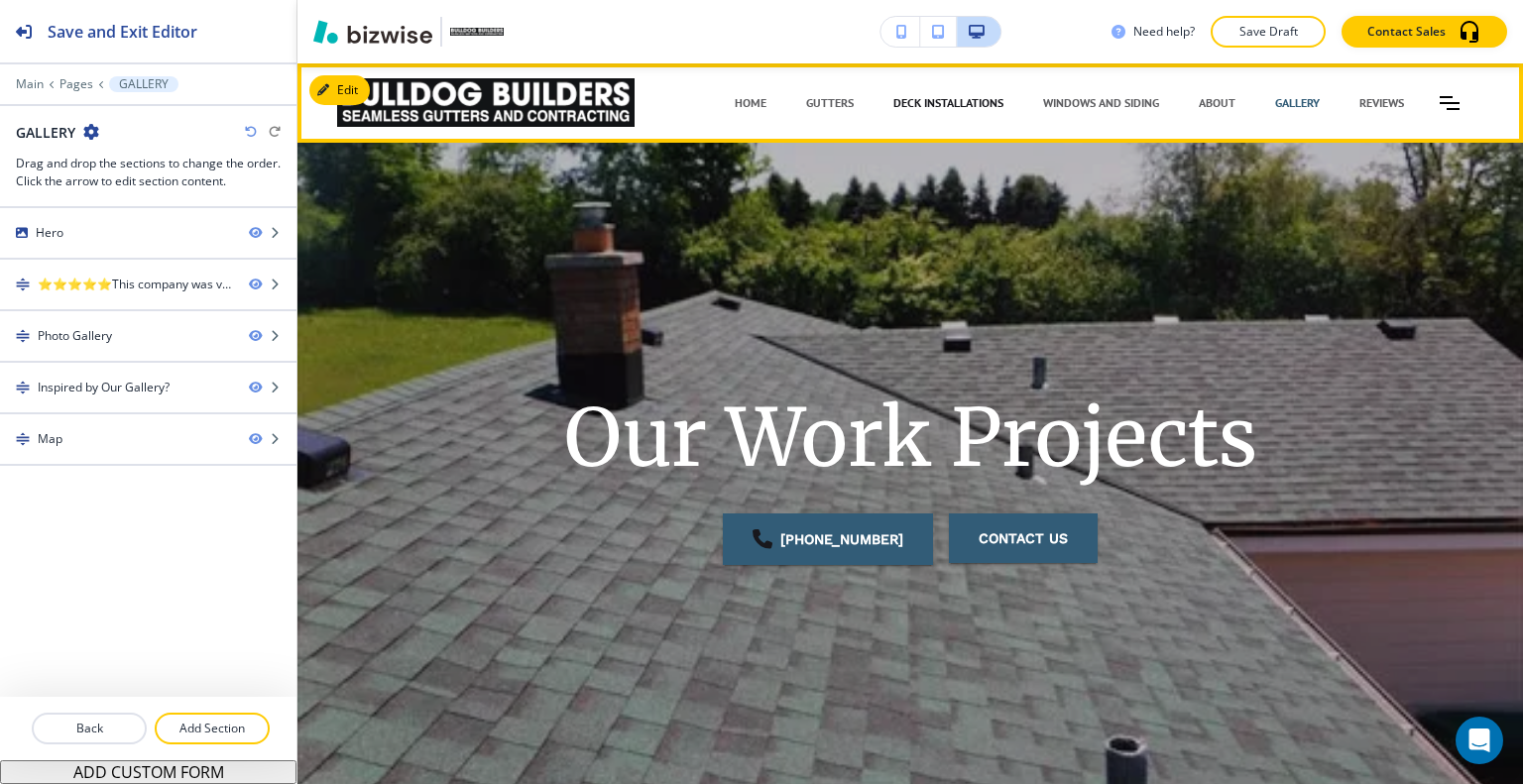 click on "Deck Installations" at bounding box center (948, 103) 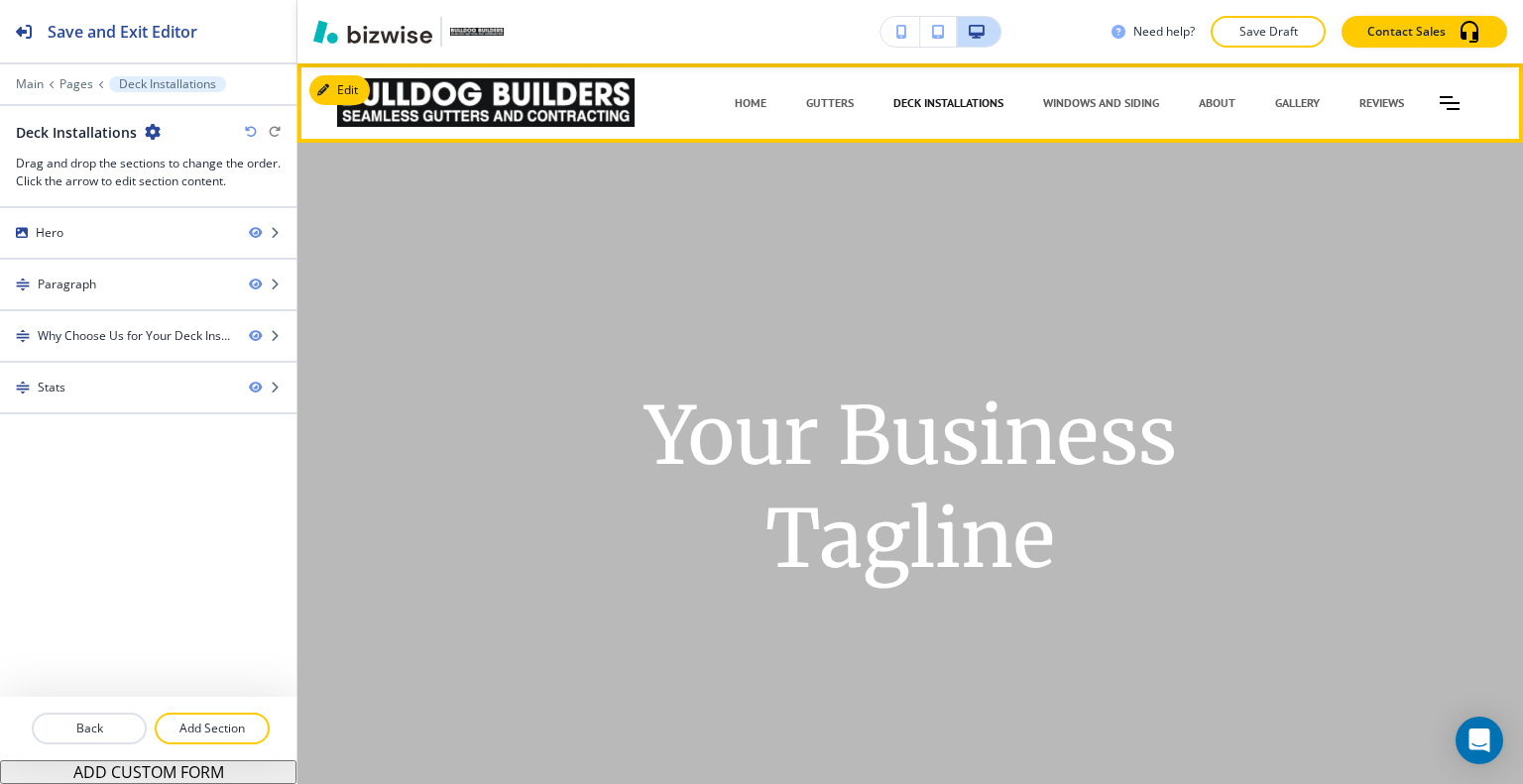 click on "Deck Installations" at bounding box center (948, 103) 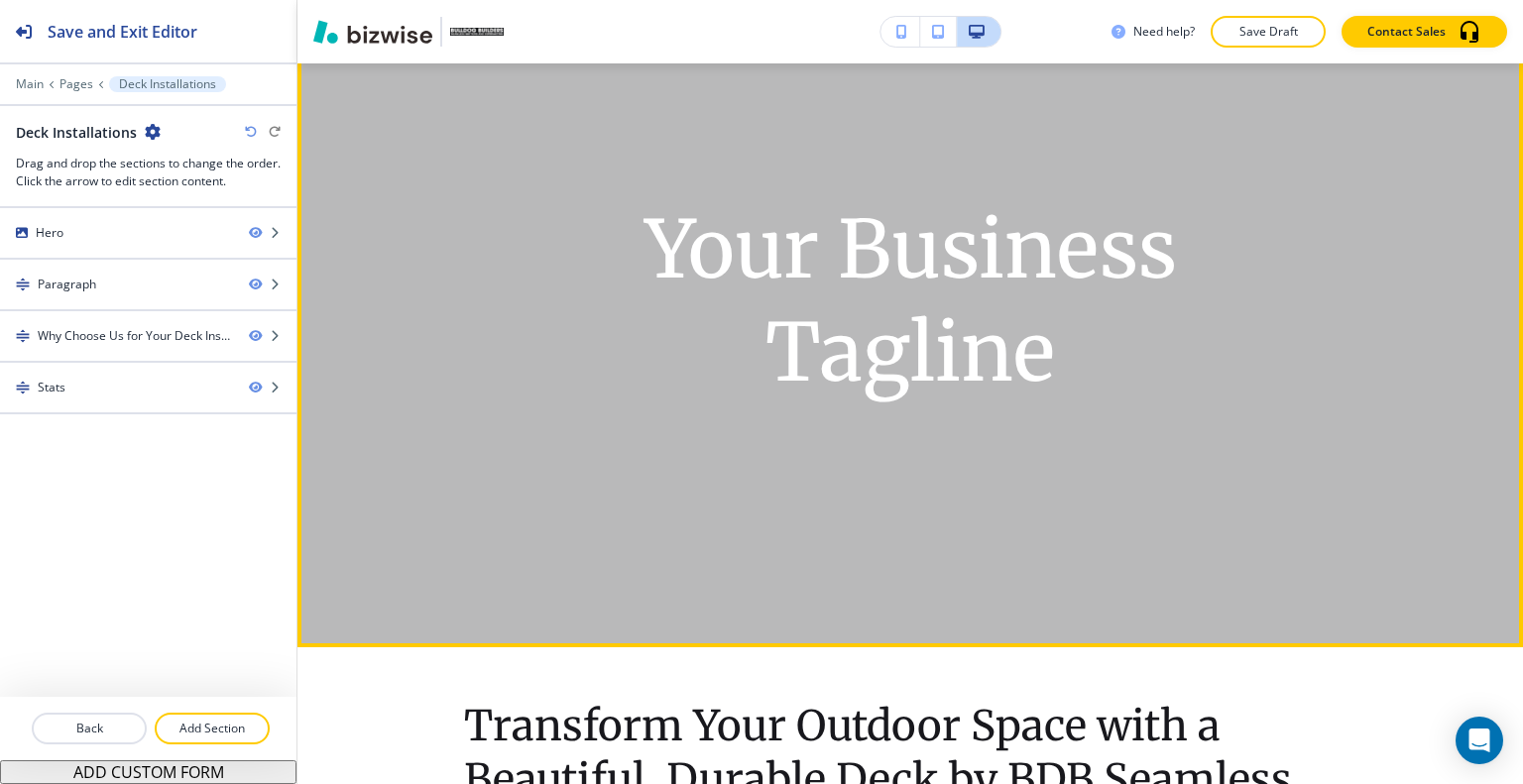 scroll, scrollTop: 0, scrollLeft: 0, axis: both 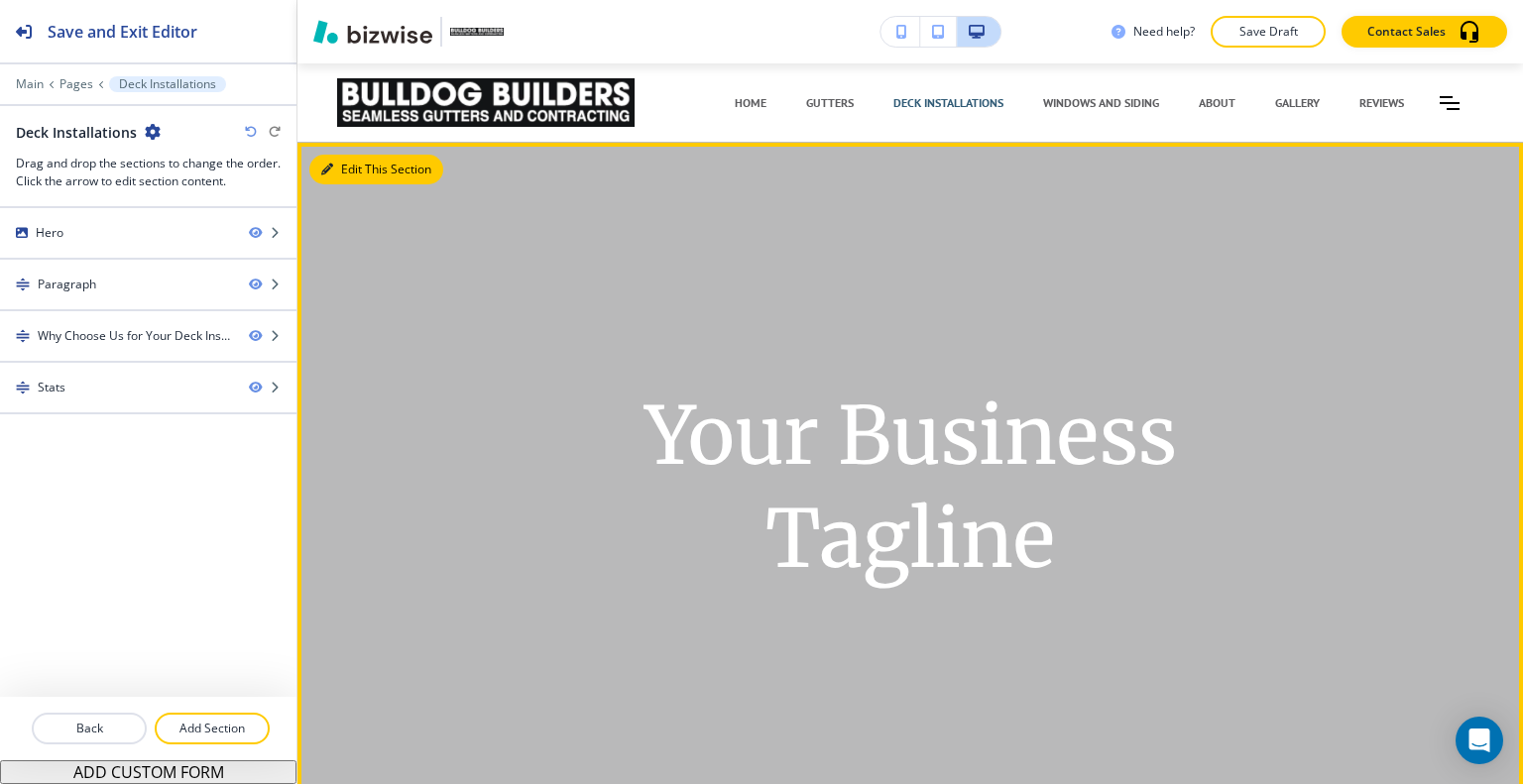 click on "Edit This Section" at bounding box center [376, 169] 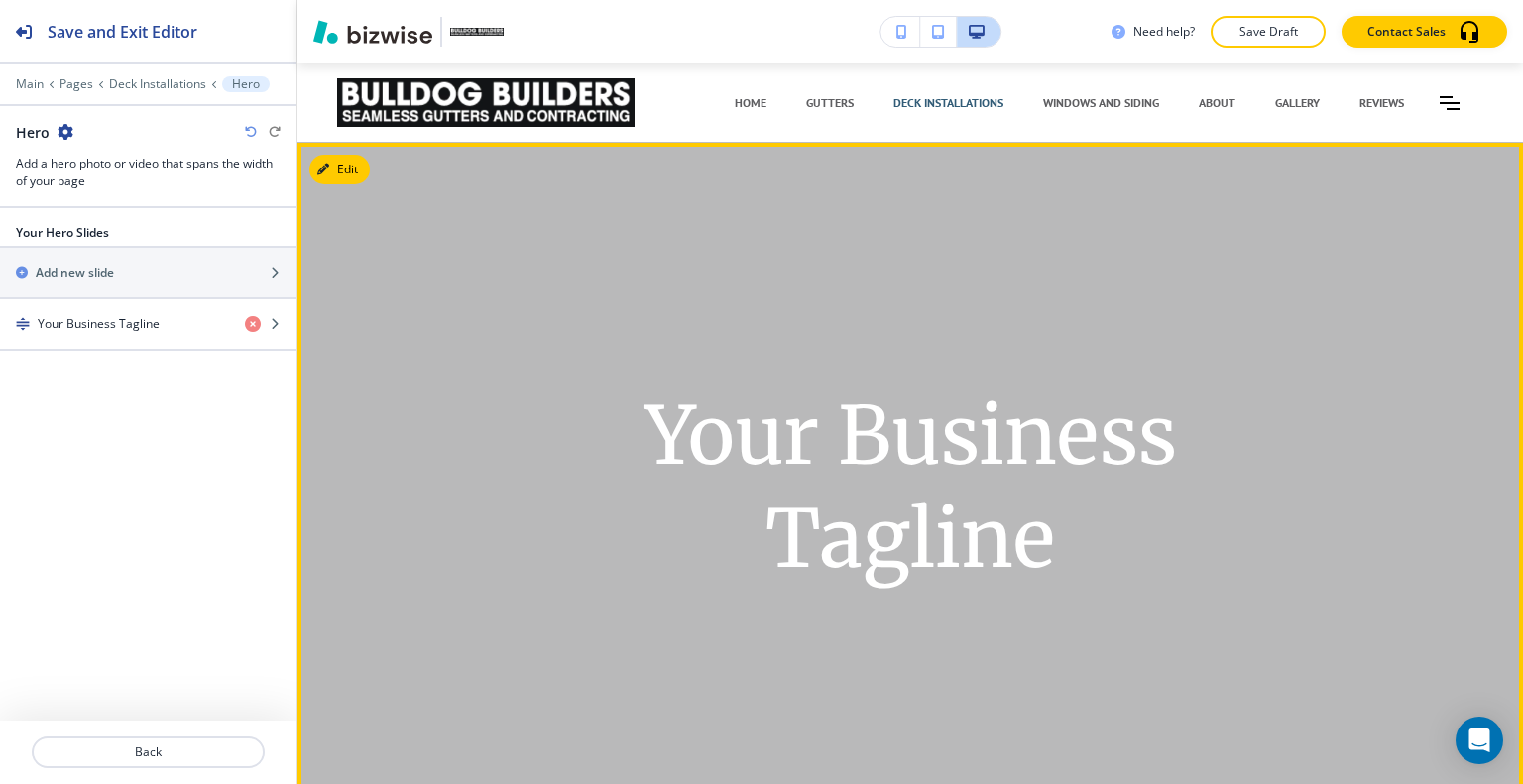 scroll, scrollTop: 79, scrollLeft: 0, axis: vertical 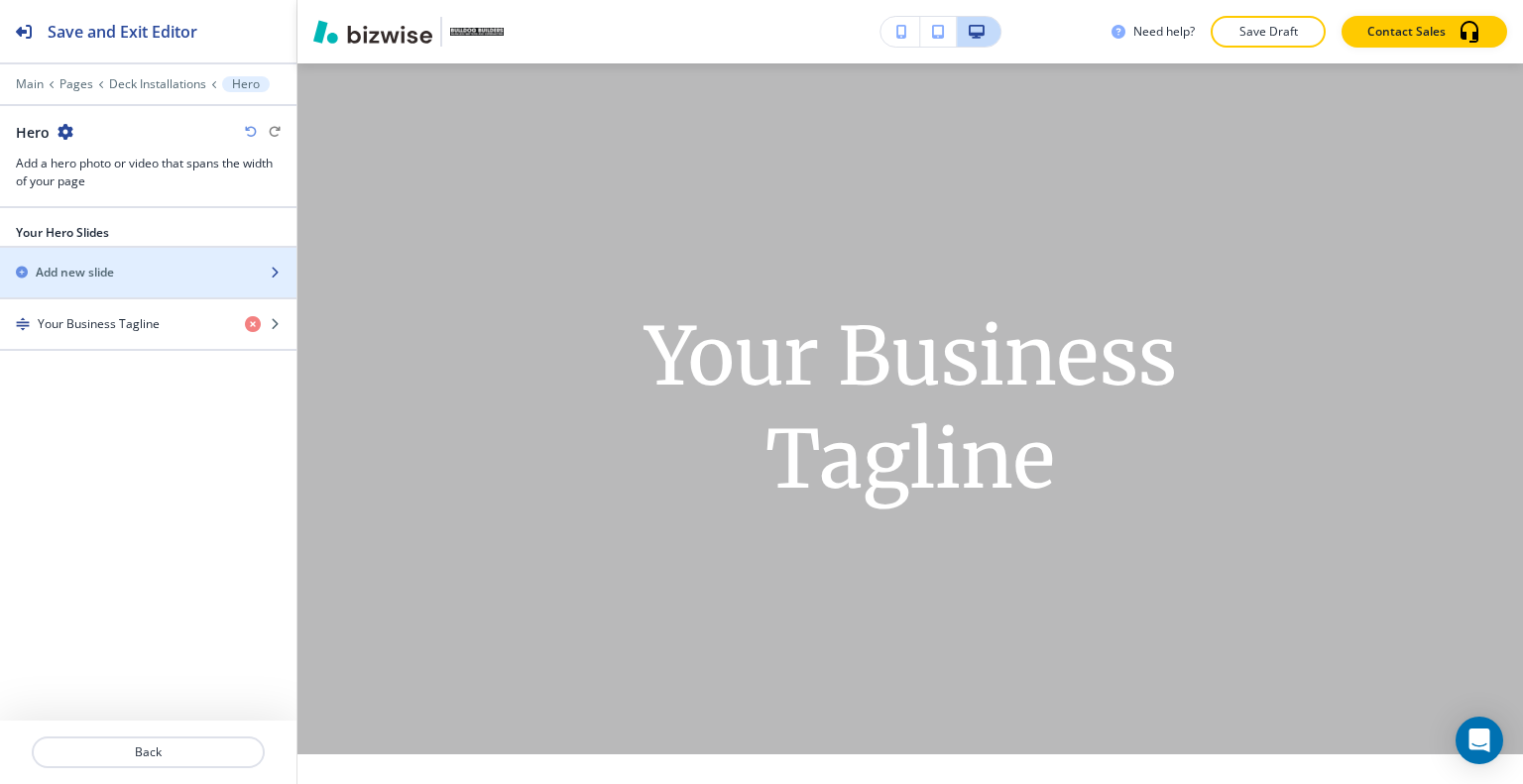 click on "Add new slide" at bounding box center [126, 273] 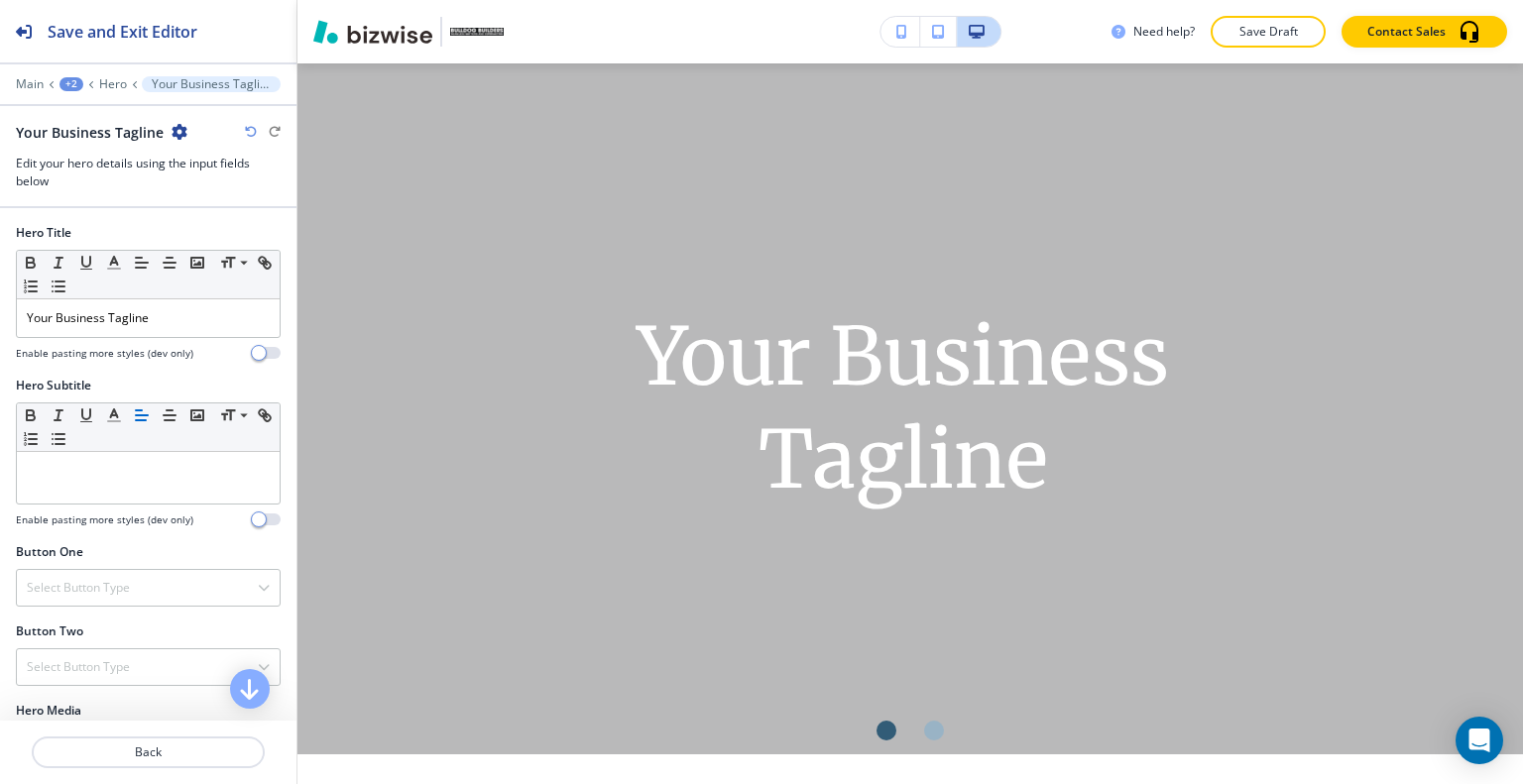 scroll, scrollTop: 321, scrollLeft: 0, axis: vertical 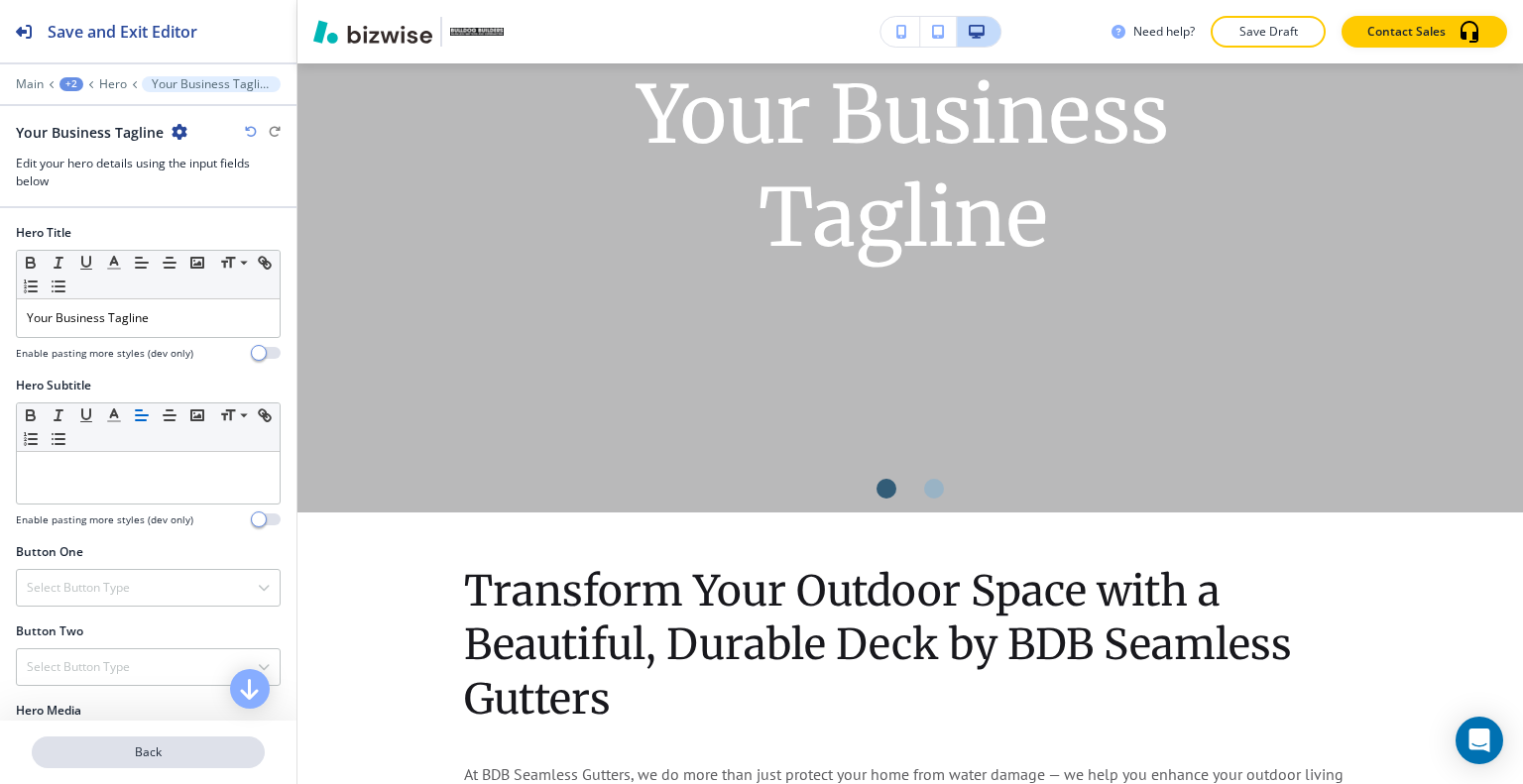 click on "Back" at bounding box center [148, 752] 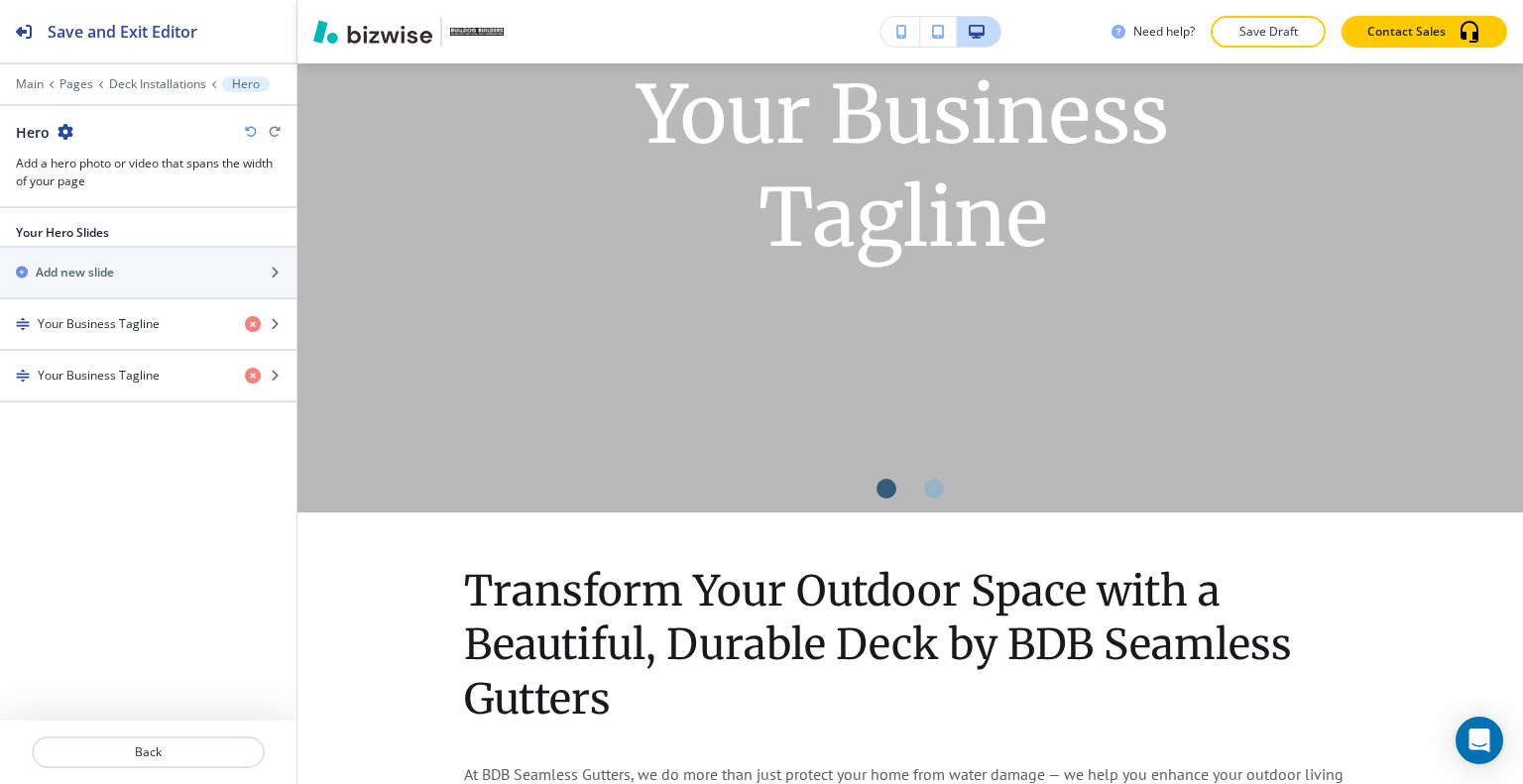 scroll, scrollTop: 79, scrollLeft: 0, axis: vertical 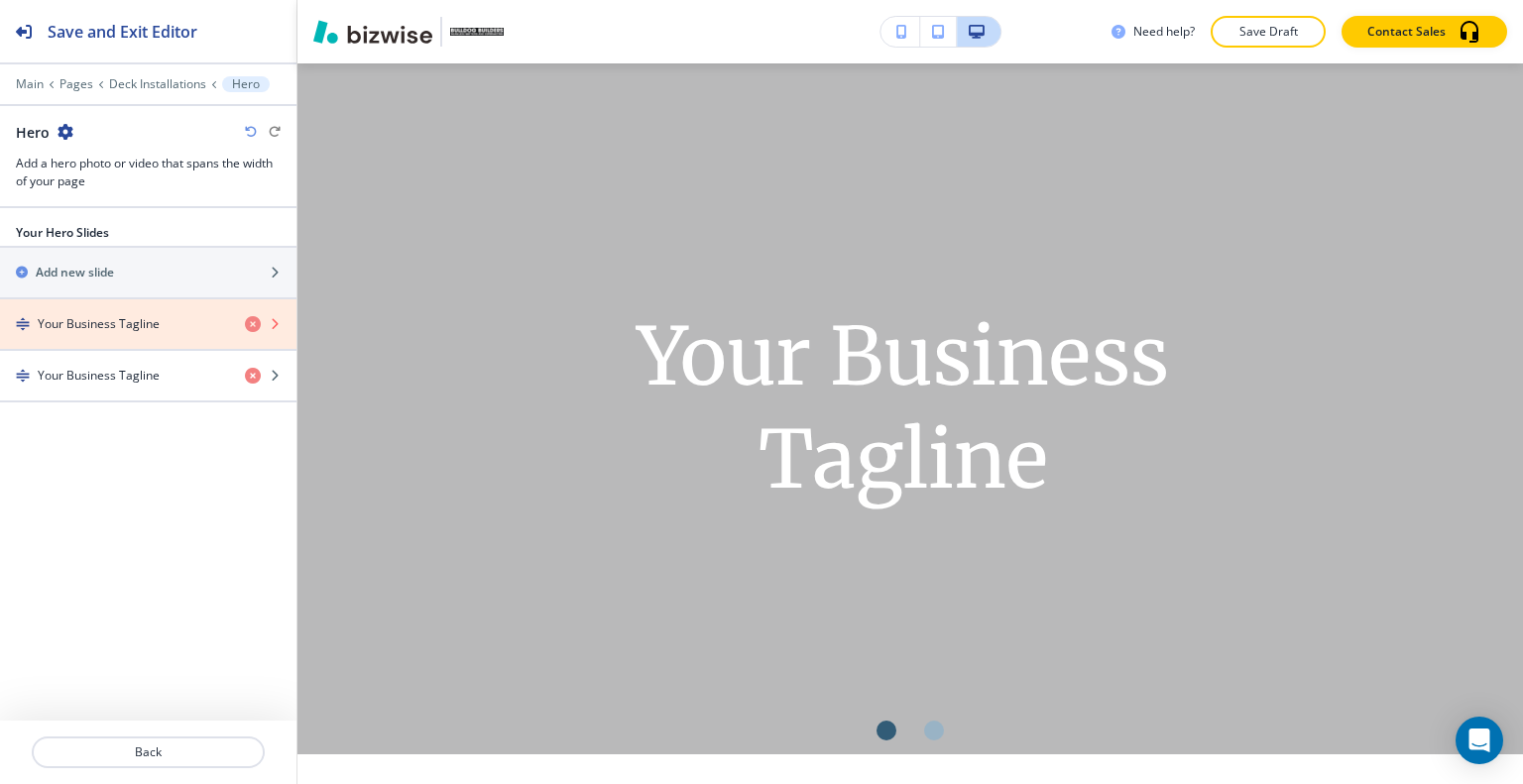 click at bounding box center (253, 324) 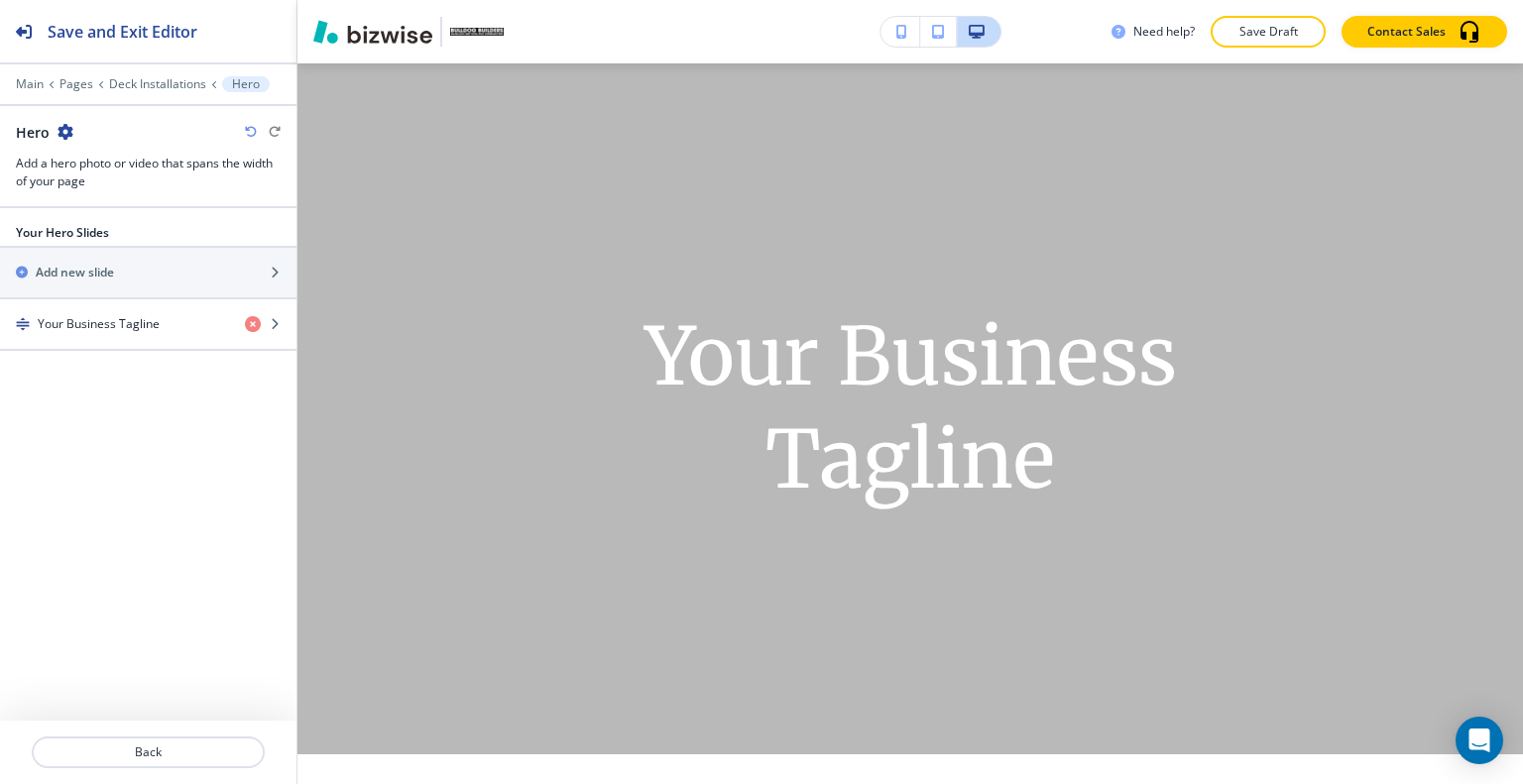 click on "Your Business Tagline" at bounding box center [98, 324] 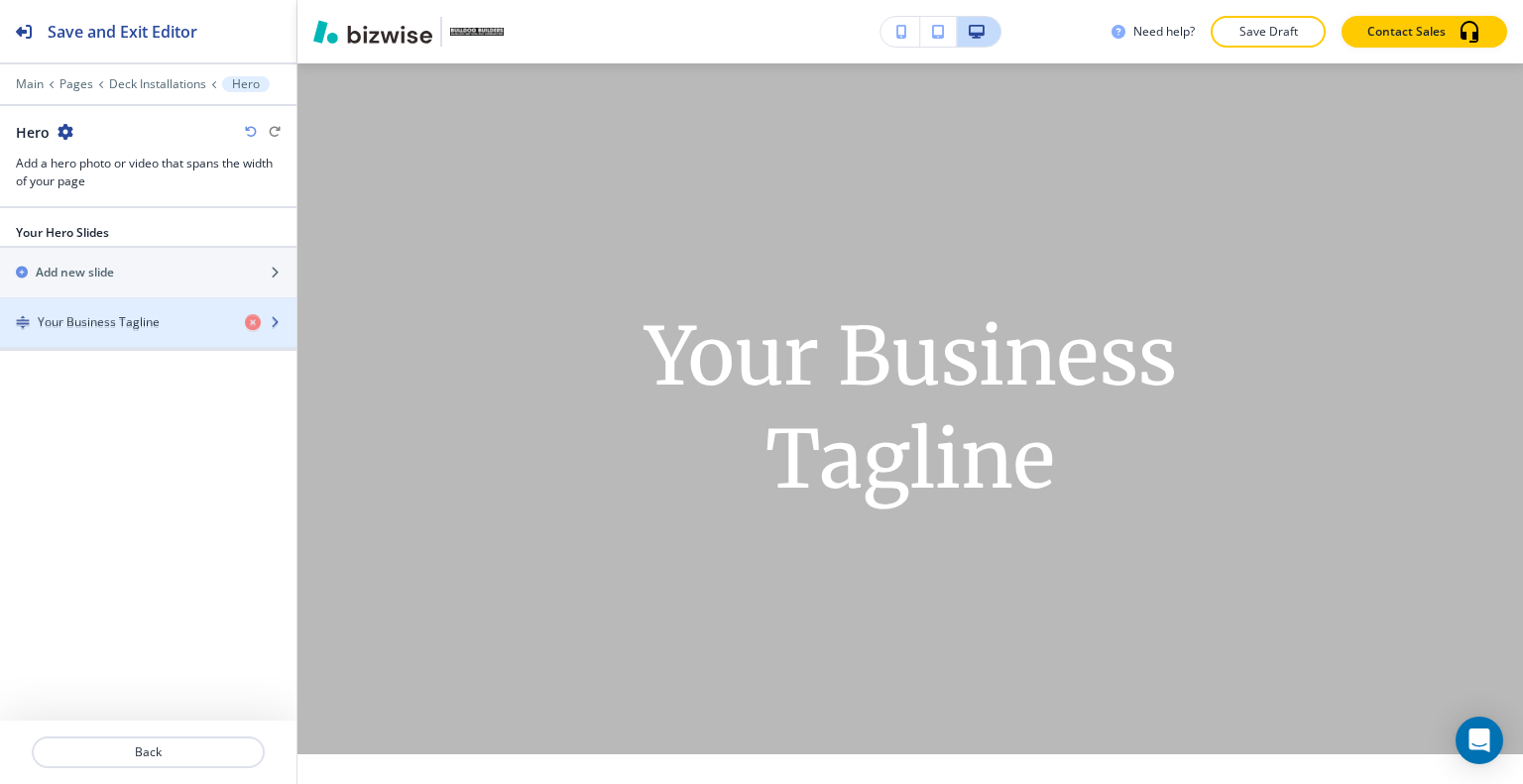click on "Your Business Tagline" at bounding box center [98, 324] 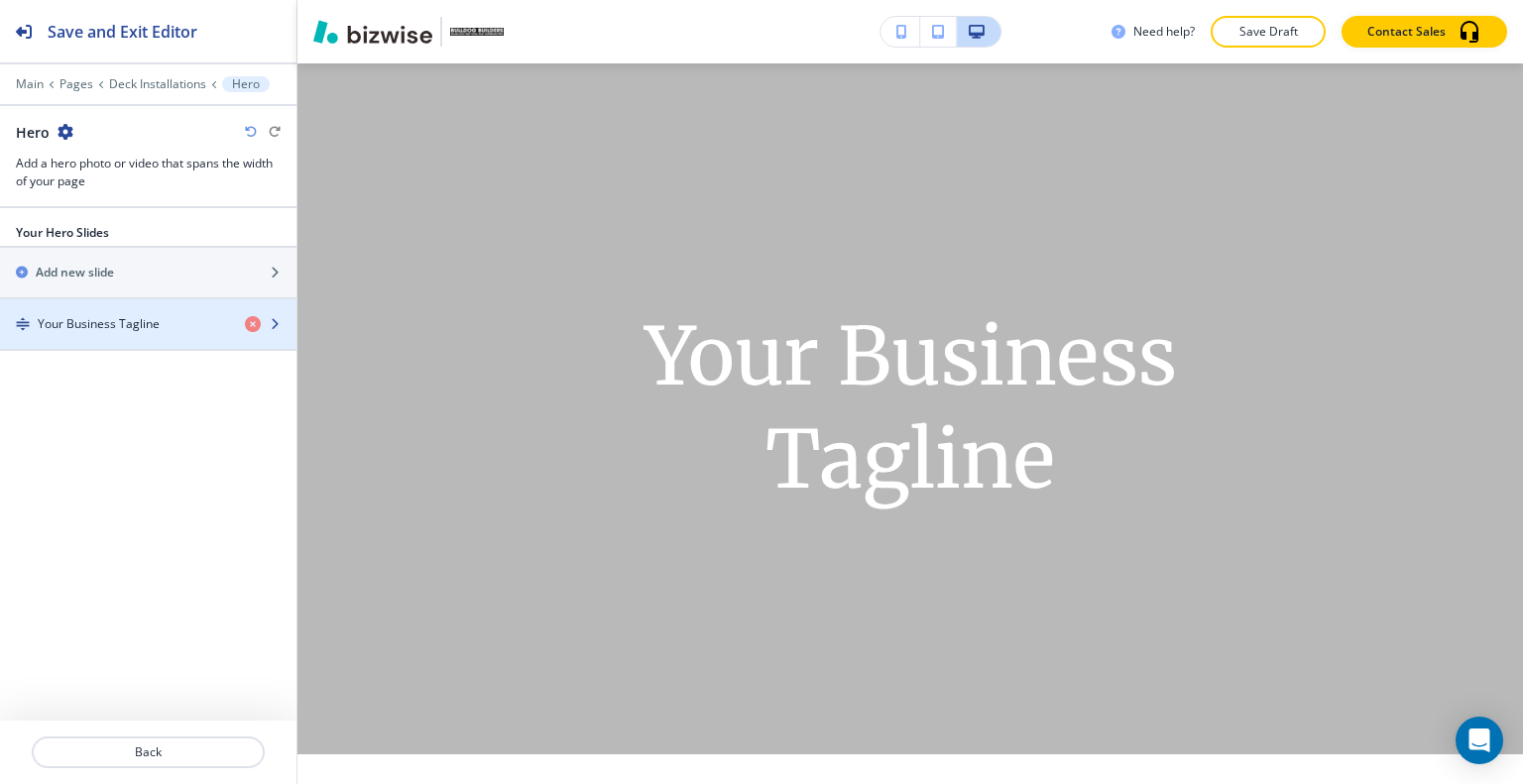 click on "Your Business Tagline" at bounding box center [98, 324] 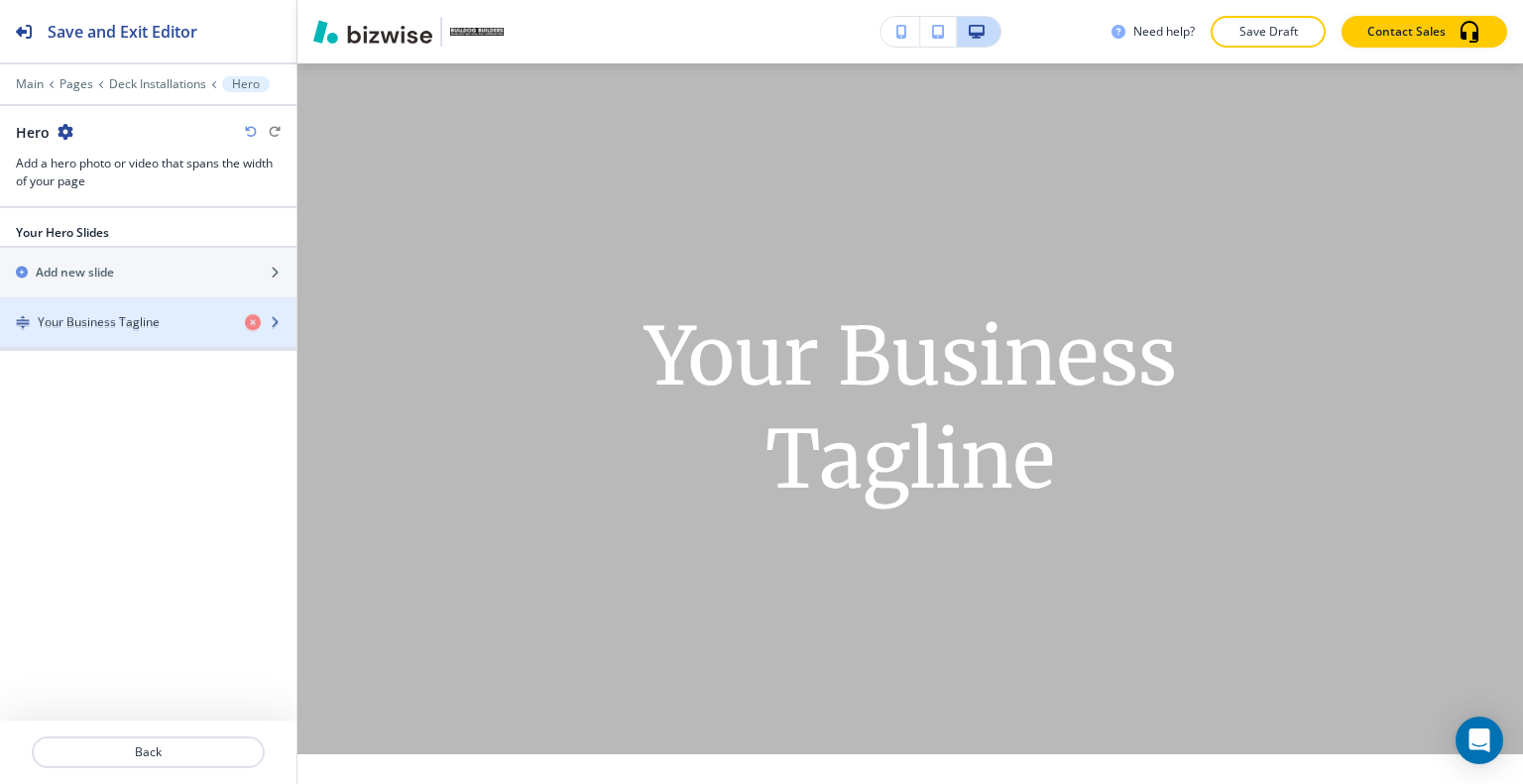 click on "Your Business Tagline" at bounding box center [98, 324] 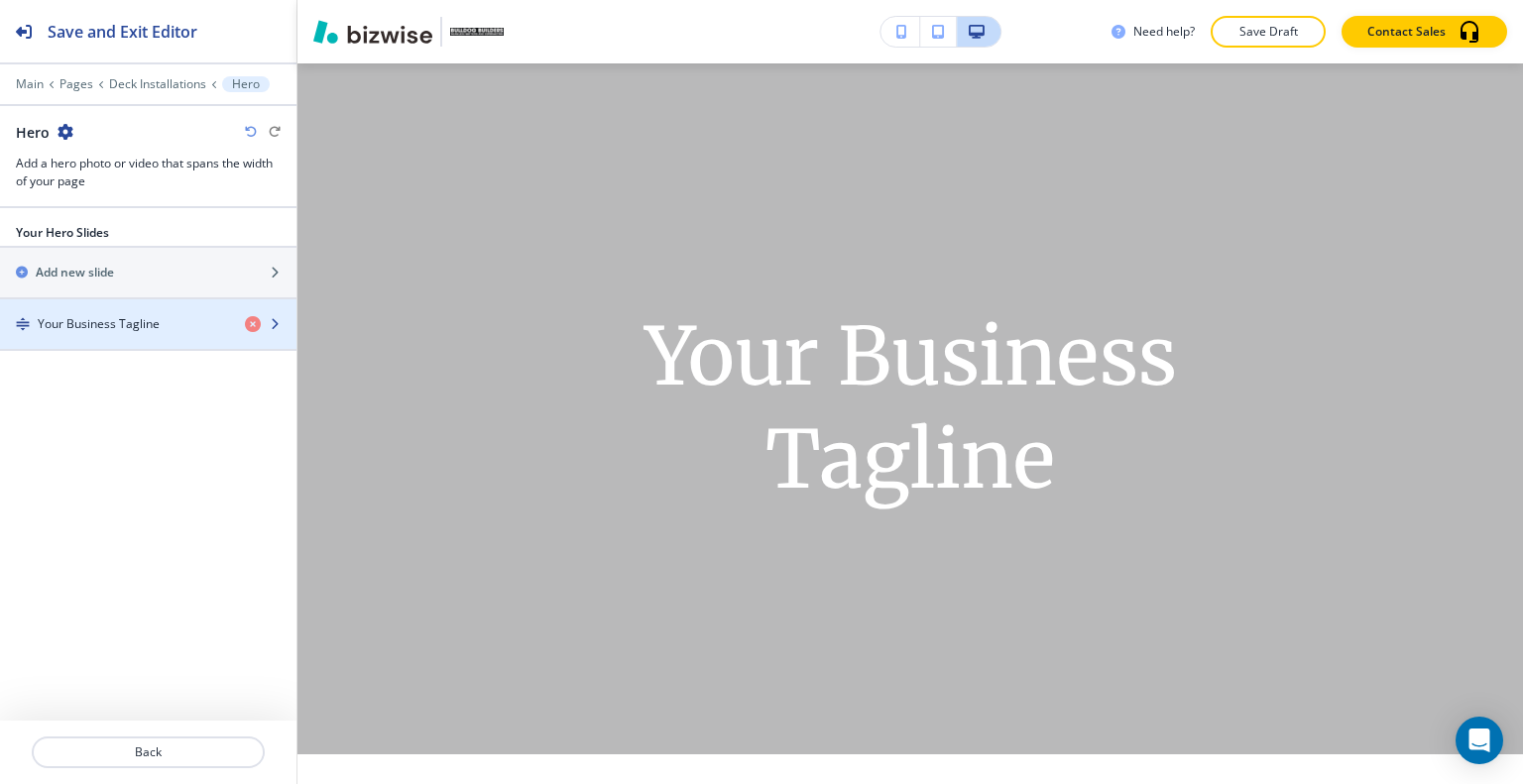 click on "Your Business Tagline" at bounding box center [114, 324] 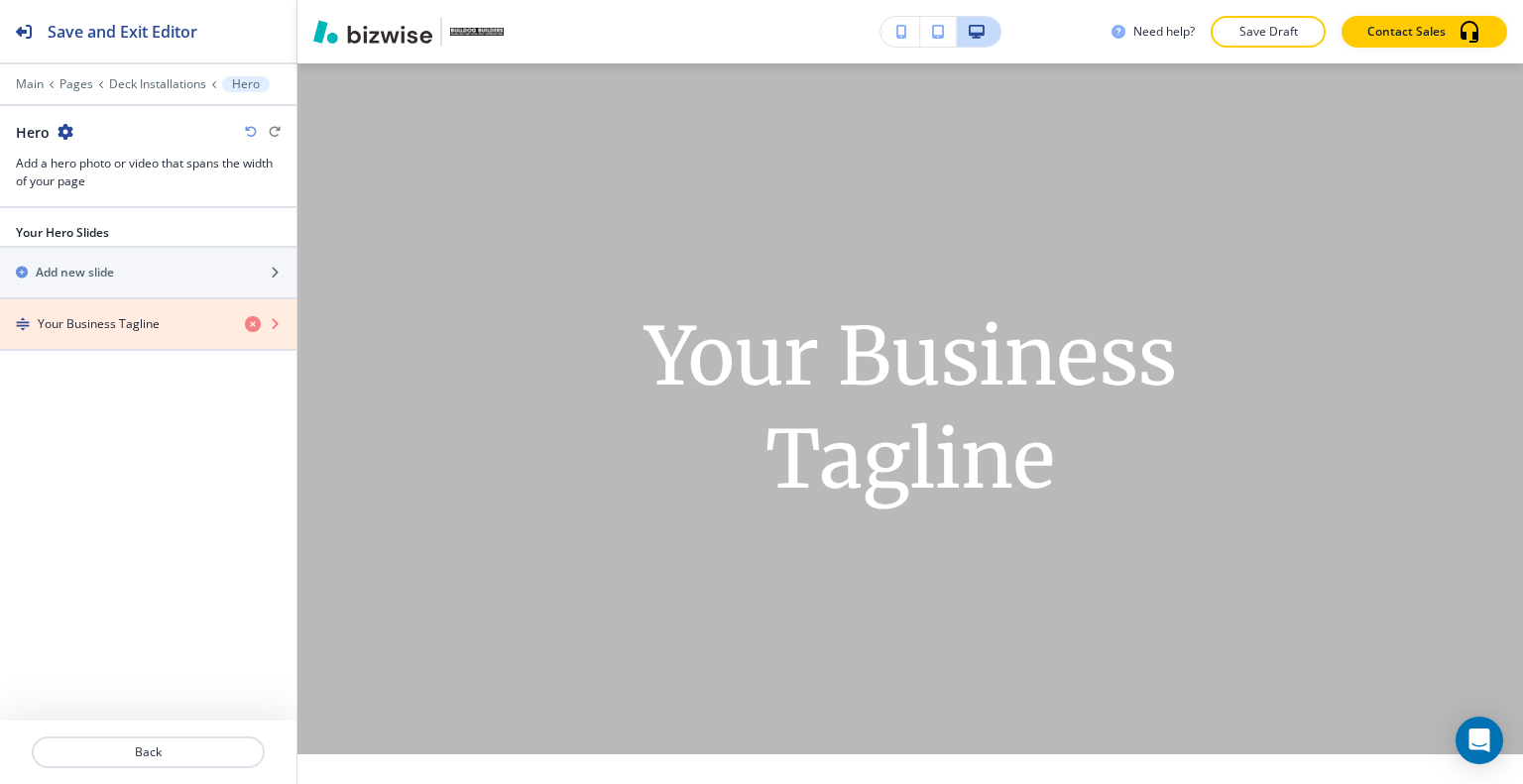 click at bounding box center [253, 324] 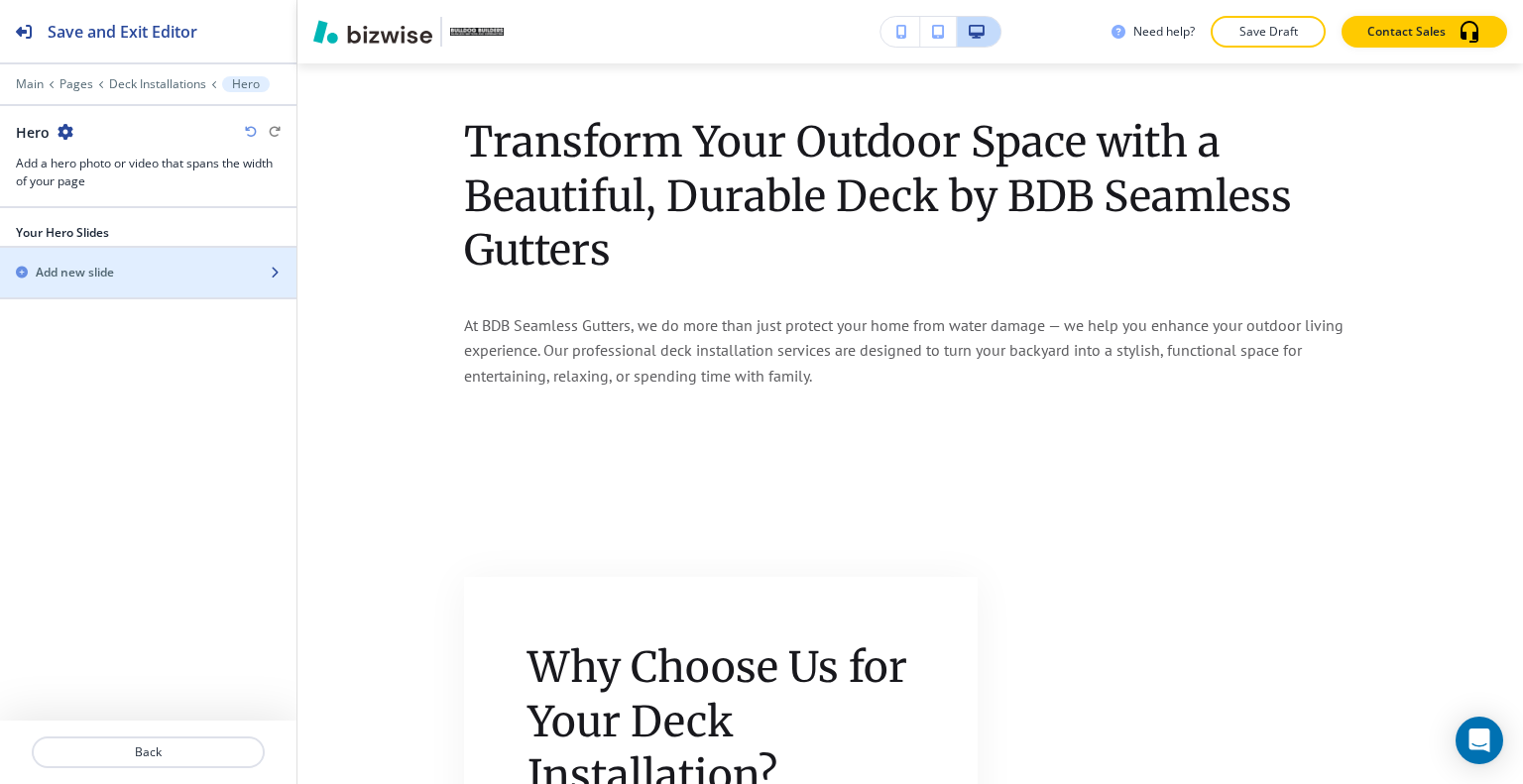 click on "Add new slide" at bounding box center (126, 273) 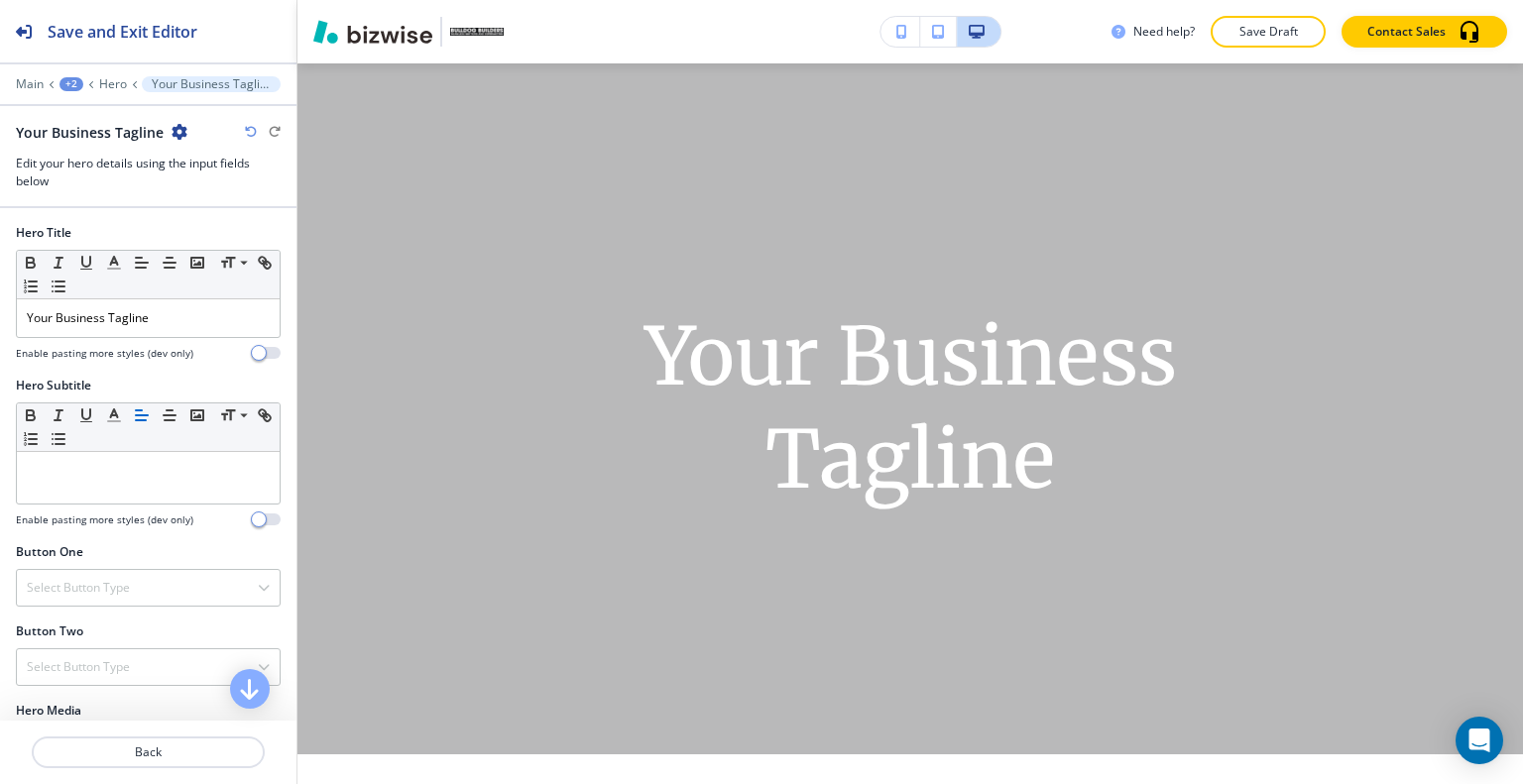 scroll, scrollTop: 321, scrollLeft: 0, axis: vertical 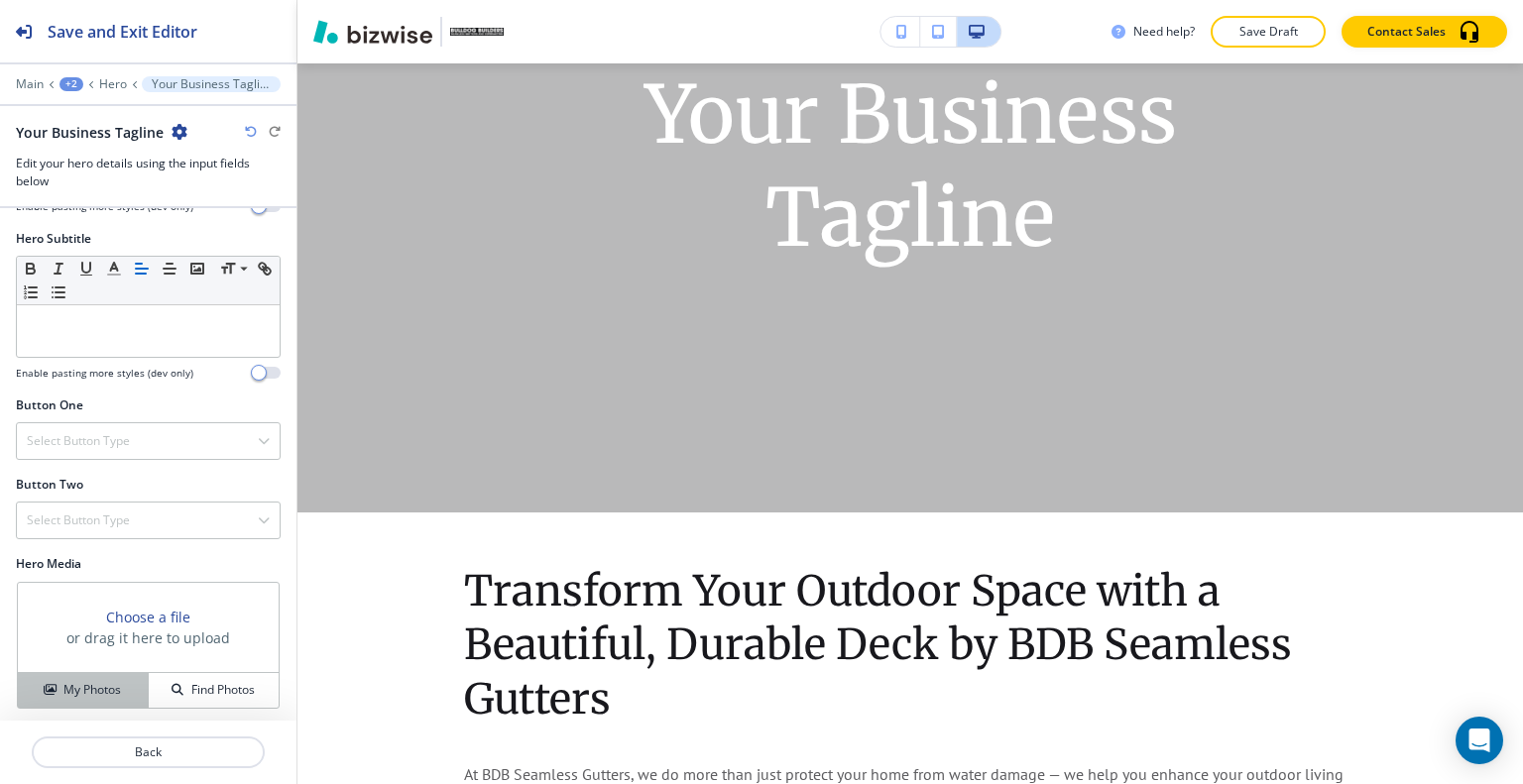 click on "My Photos" at bounding box center [92, 690] 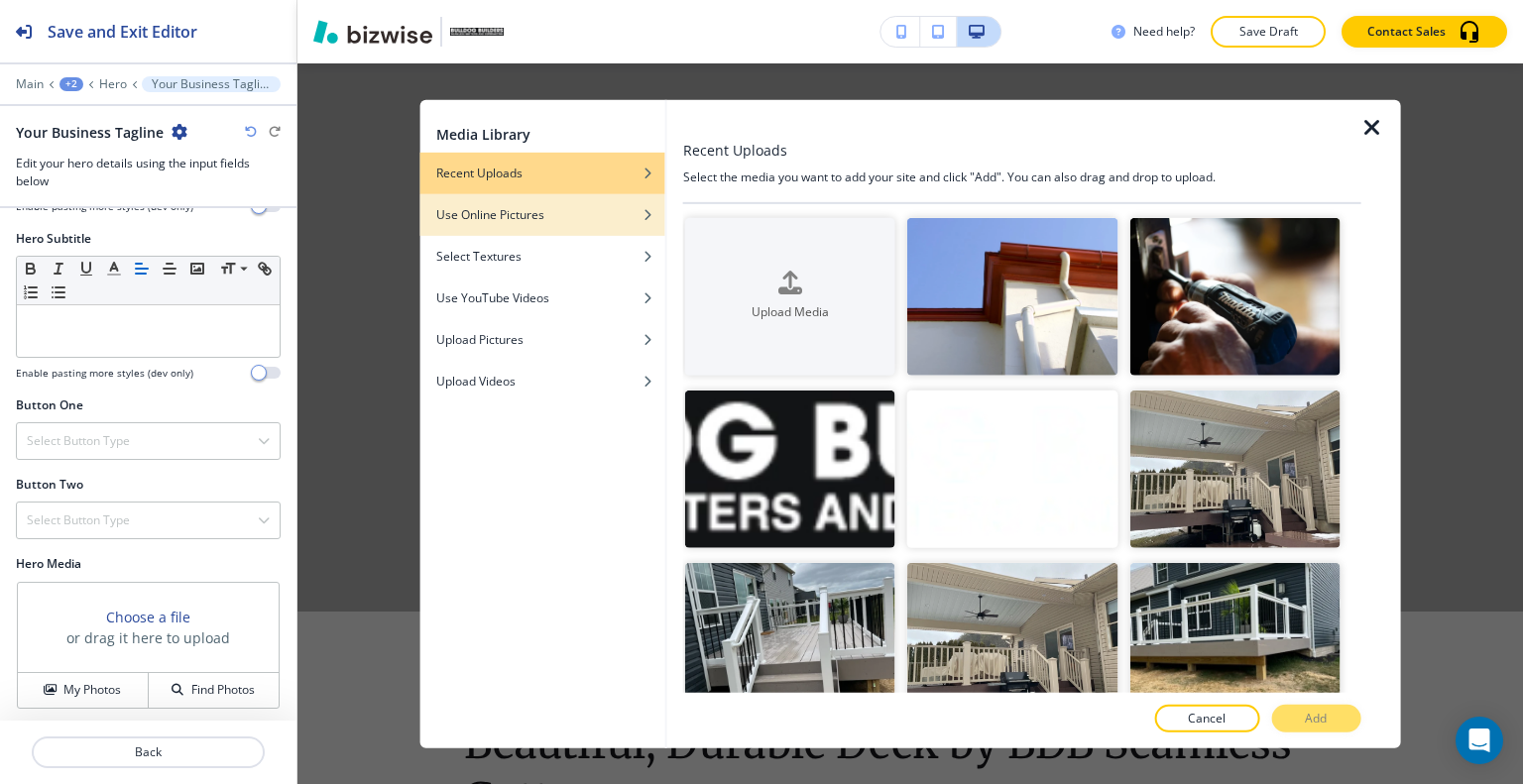 scroll, scrollTop: 123, scrollLeft: 0, axis: vertical 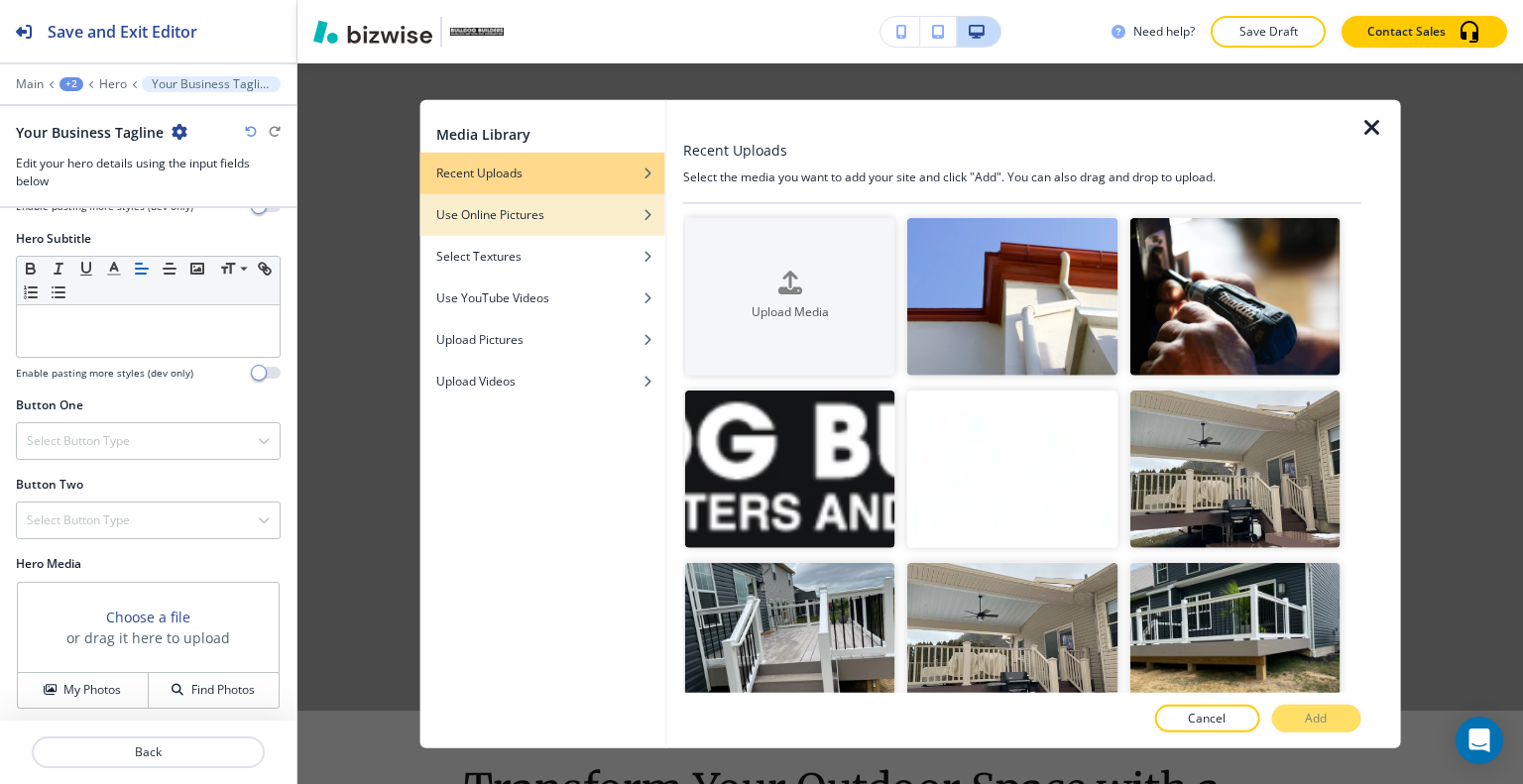 click at bounding box center [542, 229] 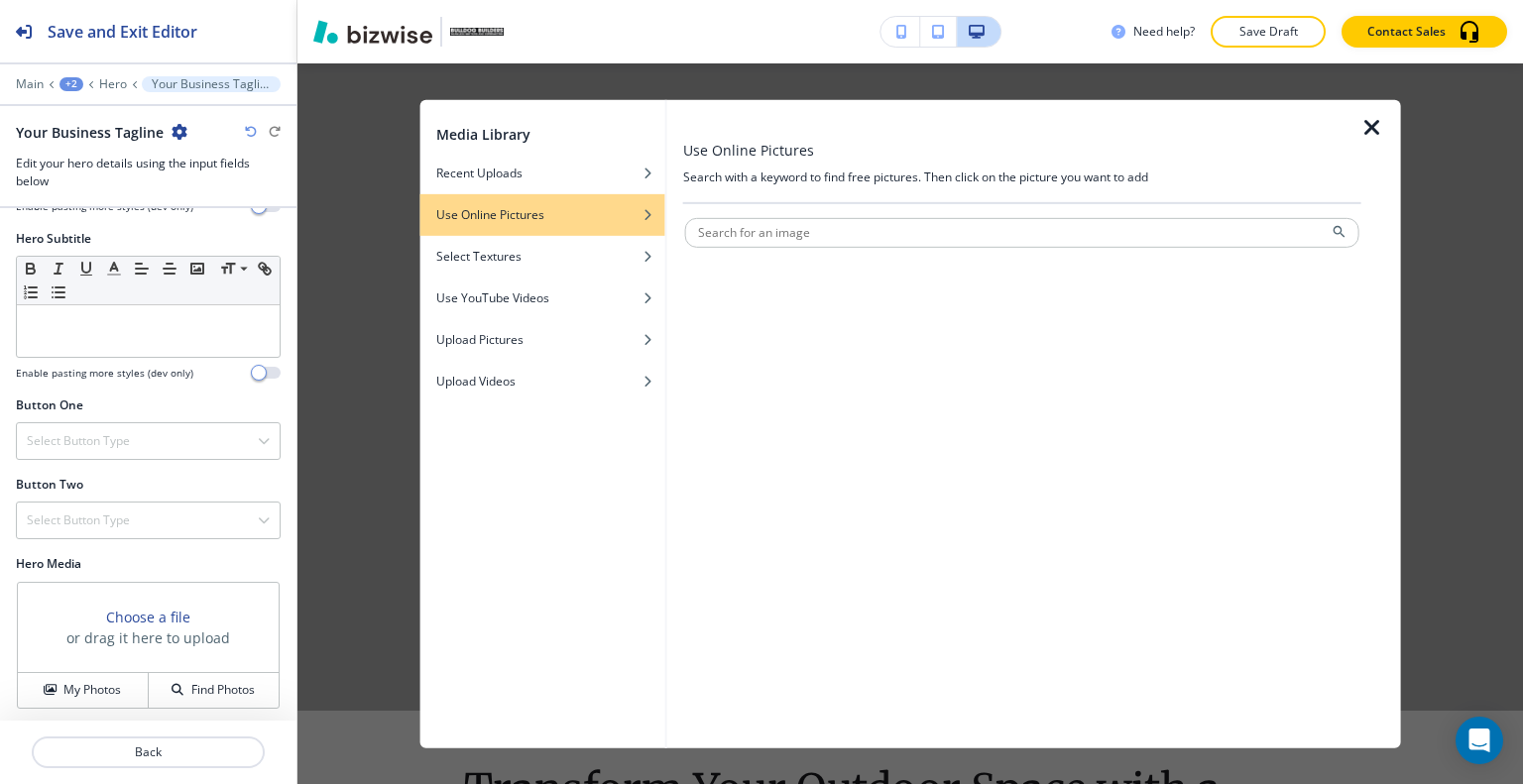 drag, startPoint x: 758, startPoint y: 234, endPoint x: 755, endPoint y: 248, distance: 14.3178211 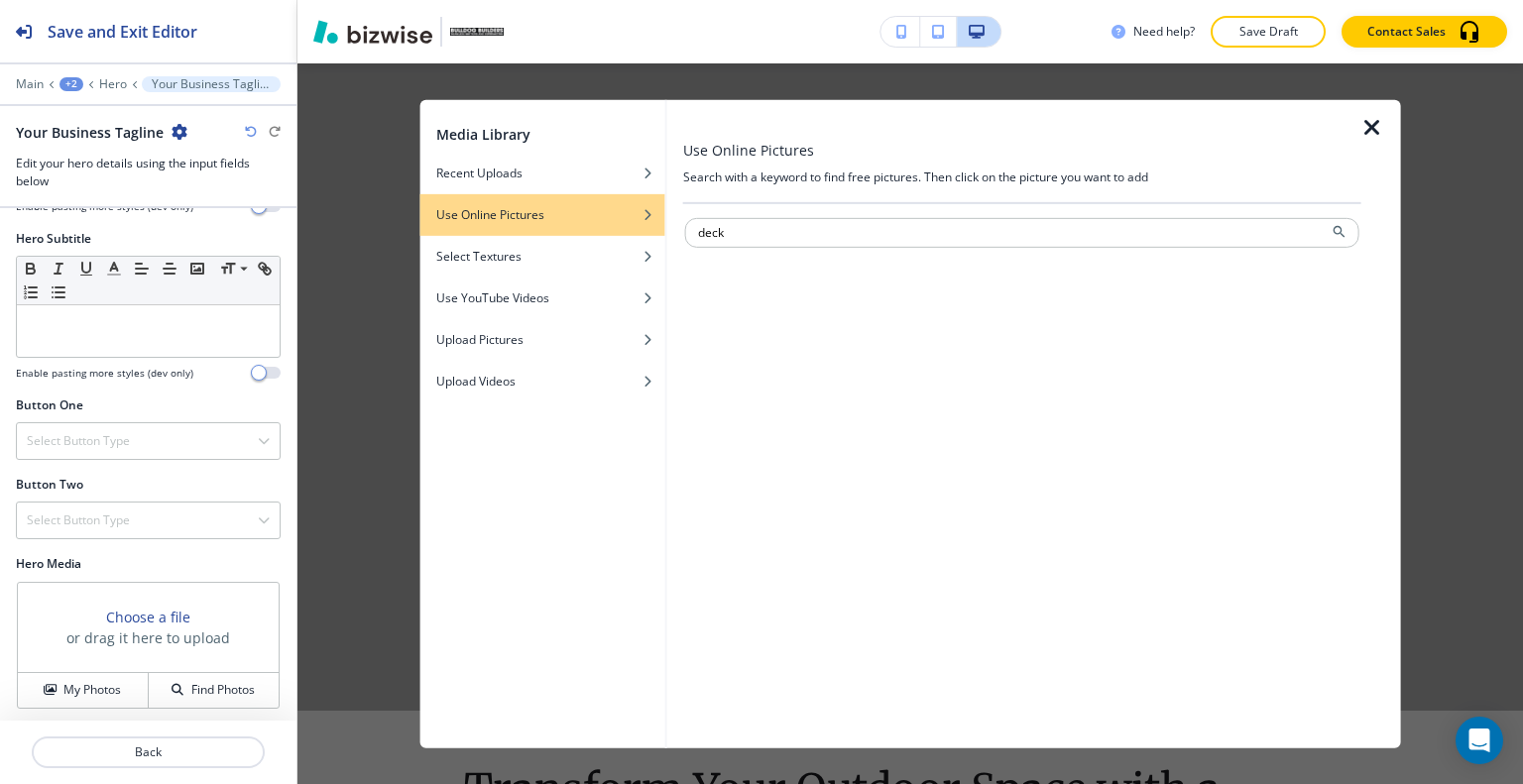 type on "deck" 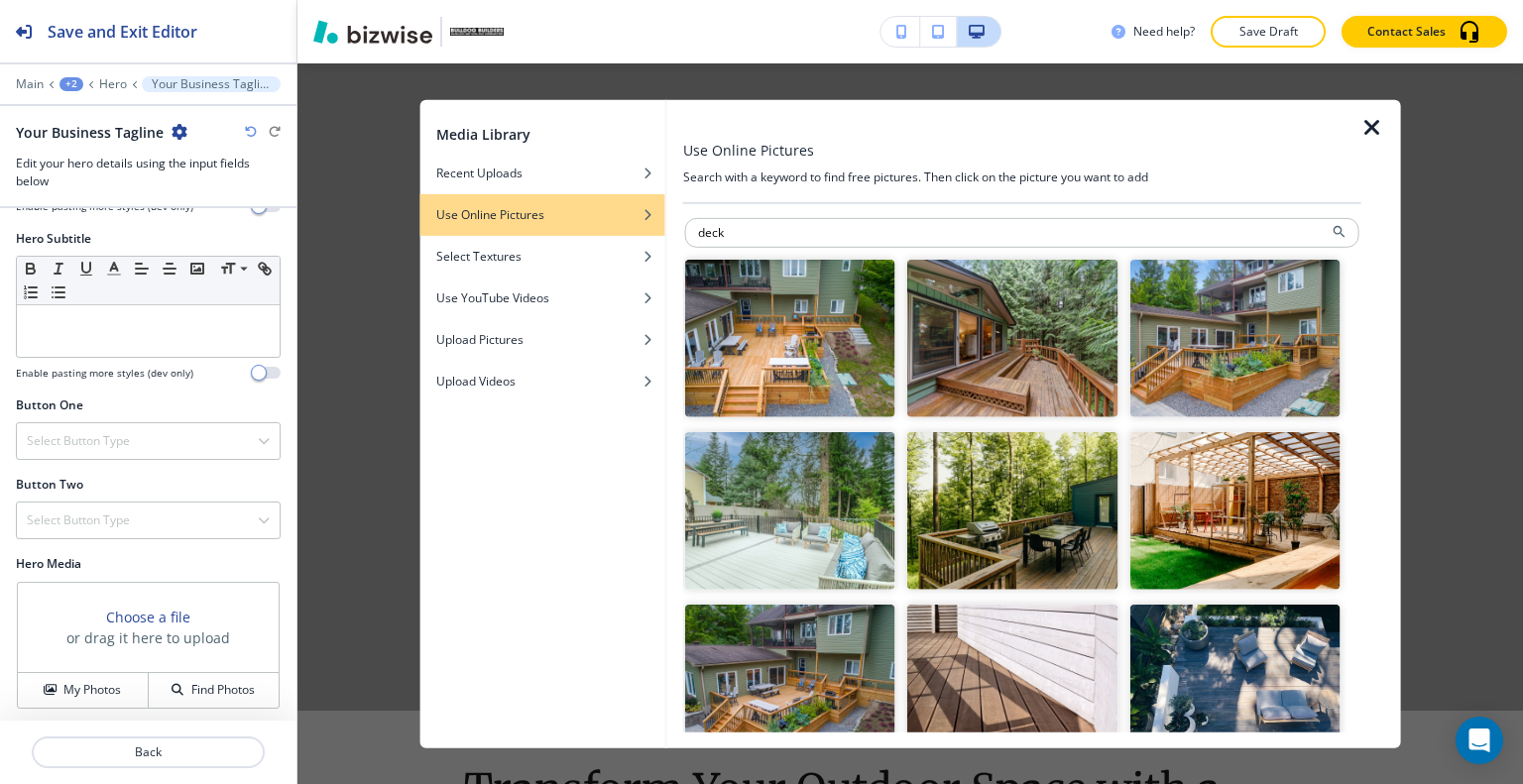 scroll, scrollTop: 198, scrollLeft: 0, axis: vertical 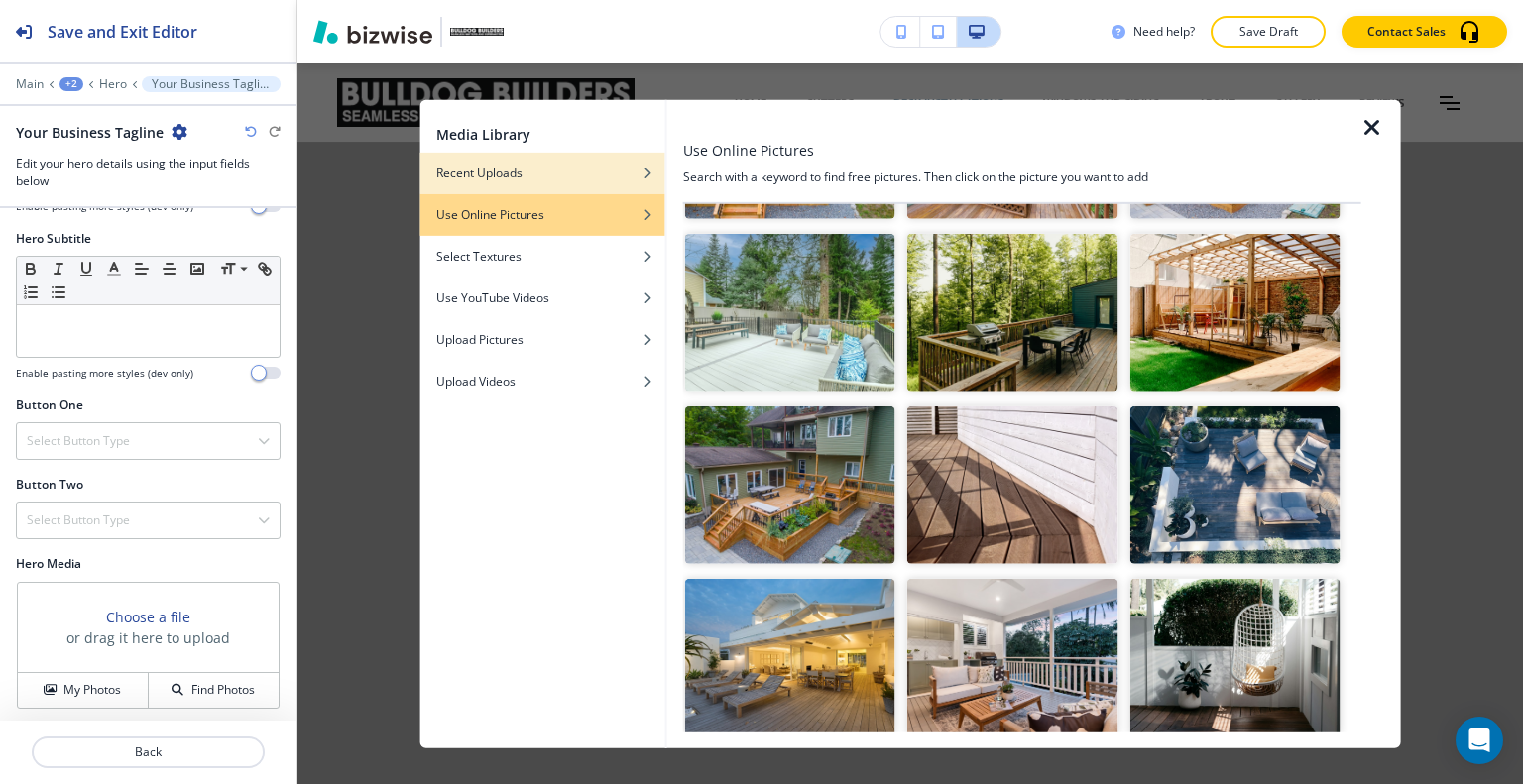 click on "Recent Uploads" at bounding box center [542, 172] 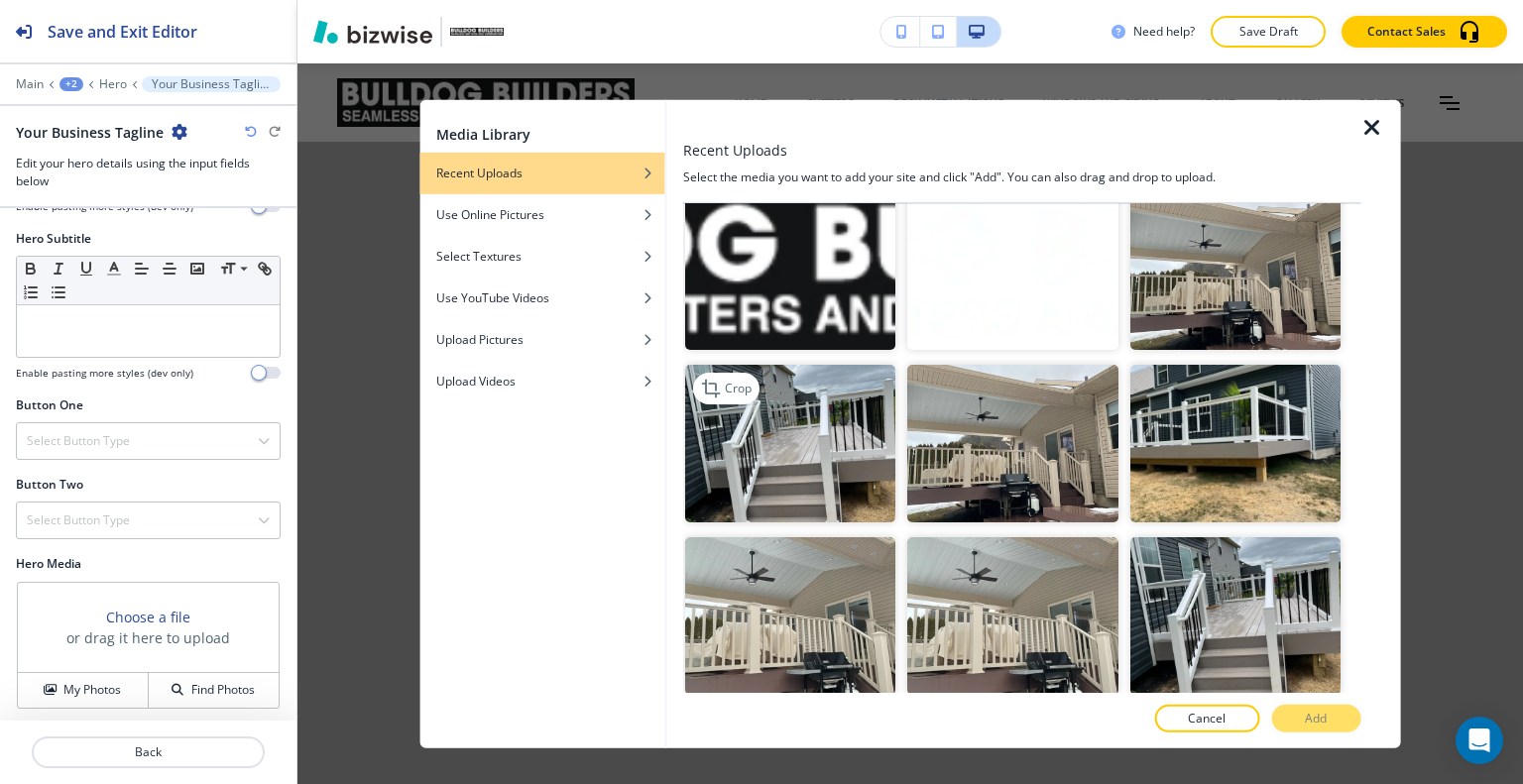 click at bounding box center [790, 443] 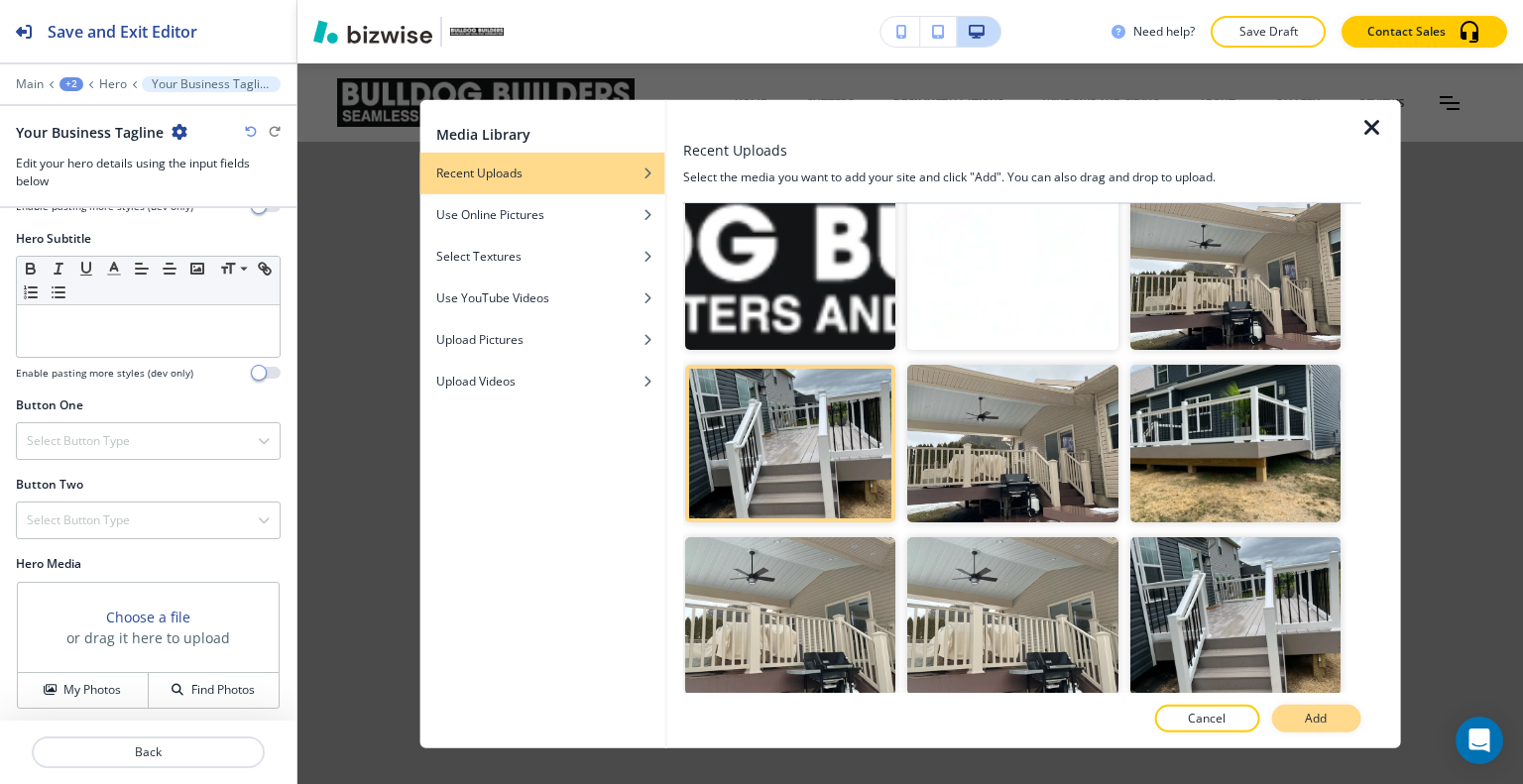 click on "Add" at bounding box center [1316, 719] 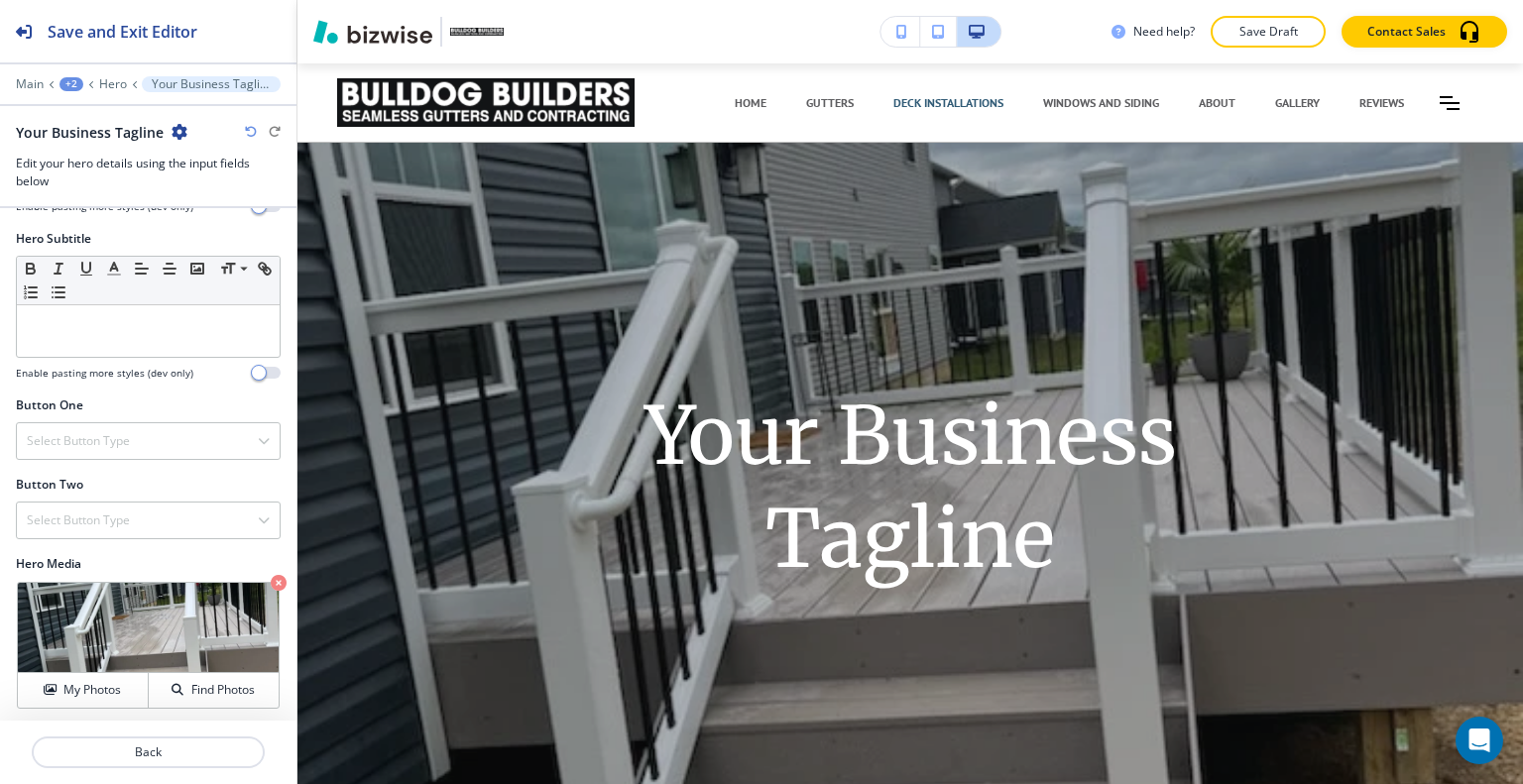 scroll, scrollTop: 0, scrollLeft: 0, axis: both 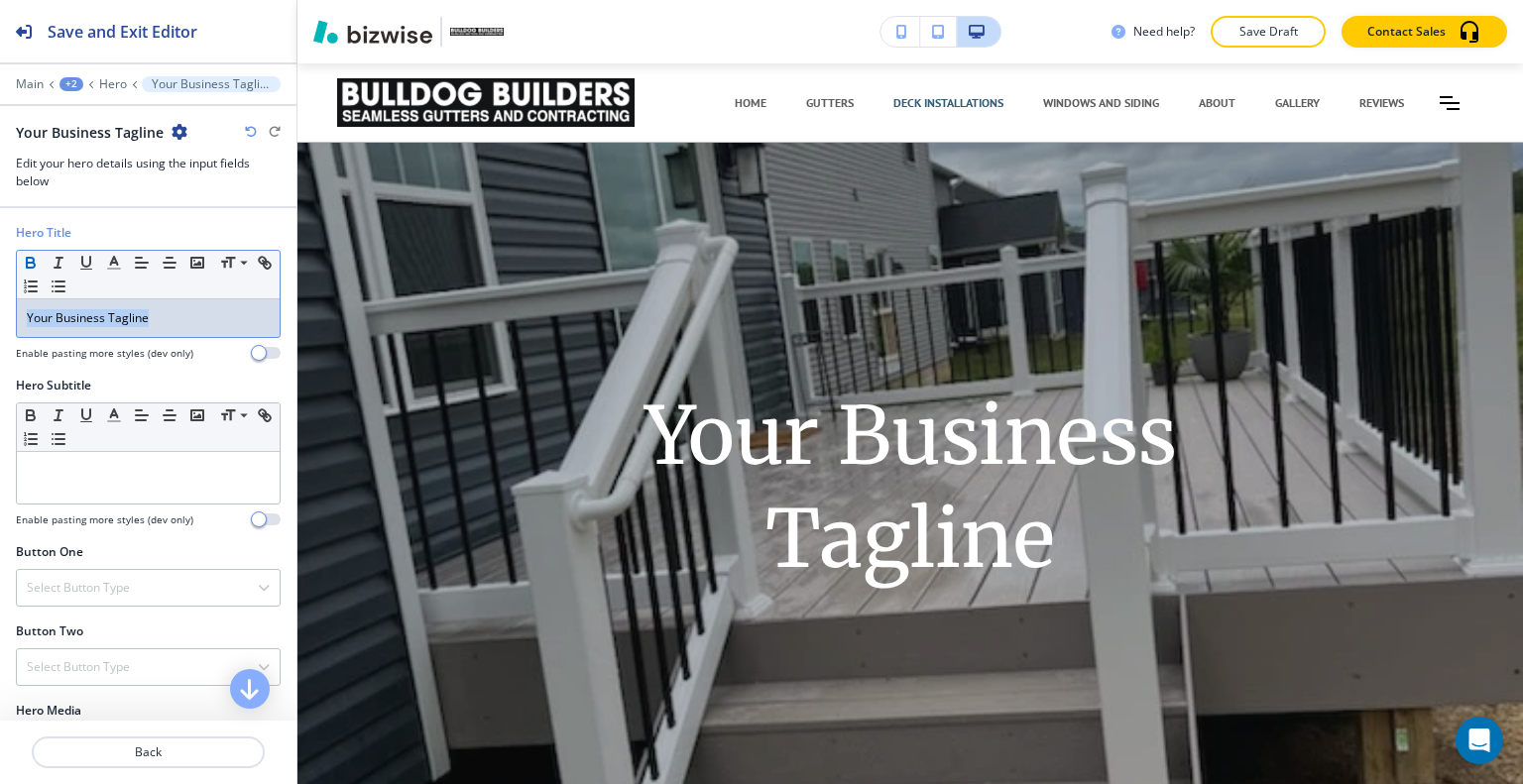 drag, startPoint x: 182, startPoint y: 316, endPoint x: 33, endPoint y: 254, distance: 161.3846 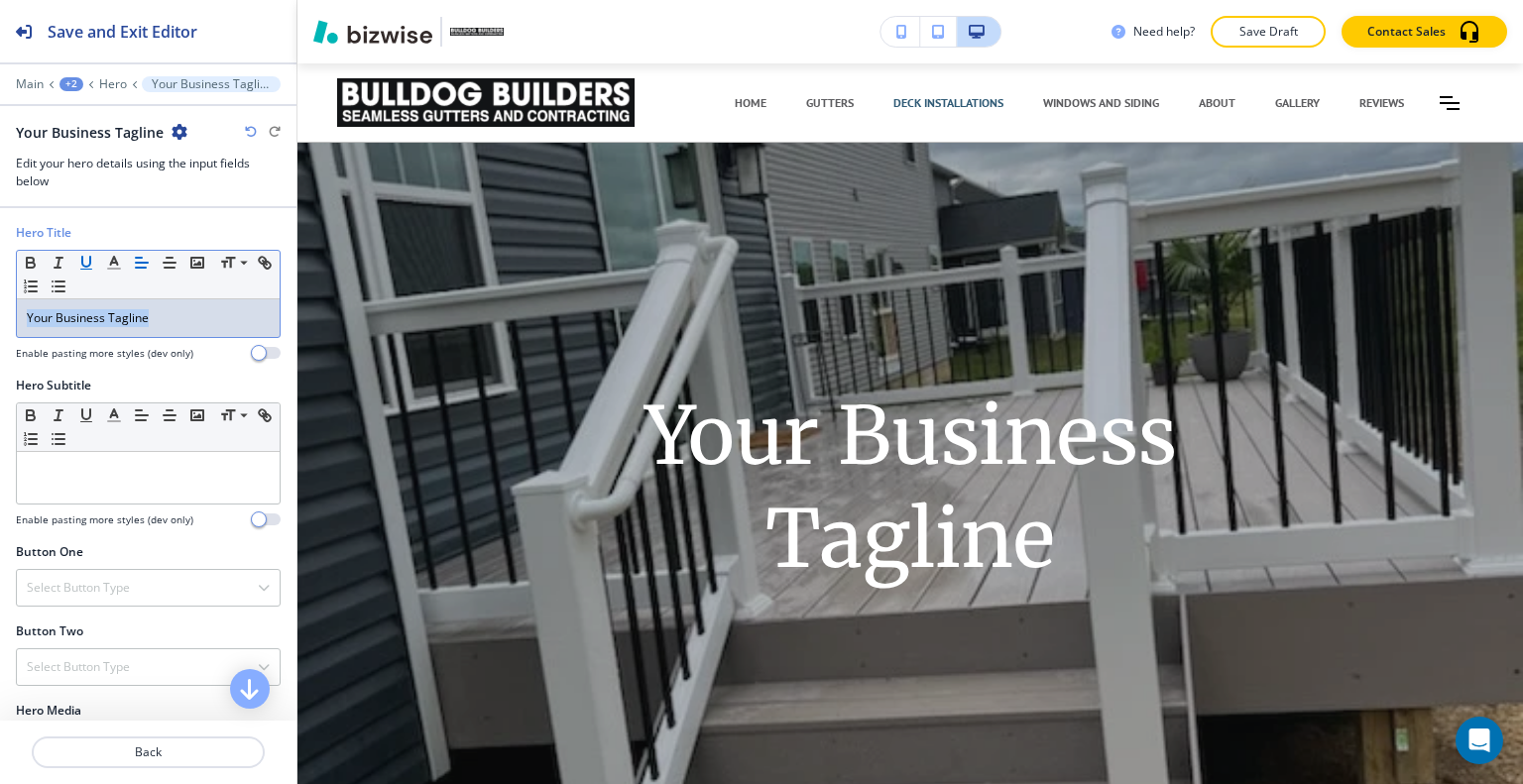 type 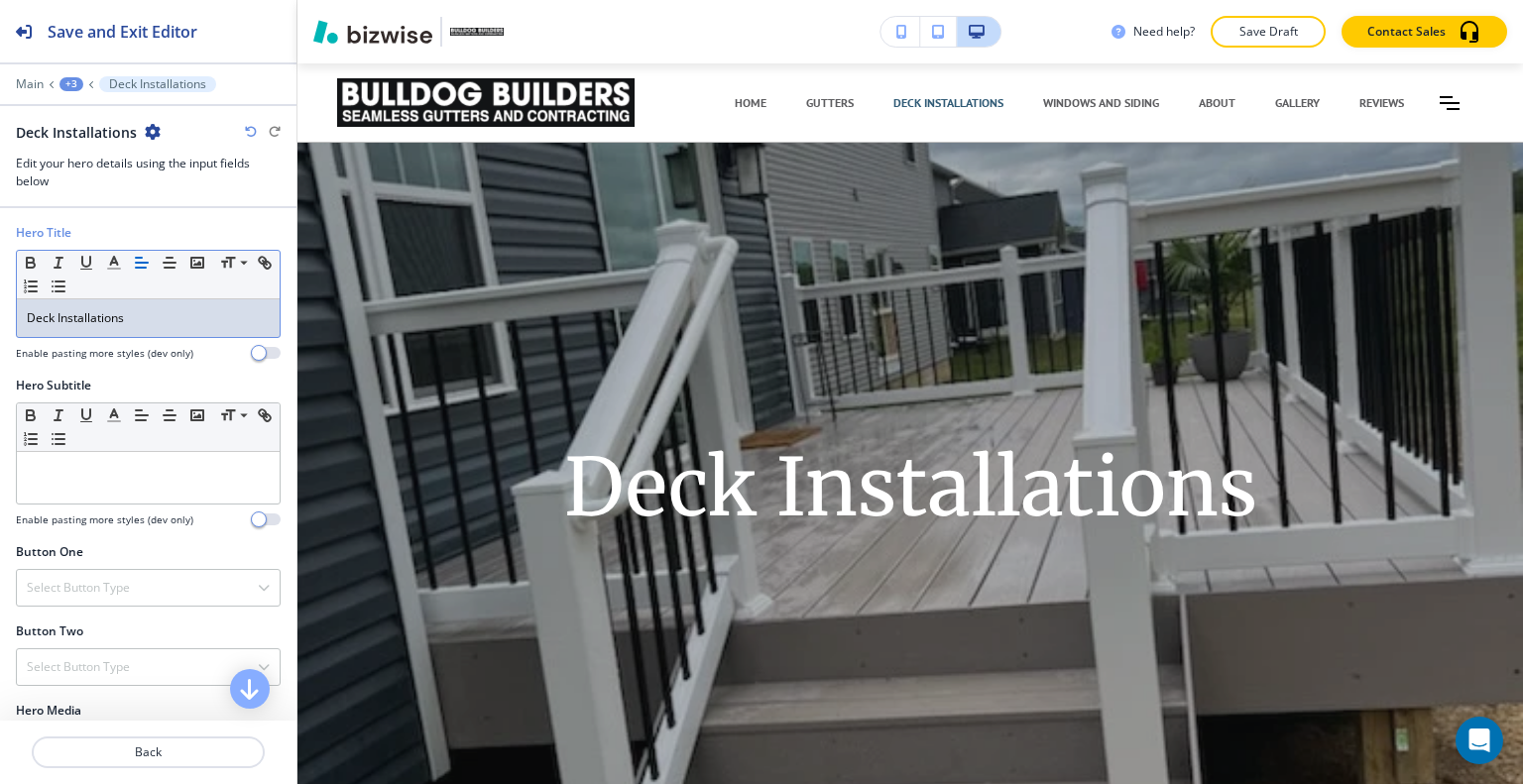 scroll, scrollTop: 147, scrollLeft: 0, axis: vertical 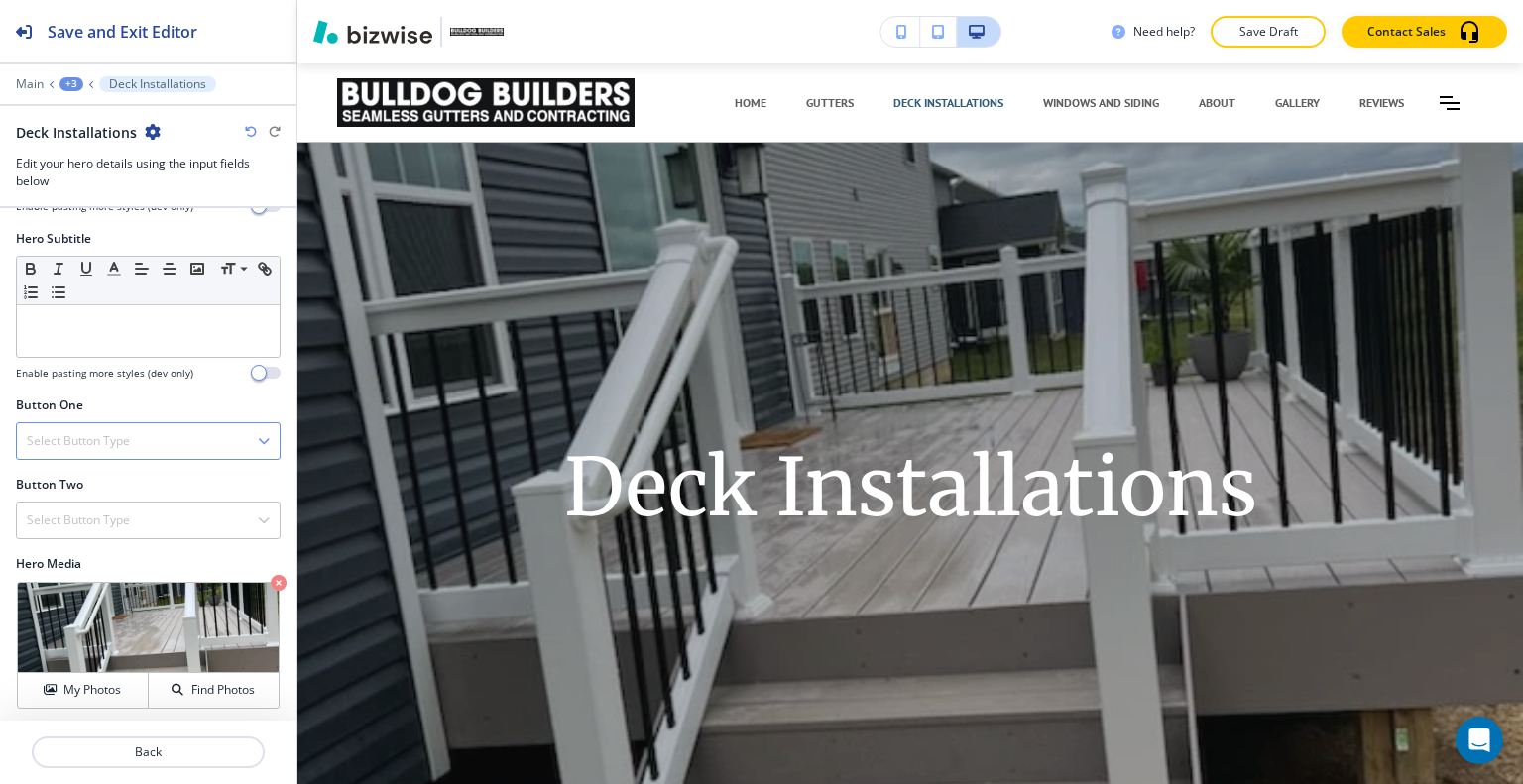 click on "Select Button Type" at bounding box center (78, 441) 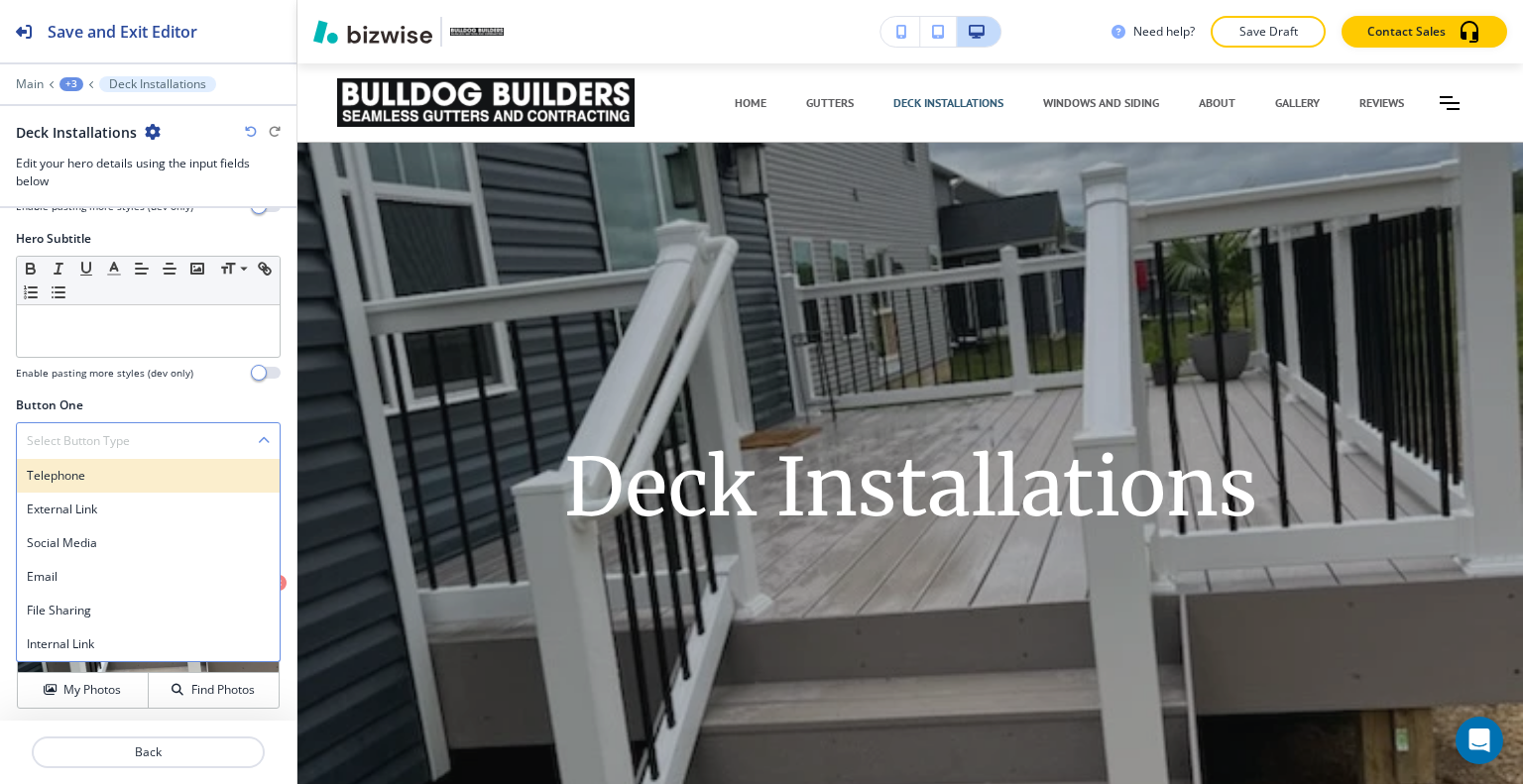 click on "Telephone" at bounding box center [148, 476] 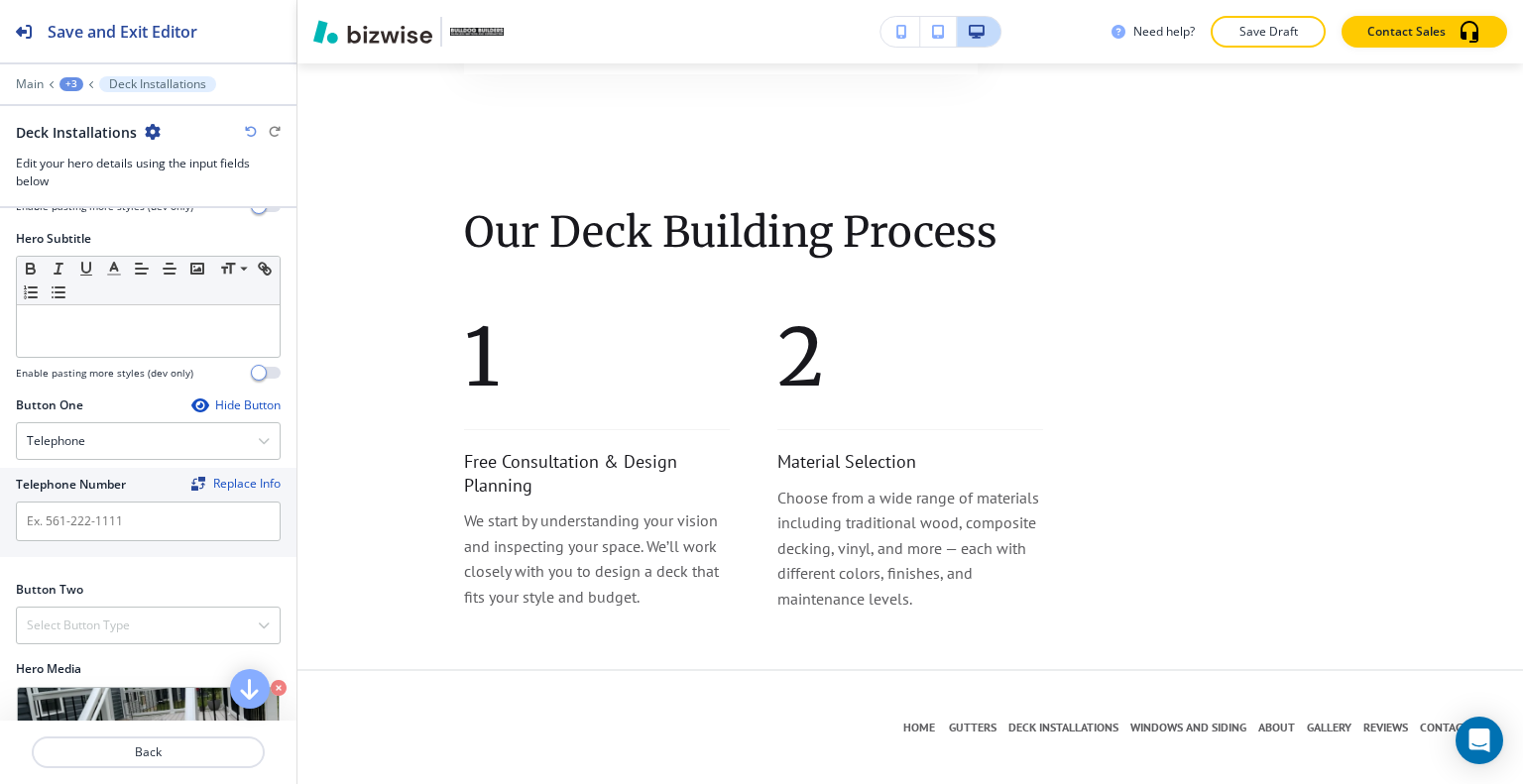 scroll, scrollTop: 0, scrollLeft: 0, axis: both 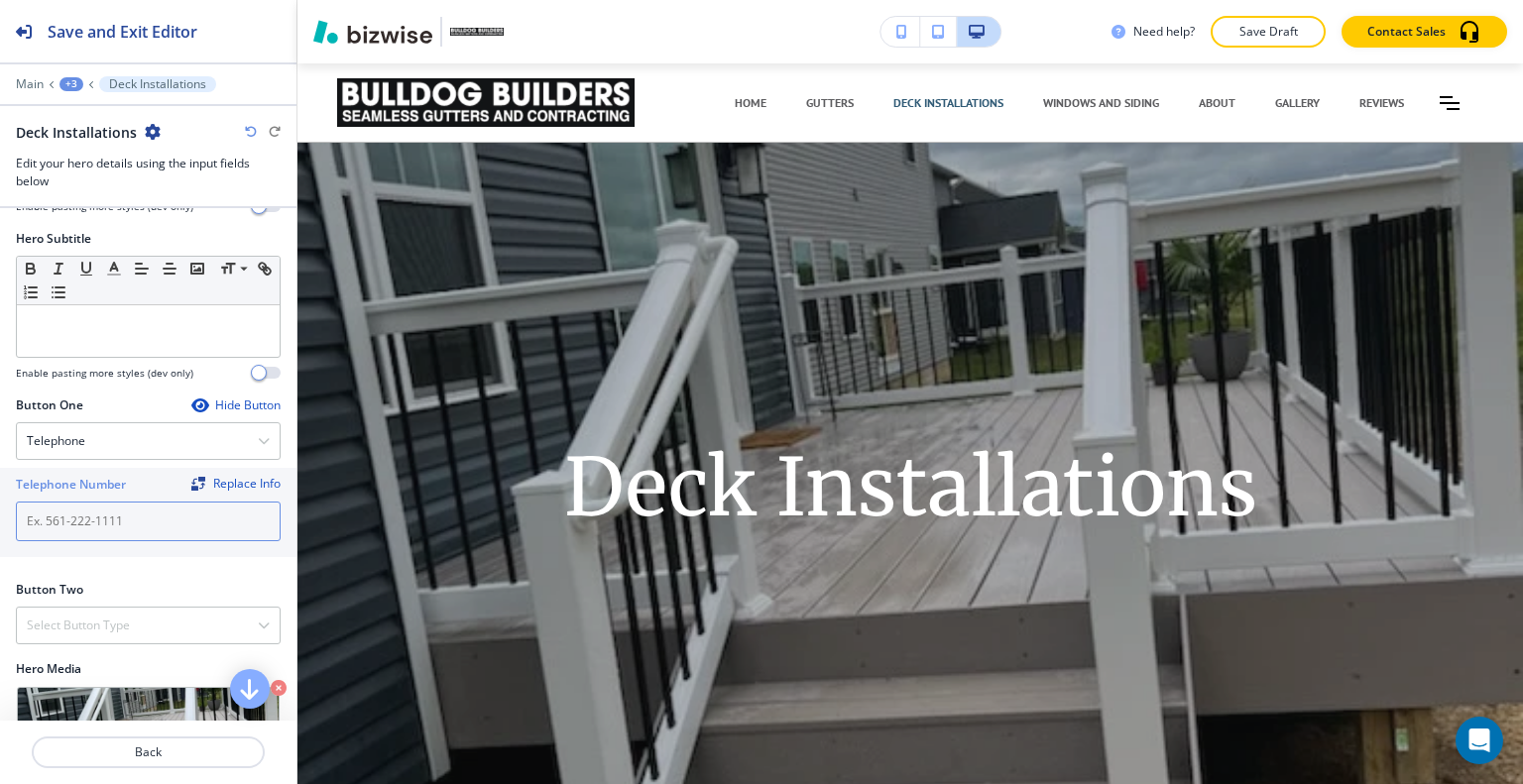 paste on "[PHONE_NUMBER]" 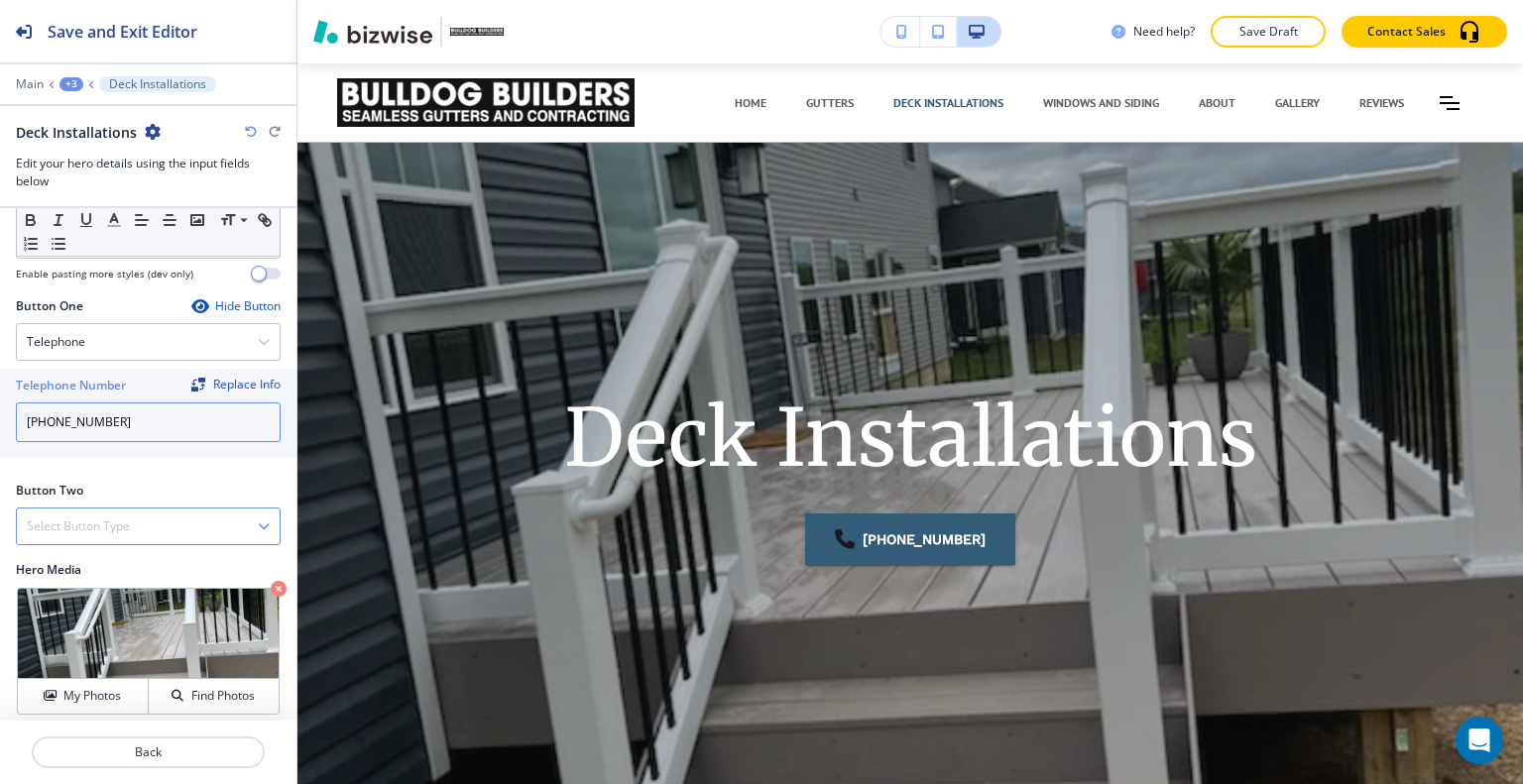 type on "[PHONE_NUMBER]" 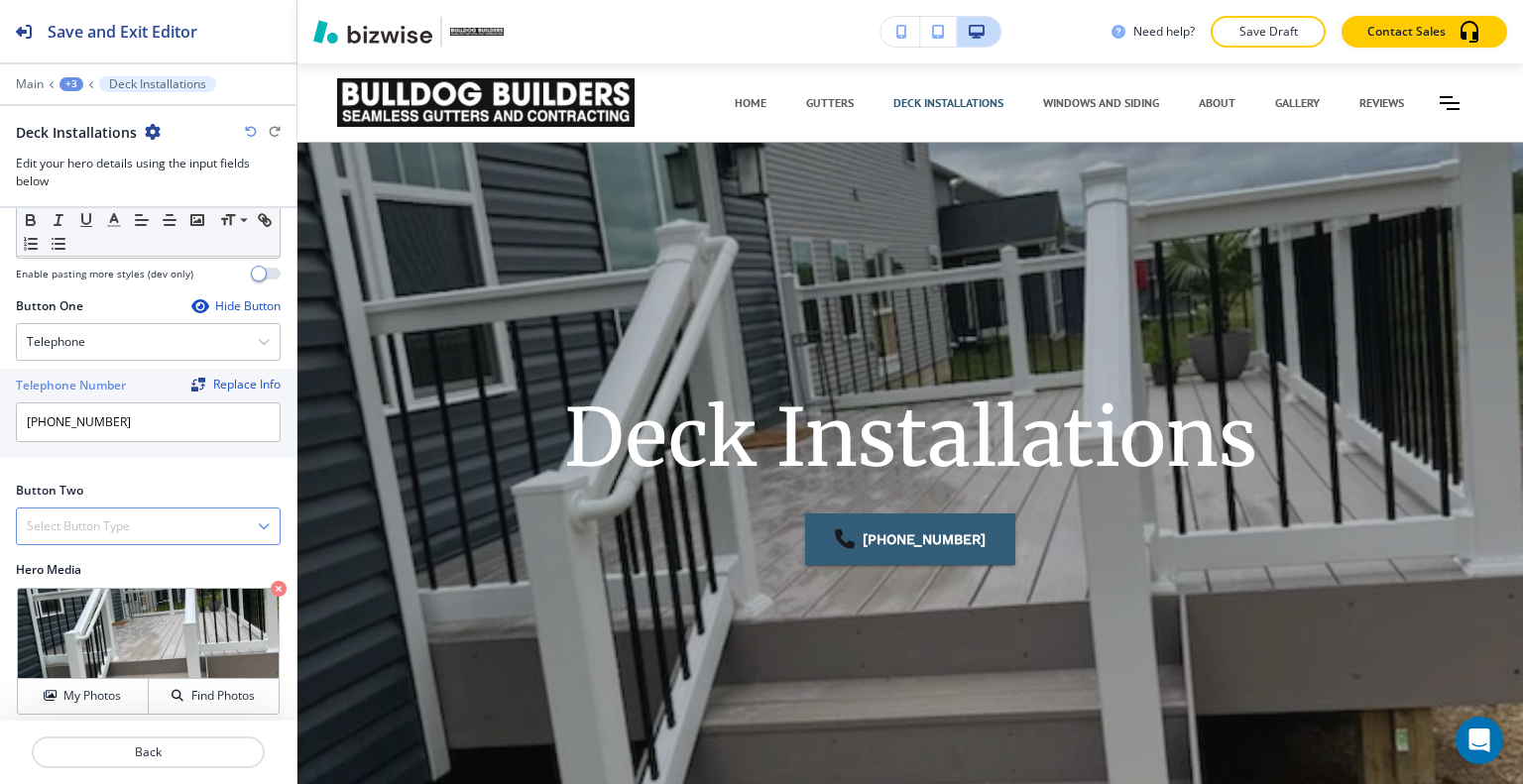 click on "Select Button Type" at bounding box center (148, 526) 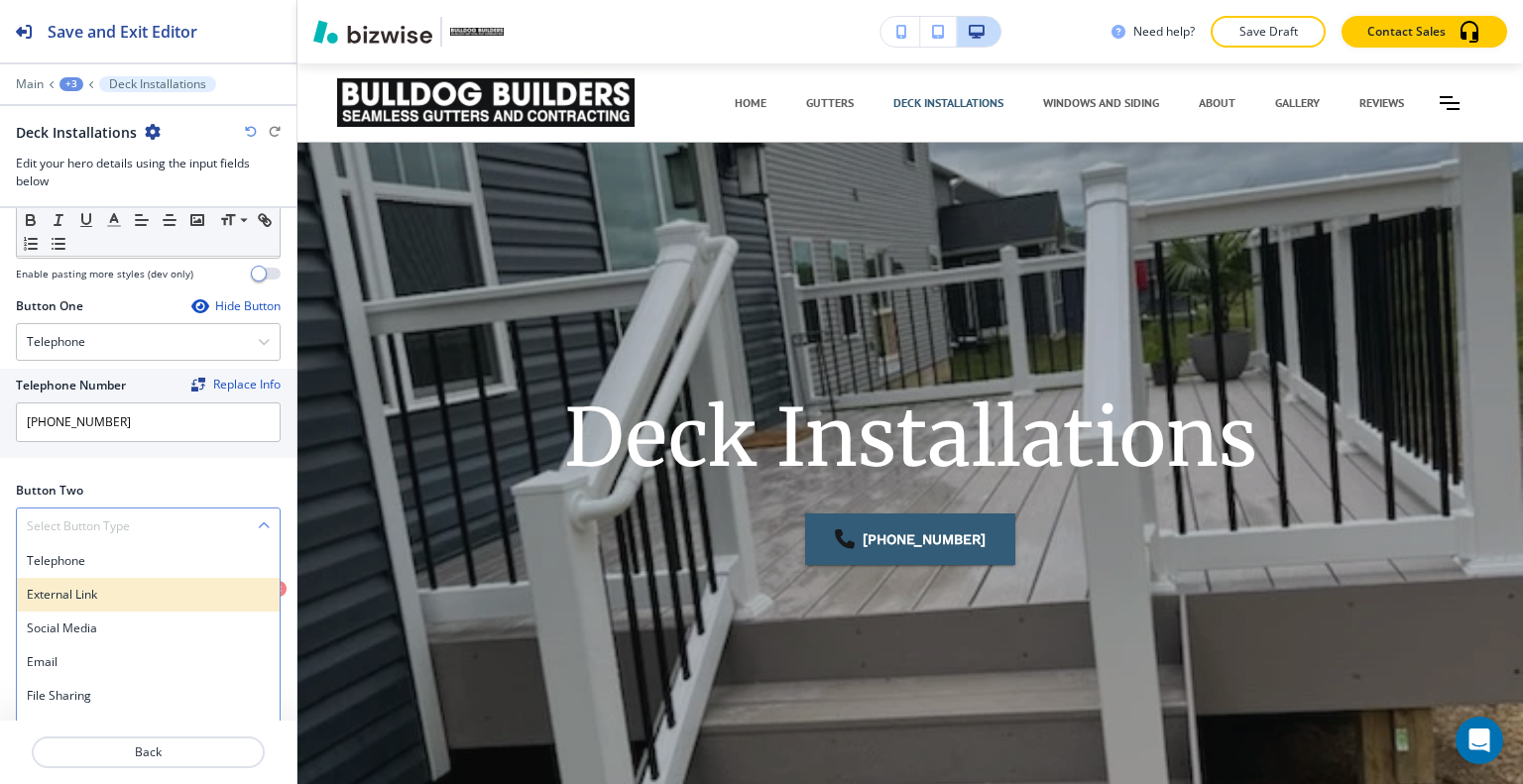 scroll, scrollTop: 269, scrollLeft: 0, axis: vertical 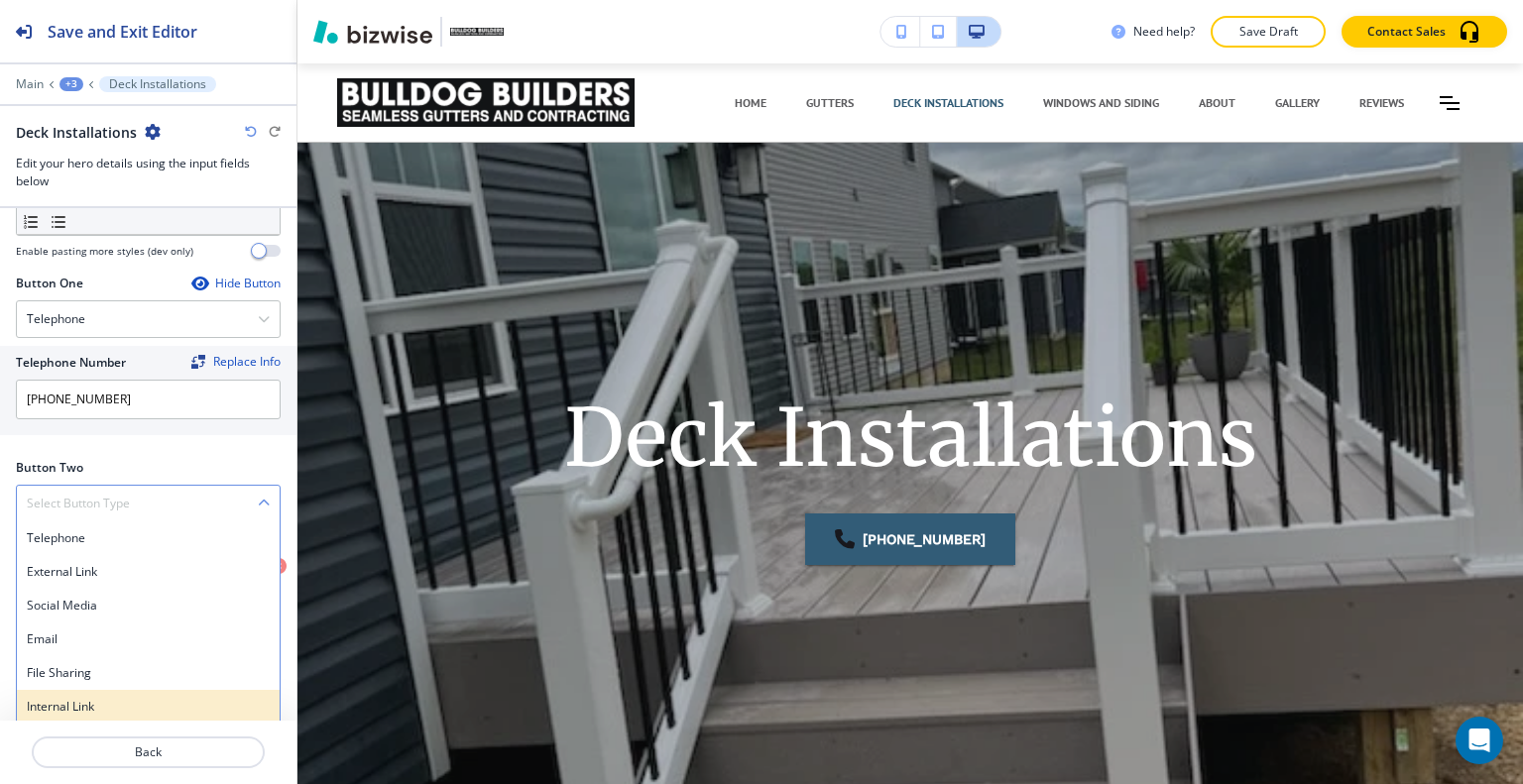 click on "Internal Link" at bounding box center (148, 707) 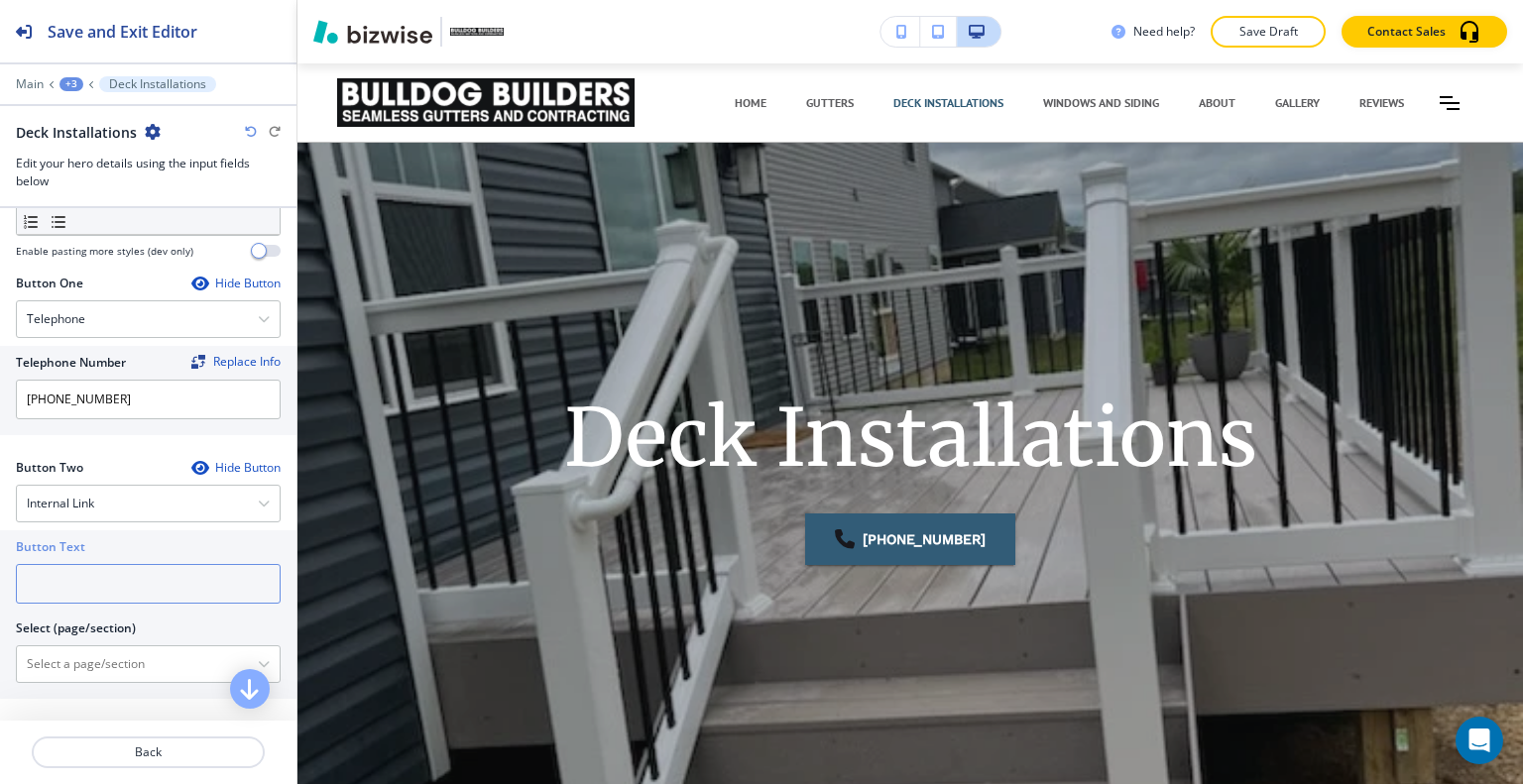 click at bounding box center [148, 584] 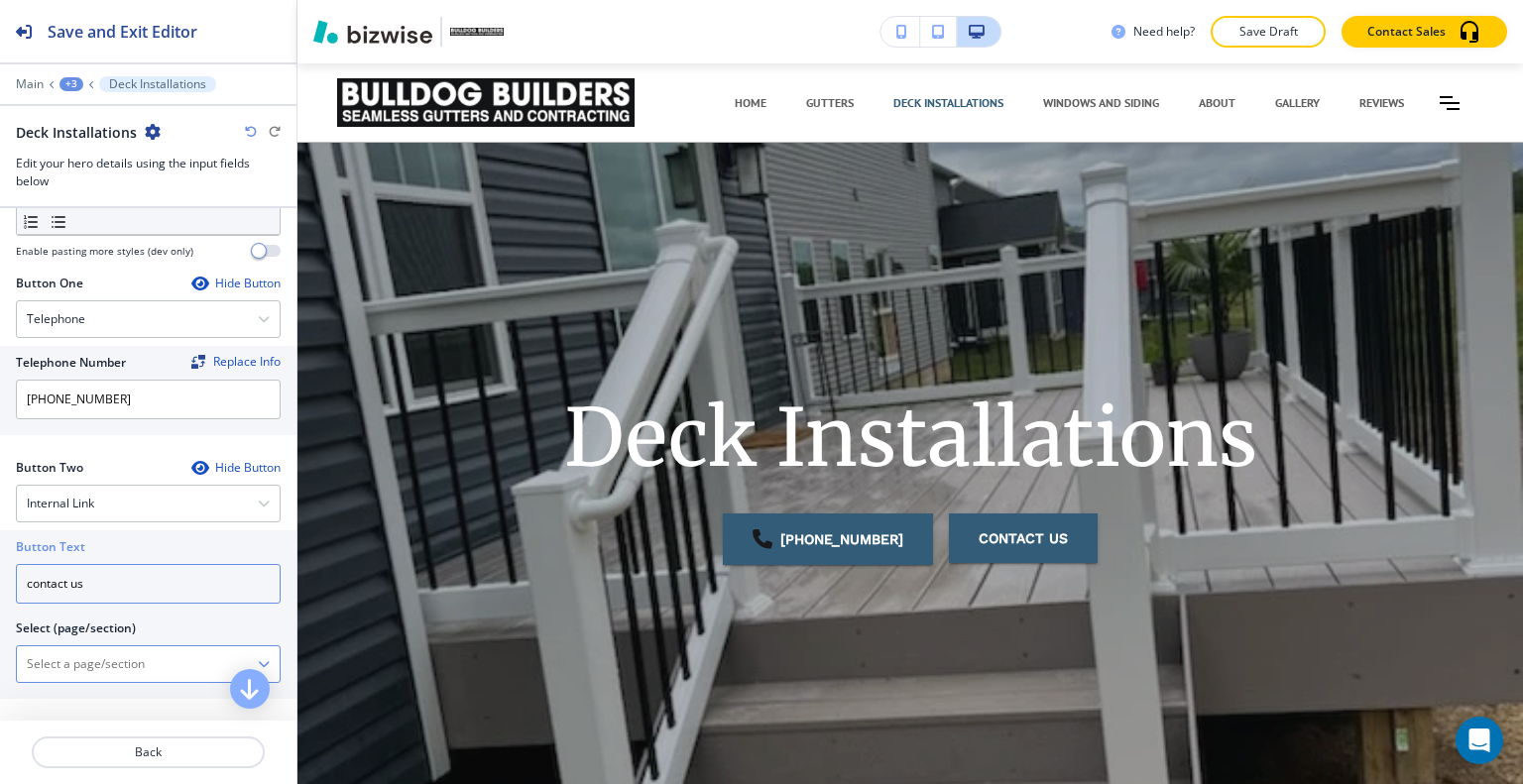 type on "contact us" 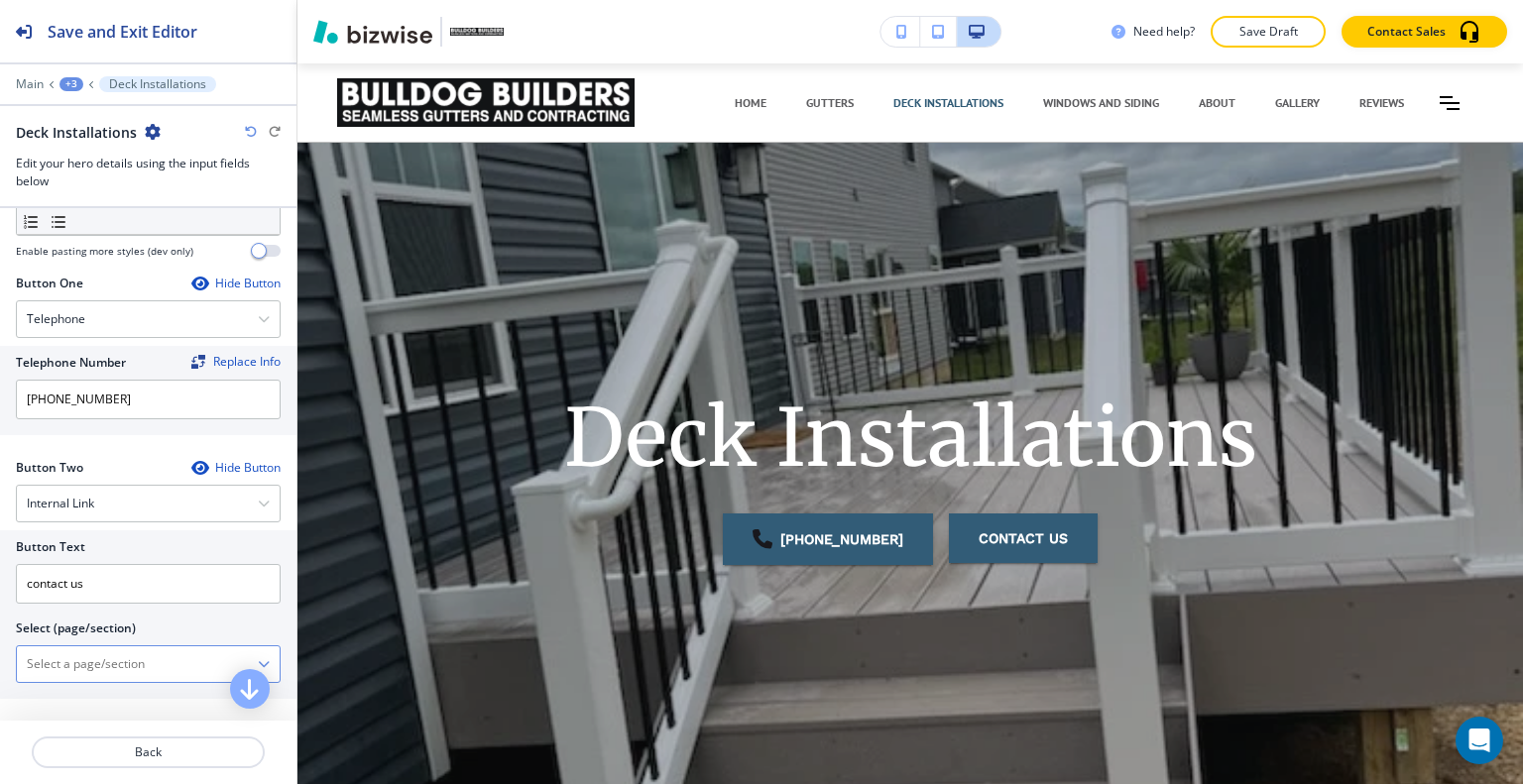 drag, startPoint x: 150, startPoint y: 660, endPoint x: 173, endPoint y: 655, distance: 23.537205 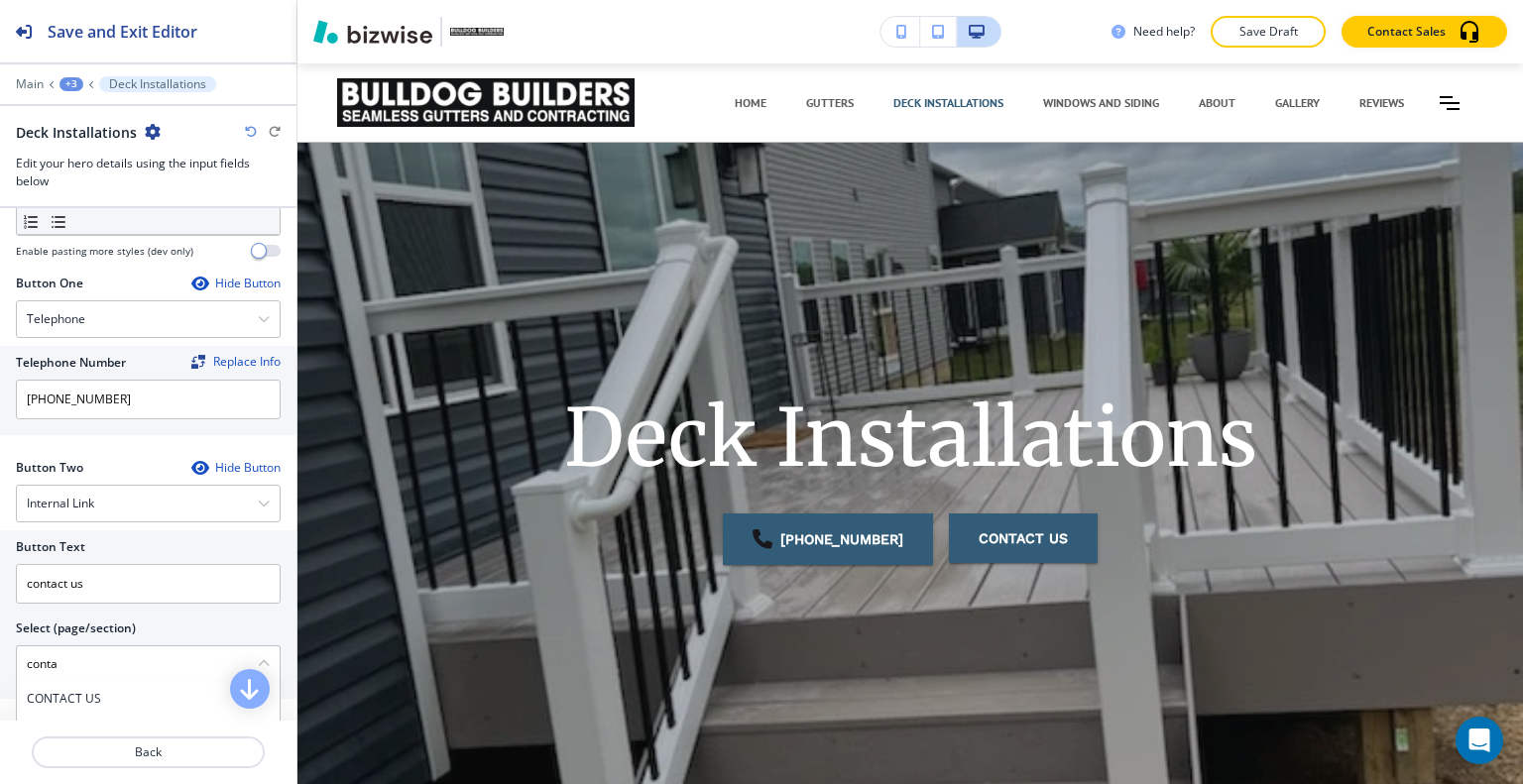 click on "CONTACT US" at bounding box center [148, 699] 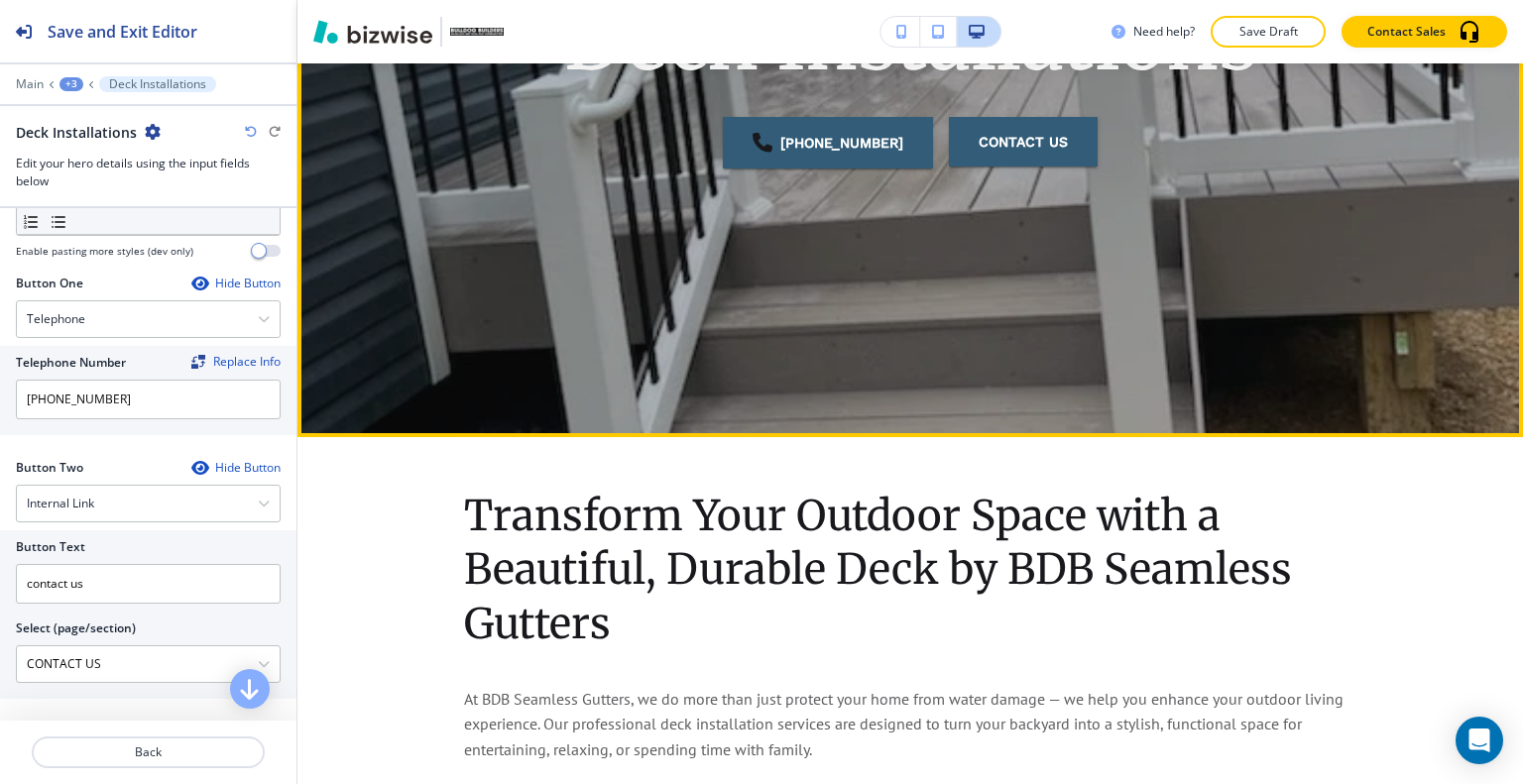 scroll, scrollTop: 694, scrollLeft: 0, axis: vertical 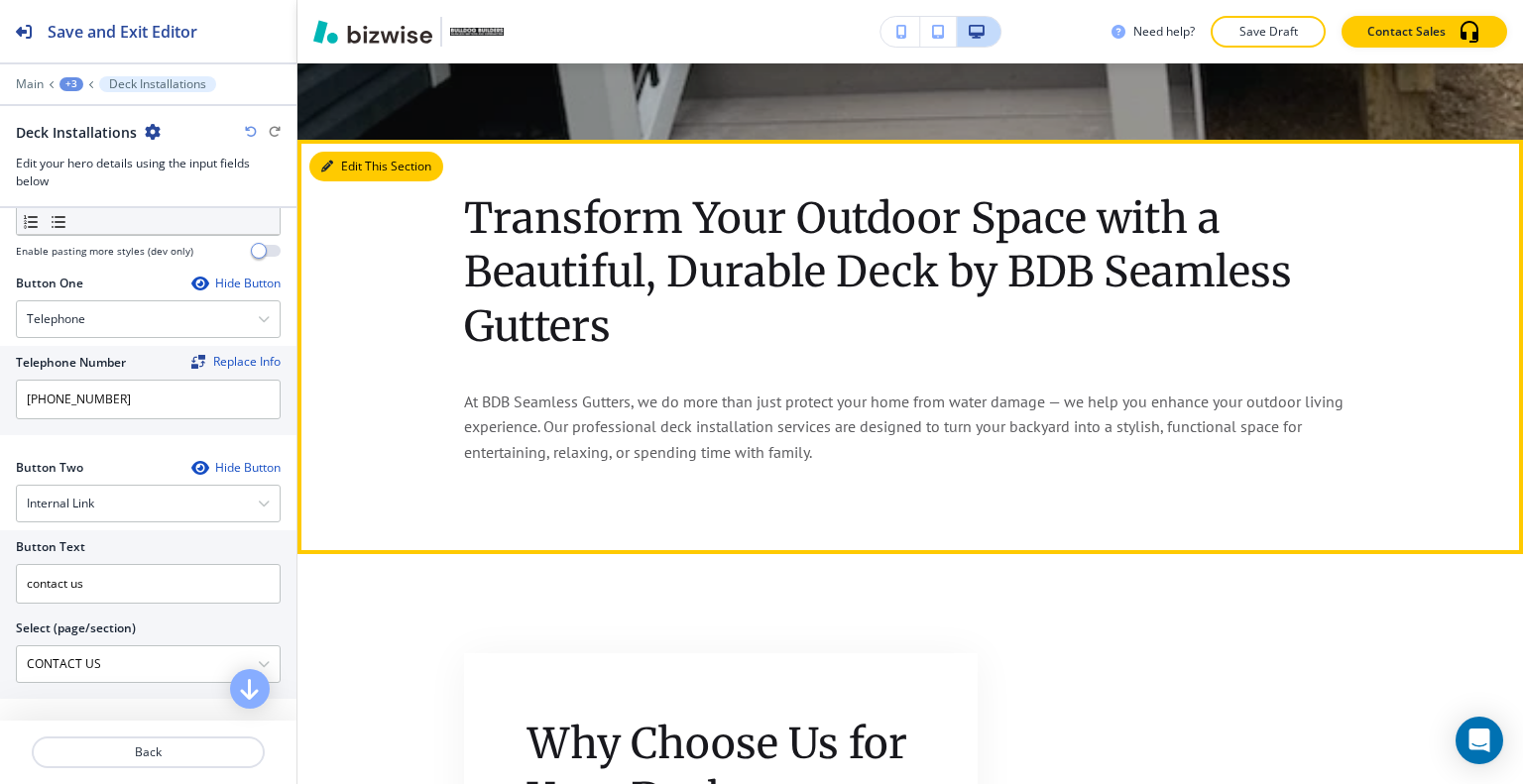 click on "Edit This Section" at bounding box center (376, 167) 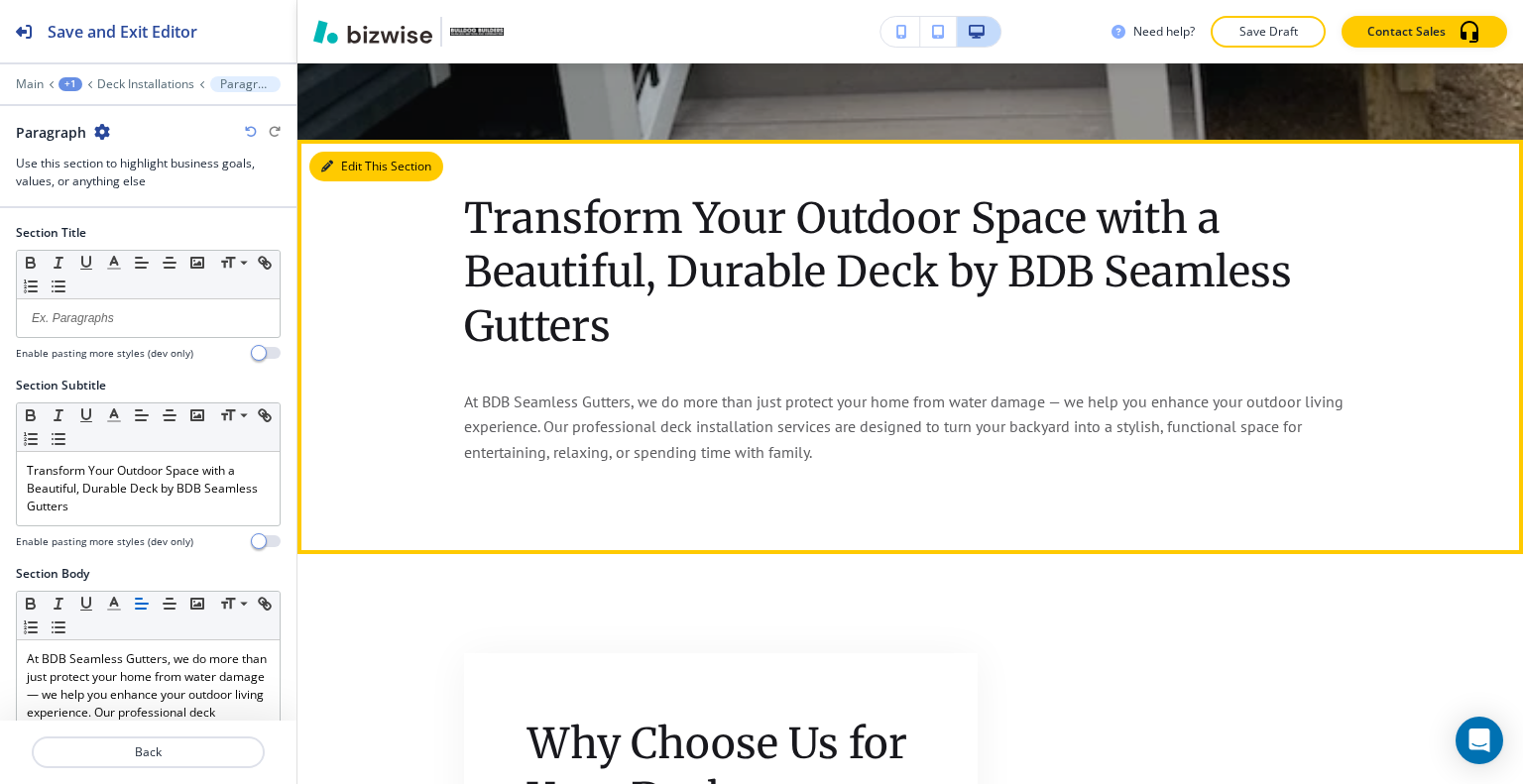 scroll, scrollTop: 769, scrollLeft: 0, axis: vertical 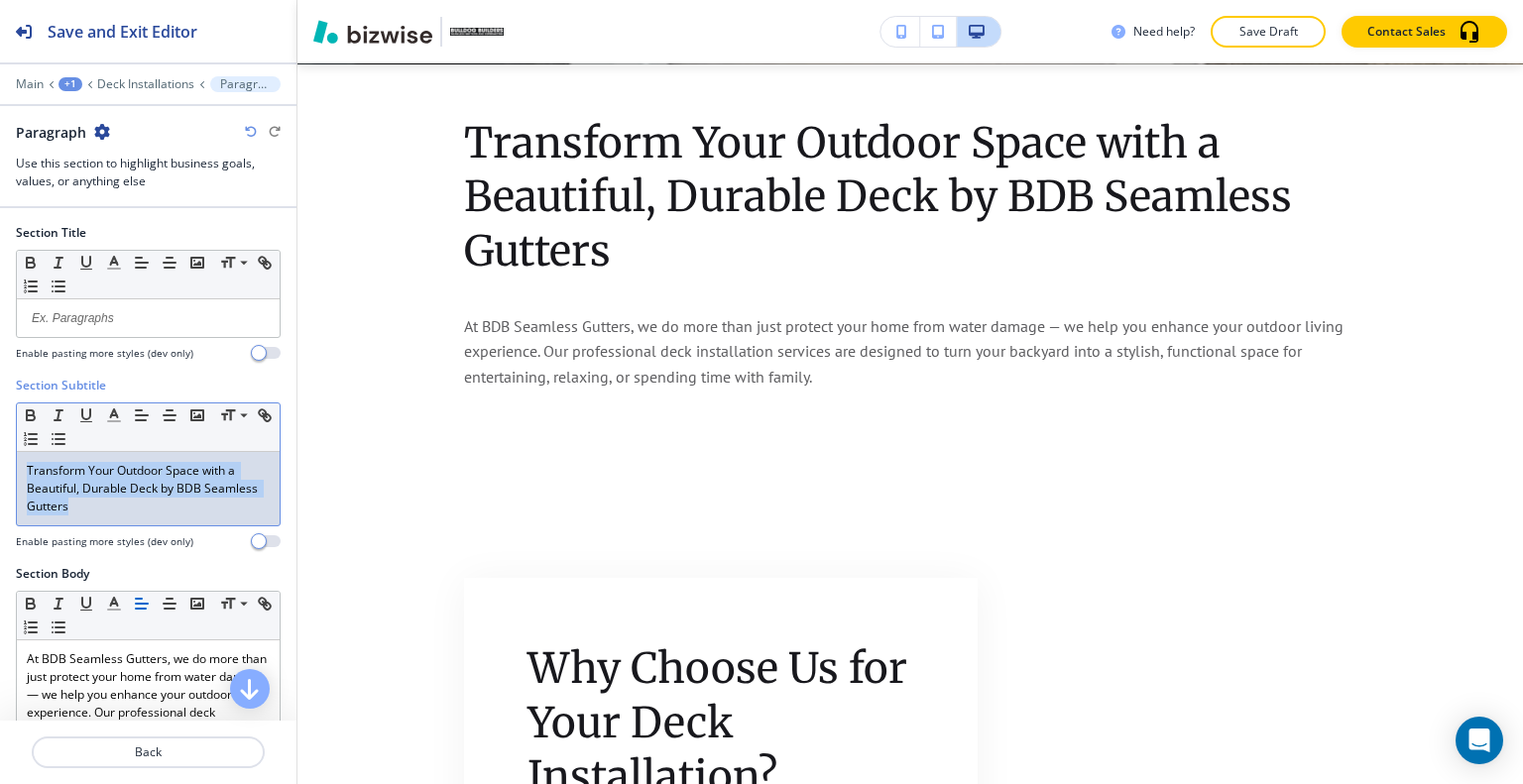 drag, startPoint x: 138, startPoint y: 513, endPoint x: 0, endPoint y: 419, distance: 166.9731 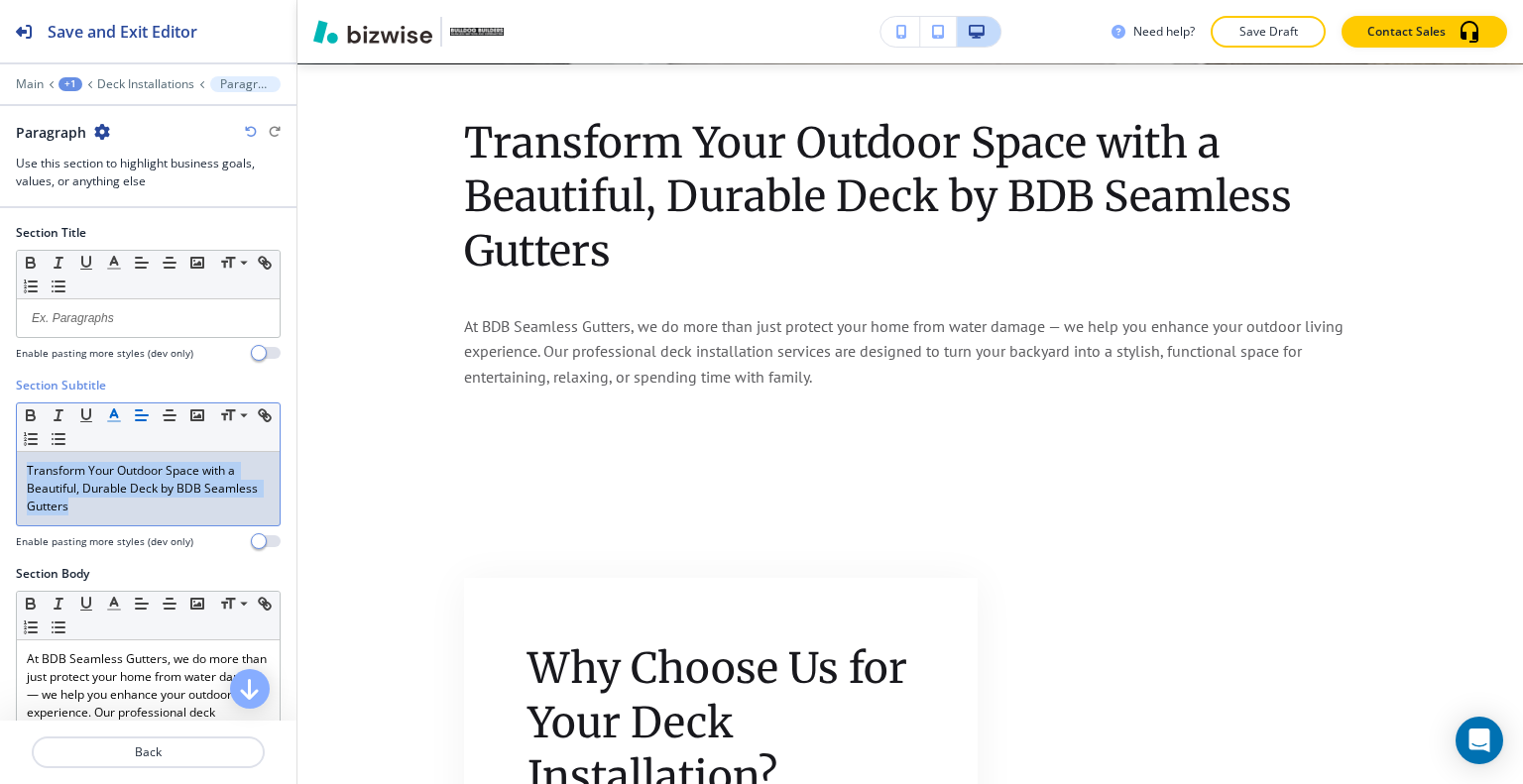 click 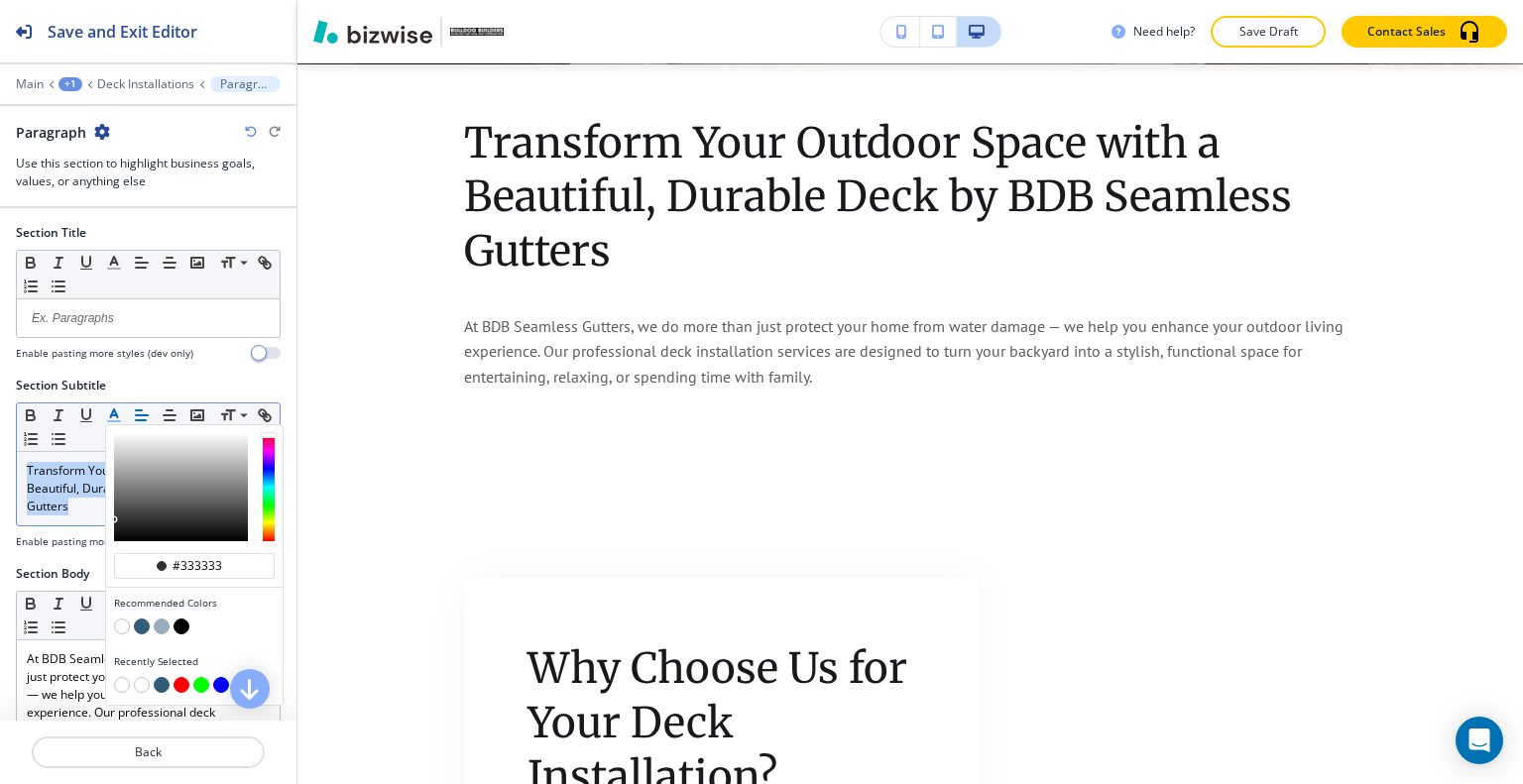 click at bounding box center (142, 626) 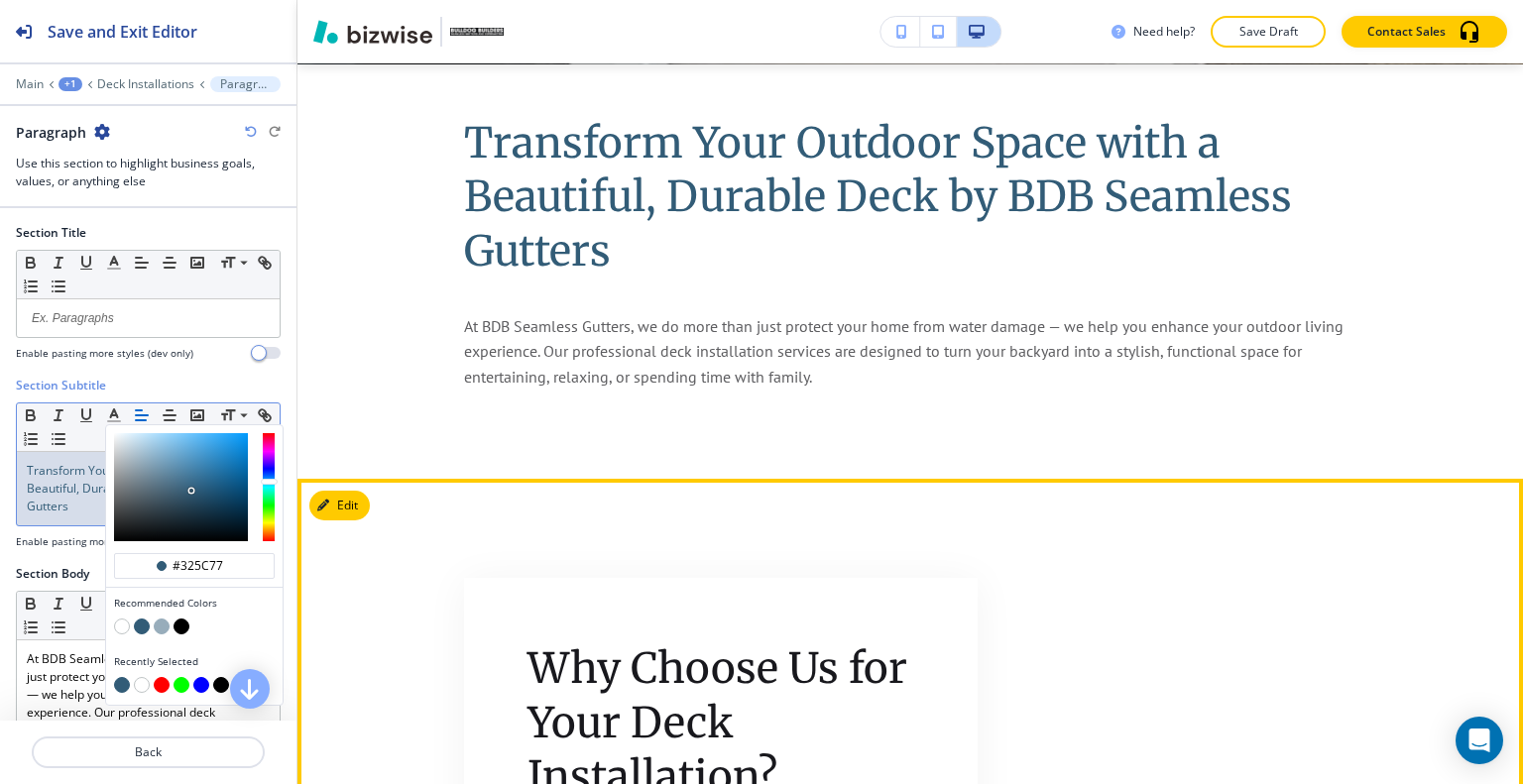 scroll, scrollTop: 967, scrollLeft: 0, axis: vertical 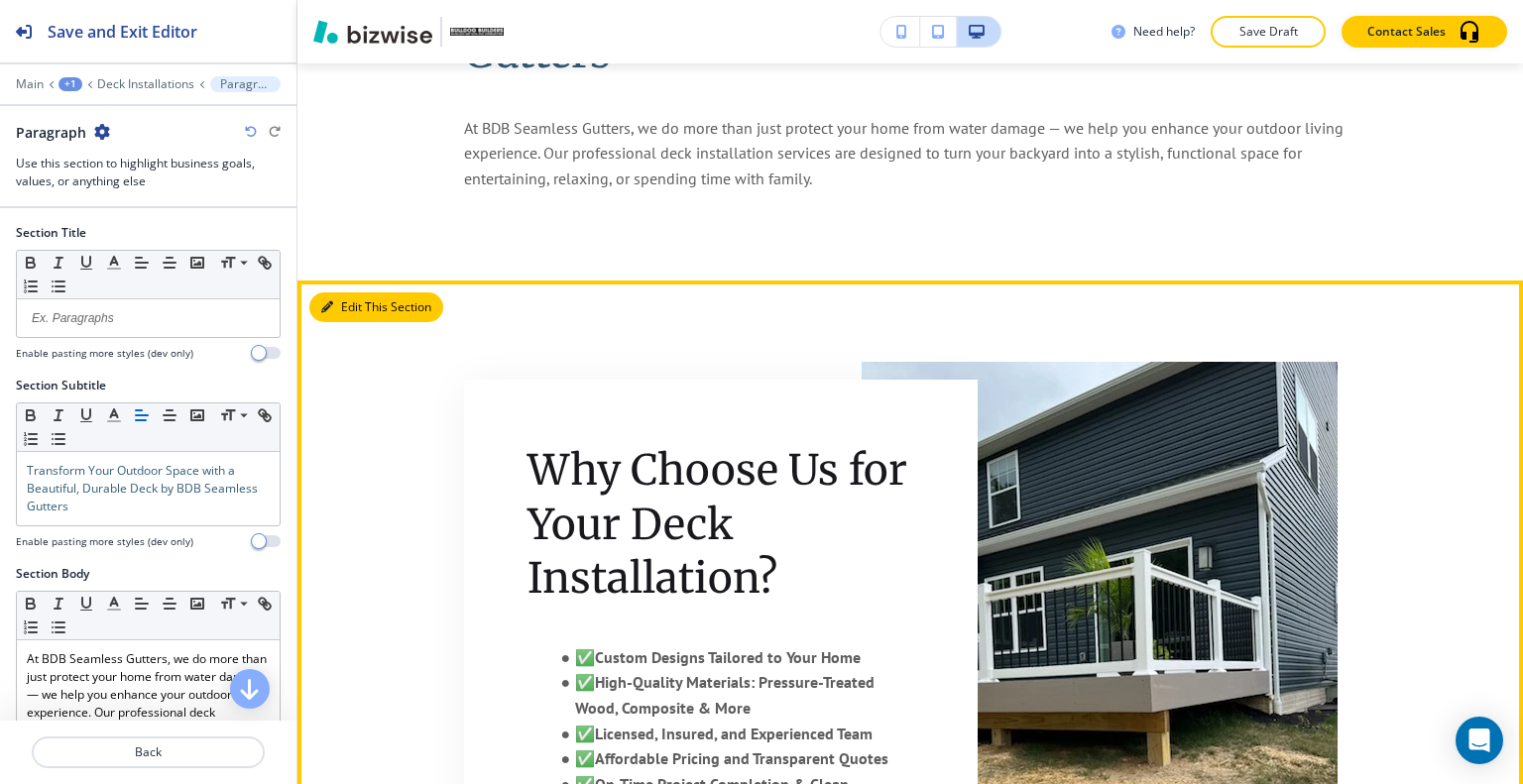 click on "Edit This Section" at bounding box center (376, 307) 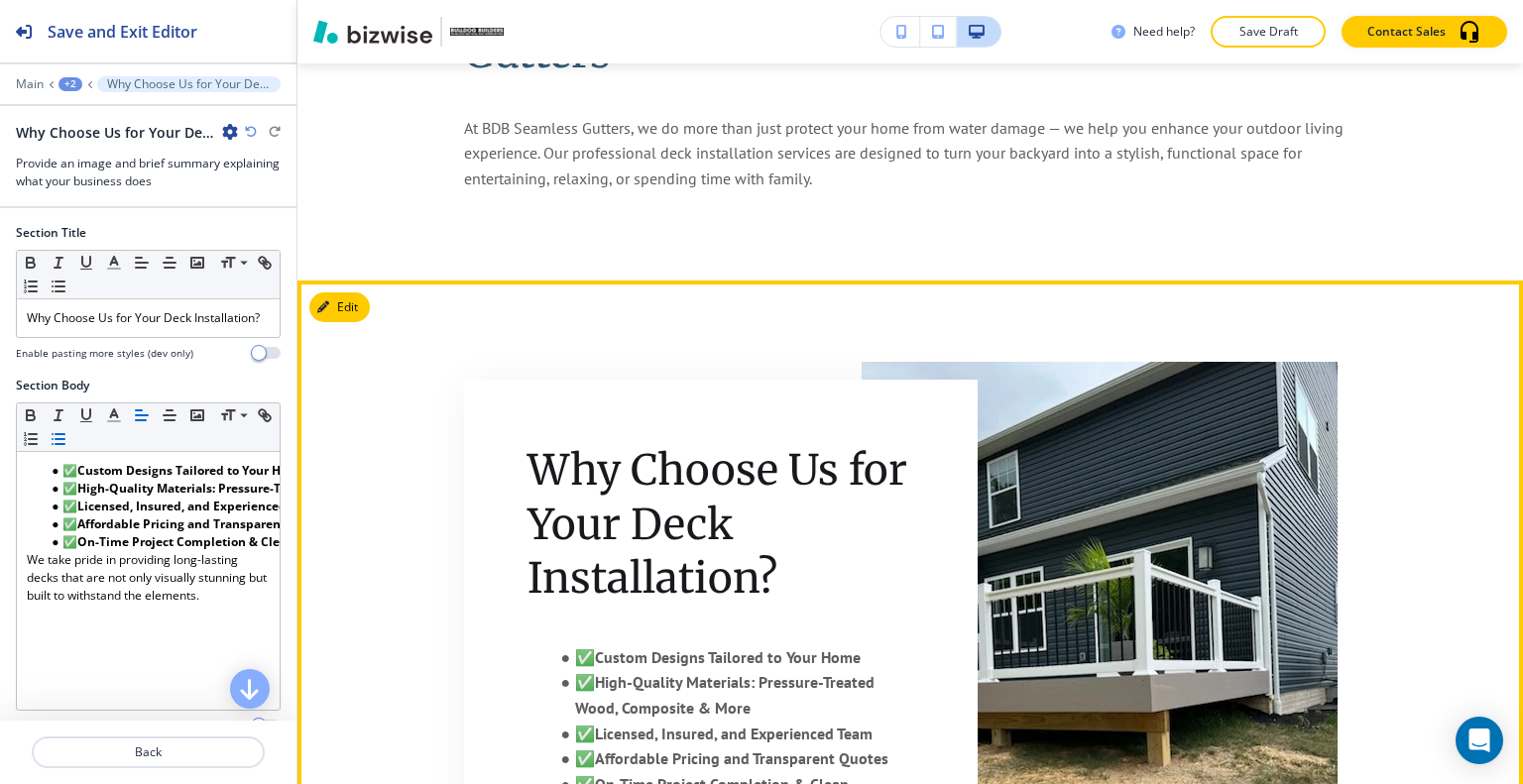 scroll, scrollTop: 1184, scrollLeft: 0, axis: vertical 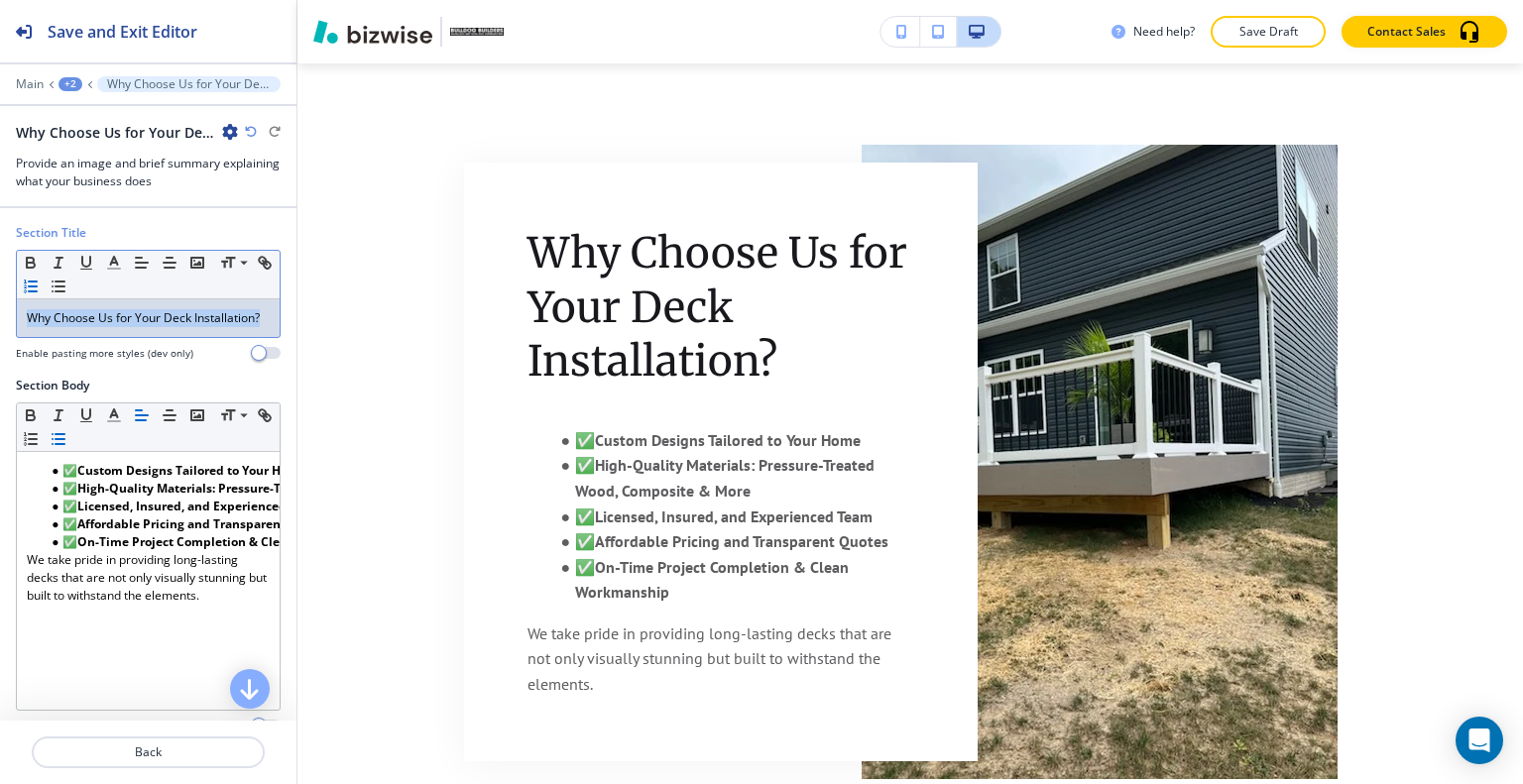 drag, startPoint x: 119, startPoint y: 344, endPoint x: 58, endPoint y: 286, distance: 84.17244 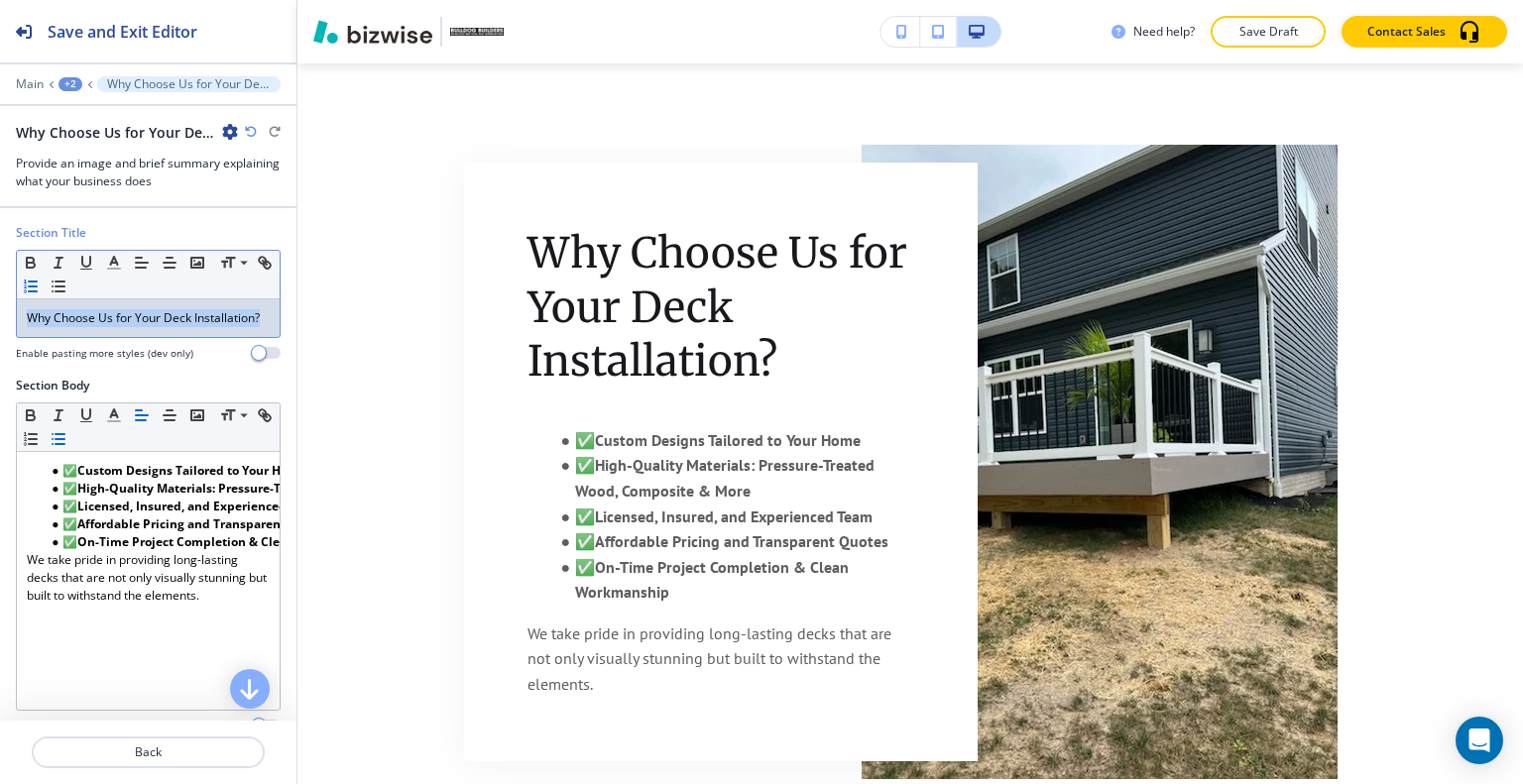 click on "Section Title                                                   Small Normal Large Huge                                       Why Choose Us for Your Deck Installation? Enable pasting more styles (dev only)" at bounding box center (148, 300) 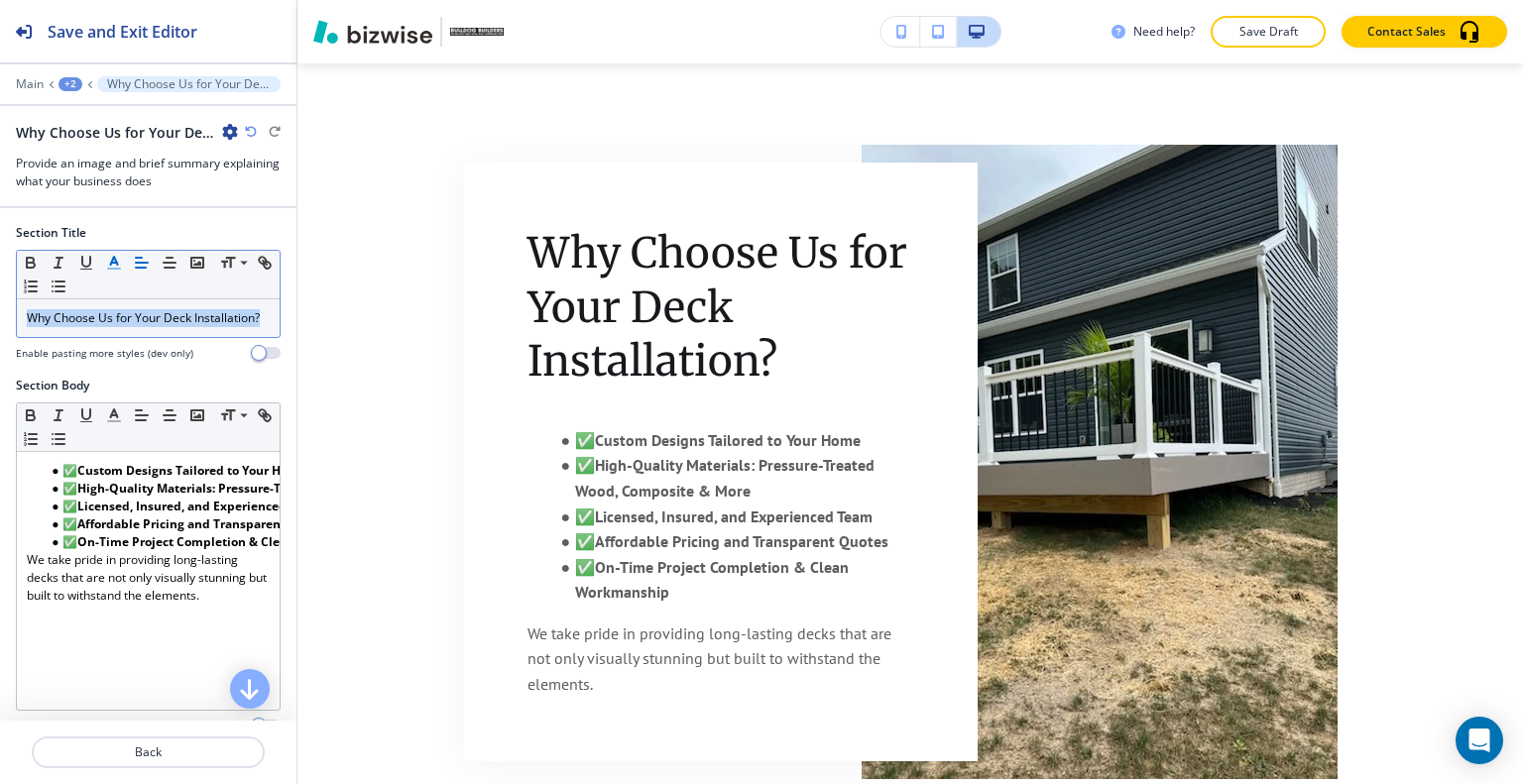 click 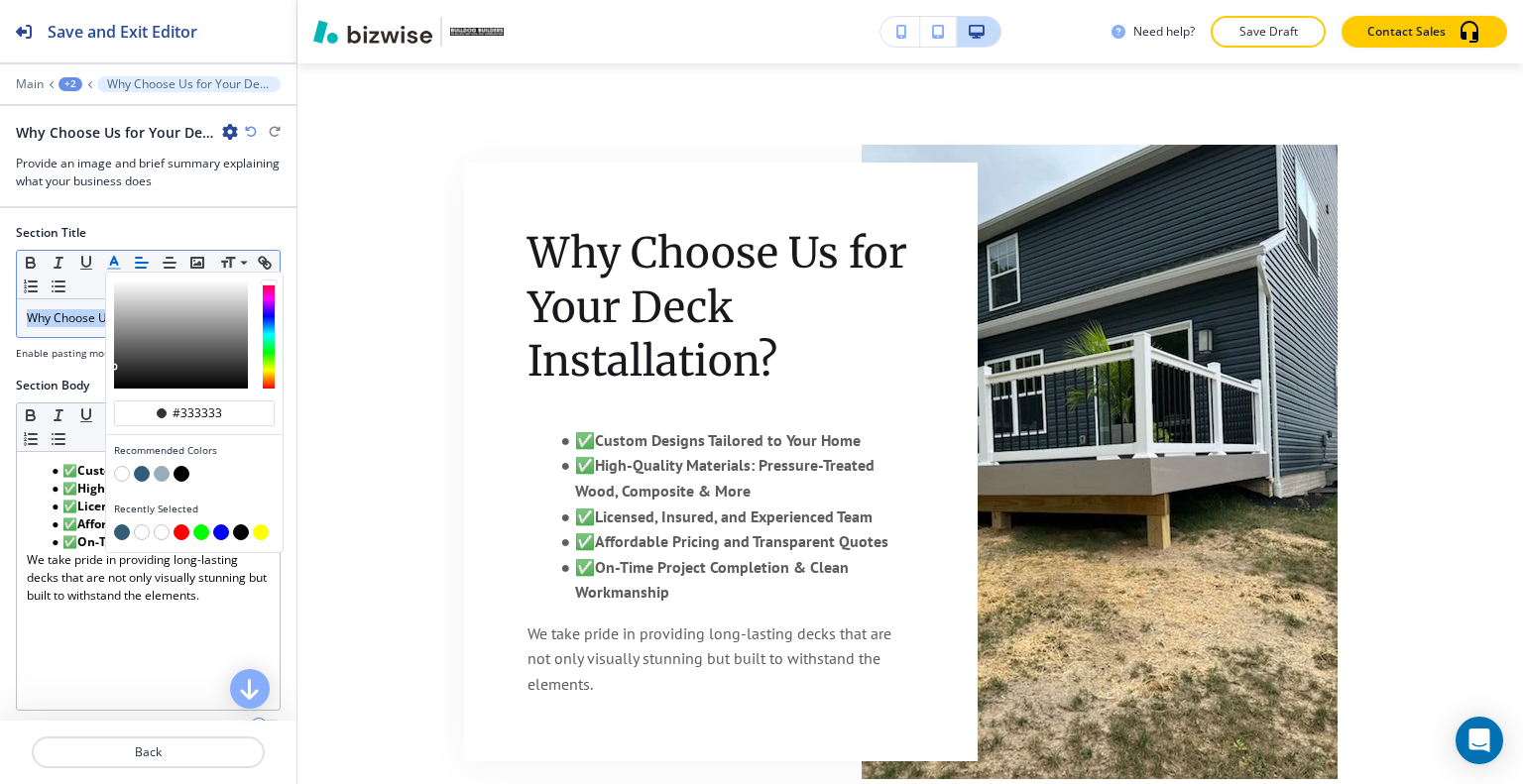 click at bounding box center (142, 474) 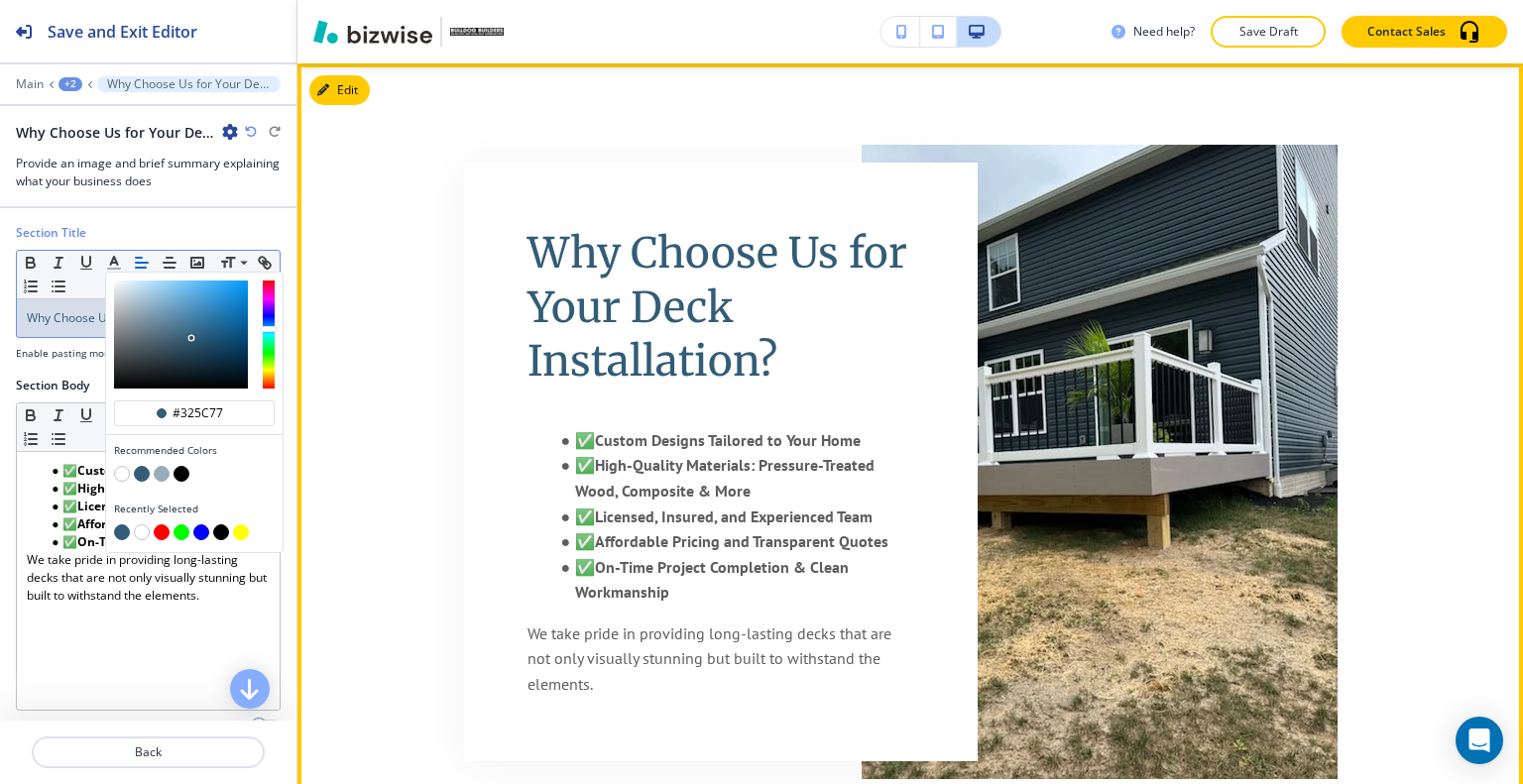 click on "Why Choose Us for Your Deck Installation? ✅  Custom Designs Tailored to Your Home ✅  High-Quality Materials: Pressure-Treated Wood, Composite & More ✅  Licensed, Insured, and Experienced Team ✅  Affordable Pricing and Transparent Quotes ✅  On-Time Project Completion & Clean Workmanship We take pride in providing long-lasting decks that are not only visually stunning but built to withstand the elements." at bounding box center [910, 462] 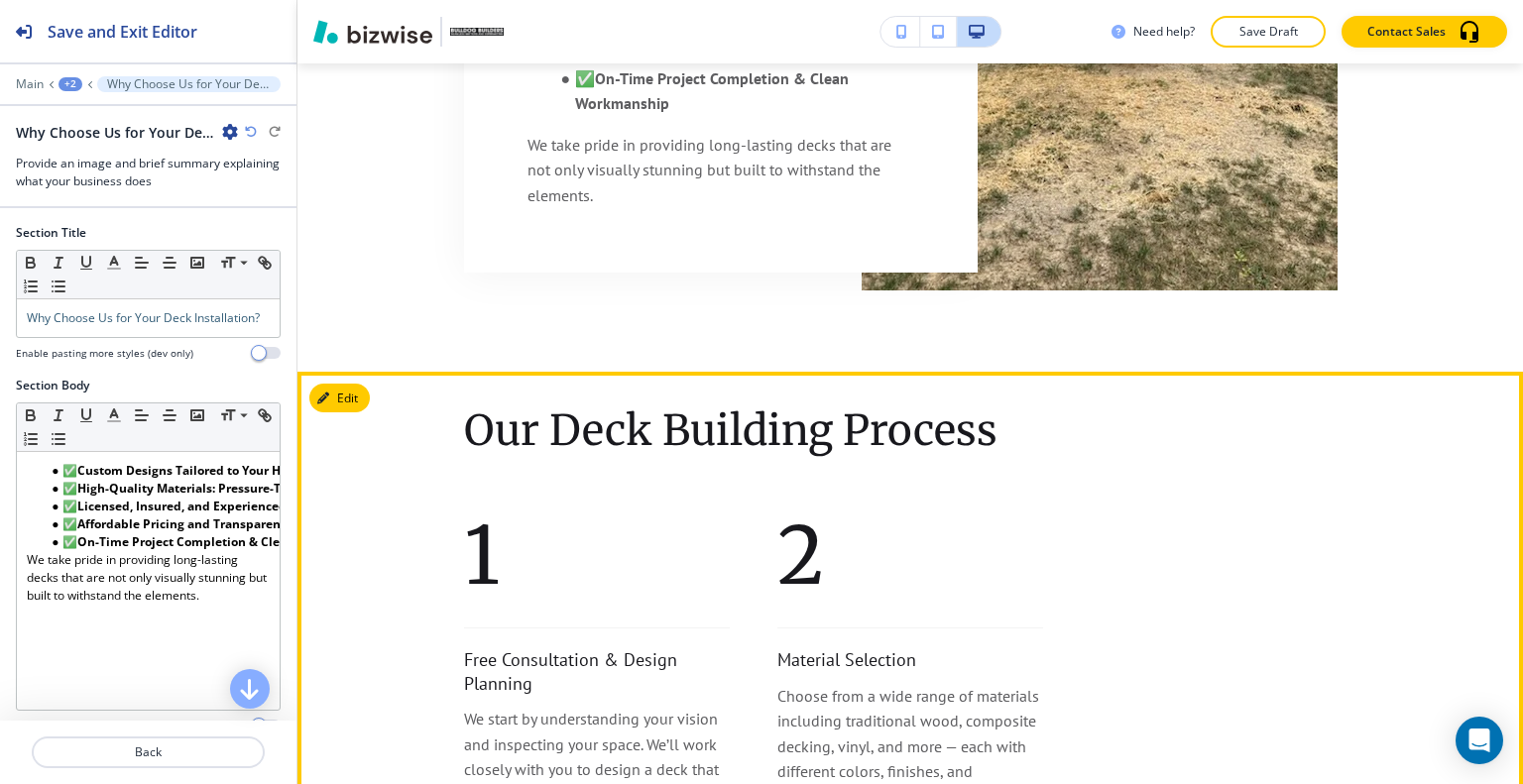 scroll, scrollTop: 1772, scrollLeft: 0, axis: vertical 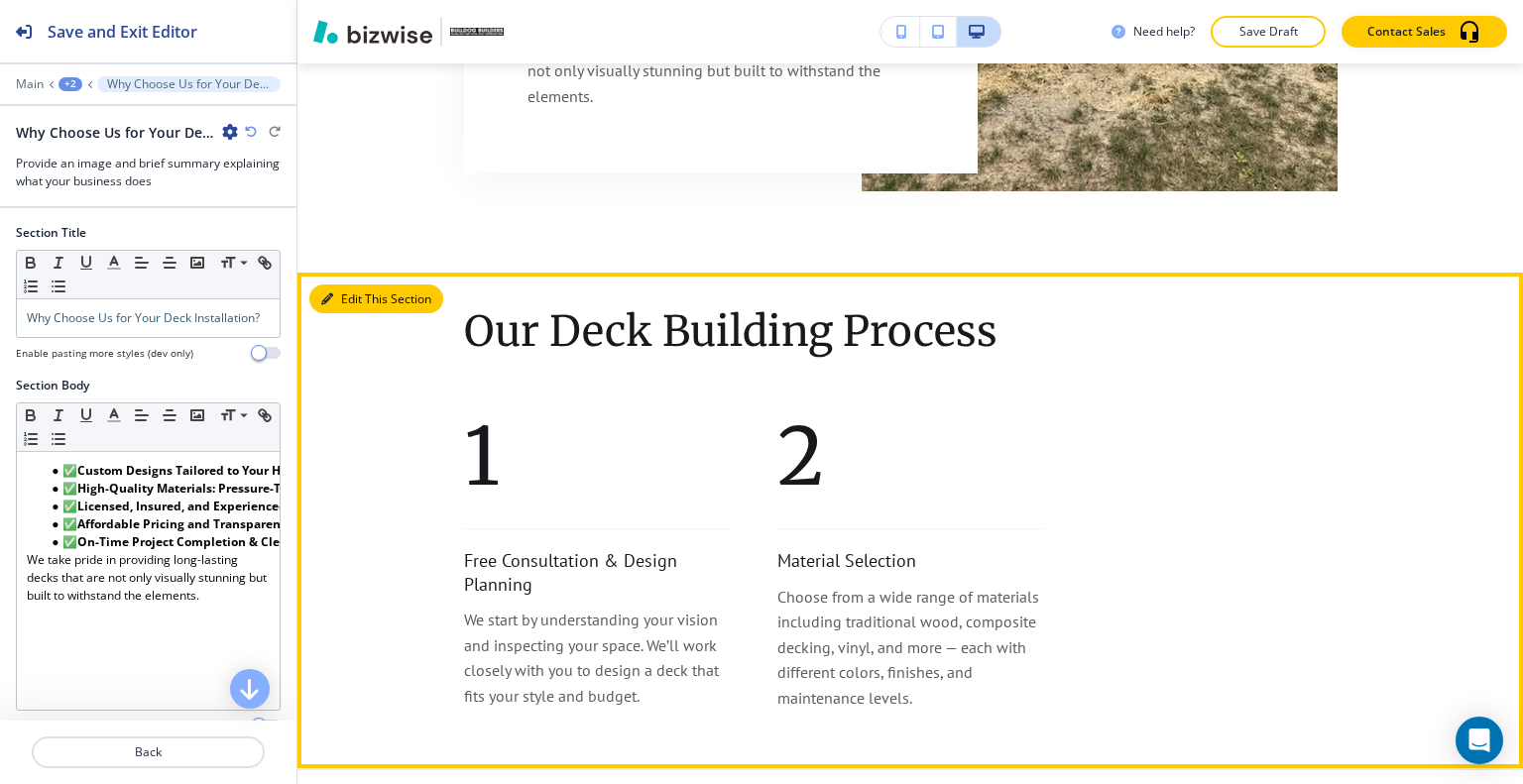 click on "Edit This Section" at bounding box center [376, 299] 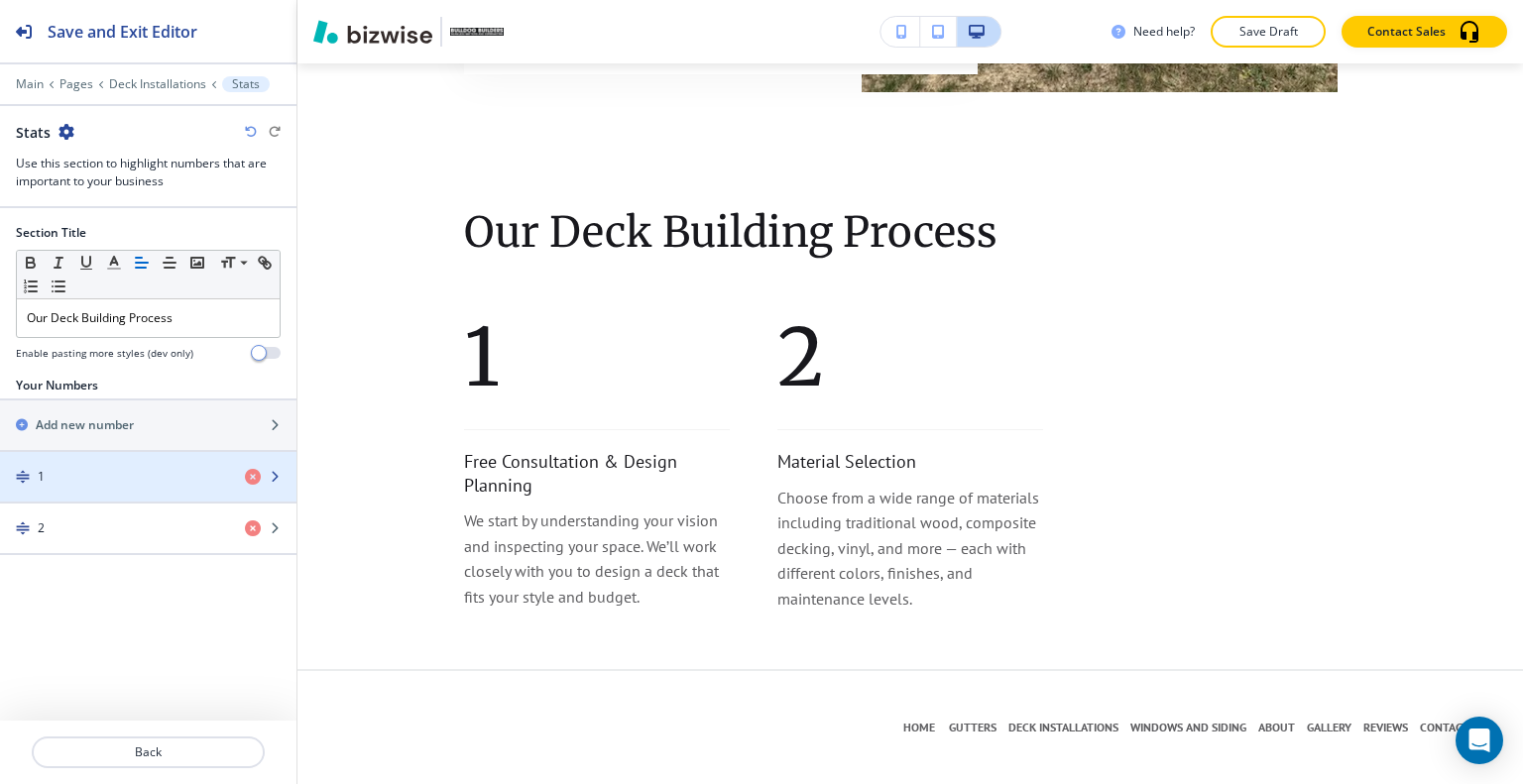 click on "1" at bounding box center (114, 477) 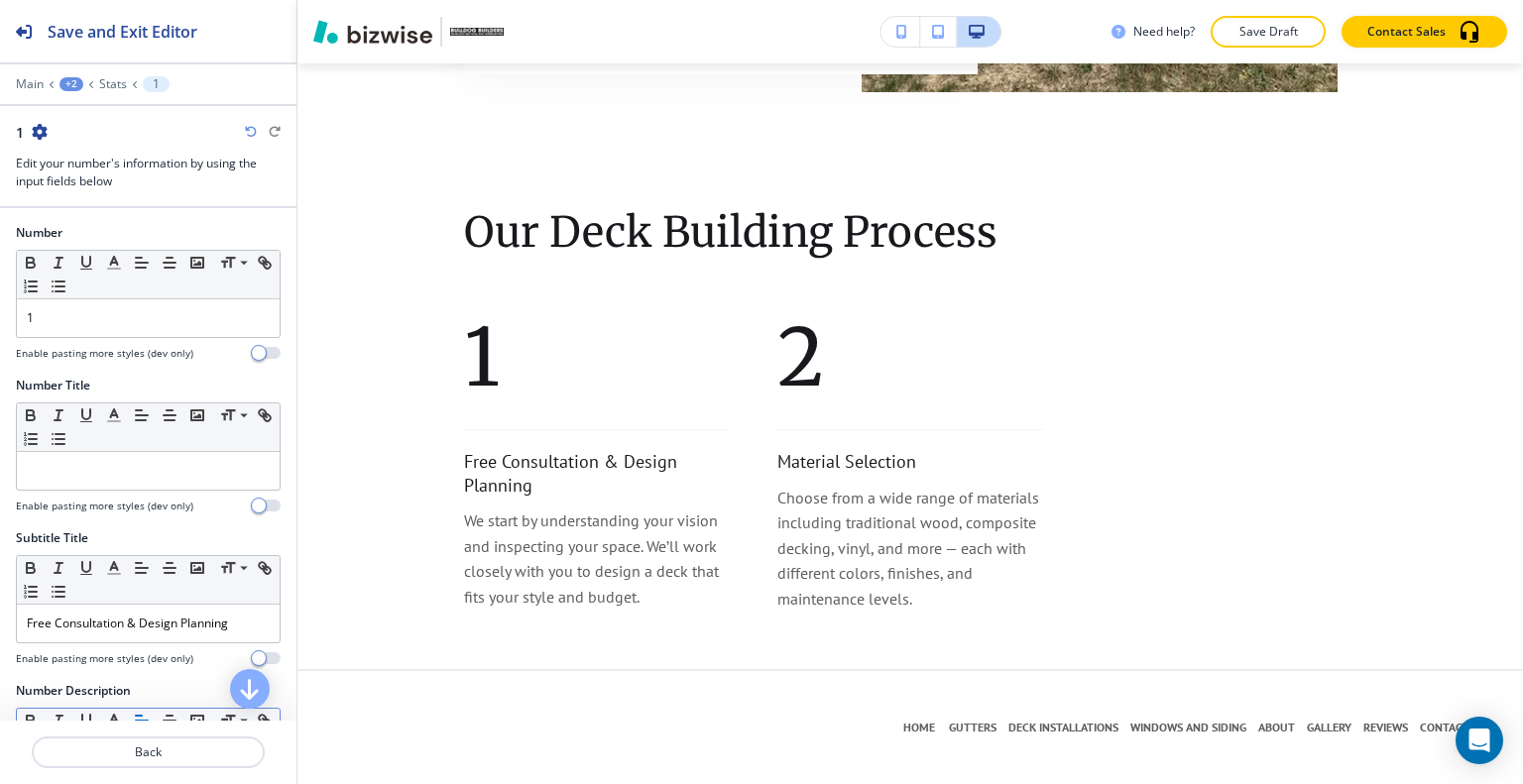 scroll, scrollTop: 329, scrollLeft: 0, axis: vertical 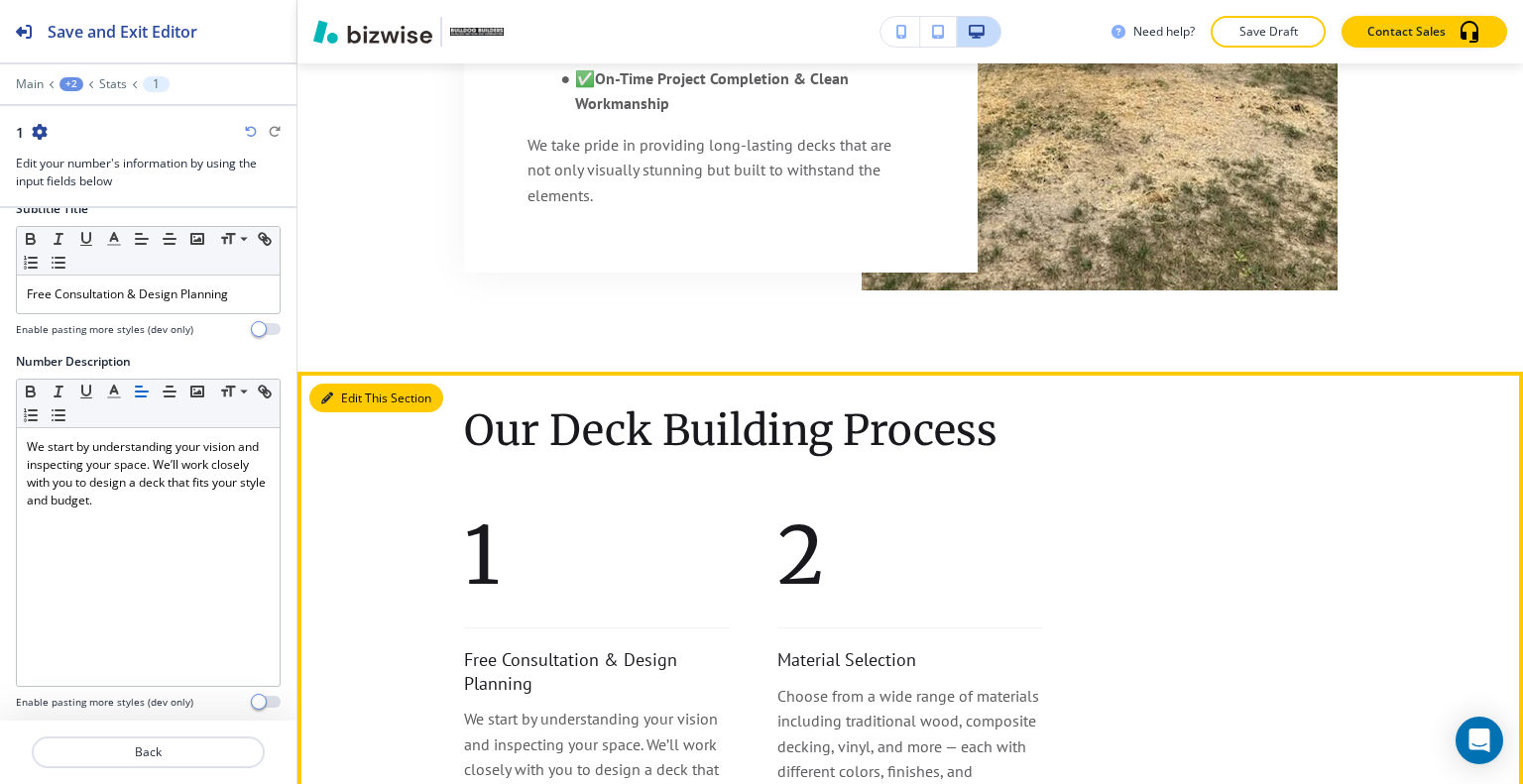 click on "Edit This Section" at bounding box center [376, 398] 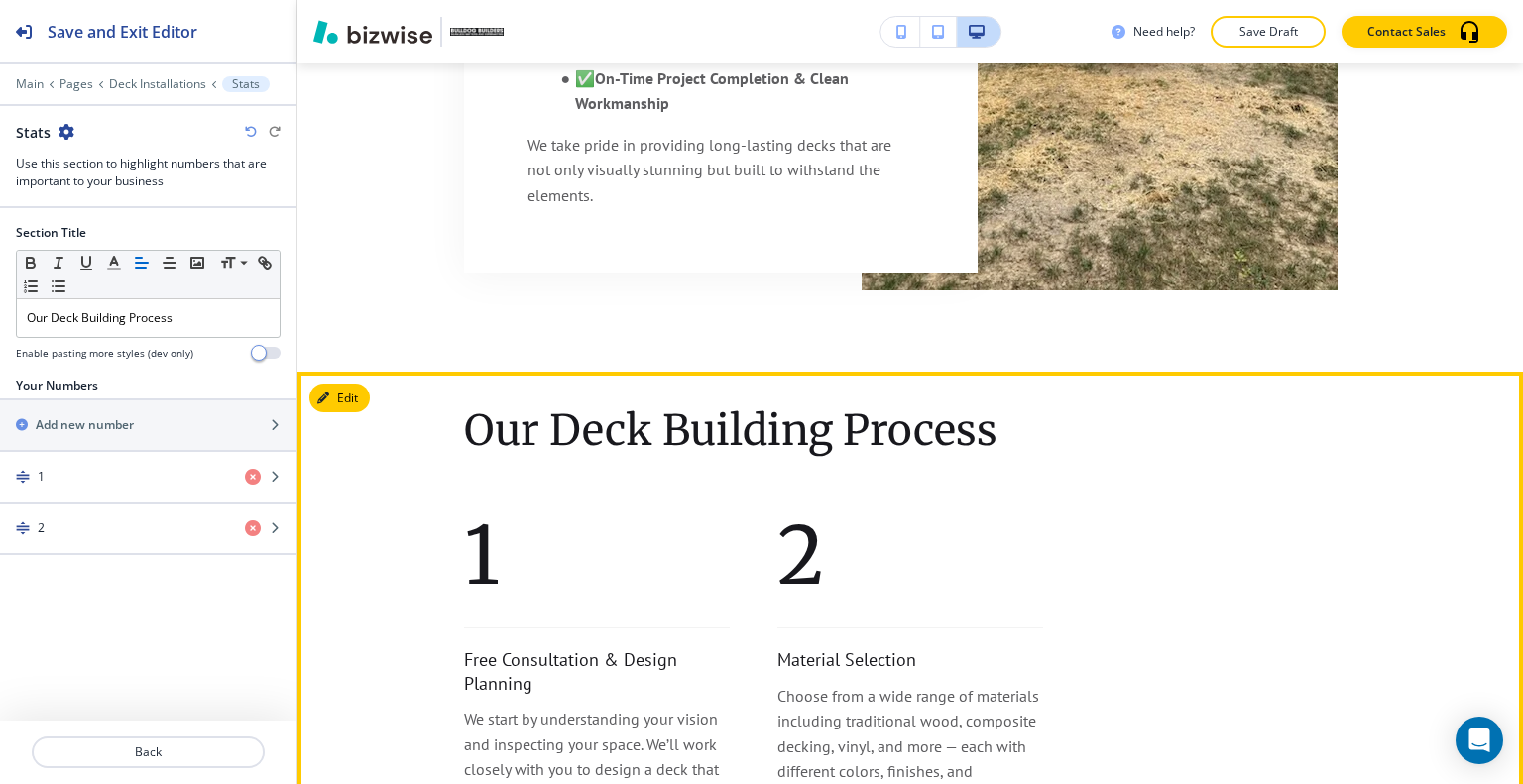 scroll, scrollTop: 1871, scrollLeft: 0, axis: vertical 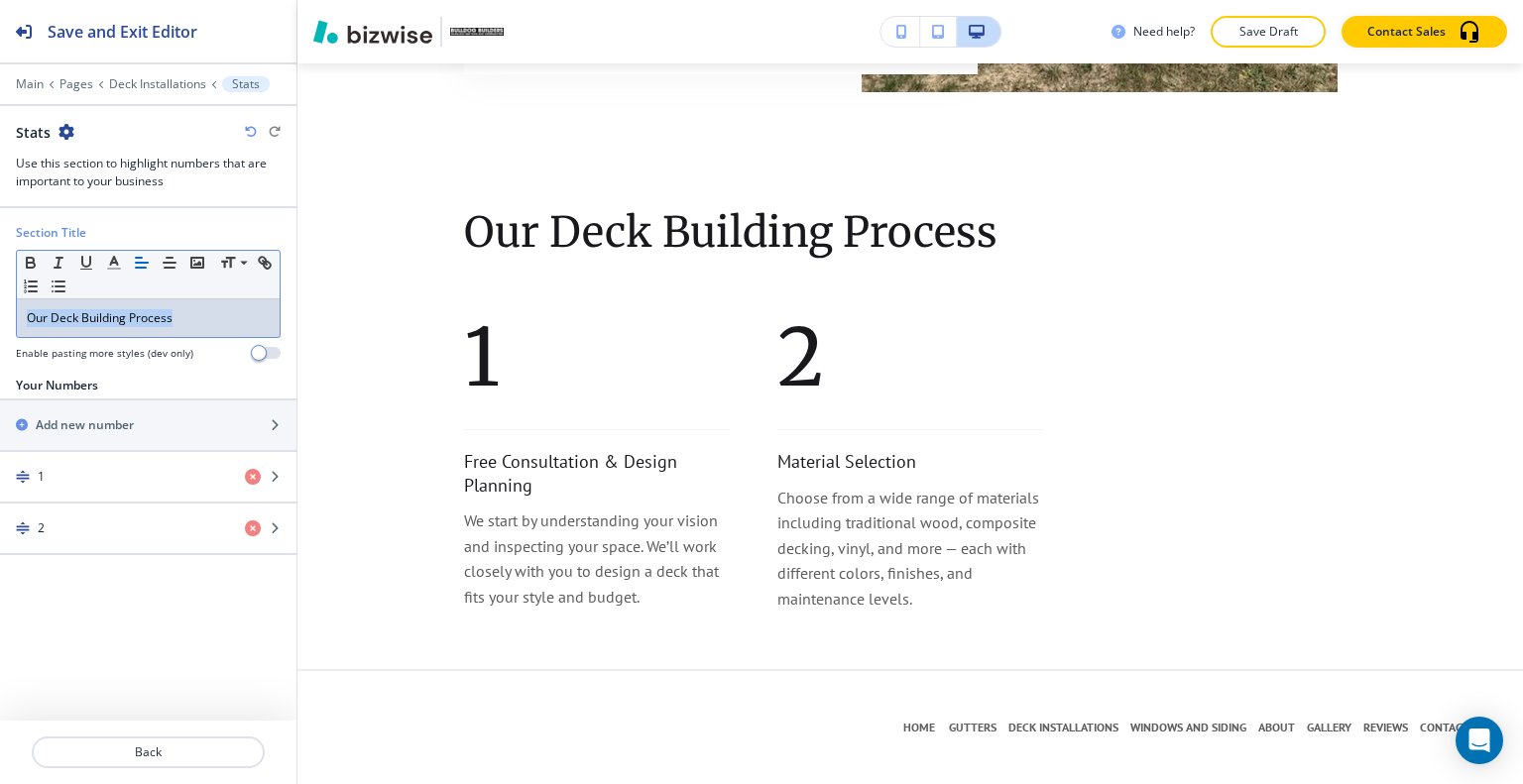 drag, startPoint x: 199, startPoint y: 318, endPoint x: 3, endPoint y: 311, distance: 196.125 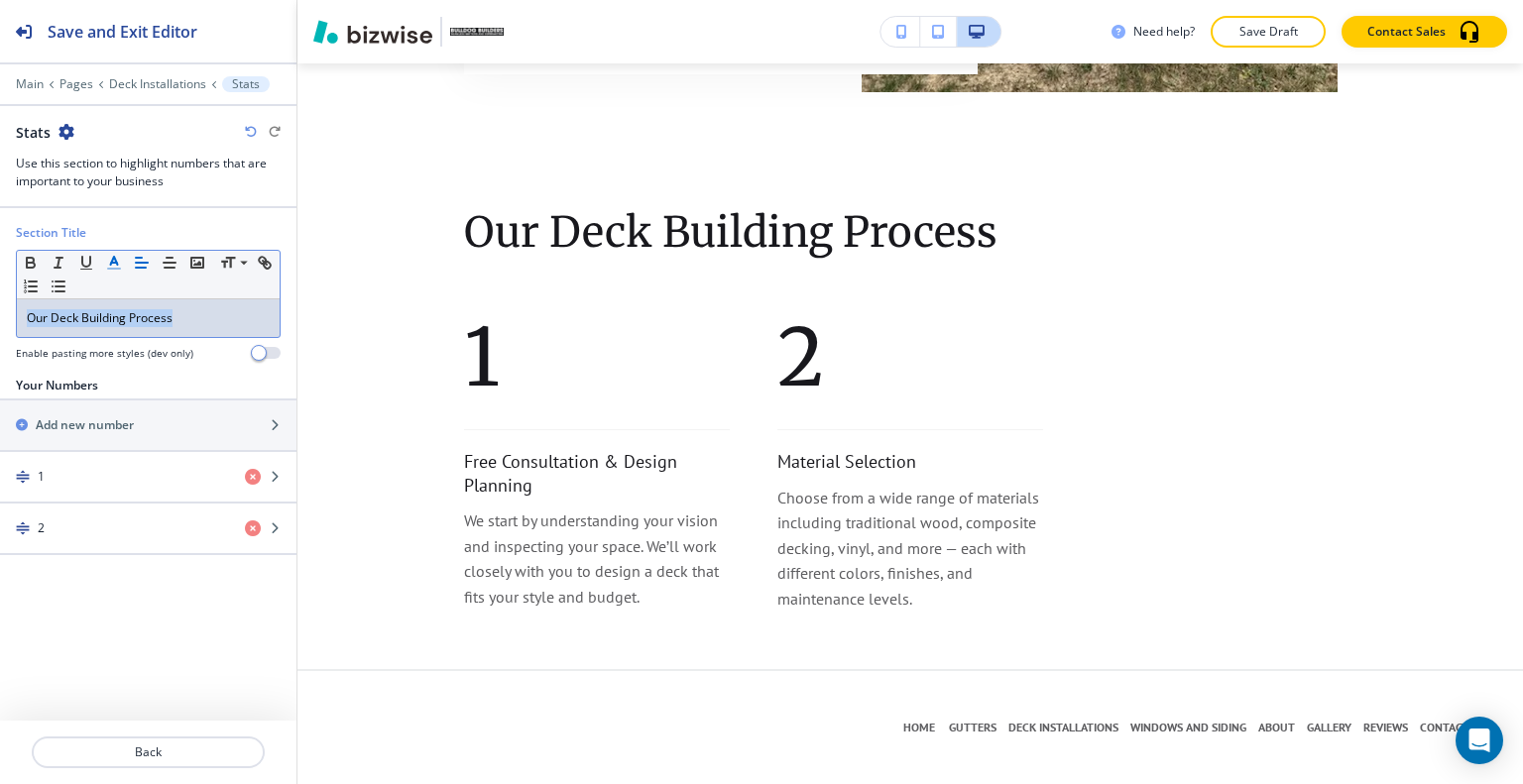 click 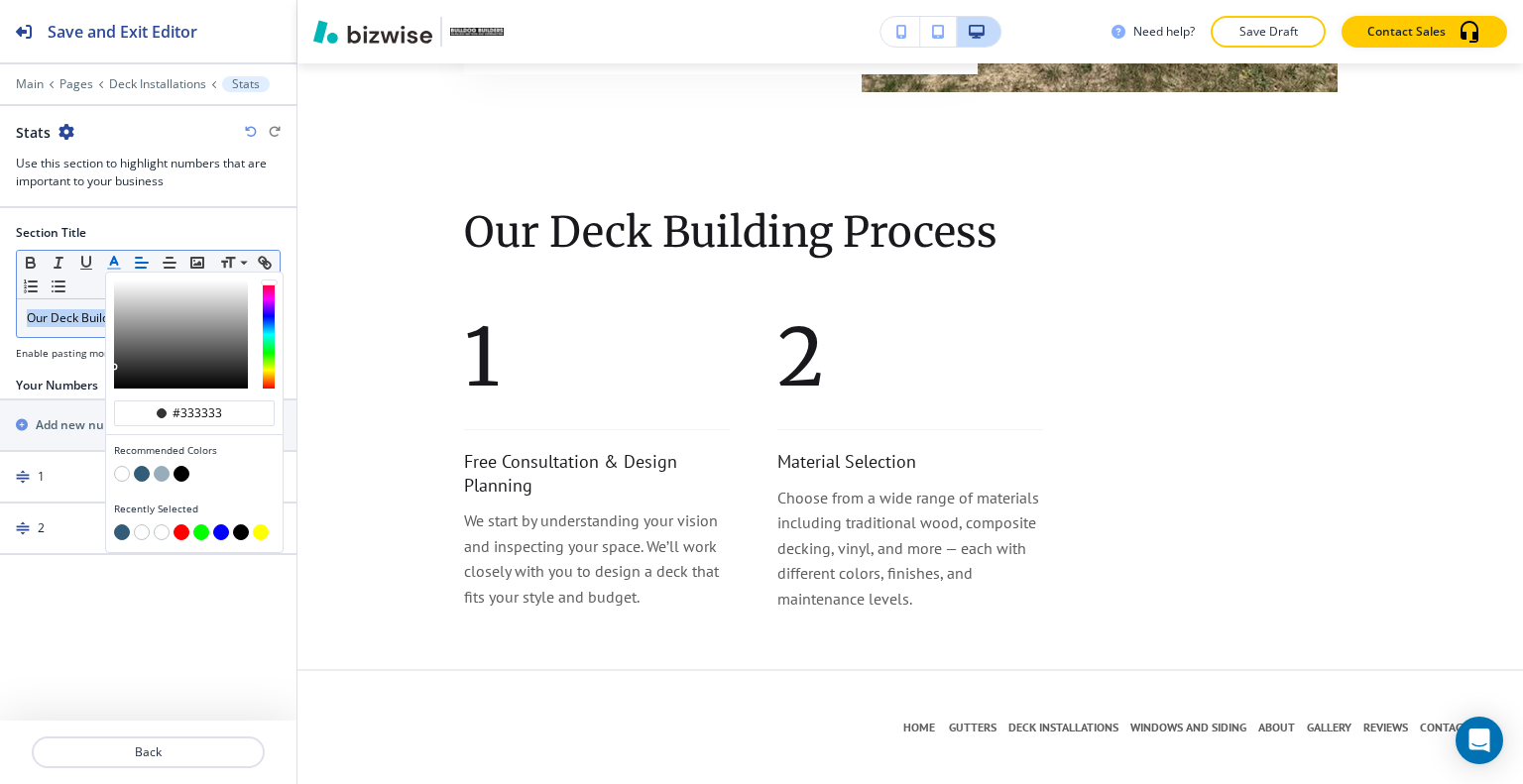 click at bounding box center (142, 474) 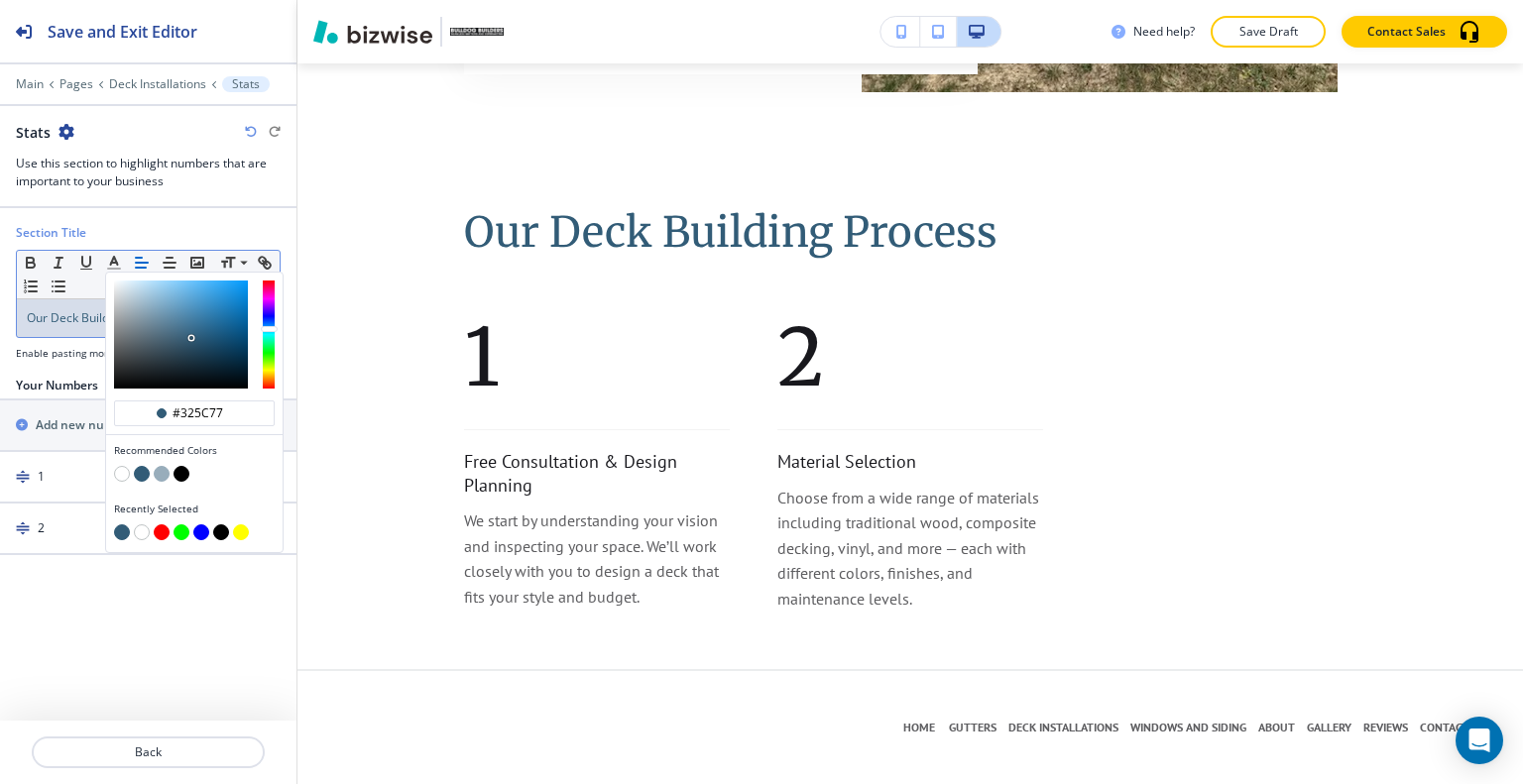 click at bounding box center (148, 728) 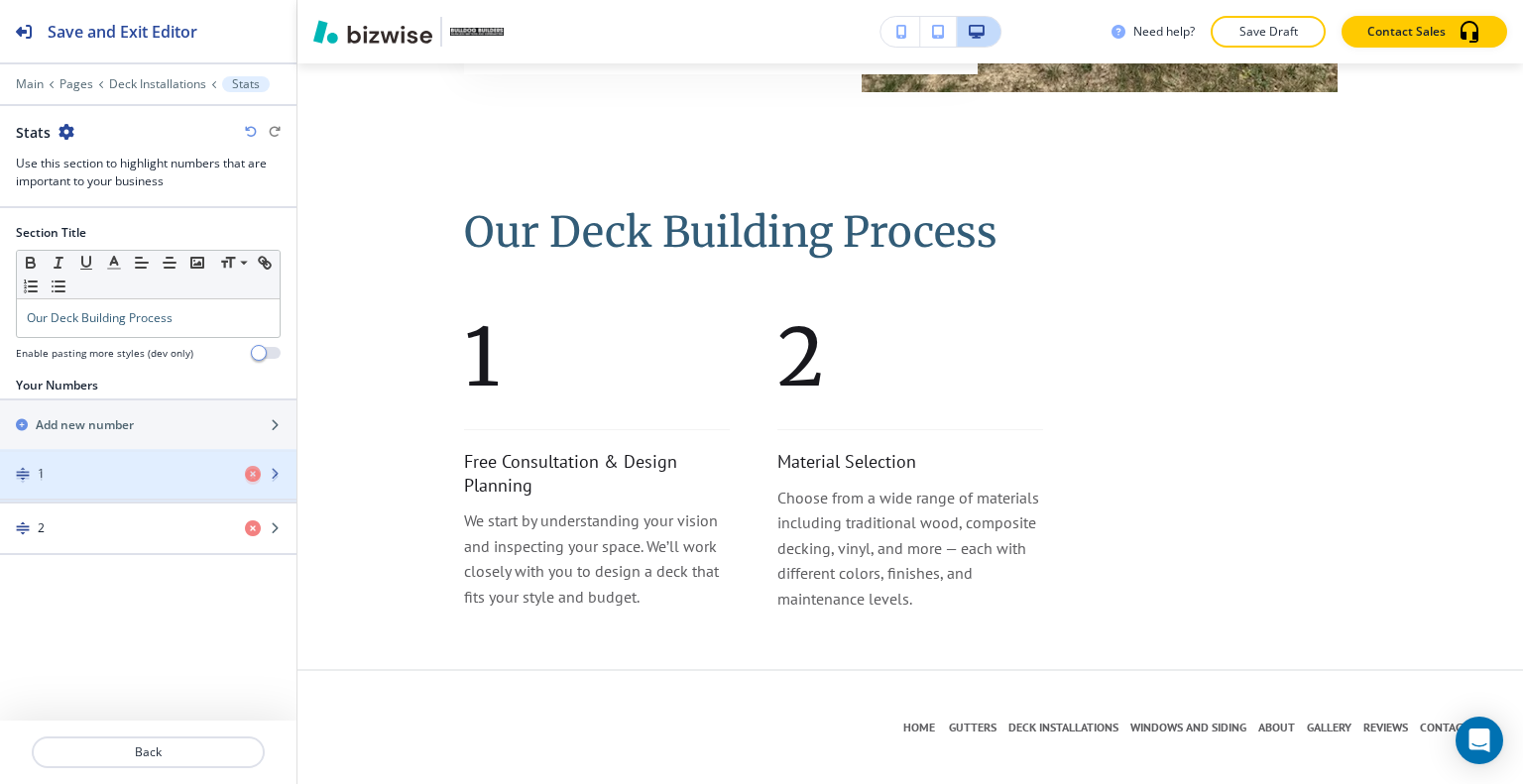 click at bounding box center (148, 494) 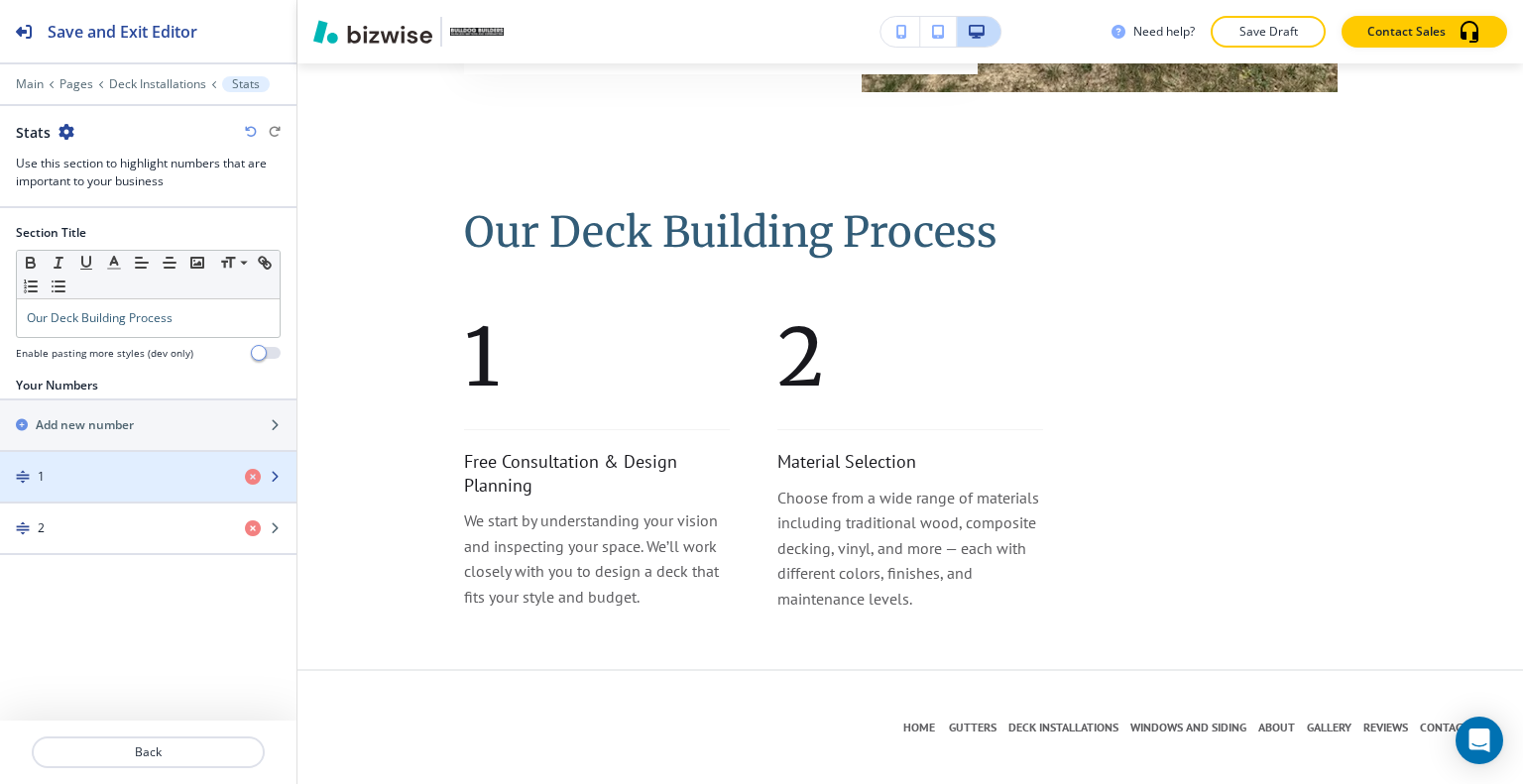 click at bounding box center [148, 494] 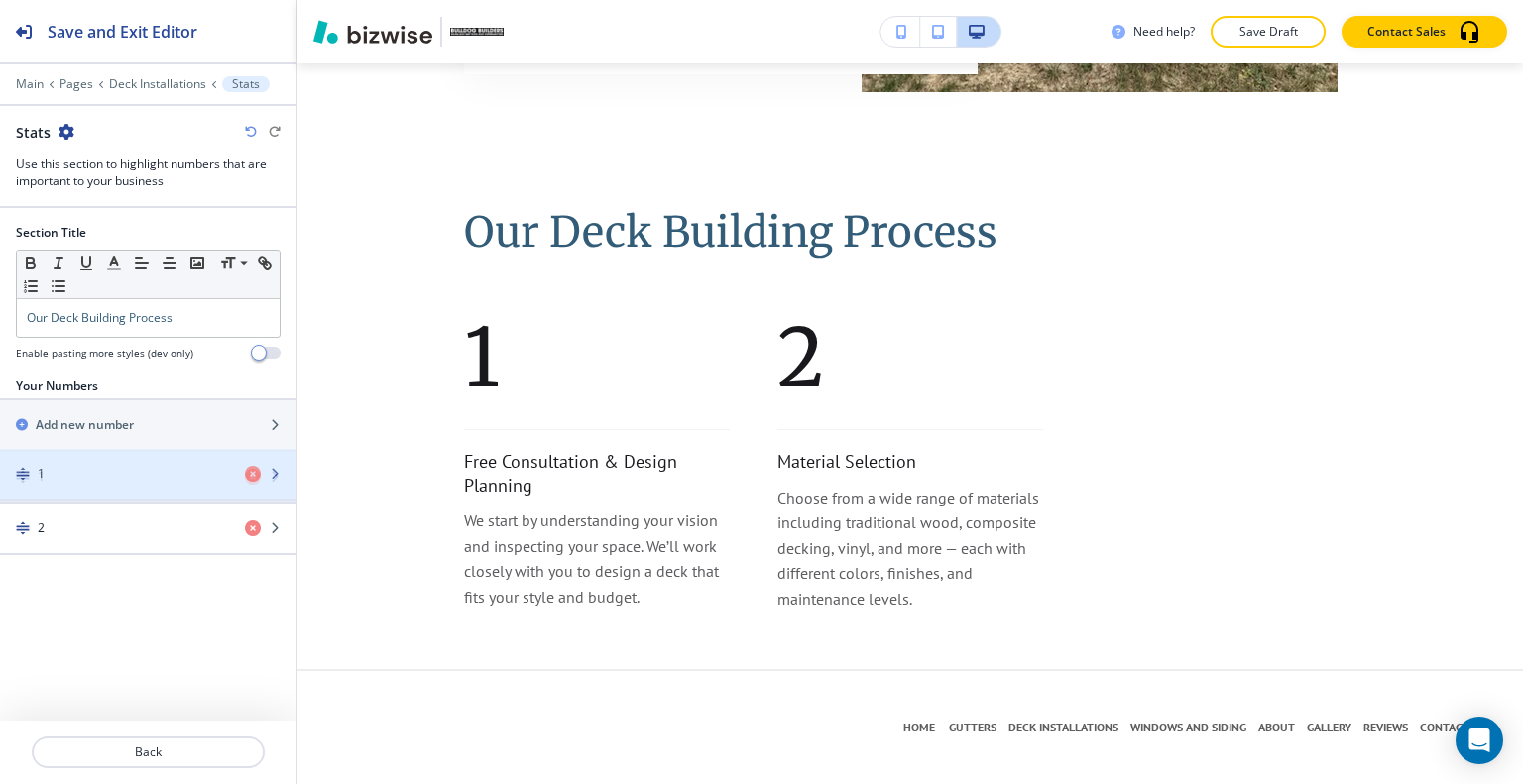 click on "1" at bounding box center [114, 477] 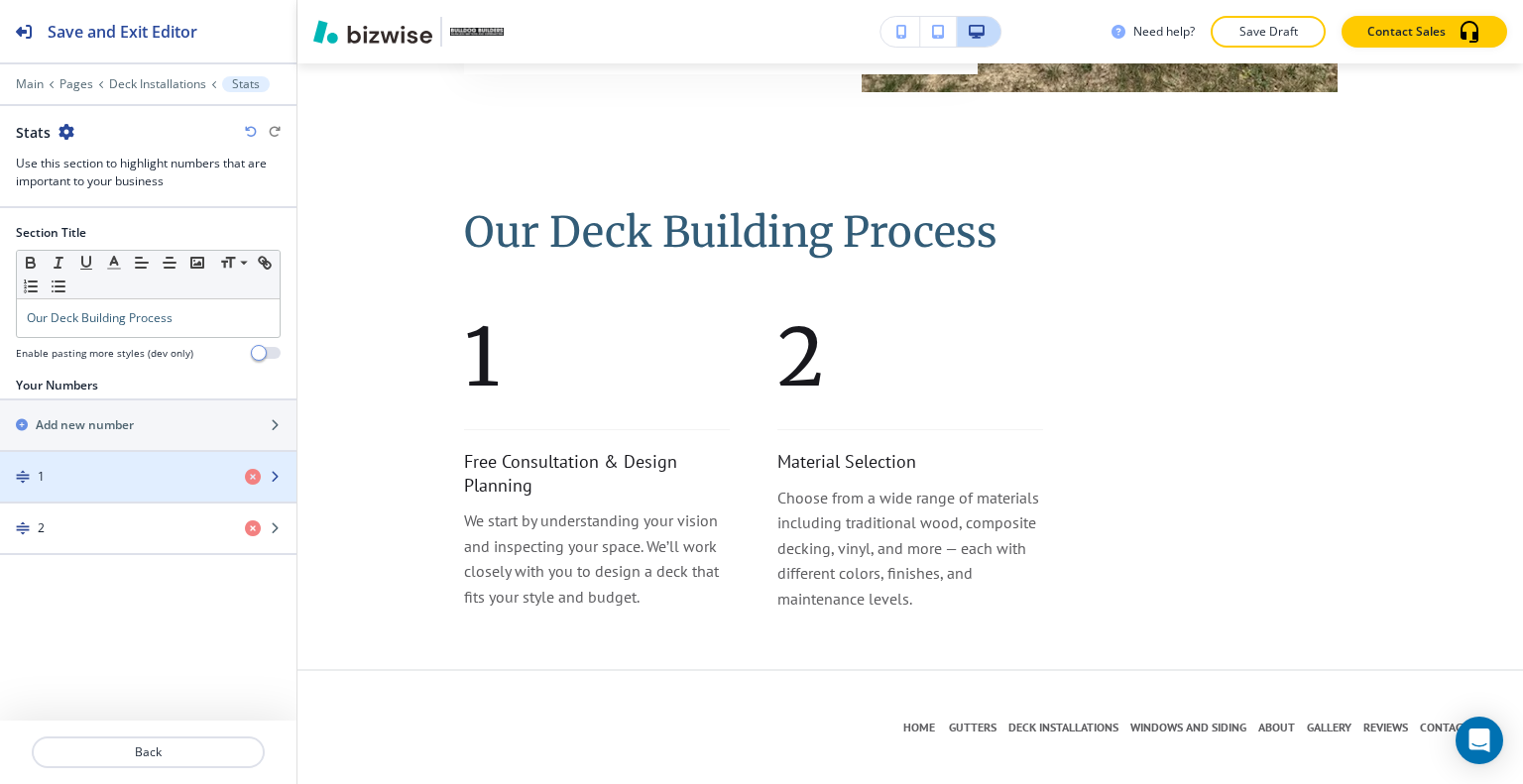 click on "1" at bounding box center (114, 477) 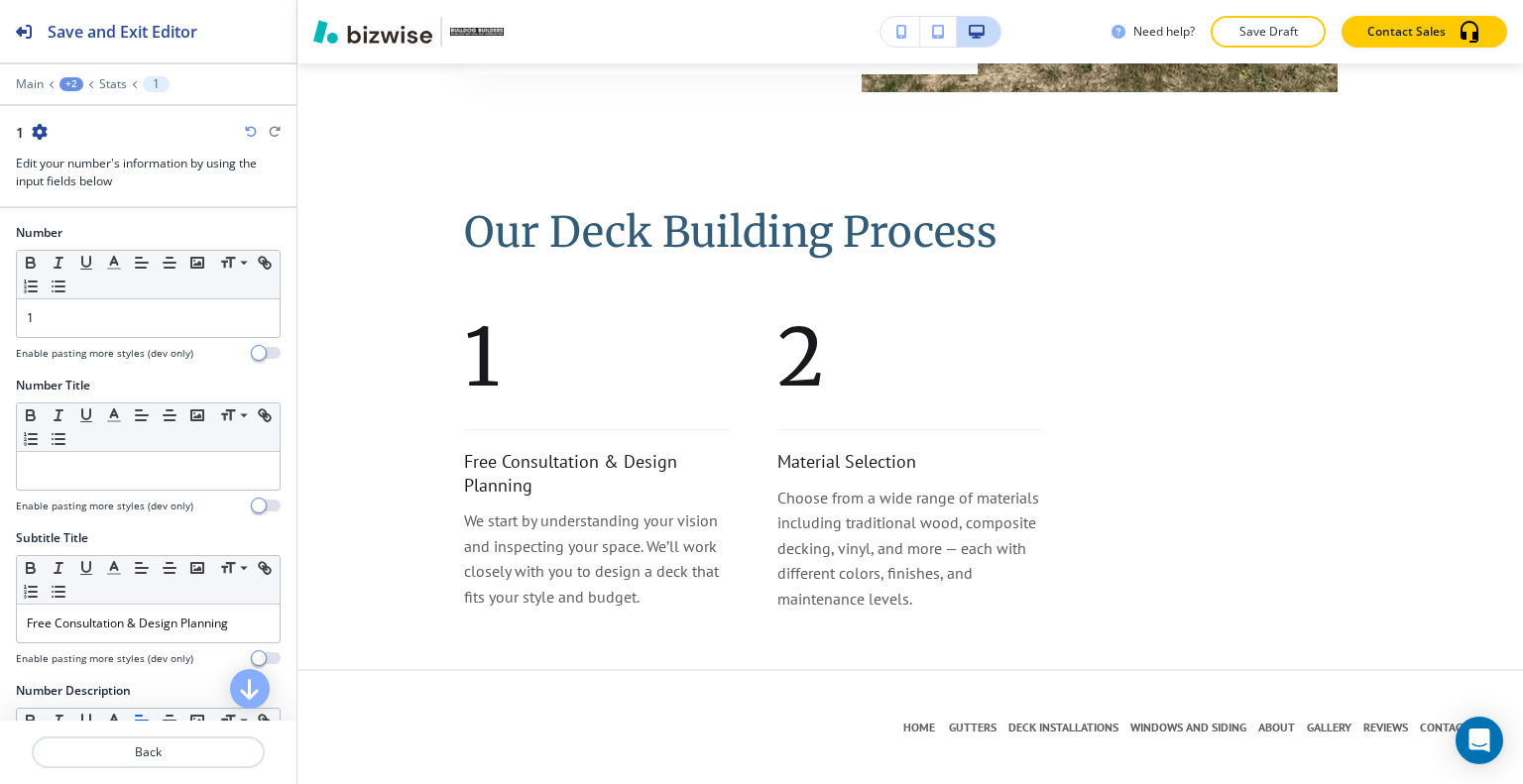 scroll, scrollTop: 99, scrollLeft: 0, axis: vertical 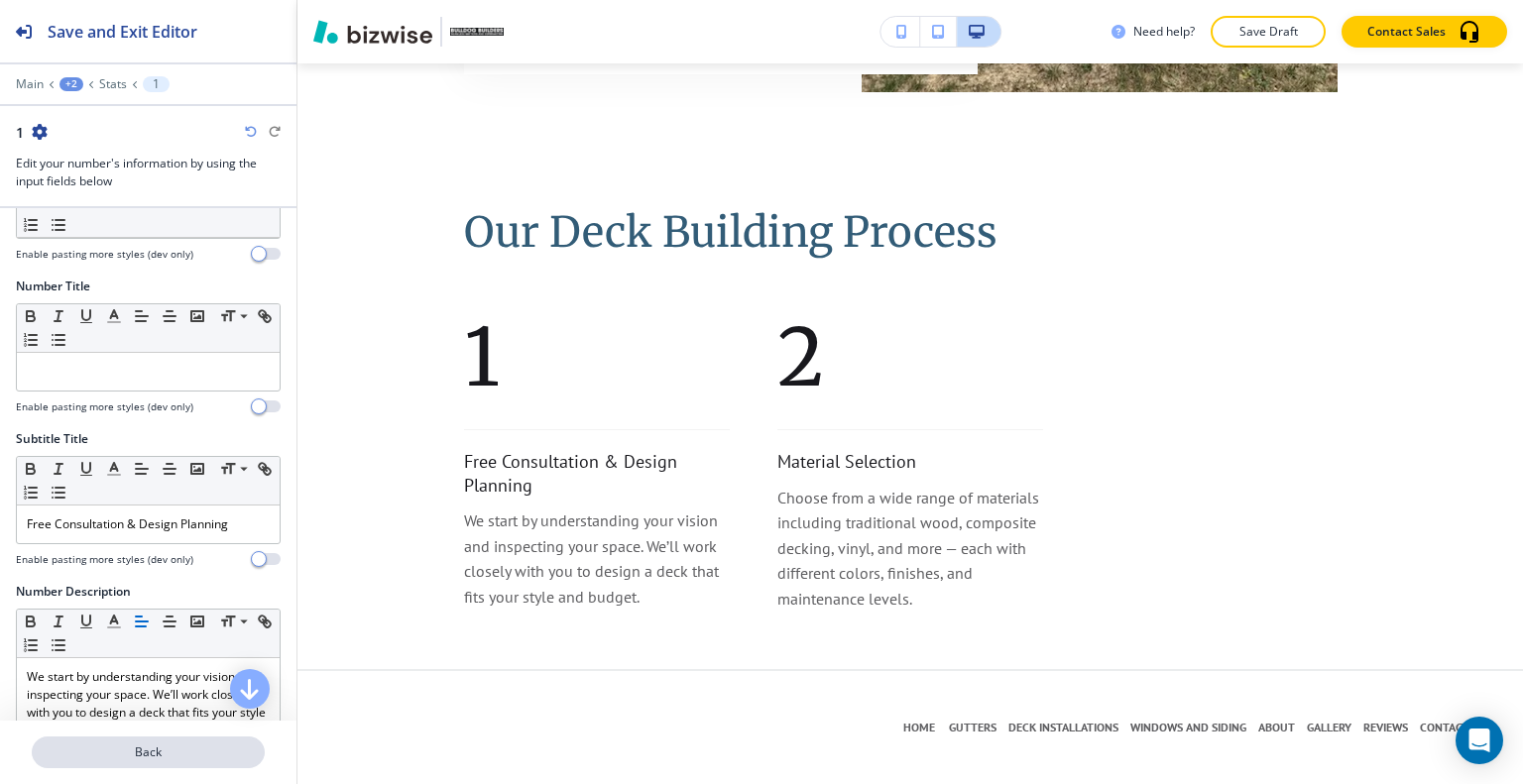 click on "Back" at bounding box center (148, 752) 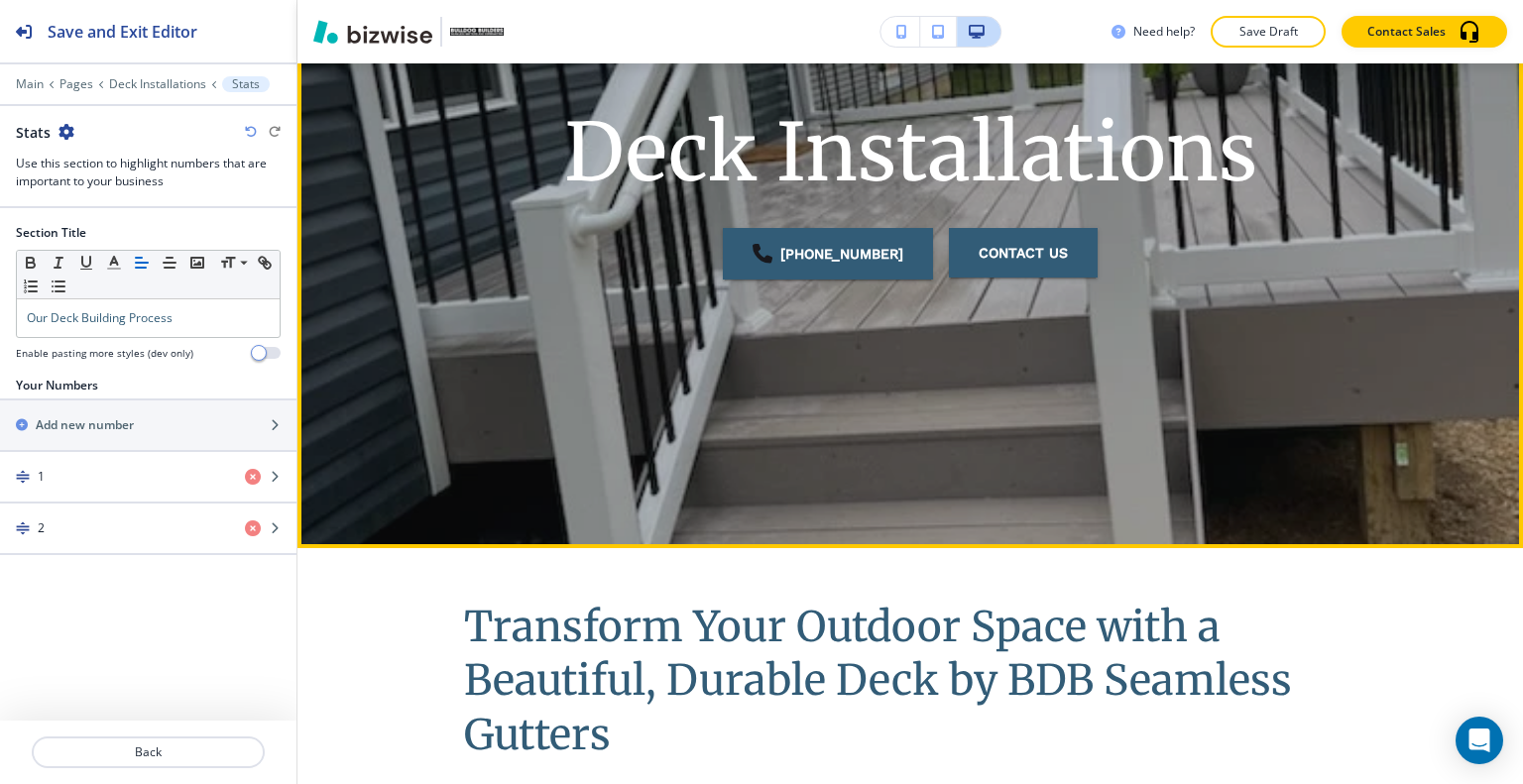 scroll, scrollTop: 0, scrollLeft: 0, axis: both 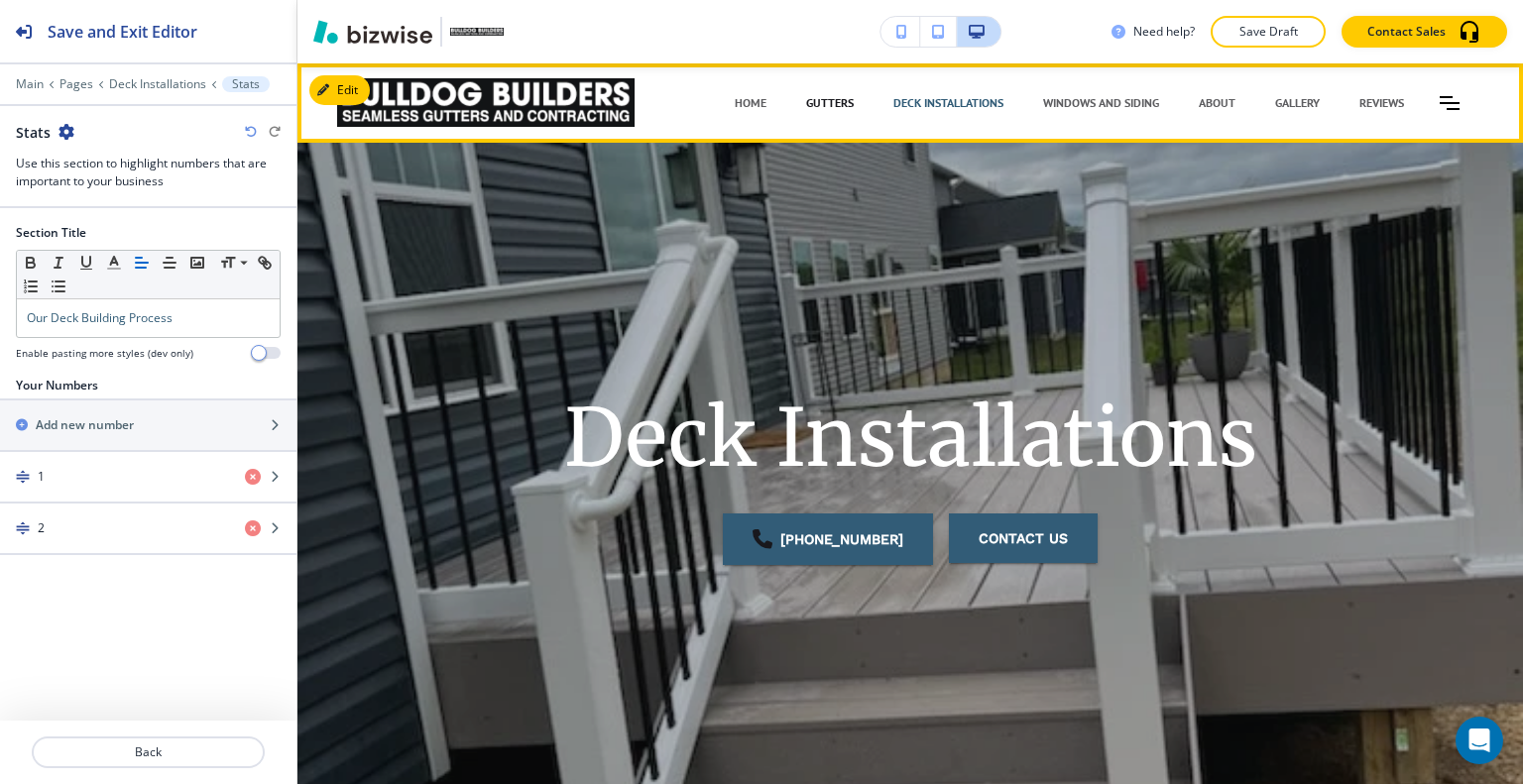 click on "GUTTERS" at bounding box center (830, 103) 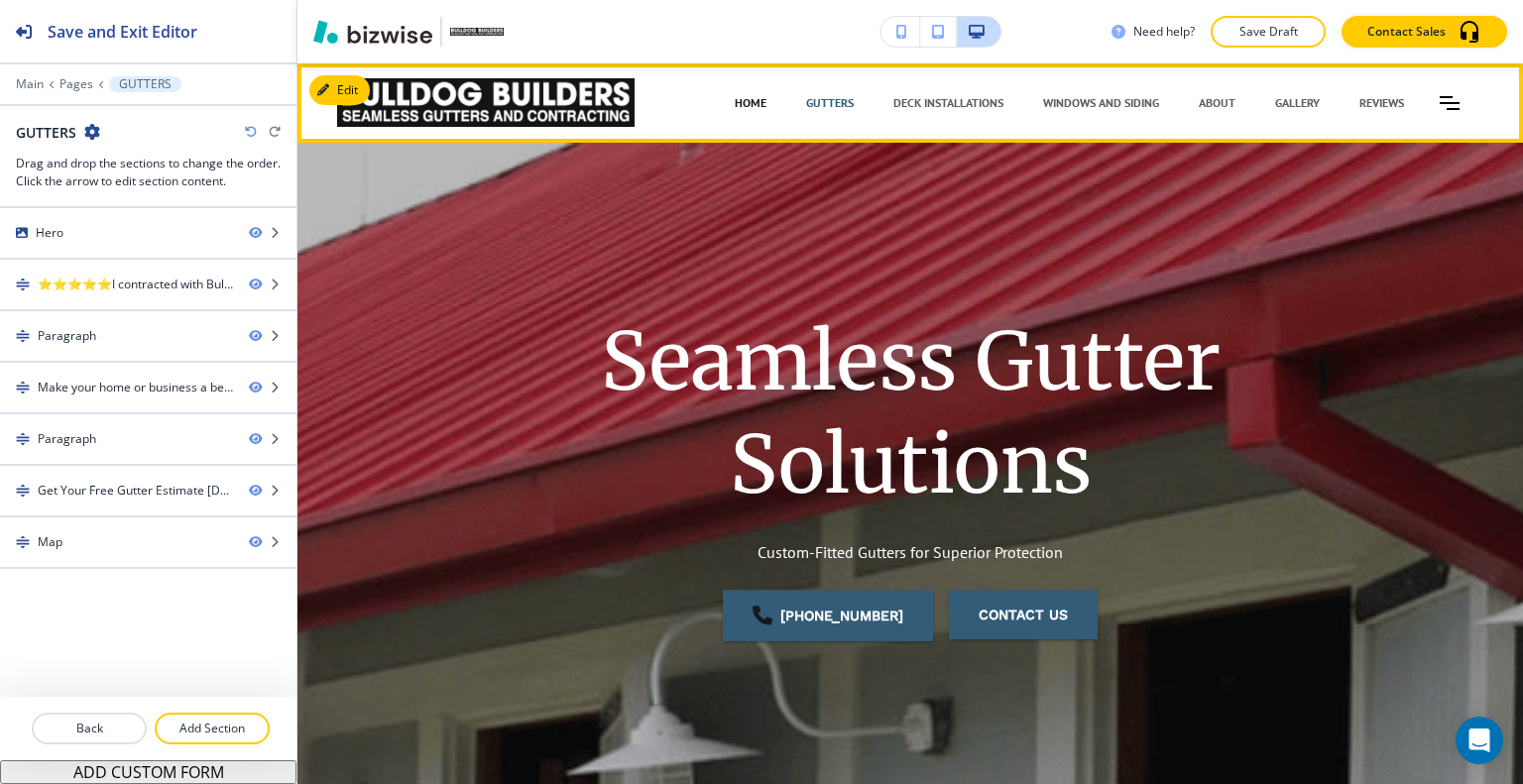 click on "HOME" at bounding box center (751, 103) 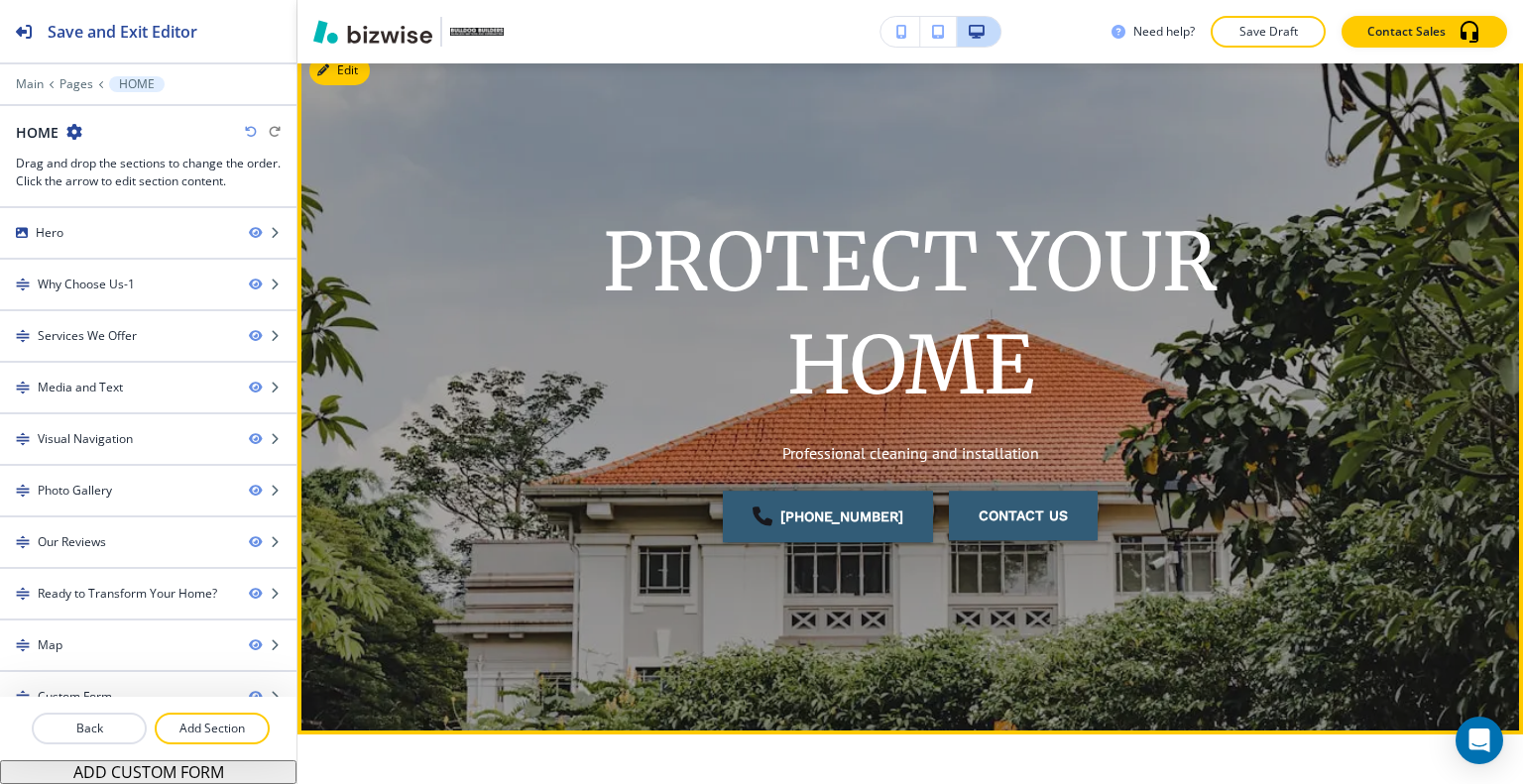 scroll, scrollTop: 0, scrollLeft: 0, axis: both 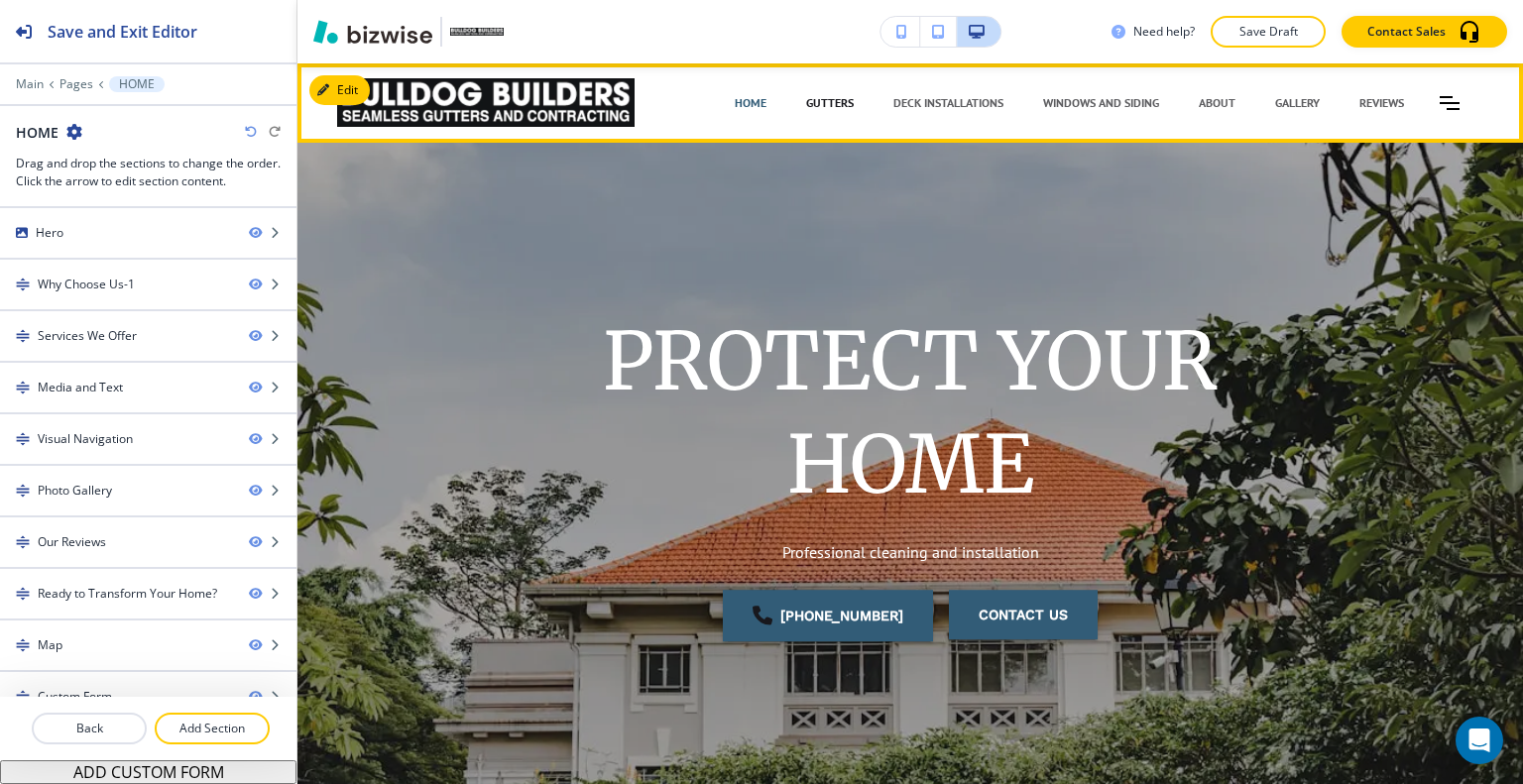 click on "GUTTERS" at bounding box center [830, 103] 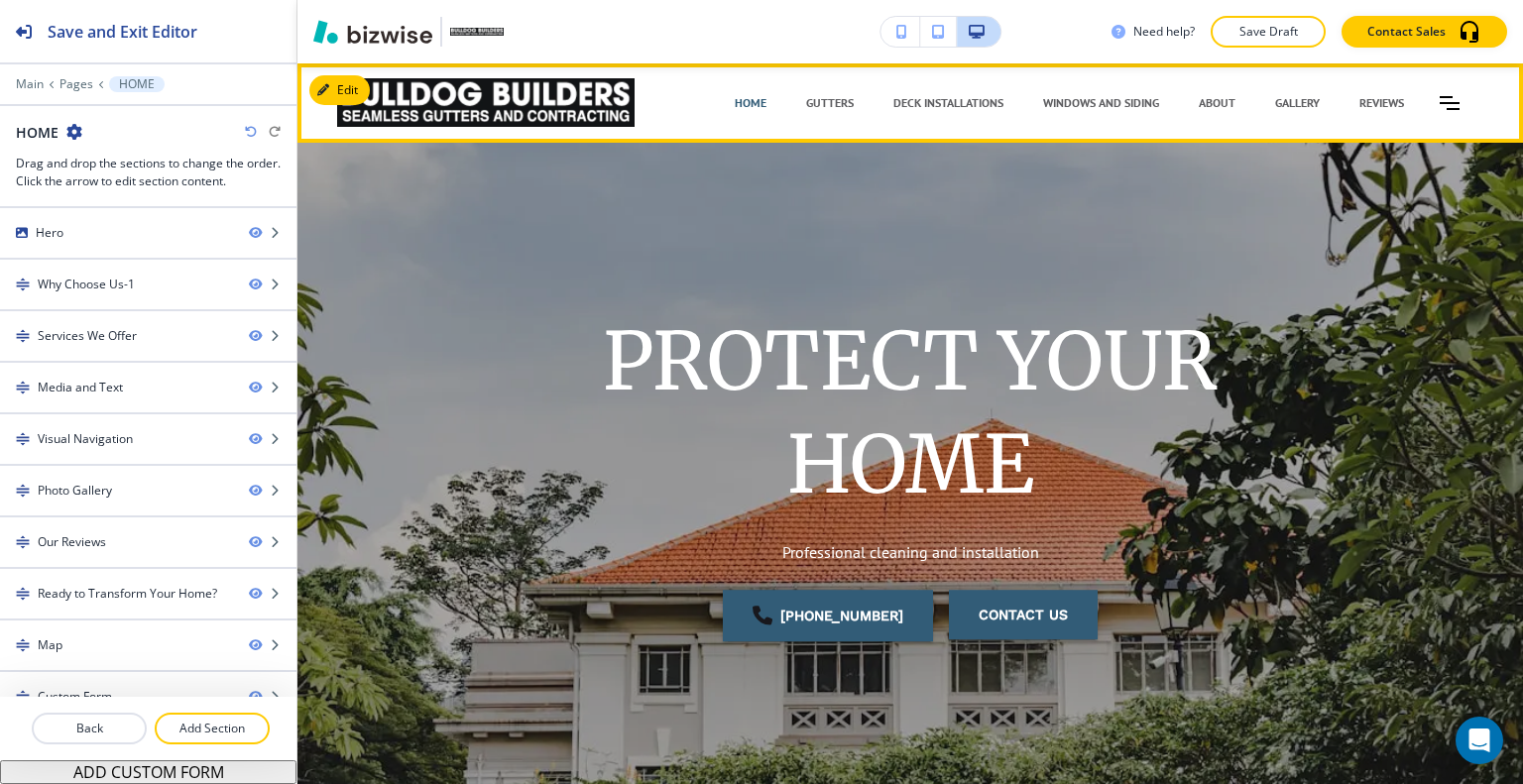 click on "GUTTERS" at bounding box center [830, 103] 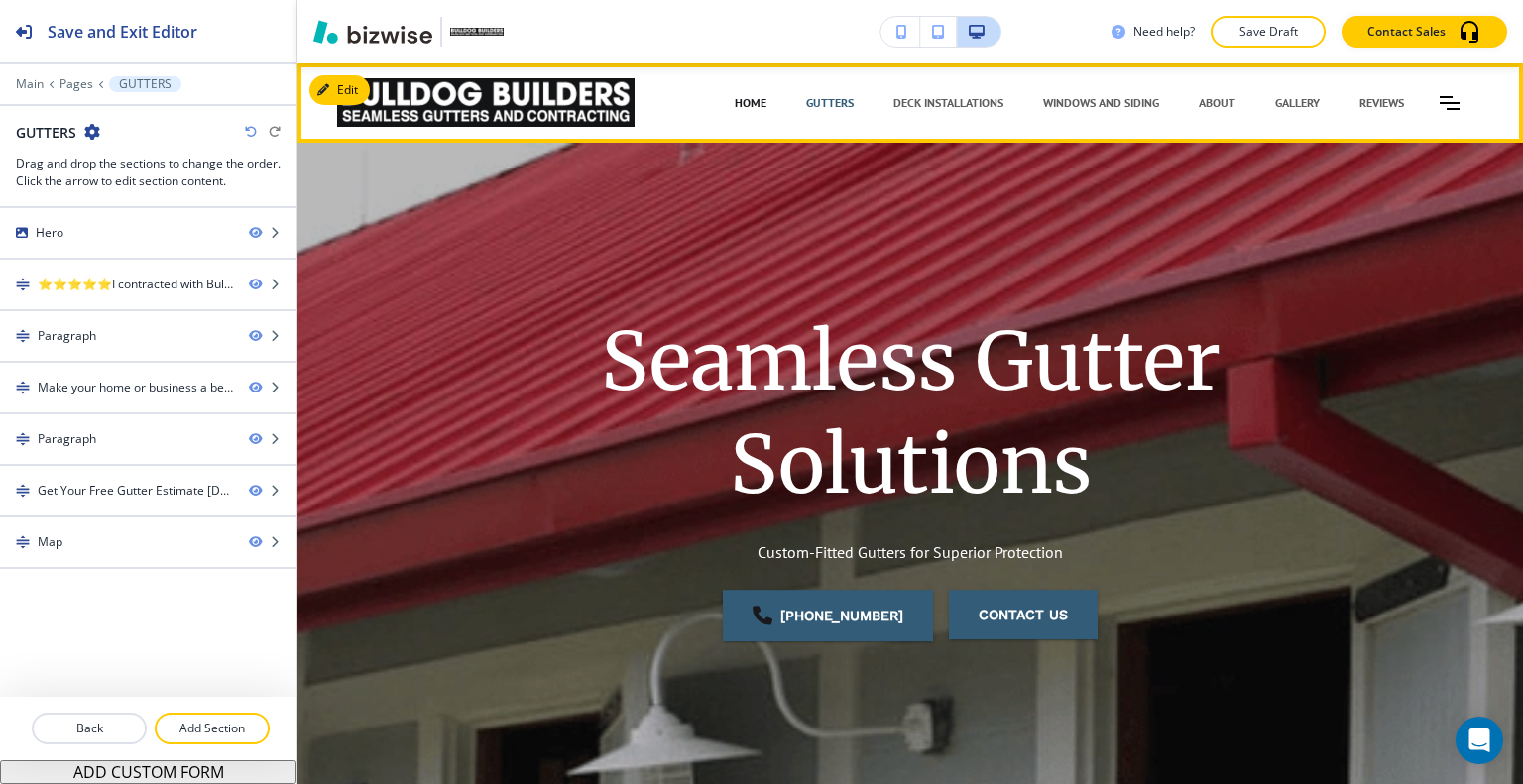 click on "HOME" at bounding box center (751, 103) 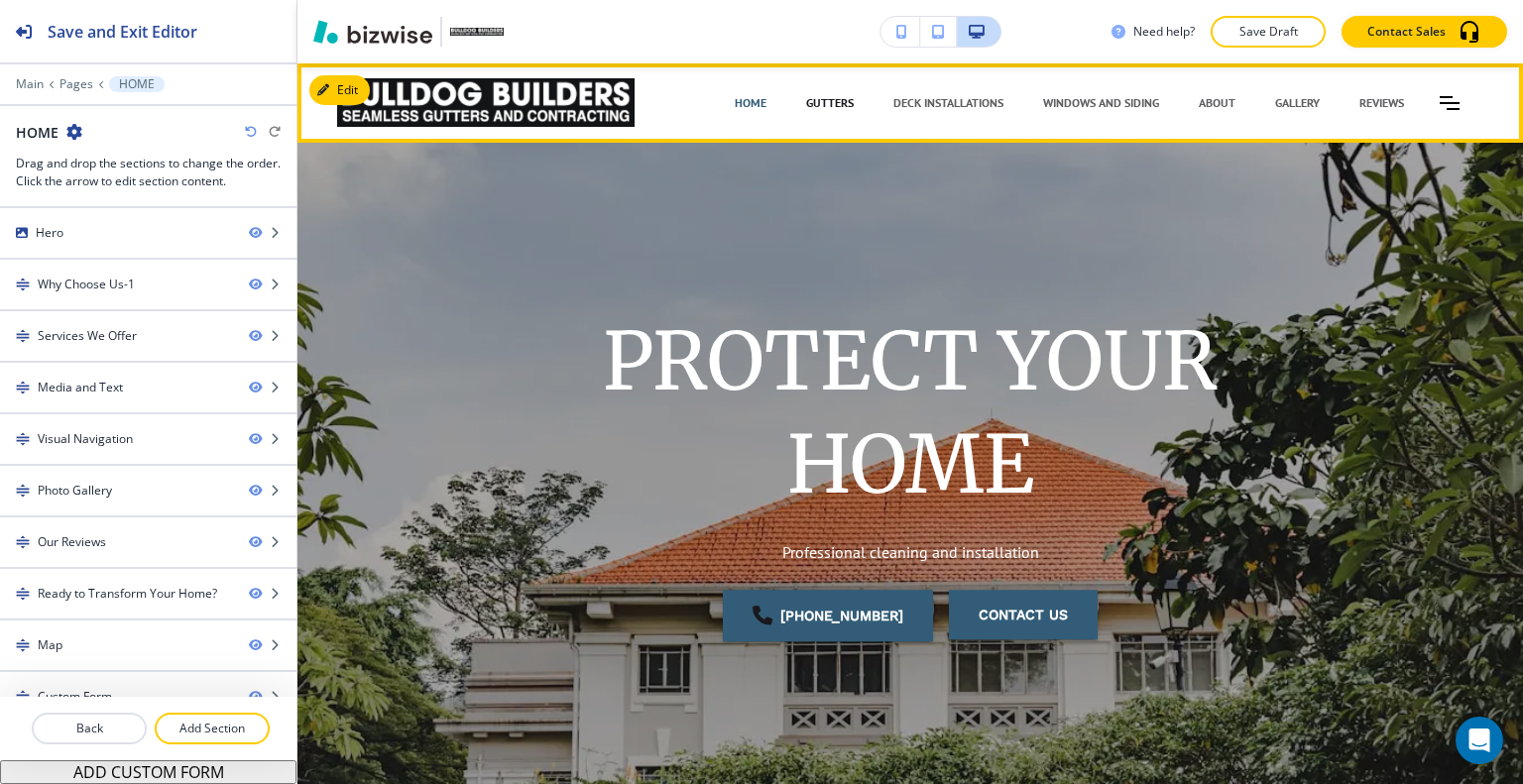 click on "GUTTERS" at bounding box center (830, 103) 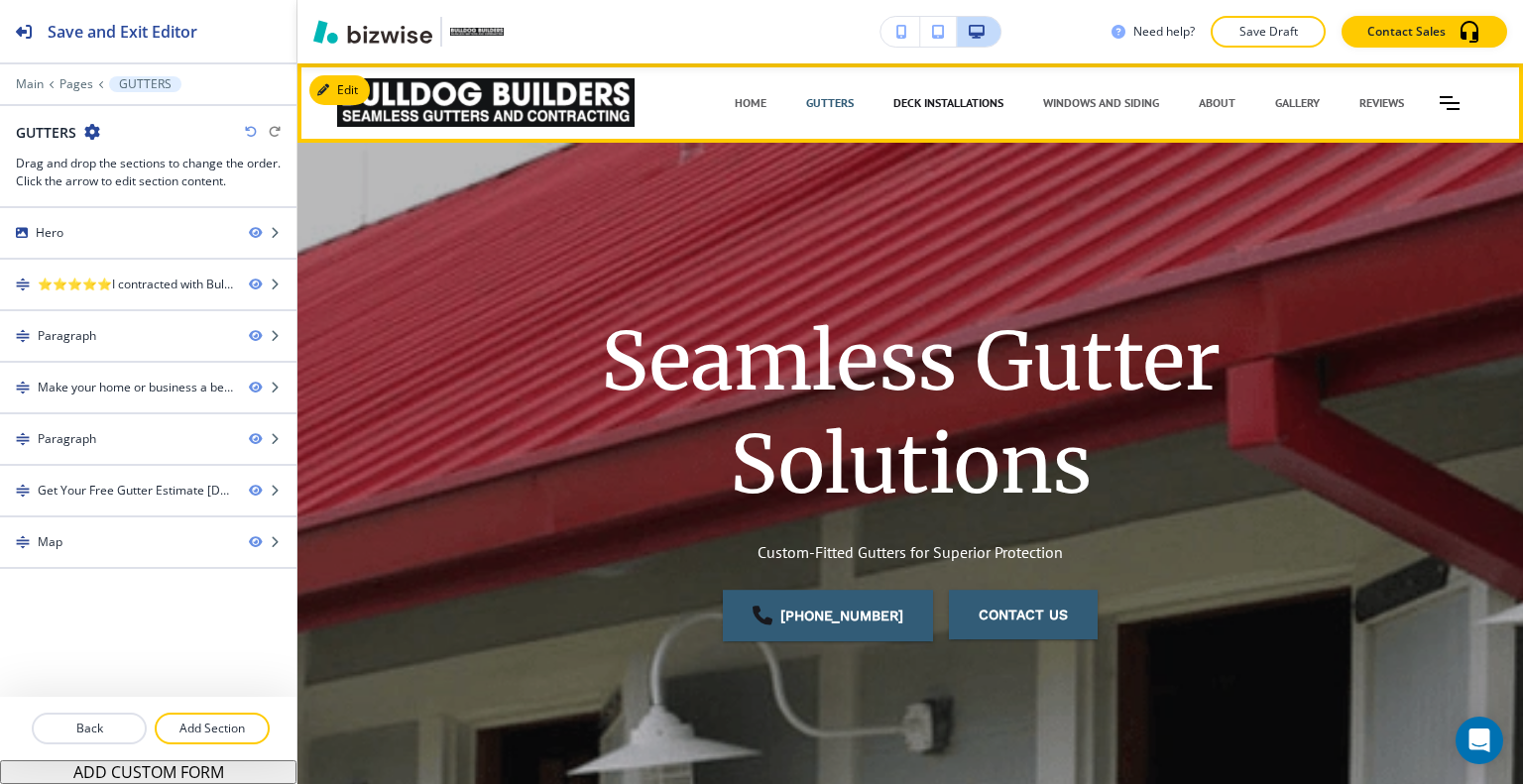 click on "Deck Installations" at bounding box center [948, 103] 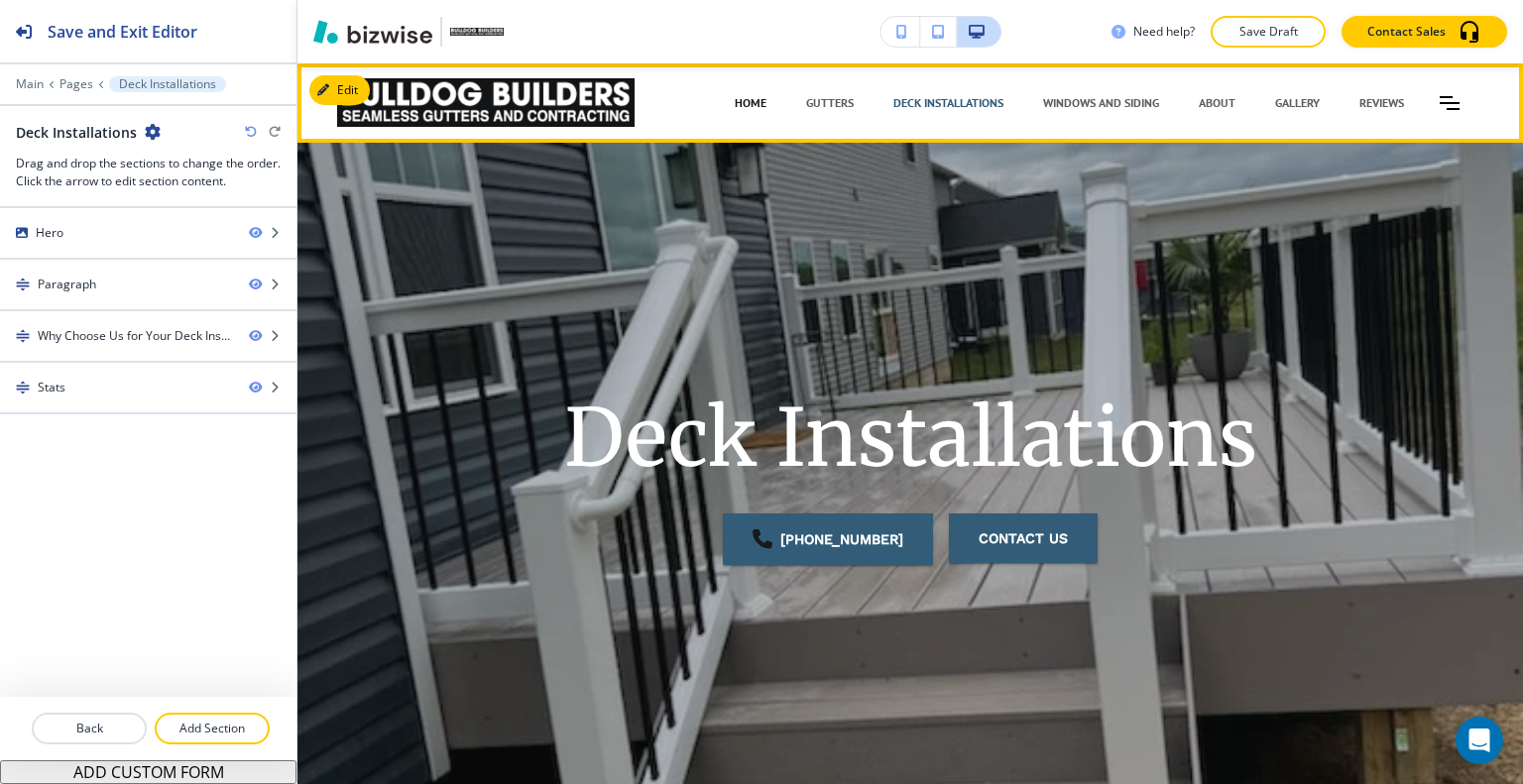 click on "HOME" at bounding box center [751, 103] 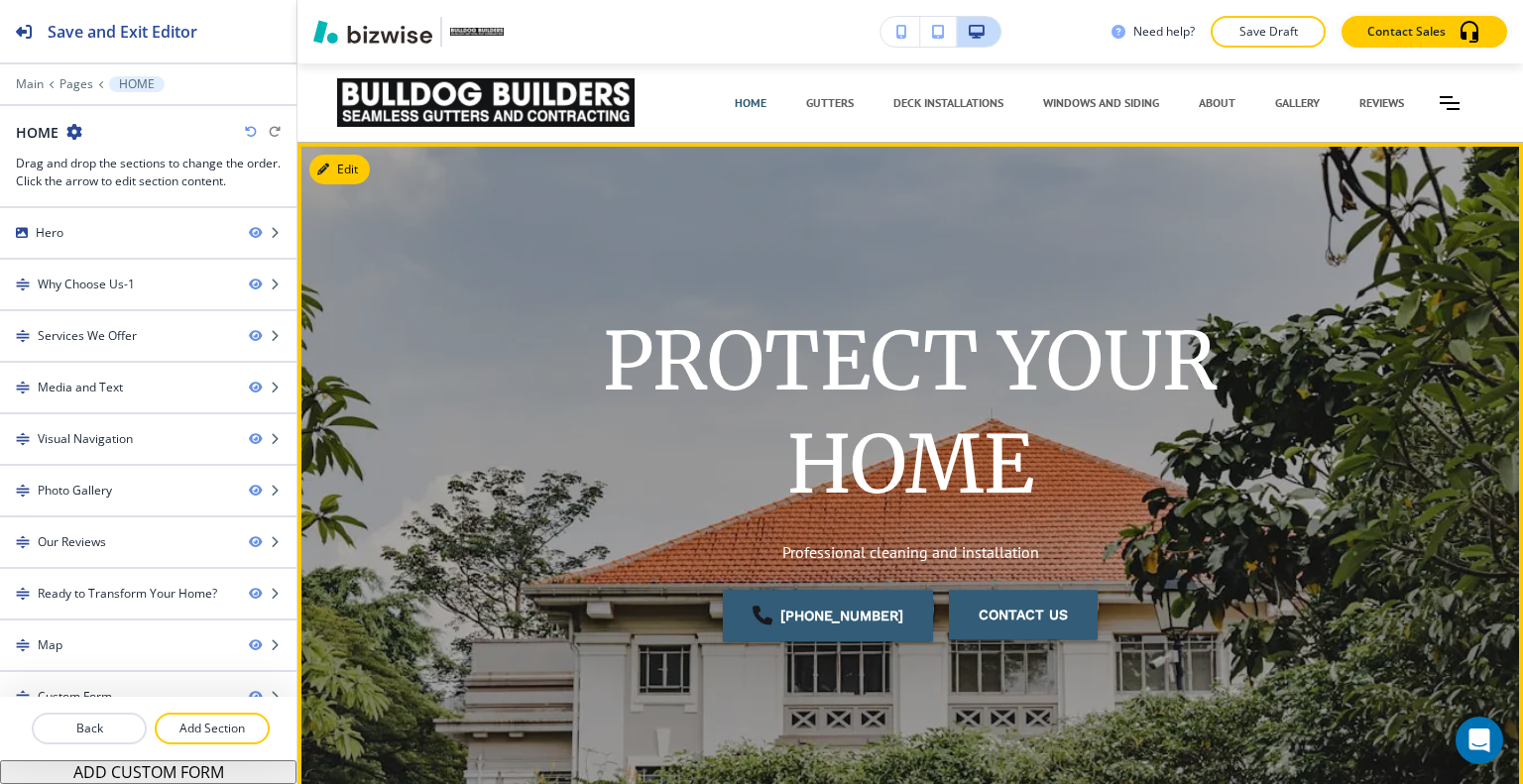 click on "Edit" at bounding box center (339, 169) 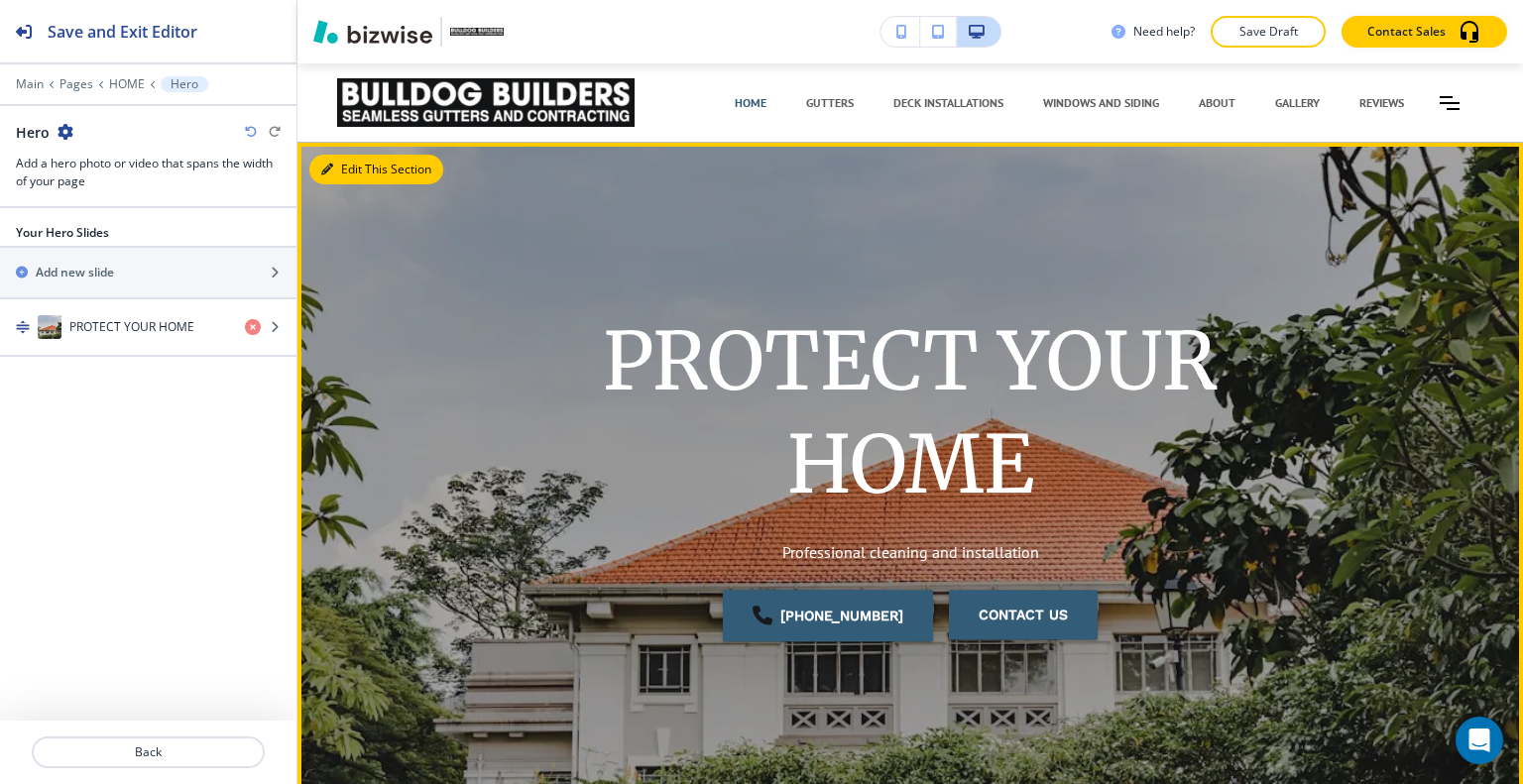 scroll, scrollTop: 79, scrollLeft: 0, axis: vertical 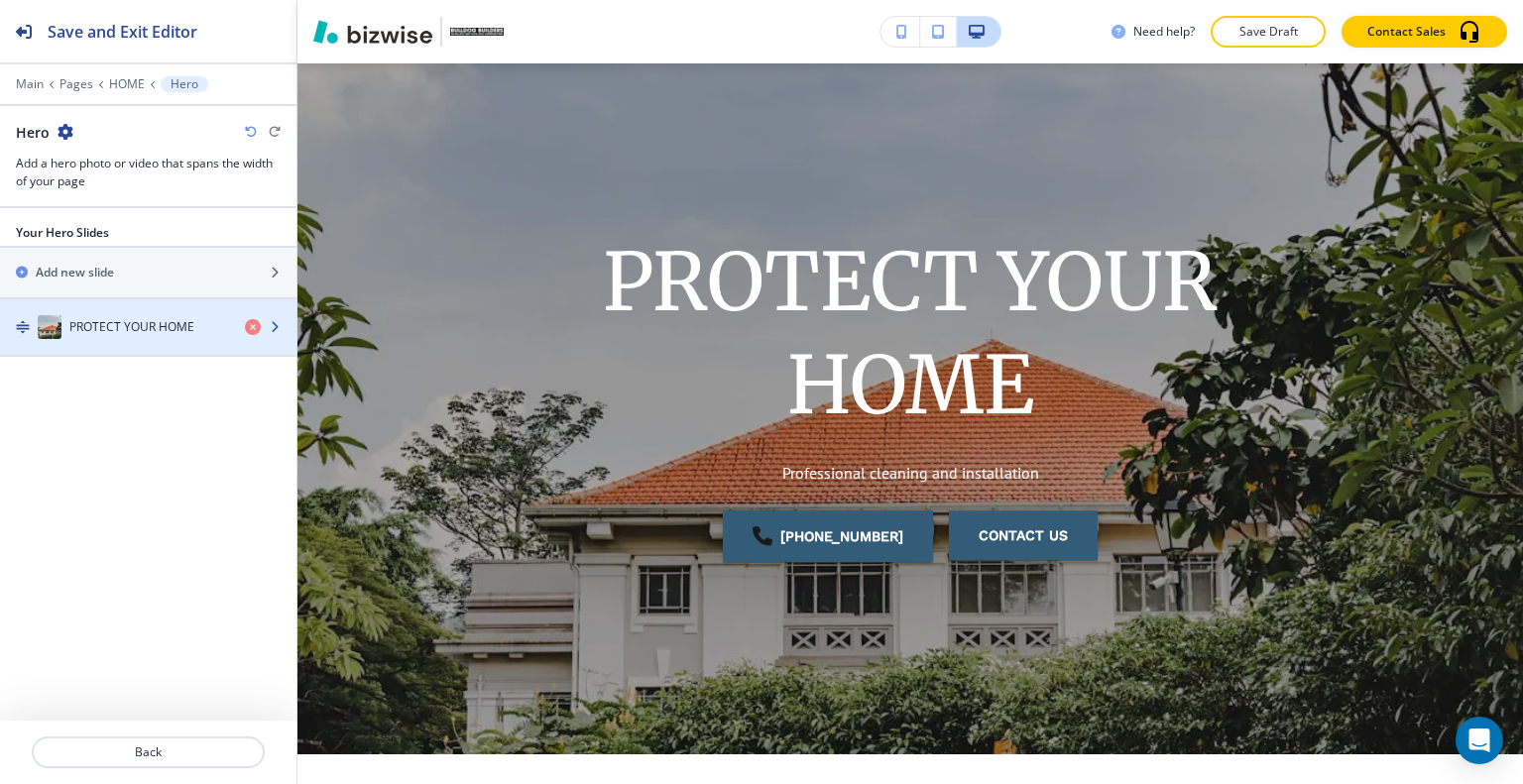 click on "PROTECT YOUR HOME" at bounding box center [114, 327] 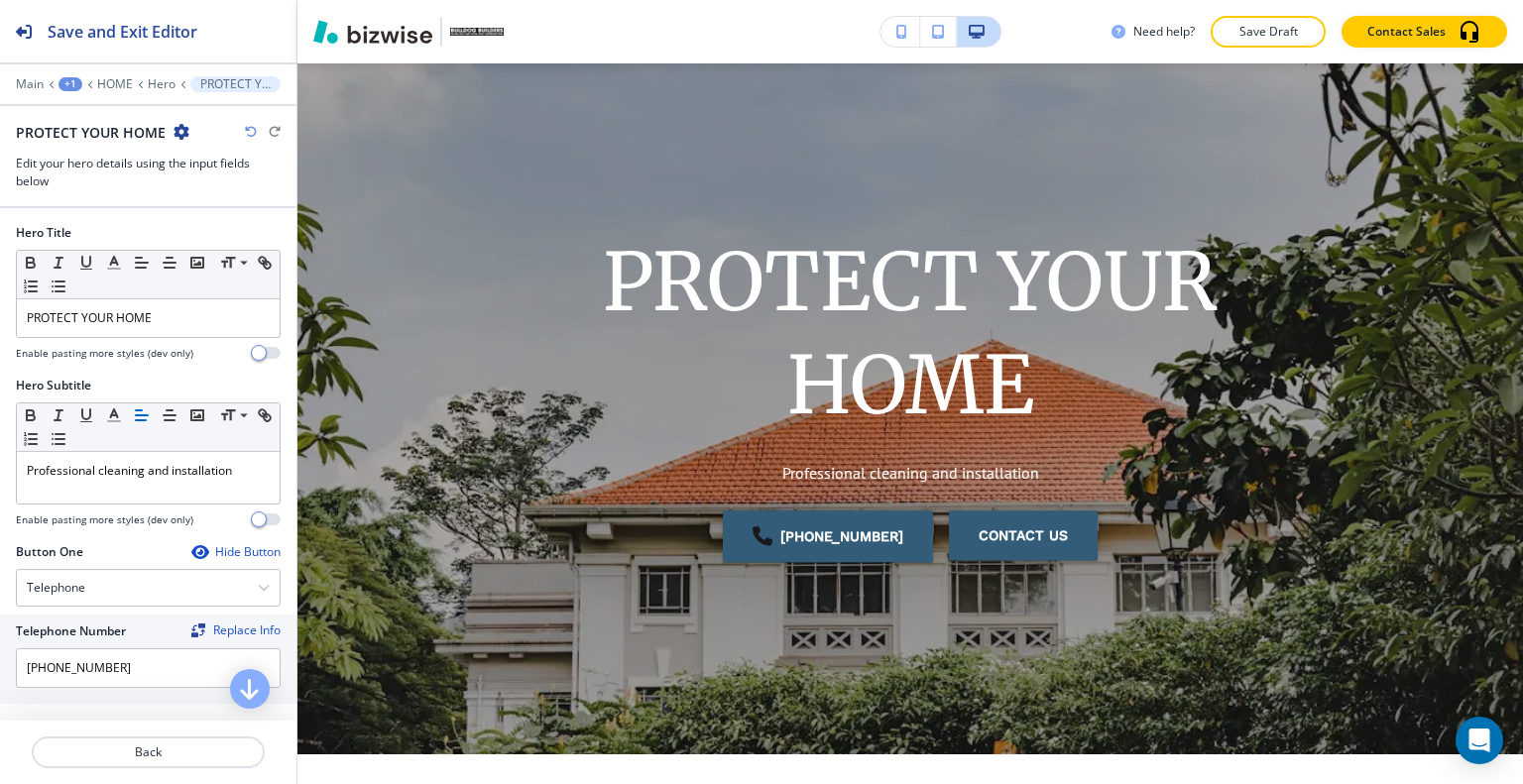 scroll, scrollTop: 247, scrollLeft: 0, axis: vertical 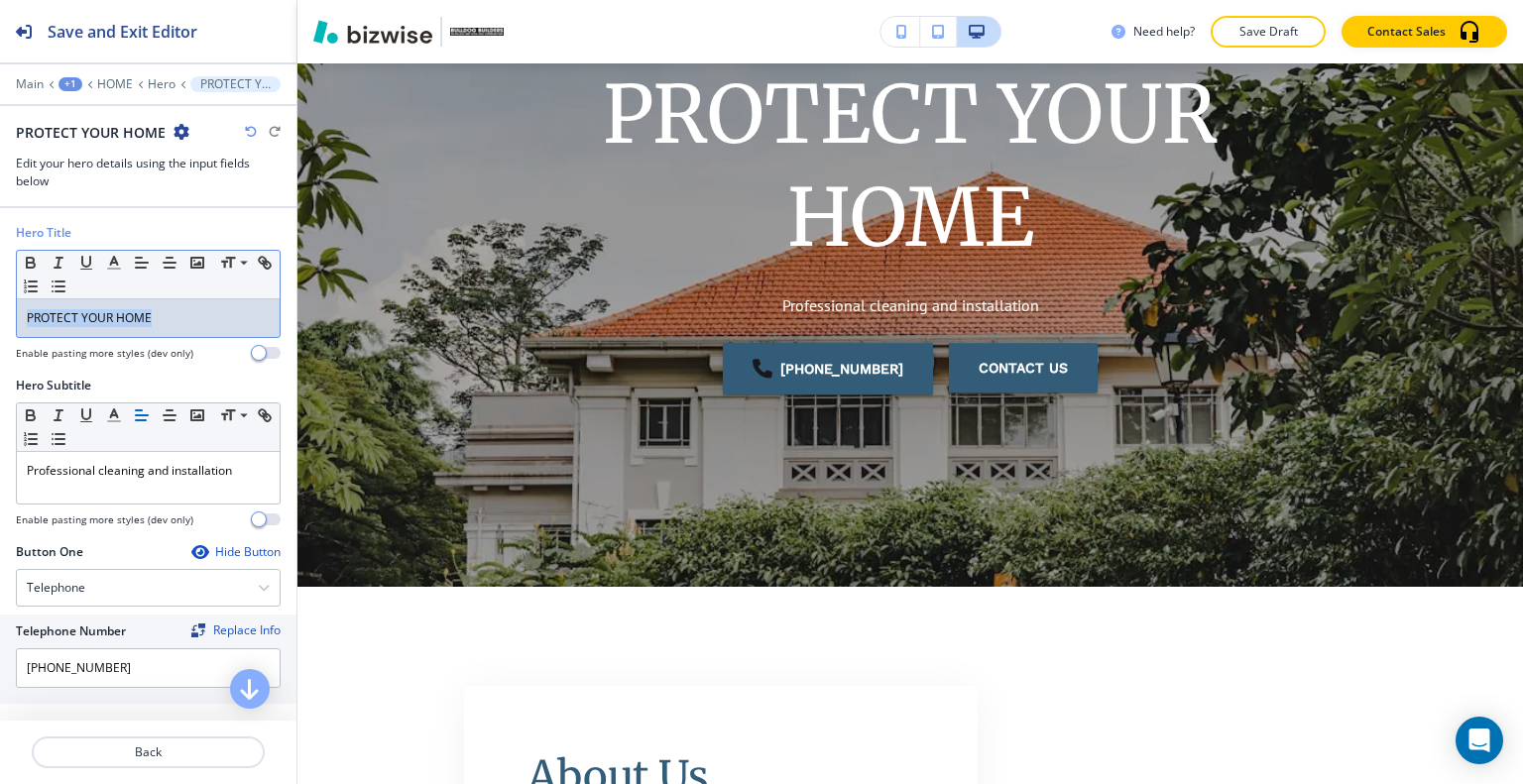 drag, startPoint x: 194, startPoint y: 312, endPoint x: 0, endPoint y: 314, distance: 194.01031 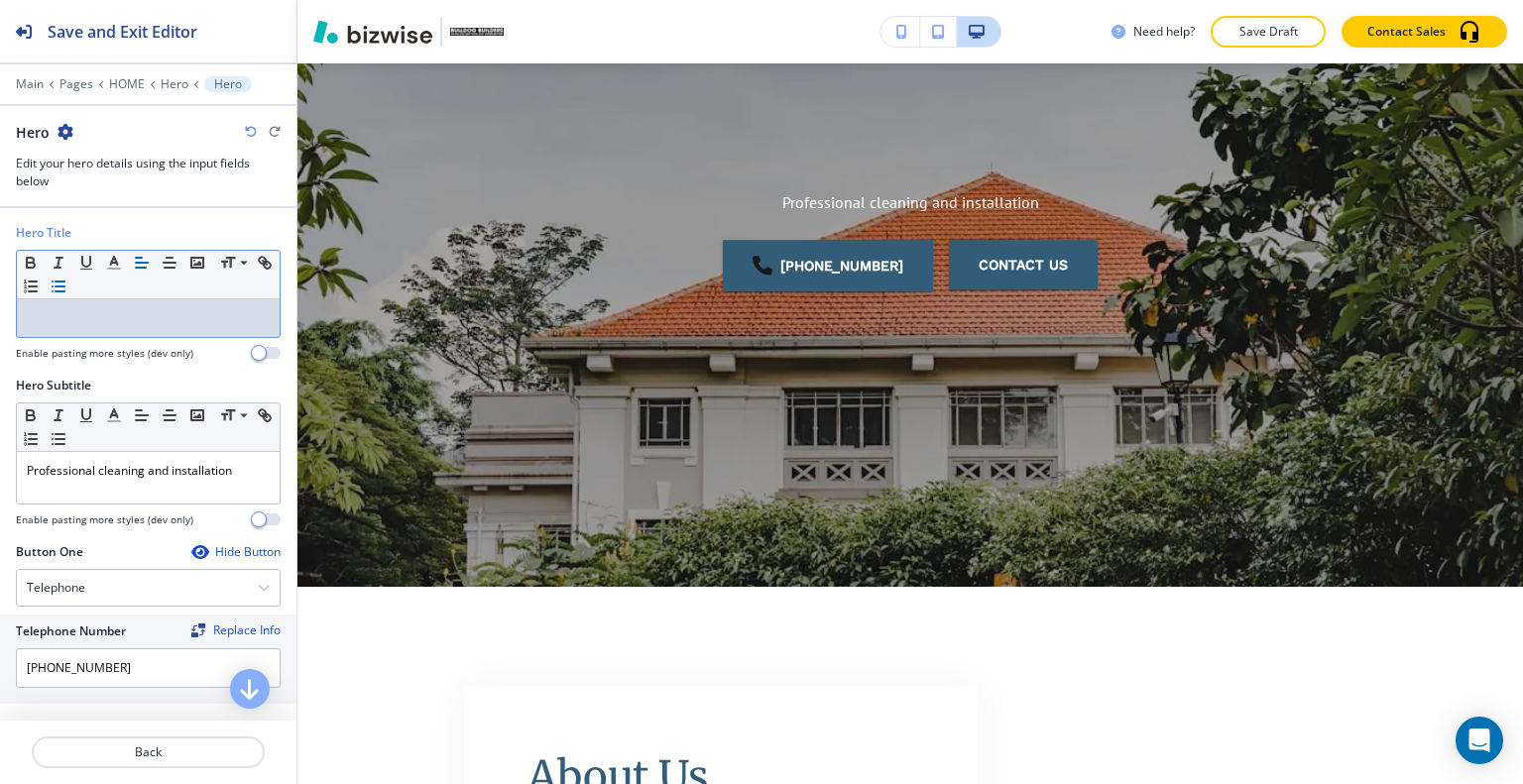 type 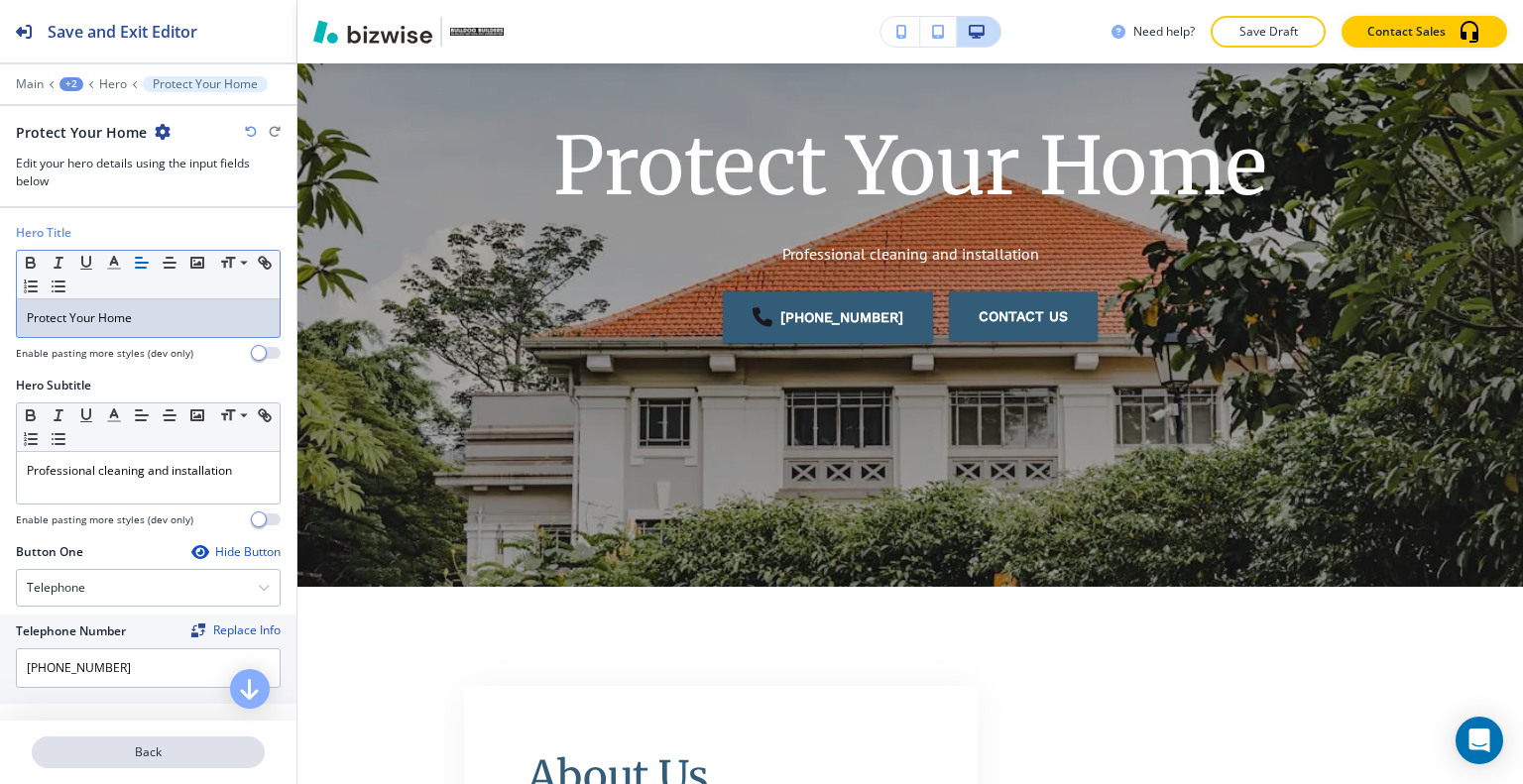 click on "Back" at bounding box center [148, 752] 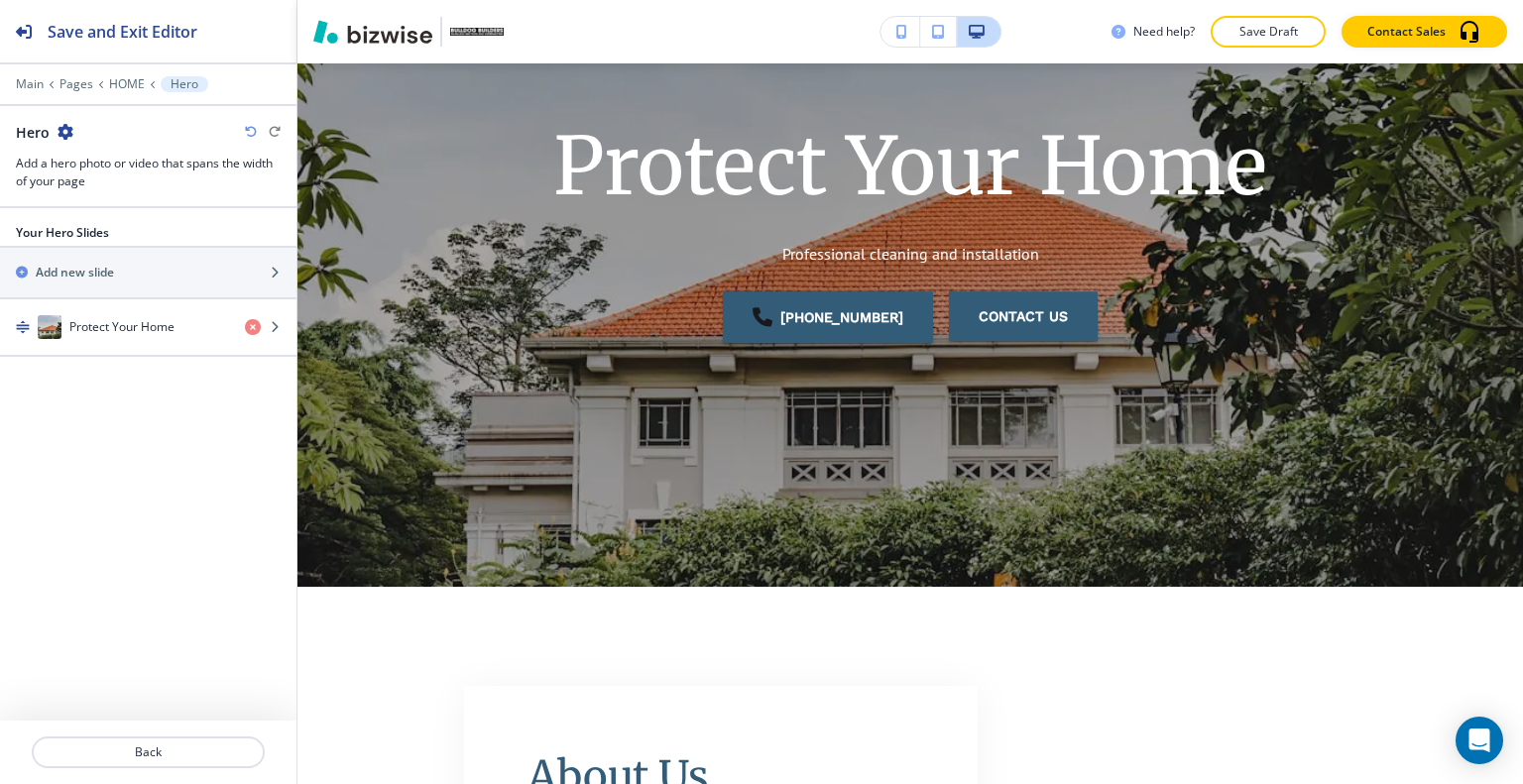 scroll, scrollTop: 79, scrollLeft: 0, axis: vertical 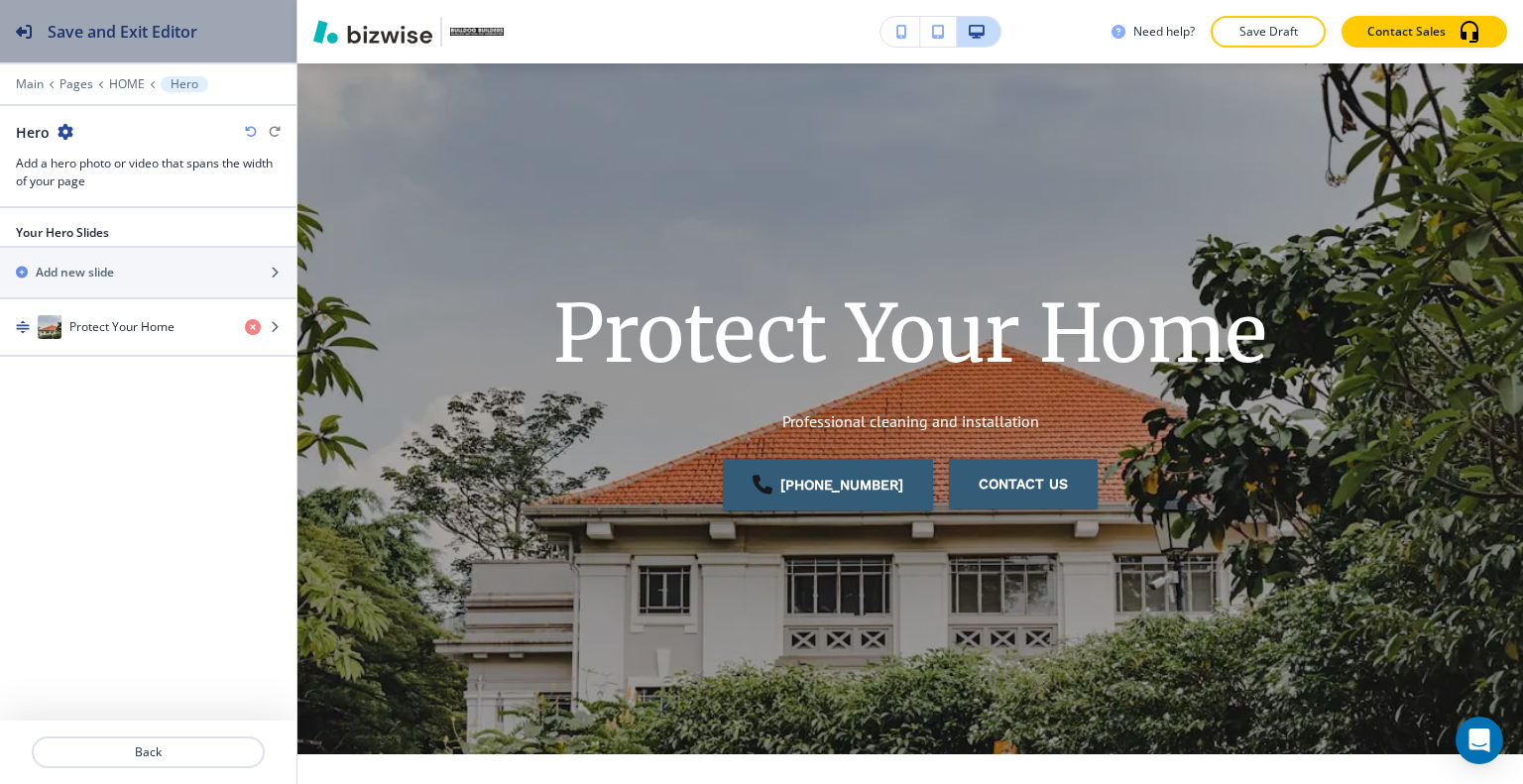 click on "Save and Exit Editor" at bounding box center (122, 32) 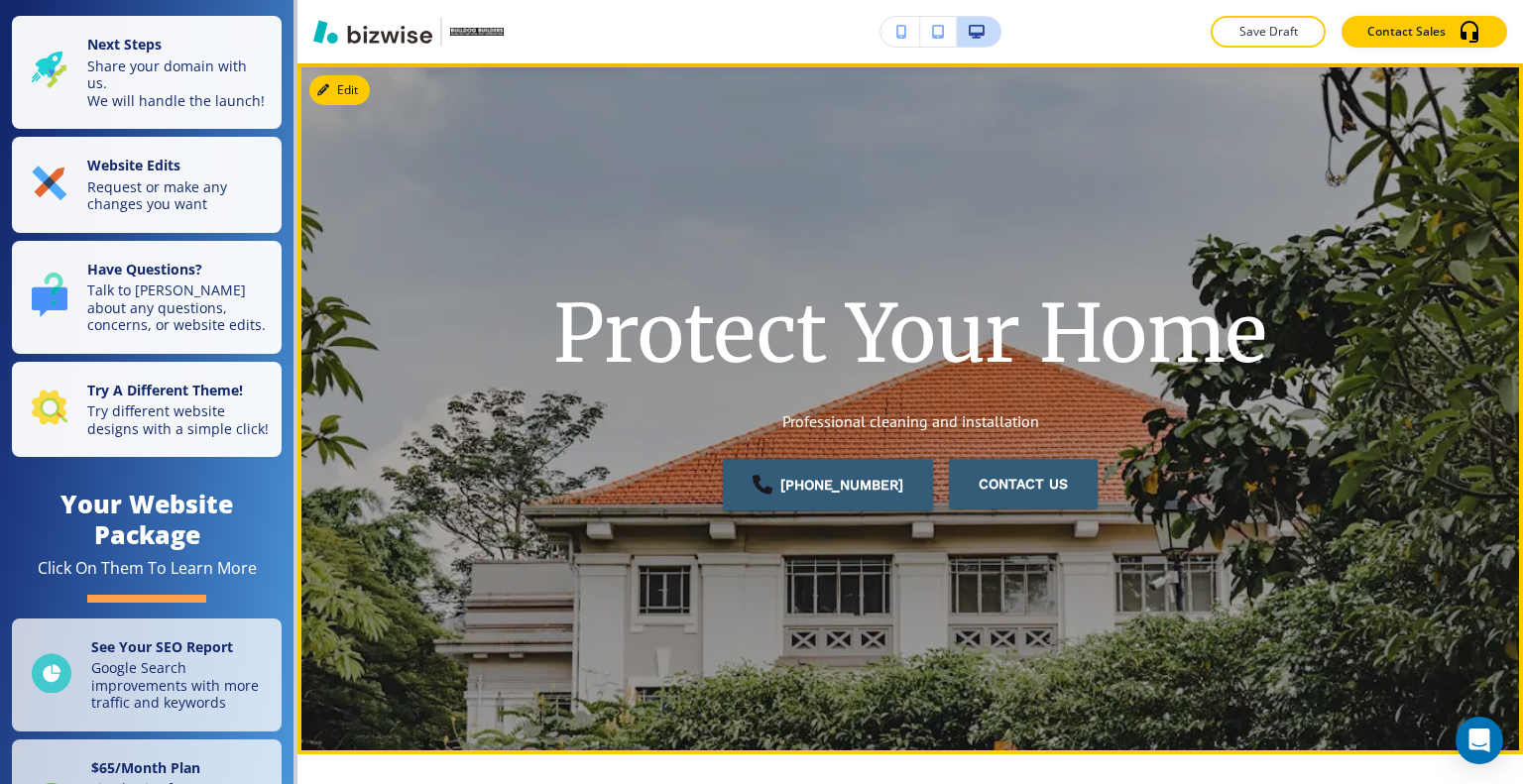 scroll, scrollTop: 0, scrollLeft: 0, axis: both 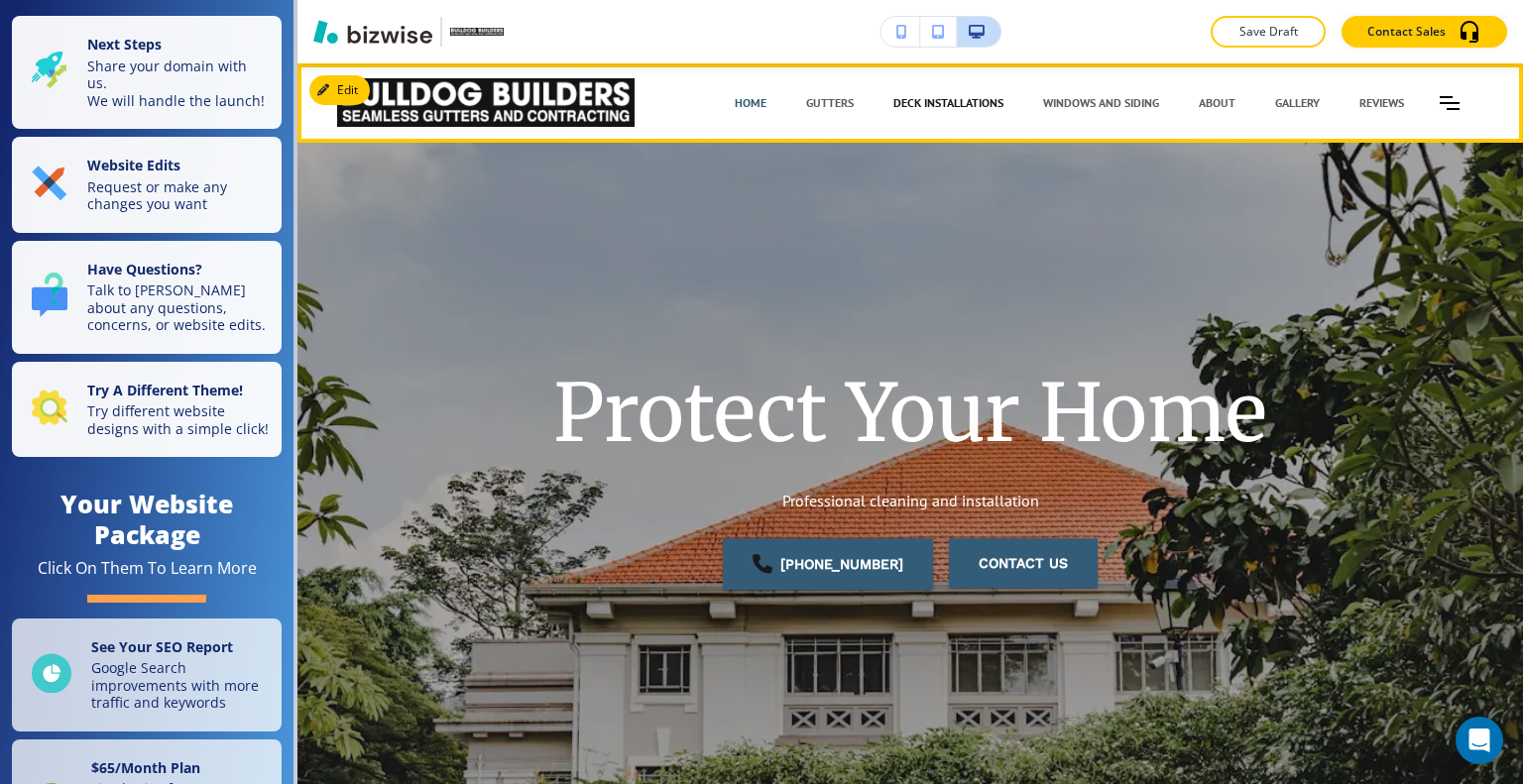 click on "Deck Installations" at bounding box center (948, 103) 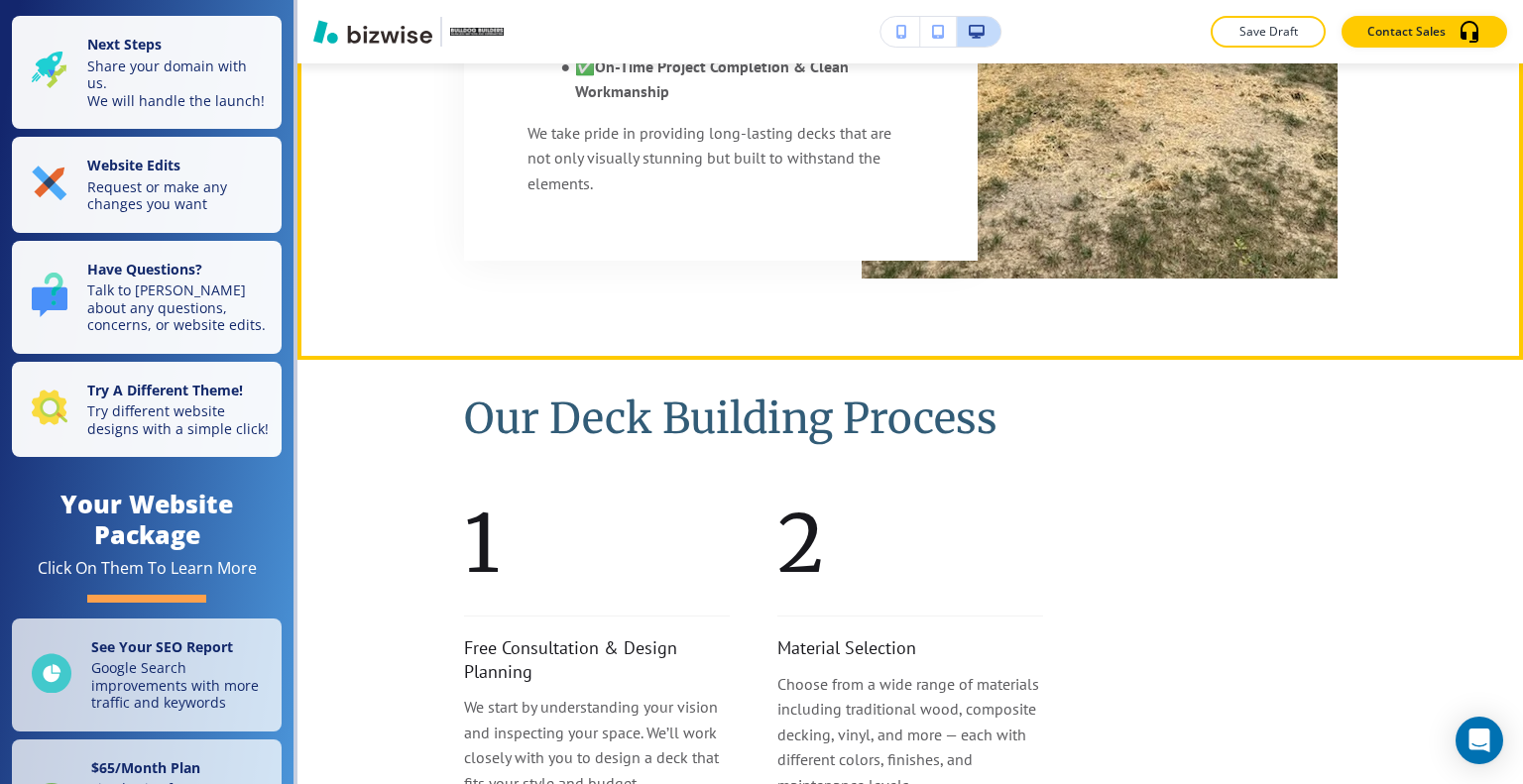 scroll, scrollTop: 1871, scrollLeft: 0, axis: vertical 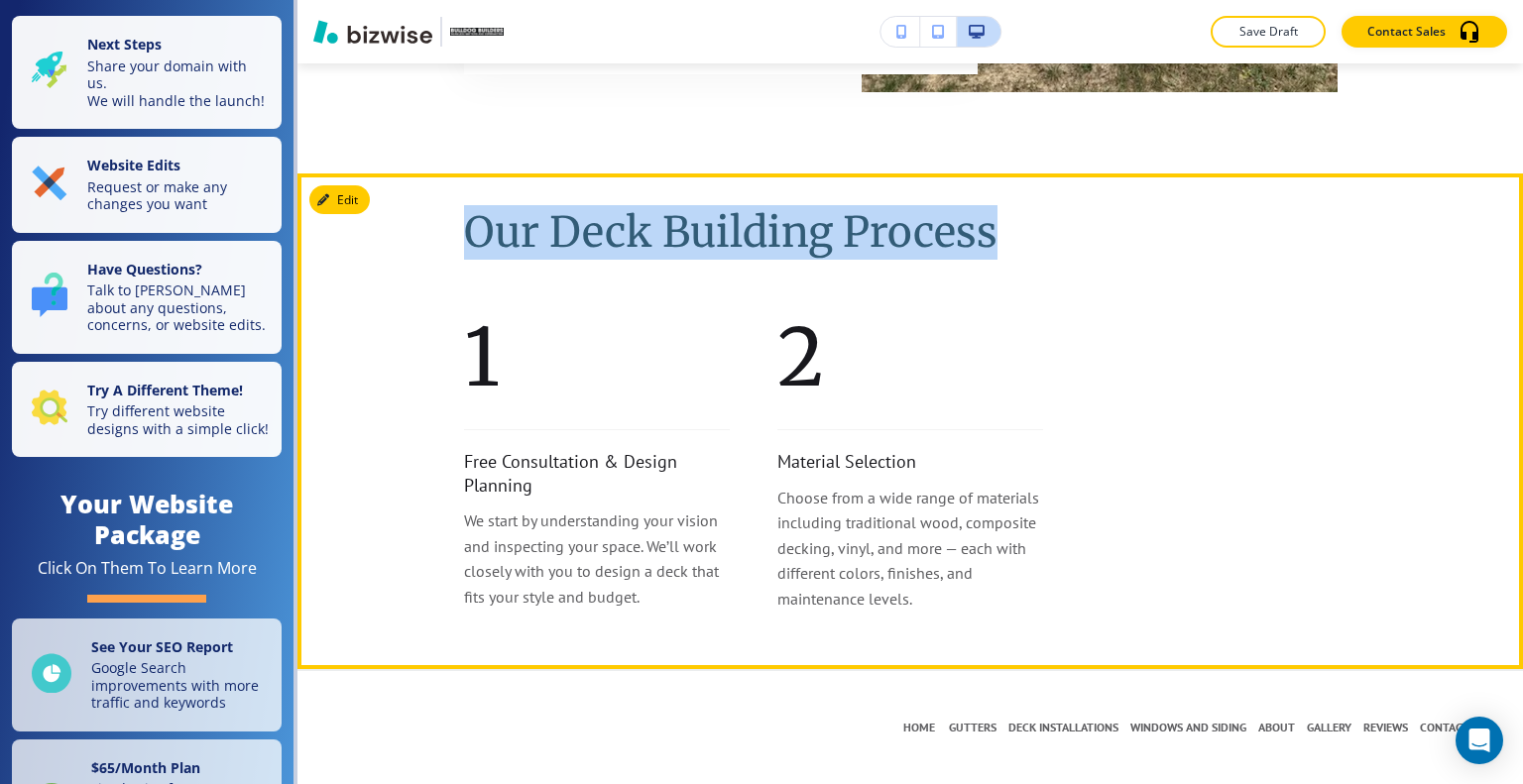 drag, startPoint x: 1031, startPoint y: 228, endPoint x: 424, endPoint y: 266, distance: 608.1883 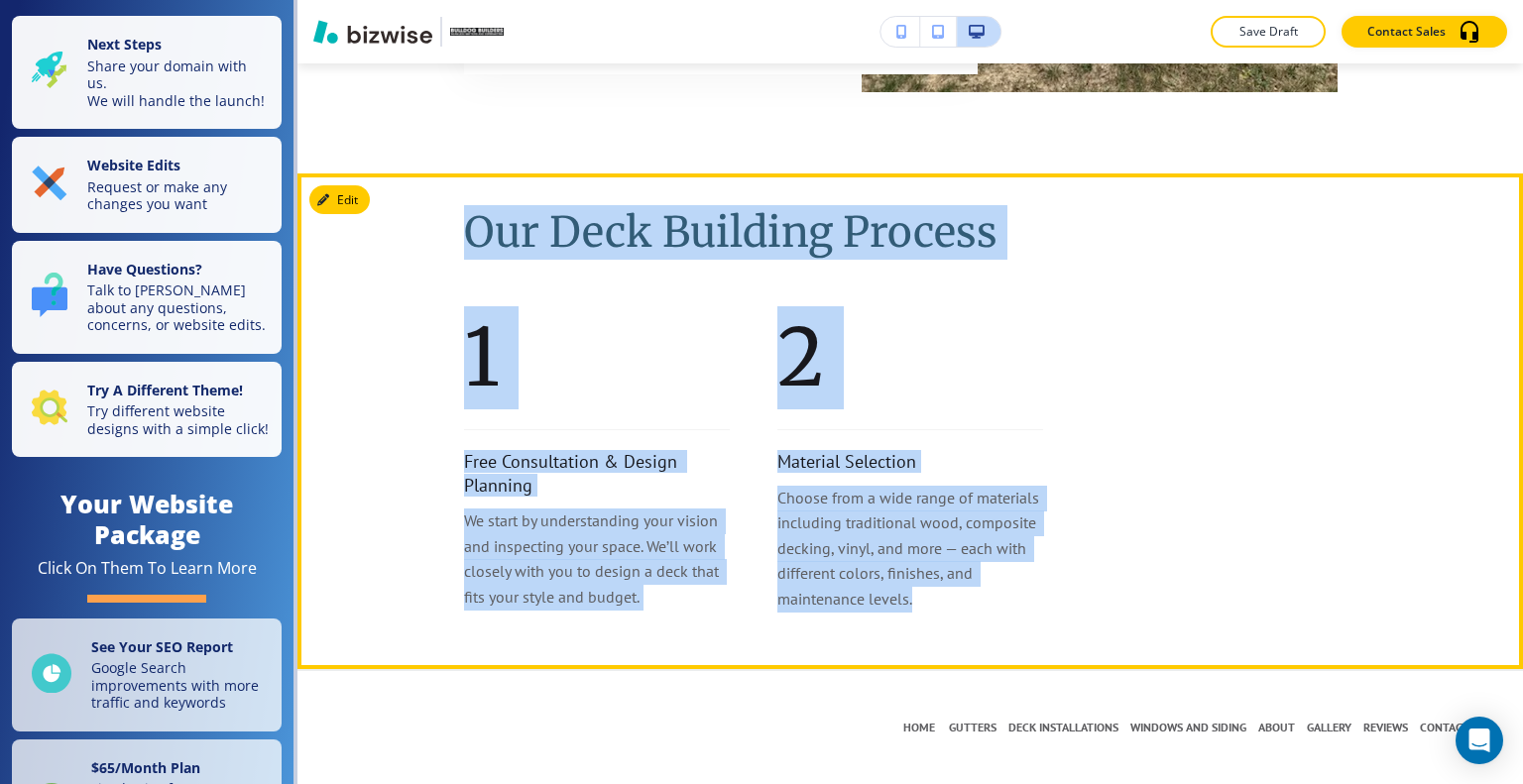 drag, startPoint x: 964, startPoint y: 607, endPoint x: 416, endPoint y: 219, distance: 671.4522 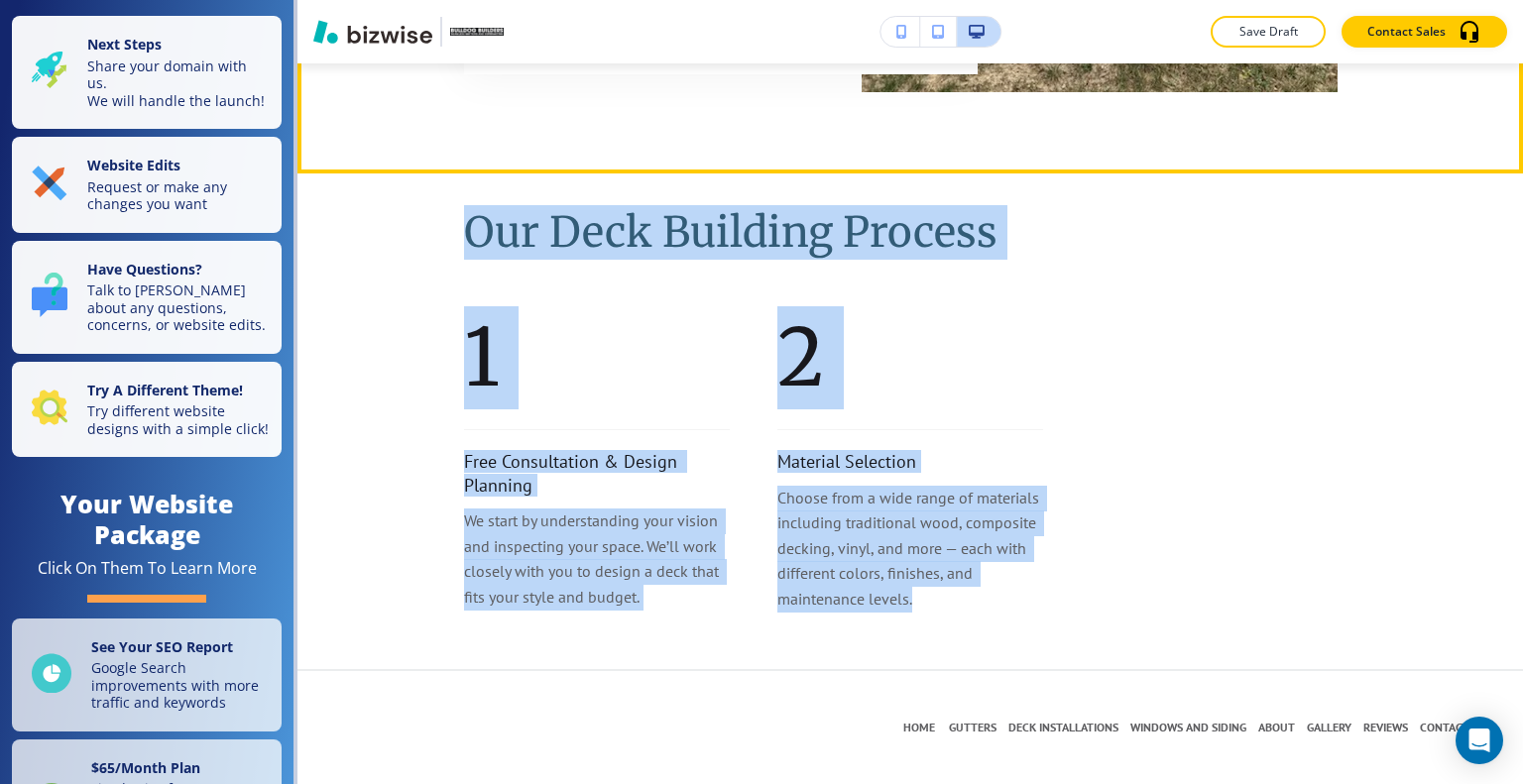 scroll, scrollTop: 1772, scrollLeft: 0, axis: vertical 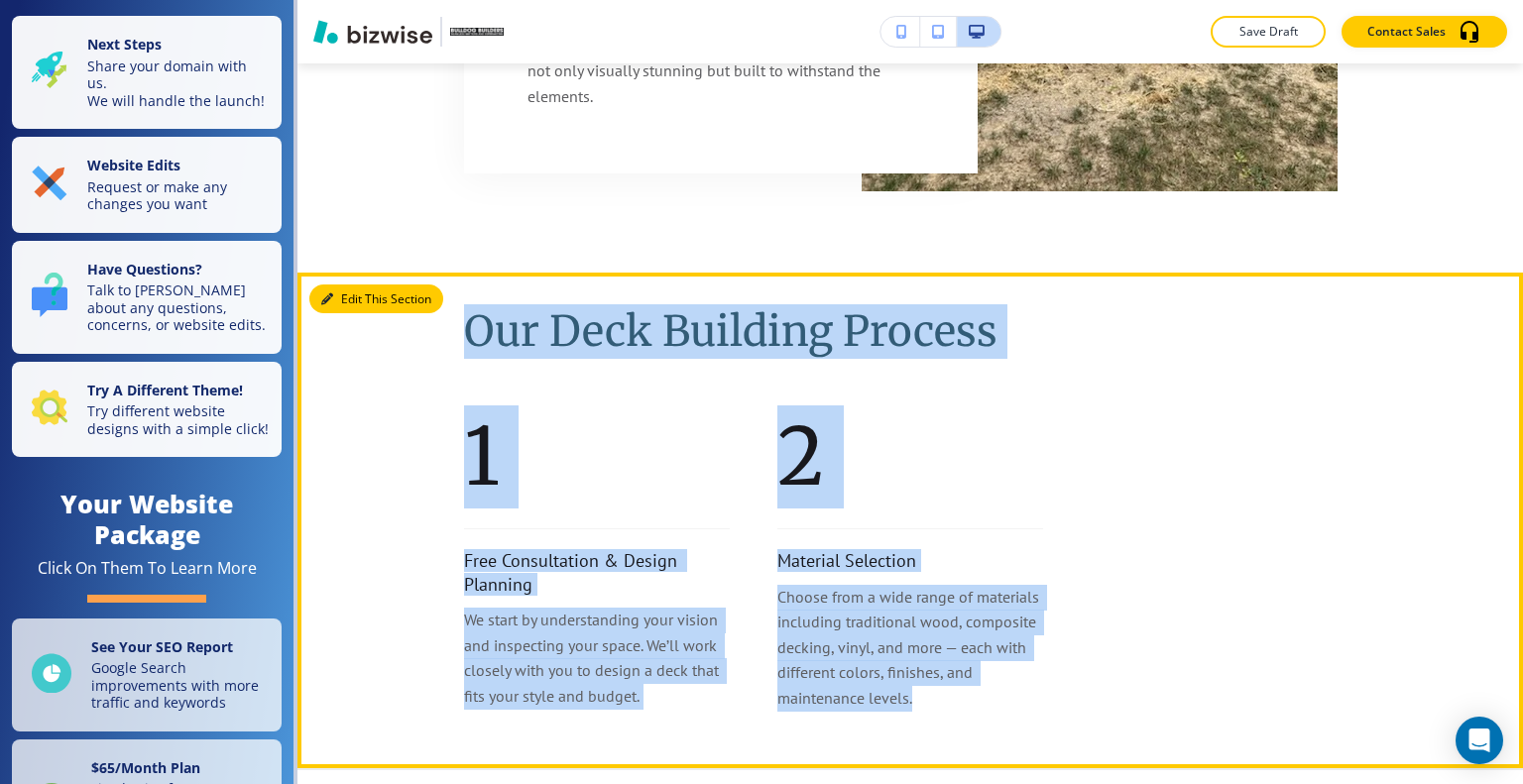click on "Edit This Section" at bounding box center (376, 299) 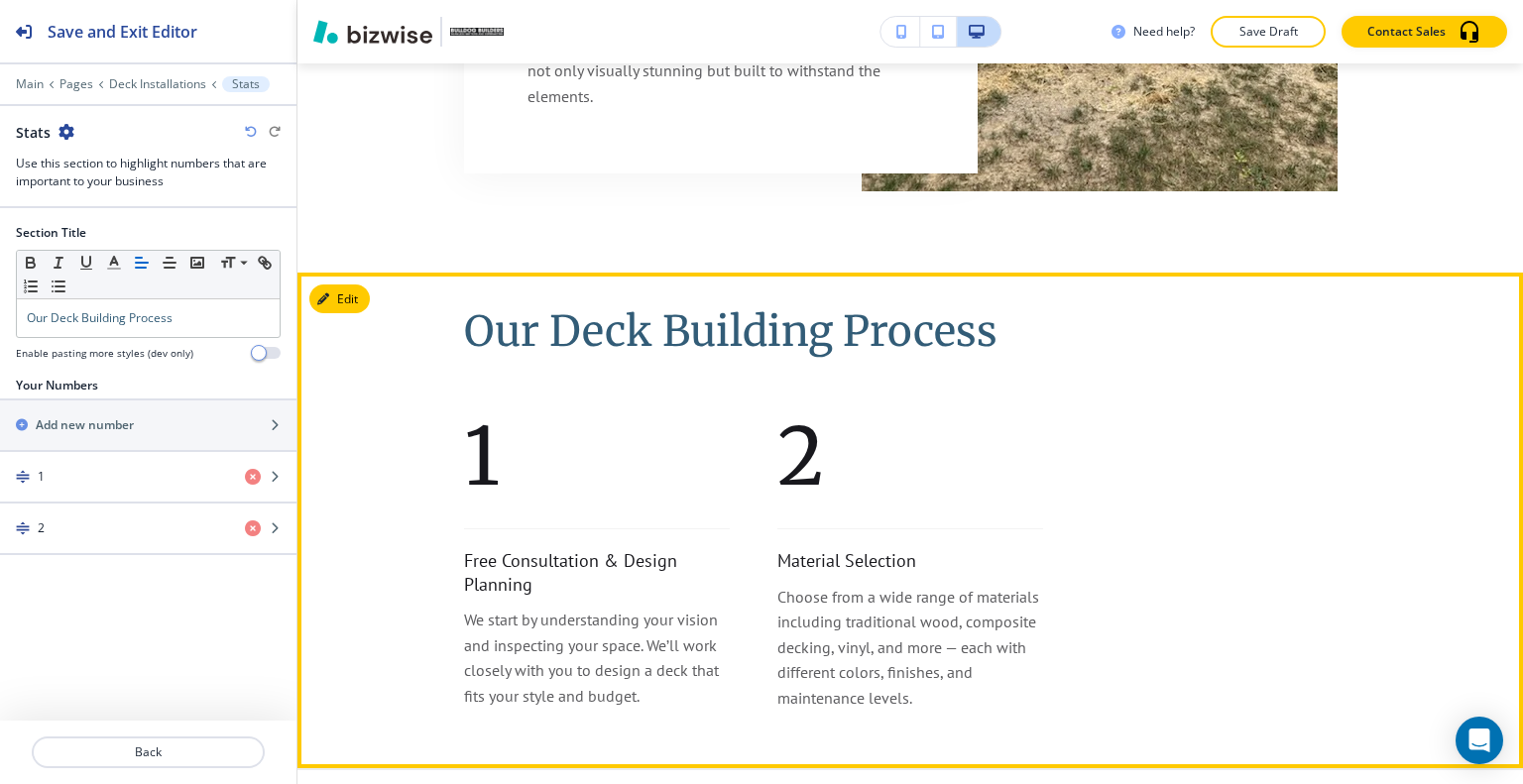 scroll, scrollTop: 1871, scrollLeft: 0, axis: vertical 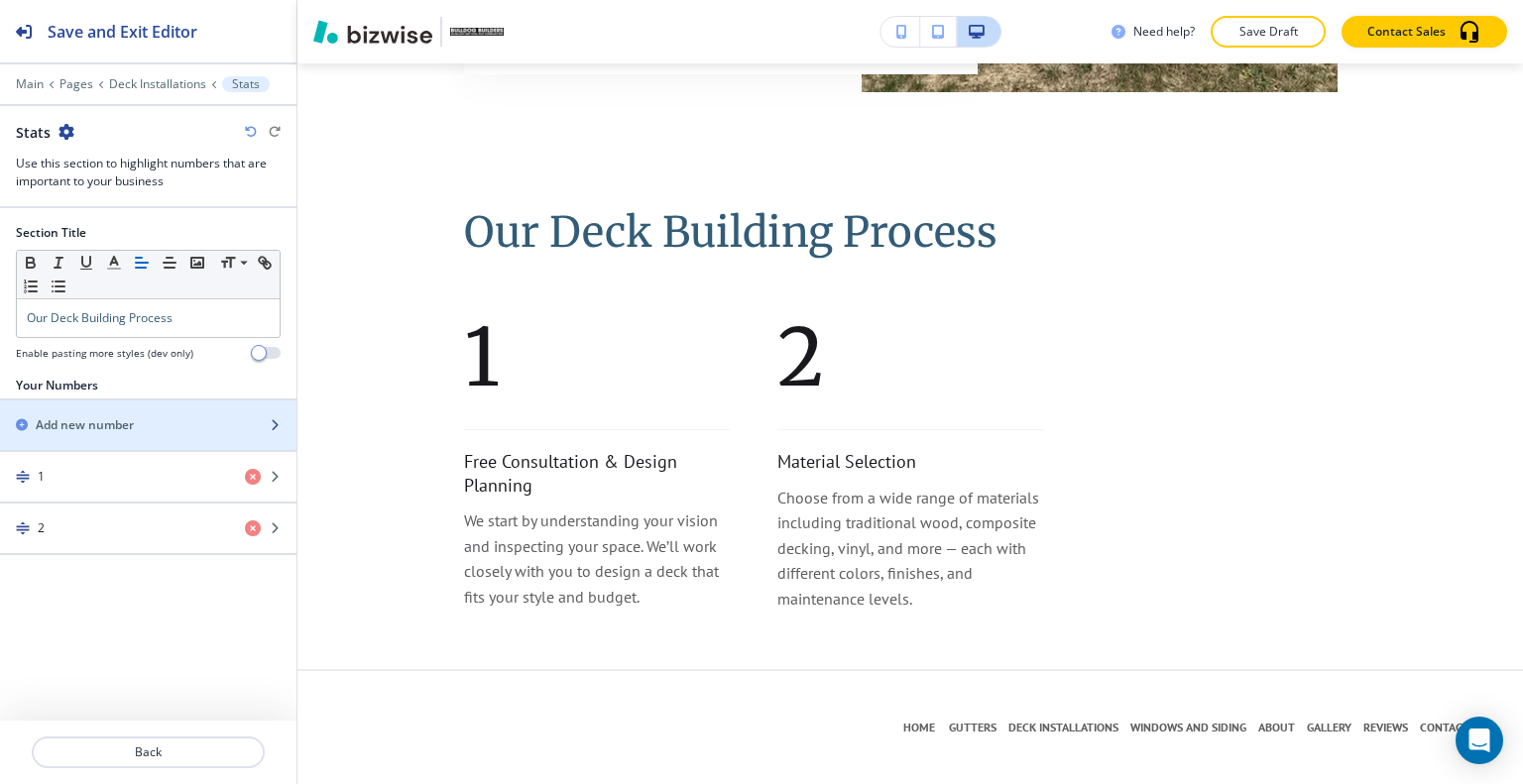 click on "Add new number" at bounding box center [84, 425] 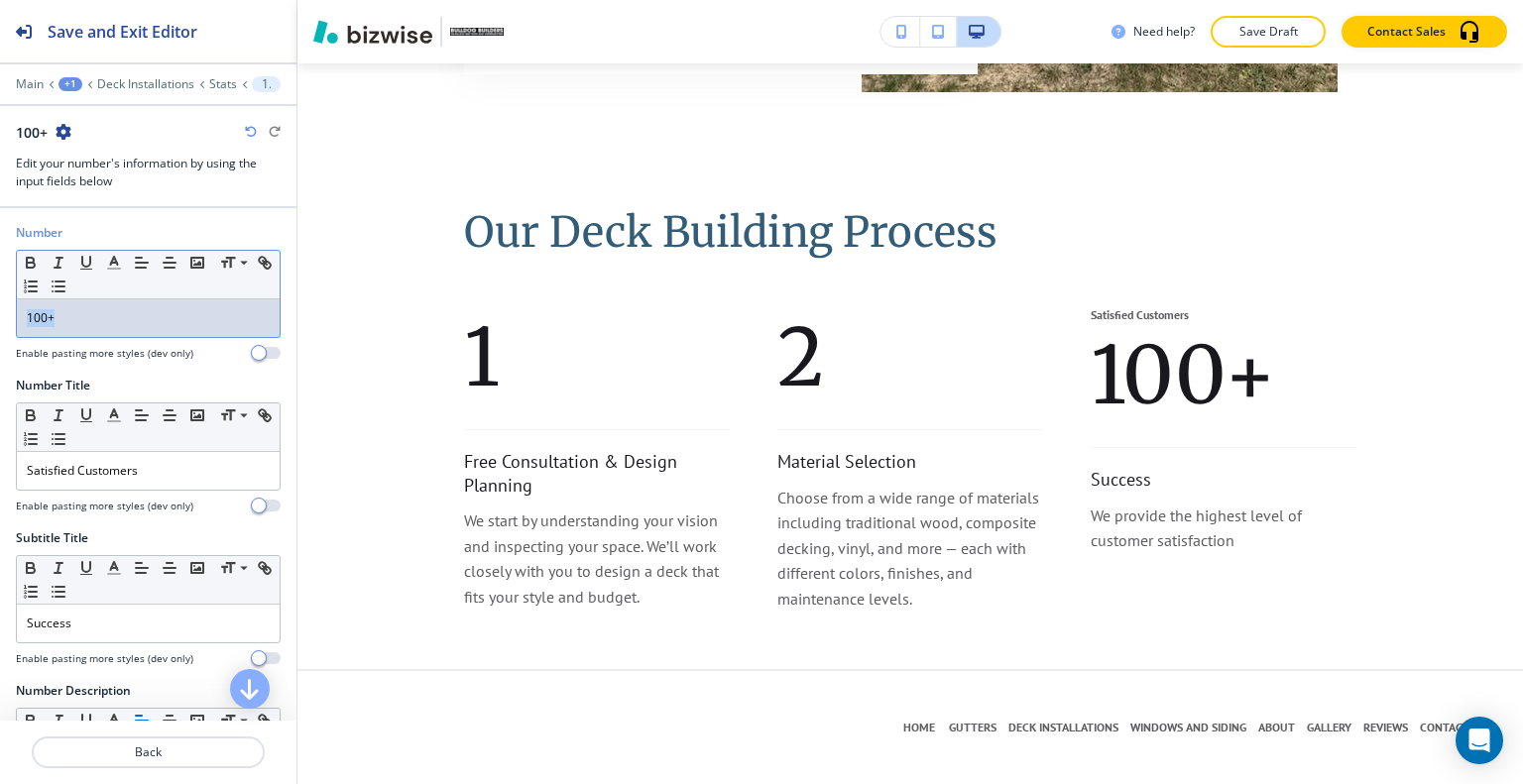 drag, startPoint x: 94, startPoint y: 320, endPoint x: 0, endPoint y: 324, distance: 94.085068 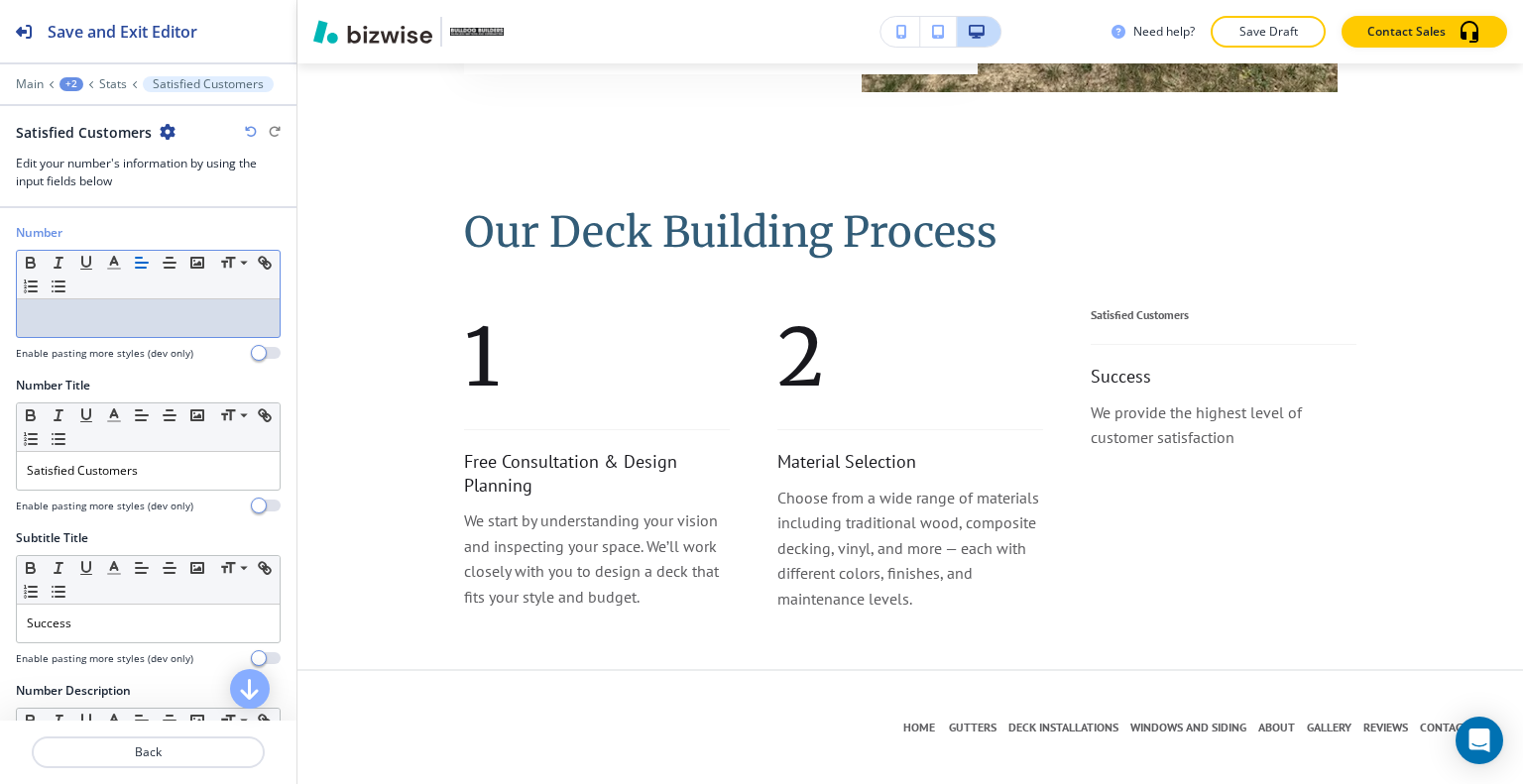 type 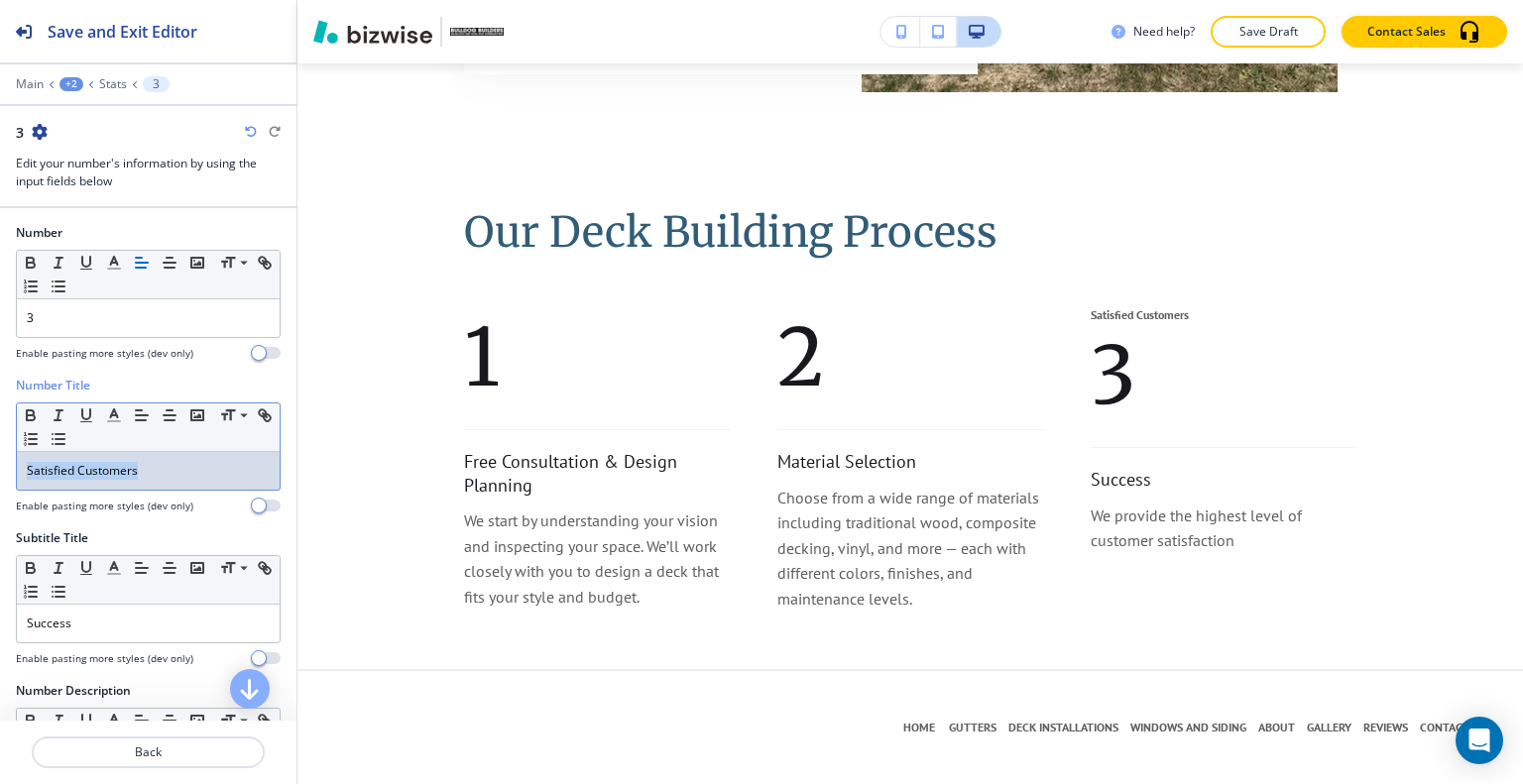 drag, startPoint x: 164, startPoint y: 474, endPoint x: 0, endPoint y: 473, distance: 164.00305 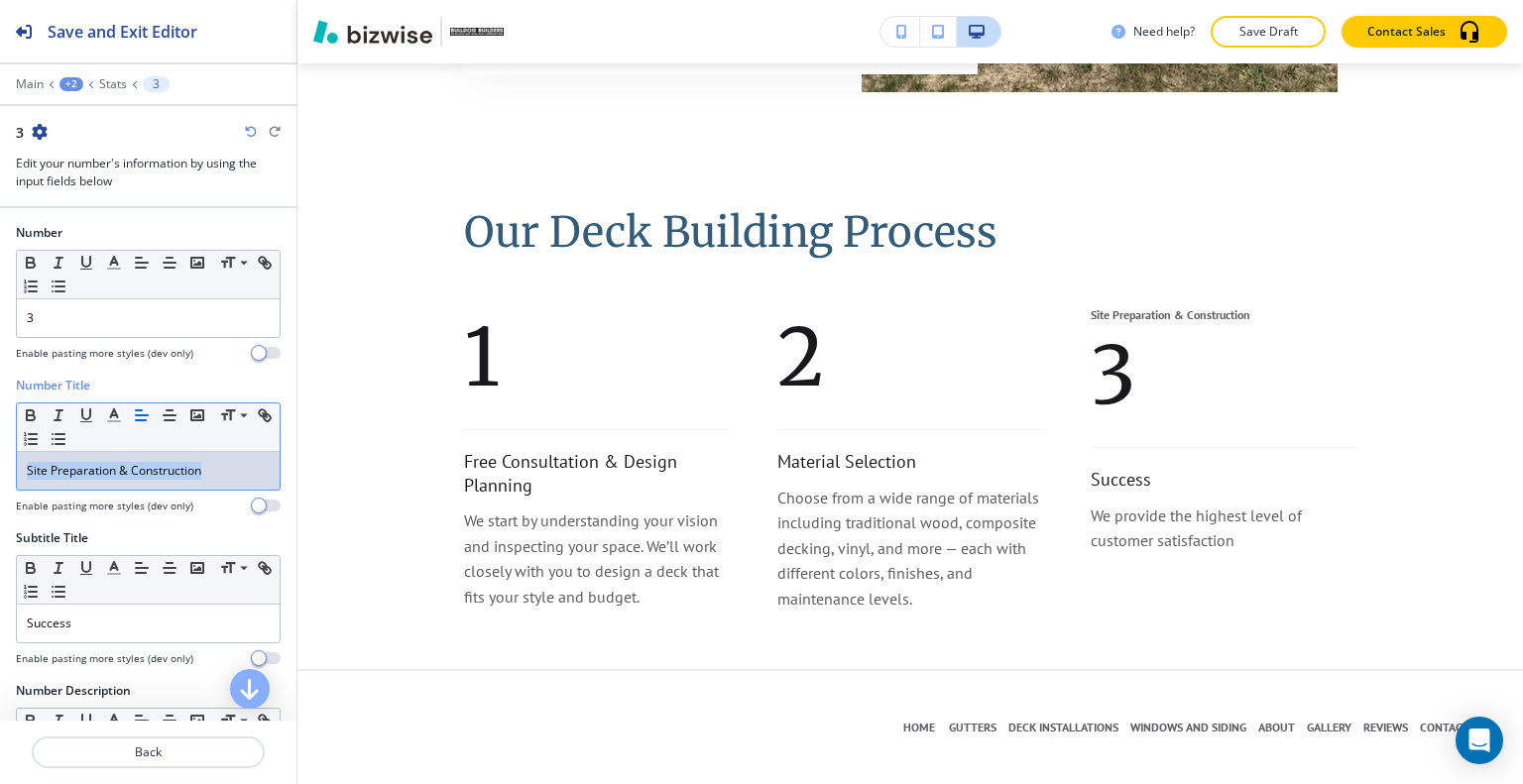 drag, startPoint x: 218, startPoint y: 478, endPoint x: 0, endPoint y: 461, distance: 218.66184 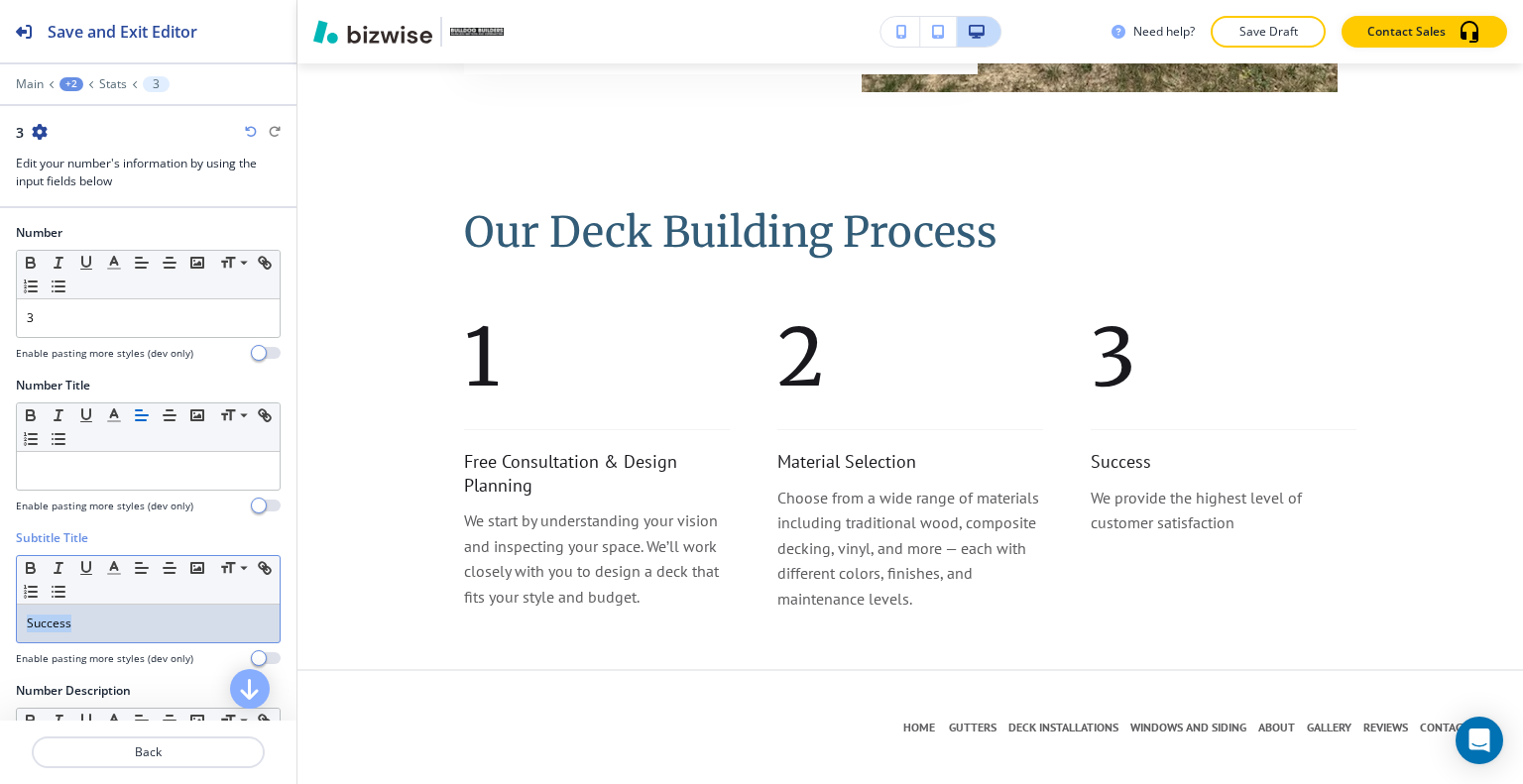 drag, startPoint x: 158, startPoint y: 621, endPoint x: 64, endPoint y: 624, distance: 94.04786 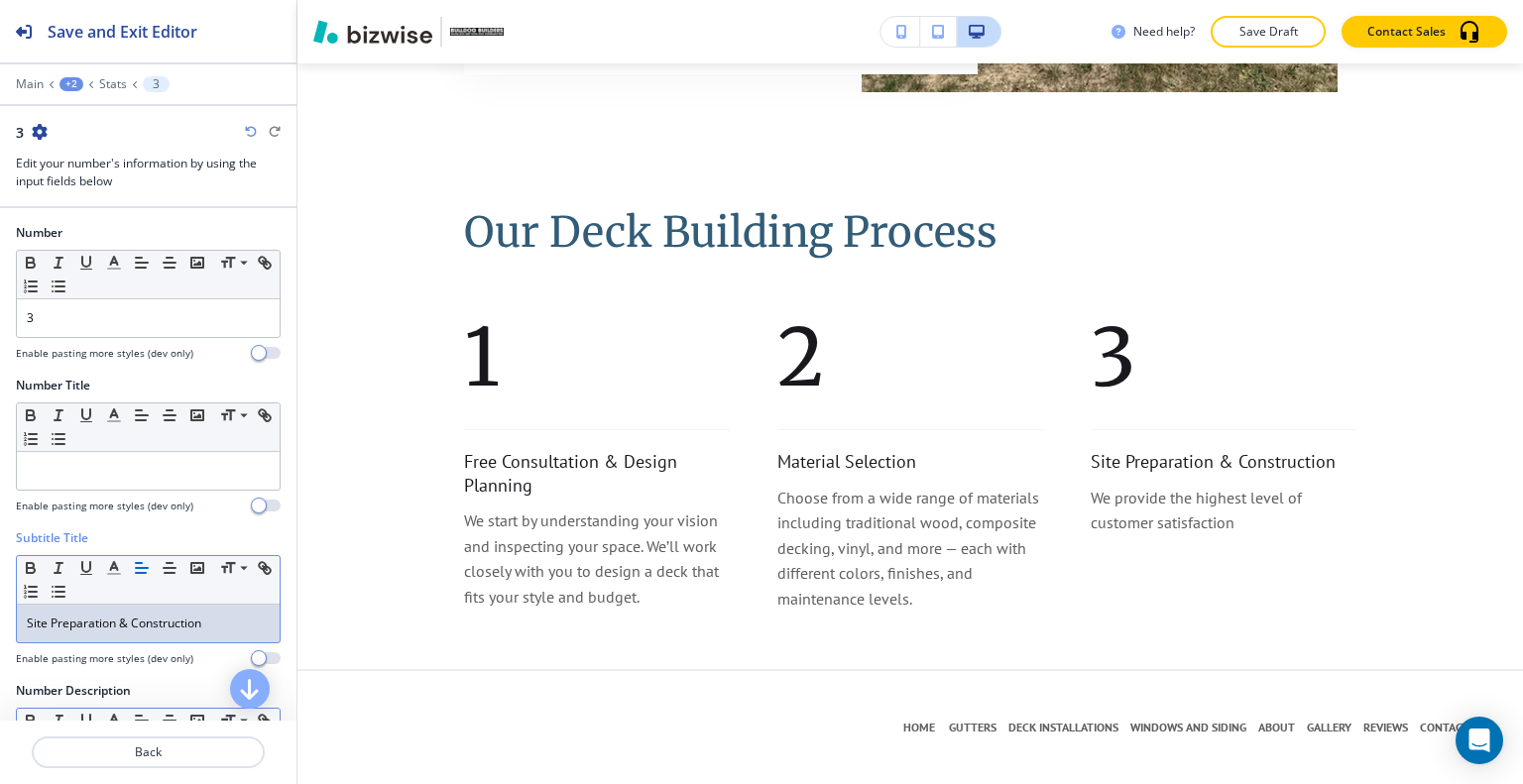 scroll, scrollTop: 297, scrollLeft: 0, axis: vertical 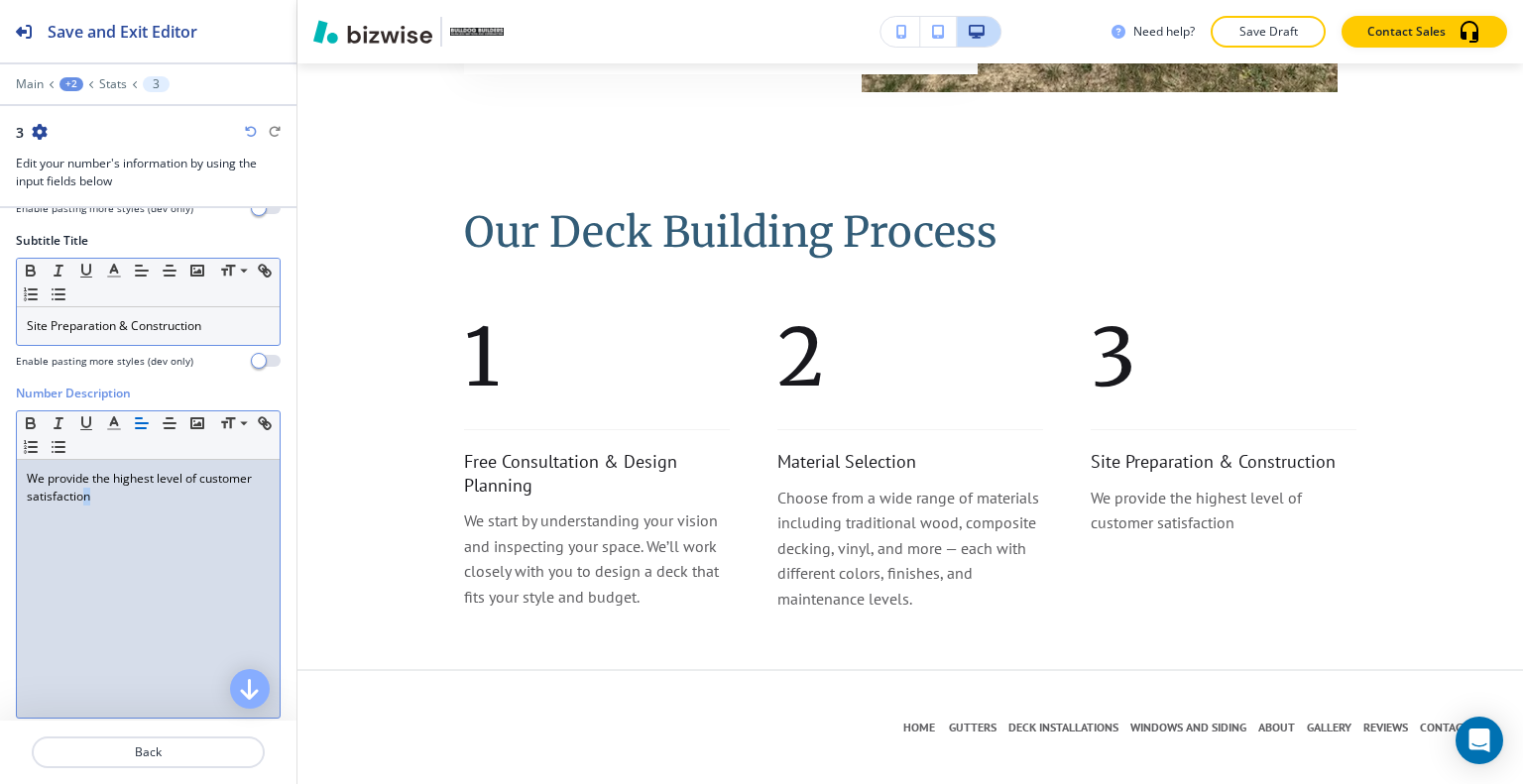 drag, startPoint x: 95, startPoint y: 574, endPoint x: 87, endPoint y: 496, distance: 78.40918 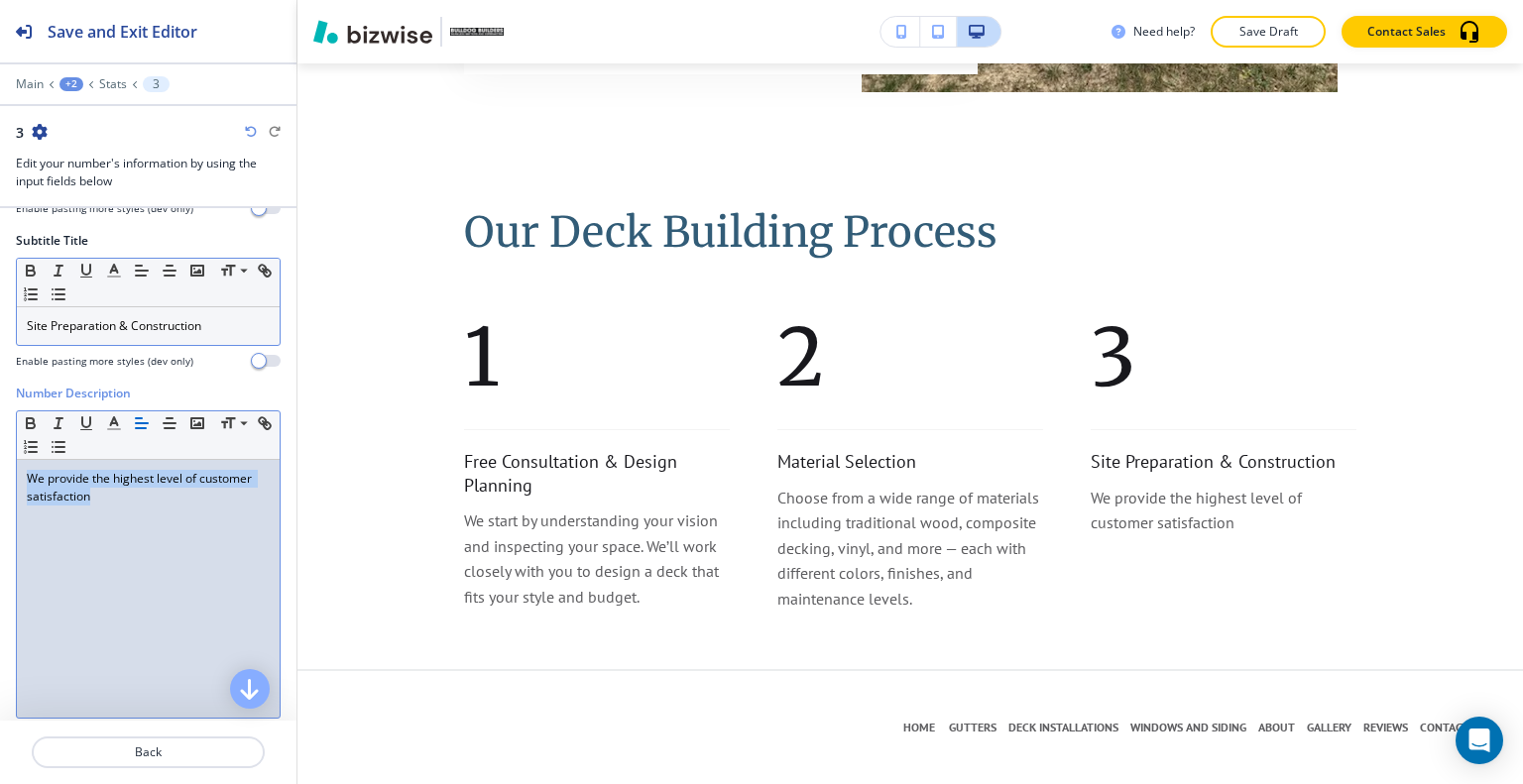 drag, startPoint x: 109, startPoint y: 495, endPoint x: 62, endPoint y: 483, distance: 48.507731 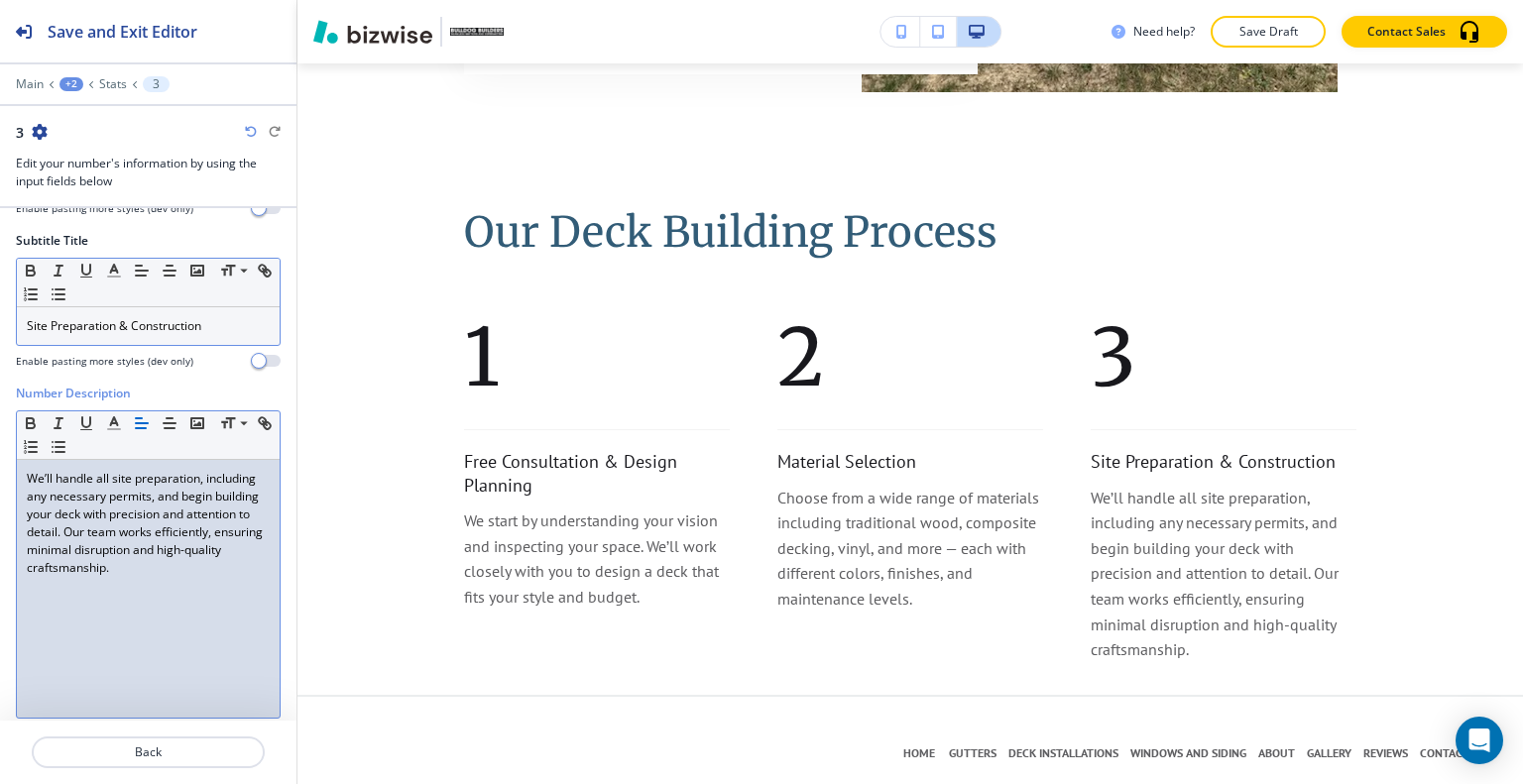 scroll, scrollTop: 329, scrollLeft: 0, axis: vertical 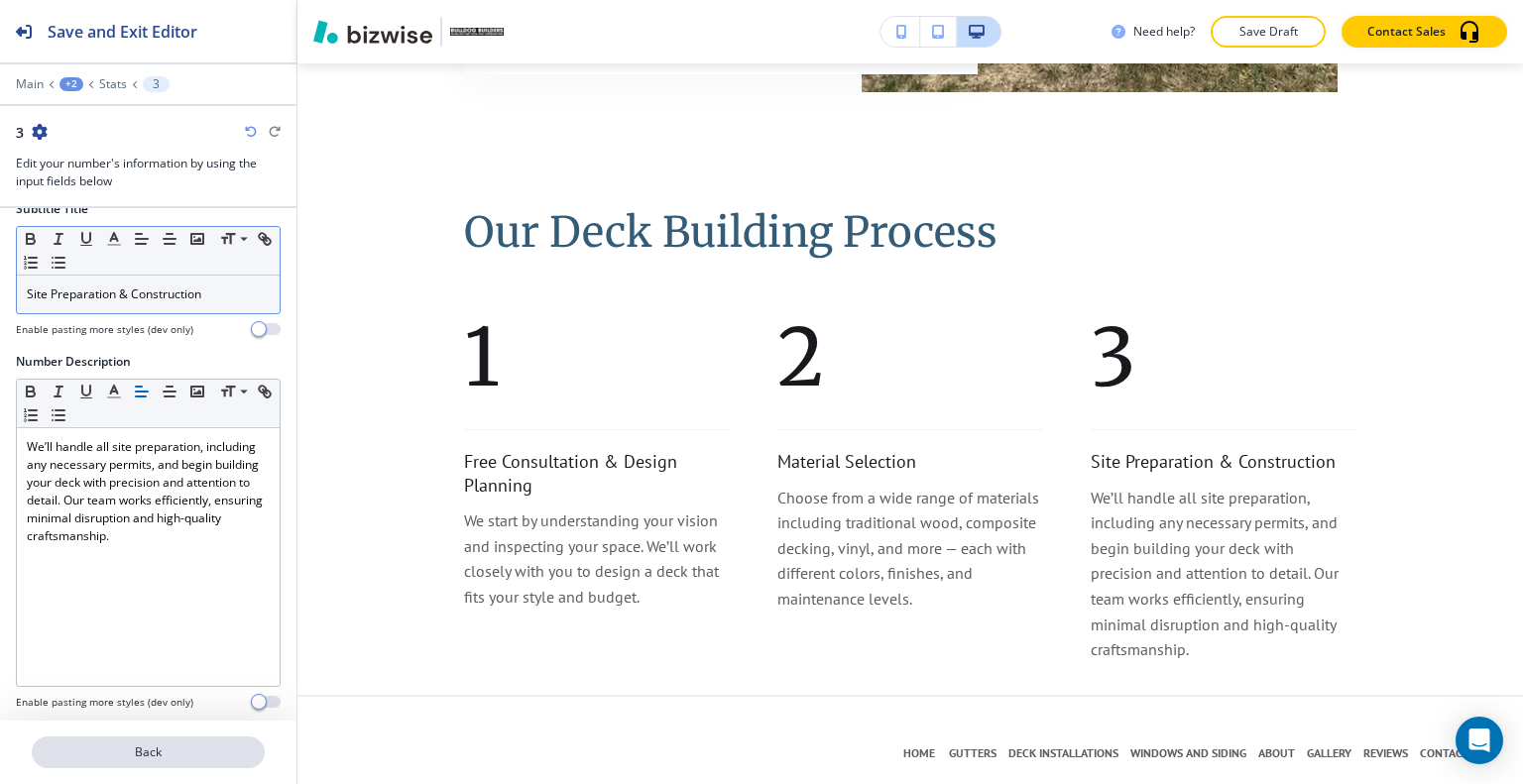 click on "Back" at bounding box center [148, 752] 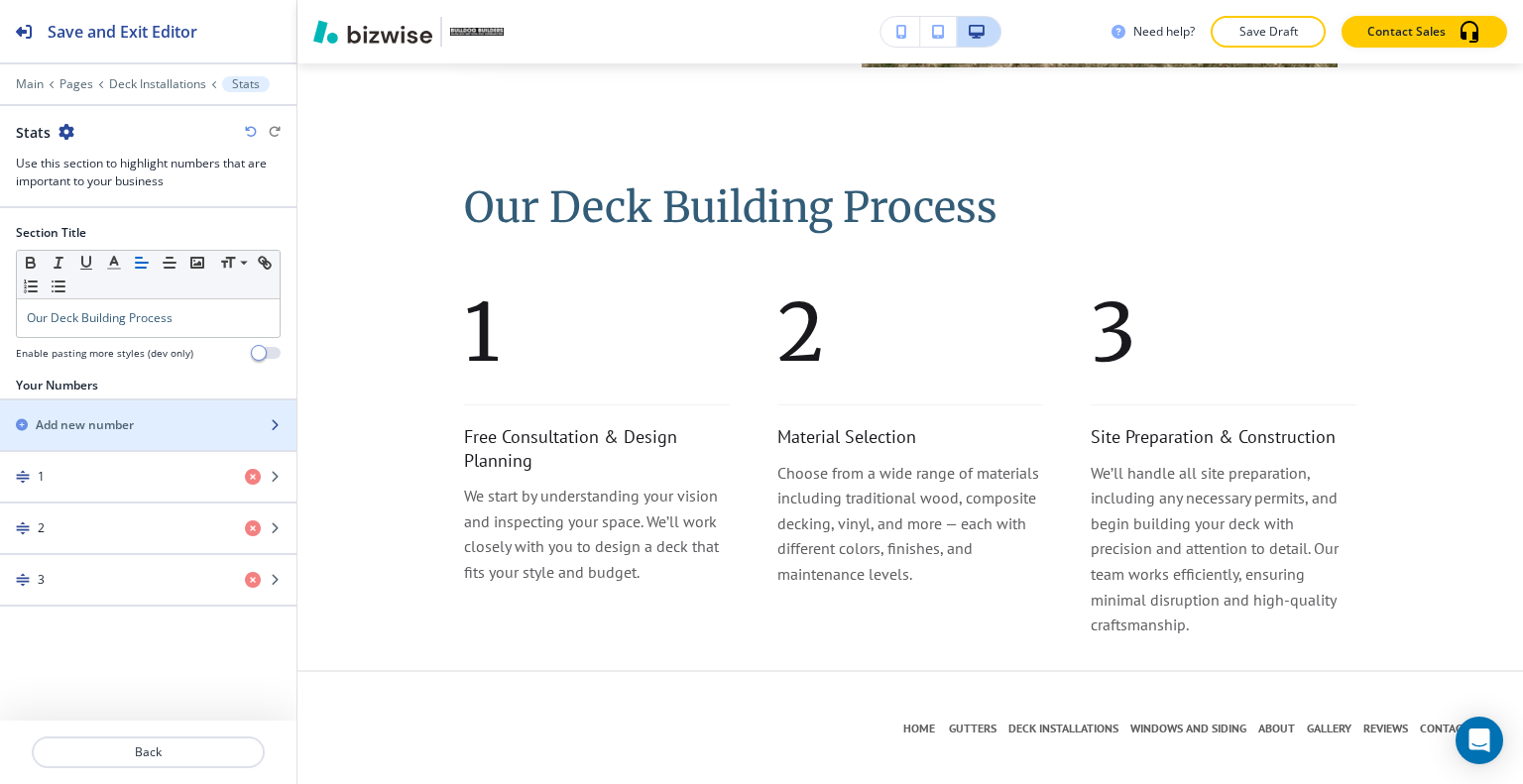 click on "Add new number" at bounding box center [126, 425] 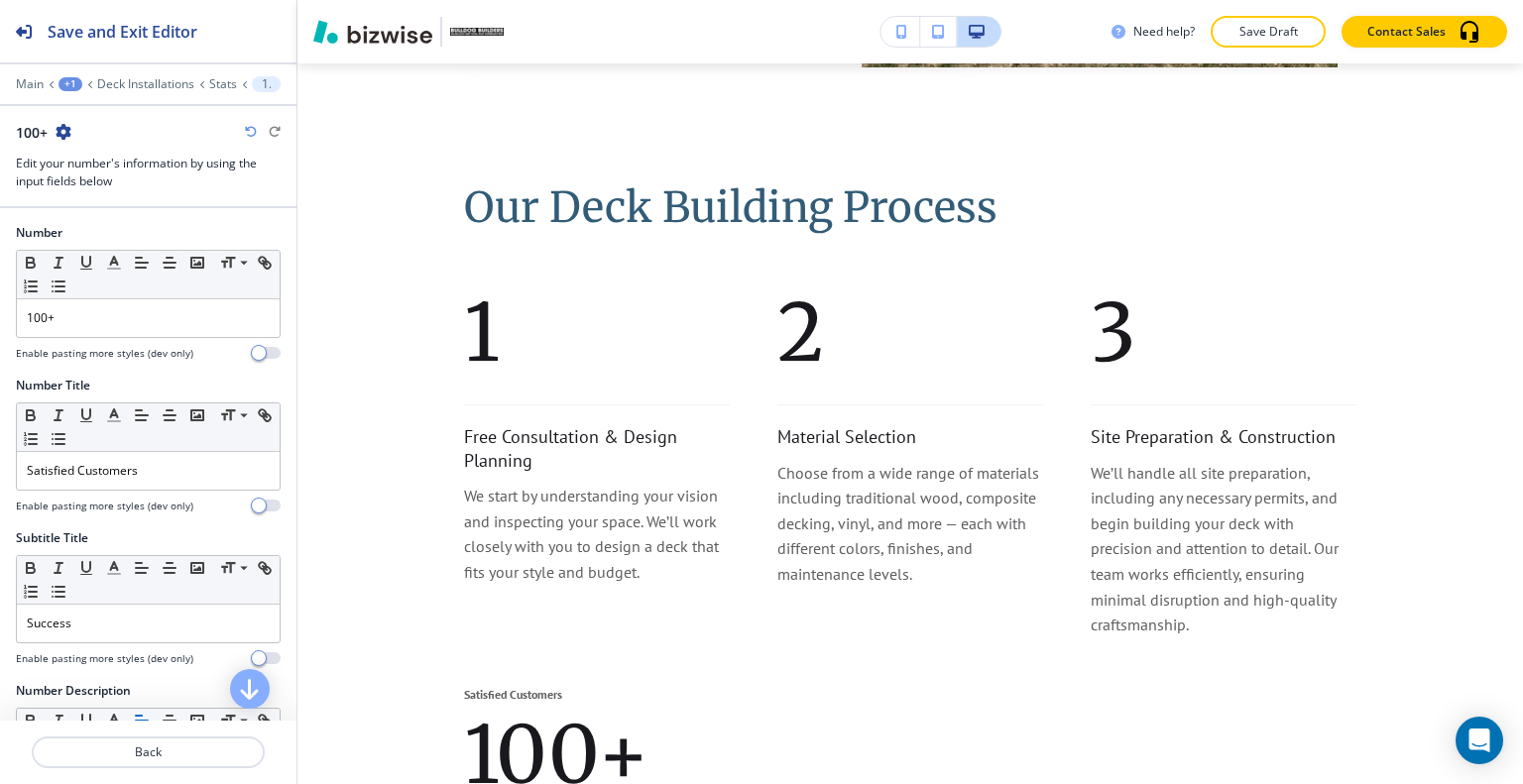 scroll, scrollTop: 2191, scrollLeft: 0, axis: vertical 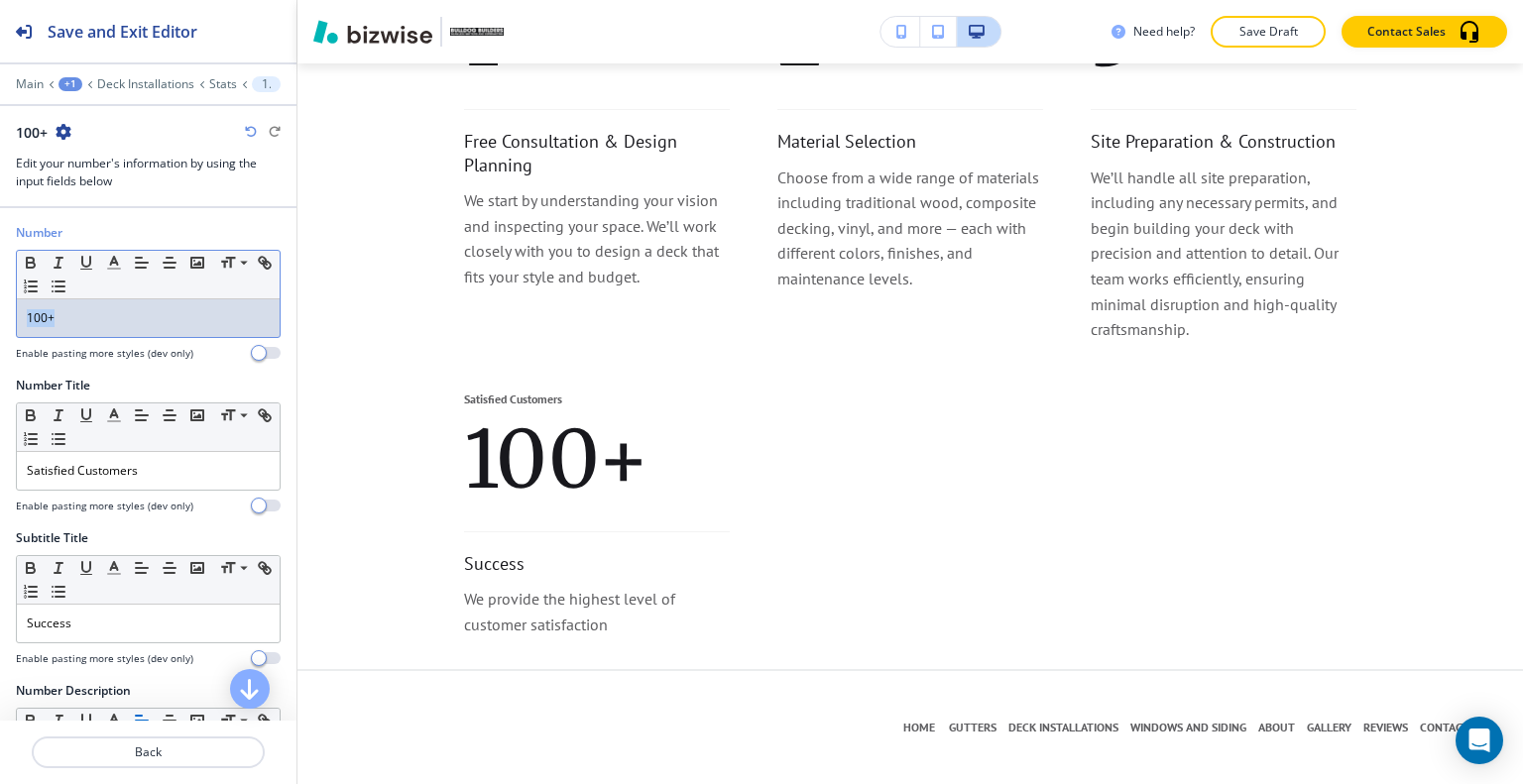 drag, startPoint x: 97, startPoint y: 316, endPoint x: 0, endPoint y: 315, distance: 97.005155 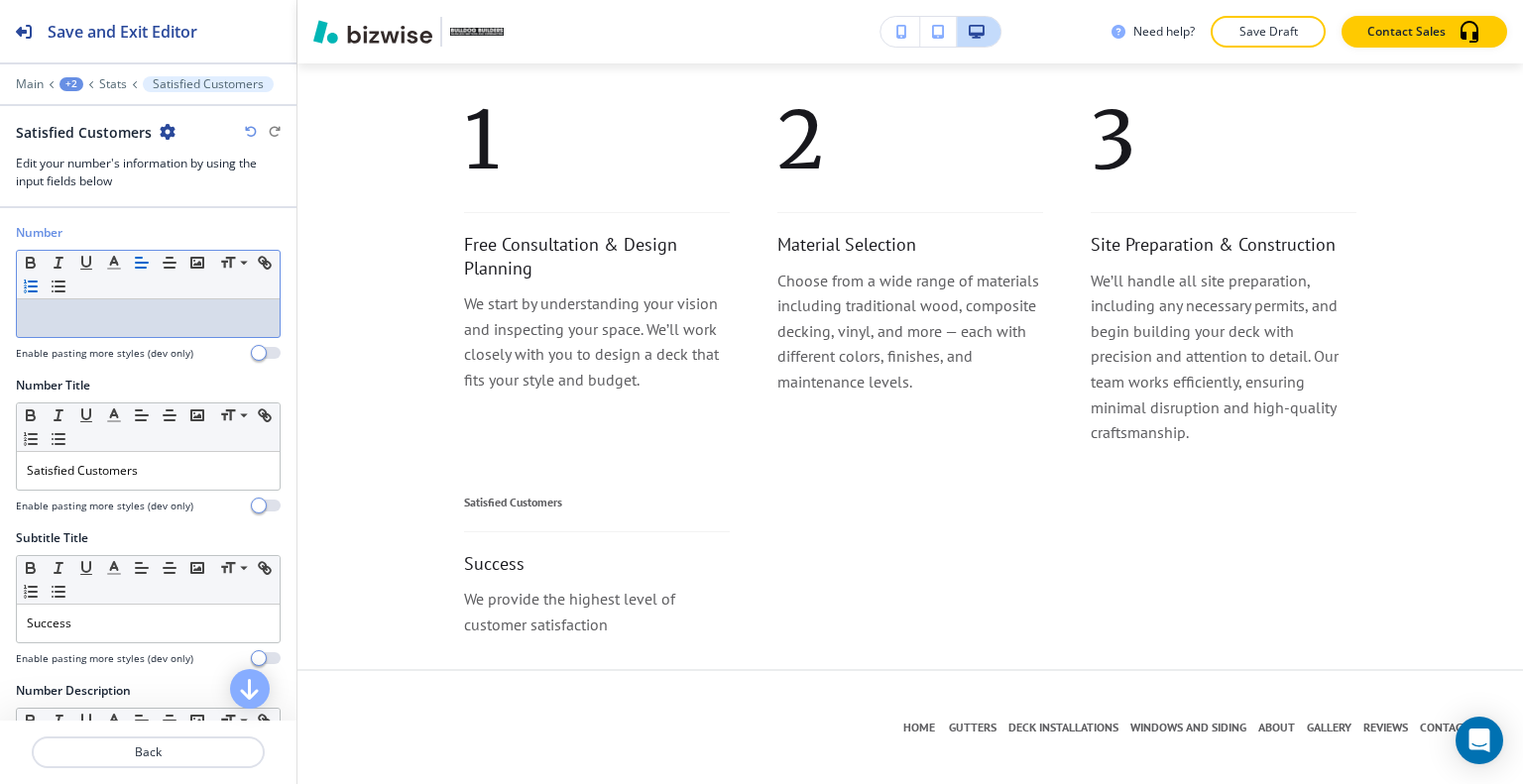 type 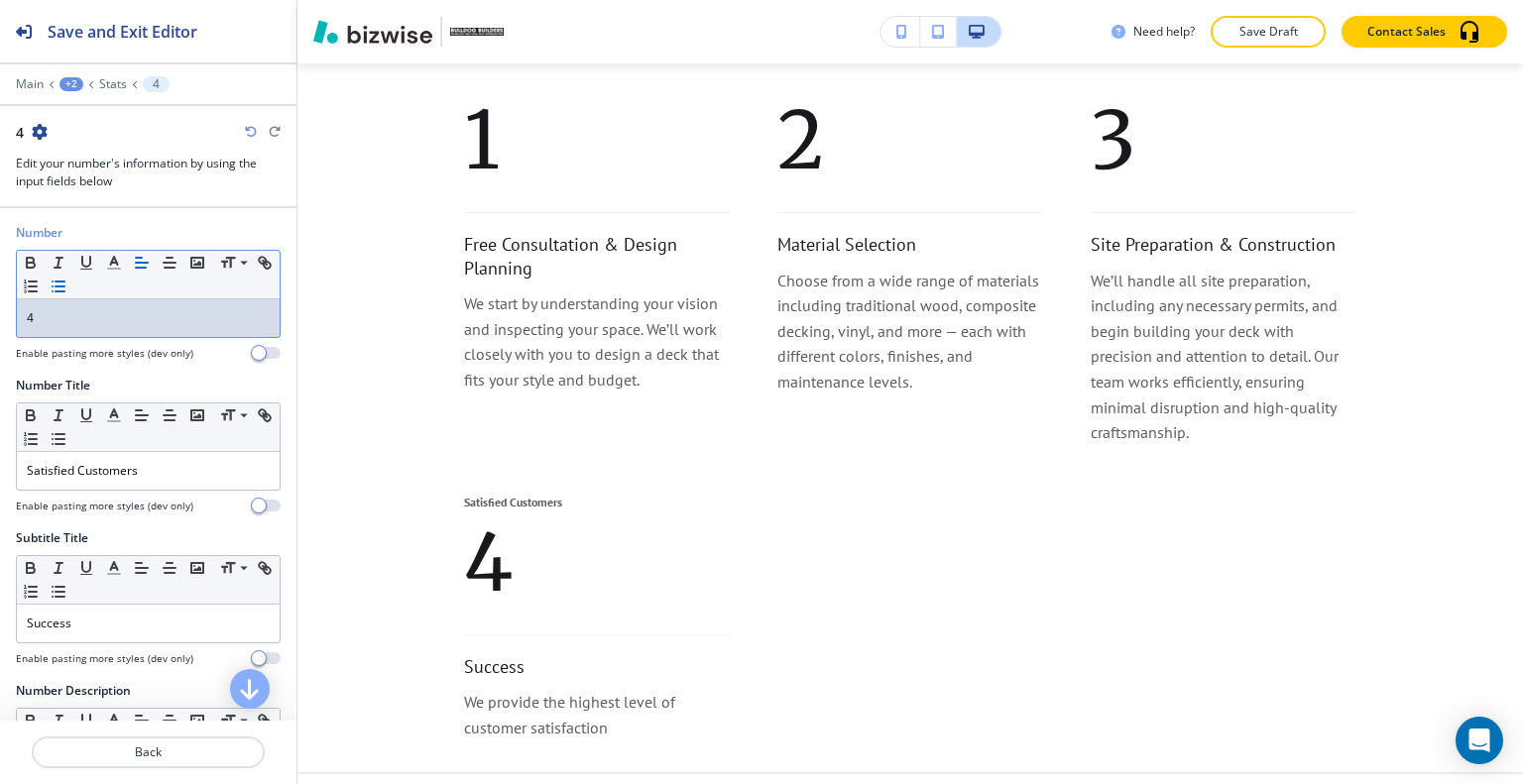 scroll, scrollTop: 2191, scrollLeft: 0, axis: vertical 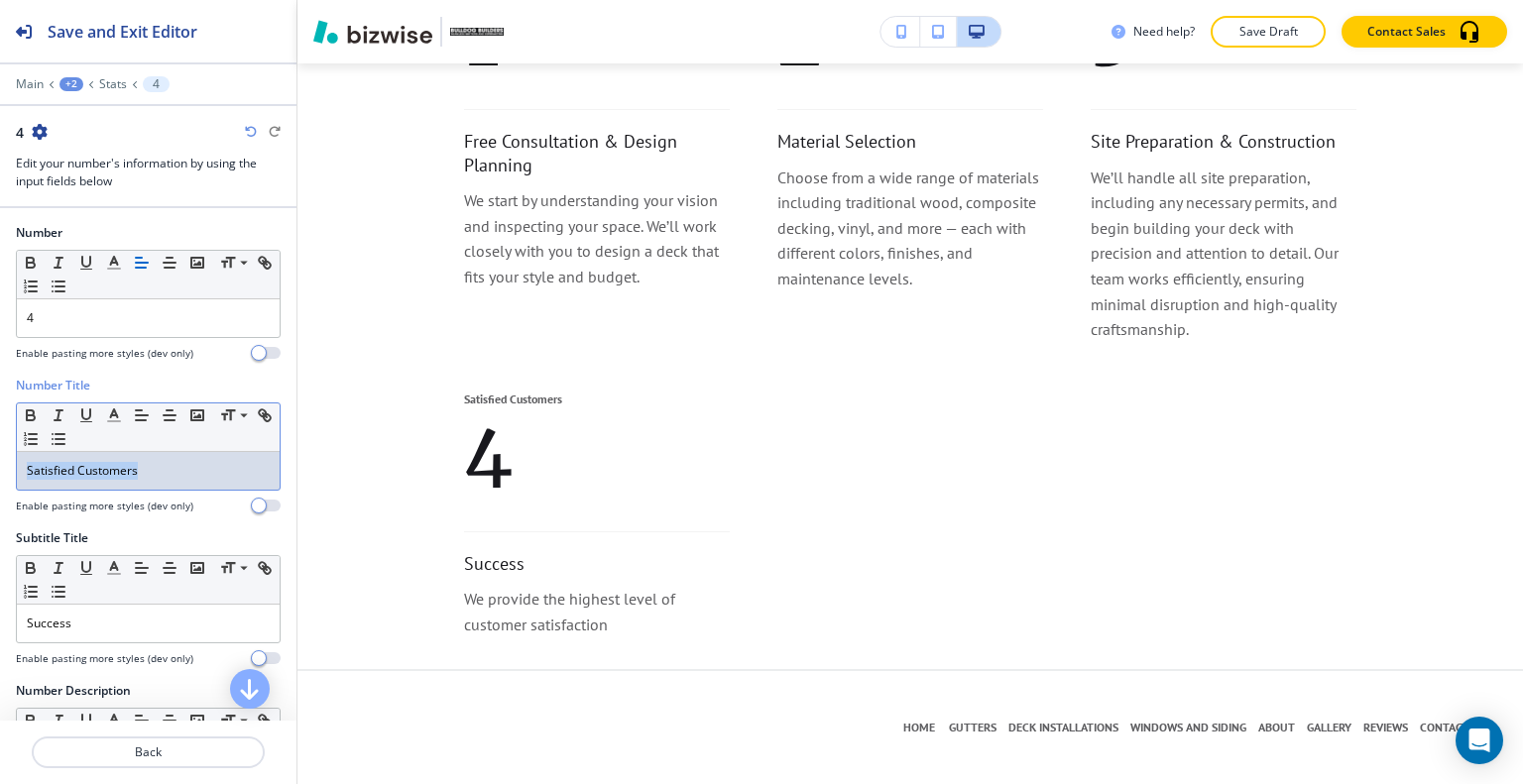 drag, startPoint x: 182, startPoint y: 468, endPoint x: 4, endPoint y: 479, distance: 178.3396 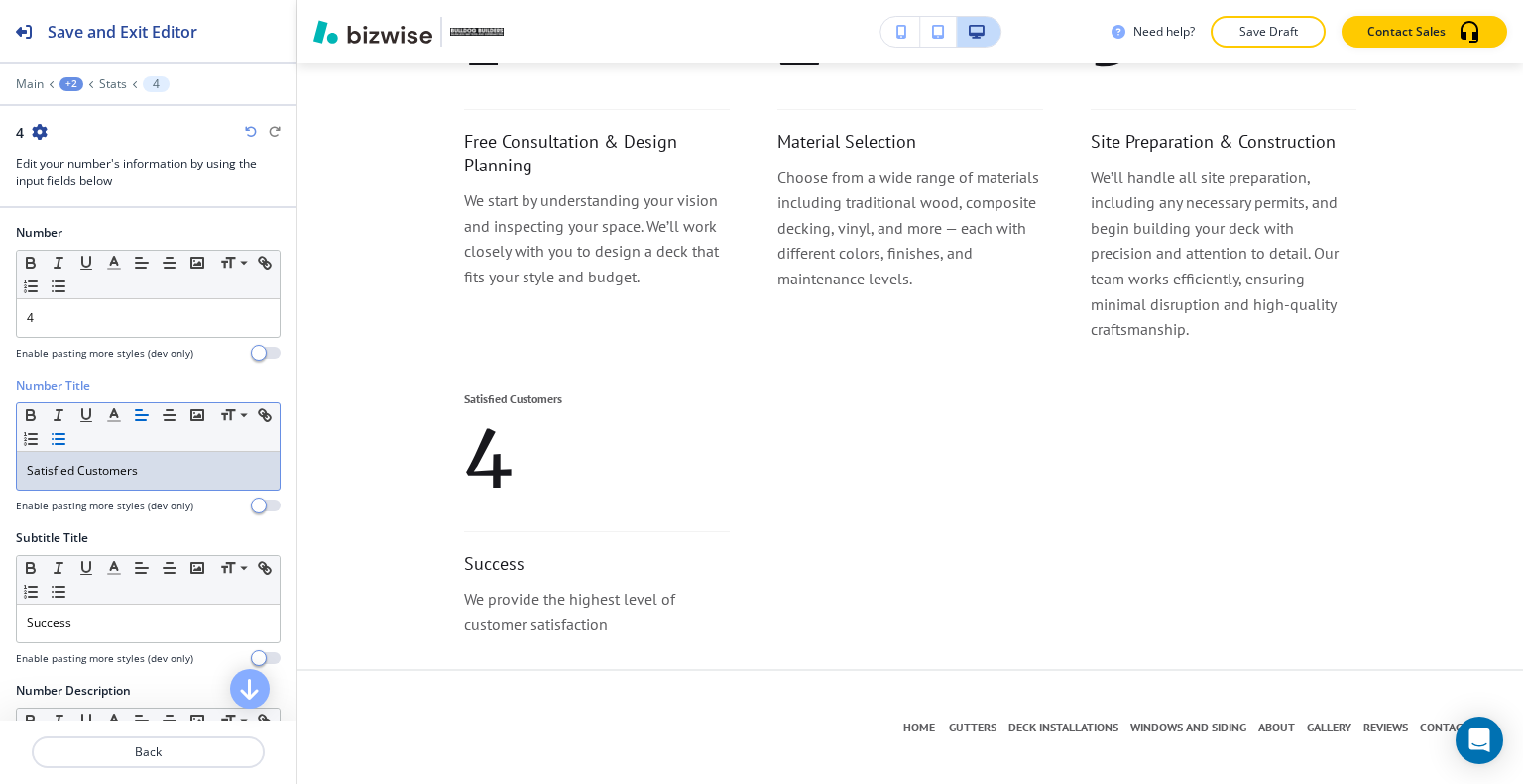 scroll, scrollTop: 2173, scrollLeft: 0, axis: vertical 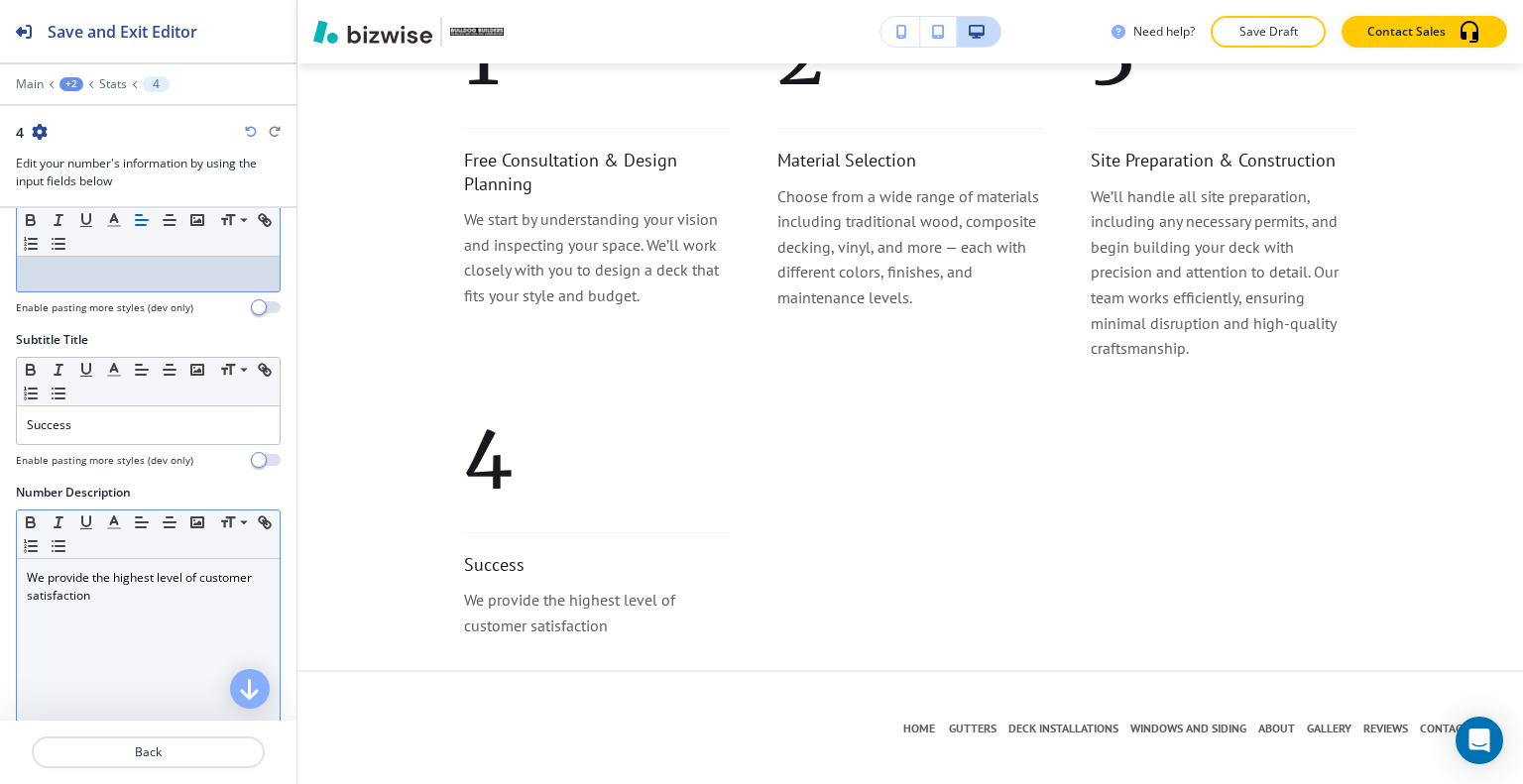 click on "We provide the highest level of customer satisfaction" at bounding box center [148, 688] 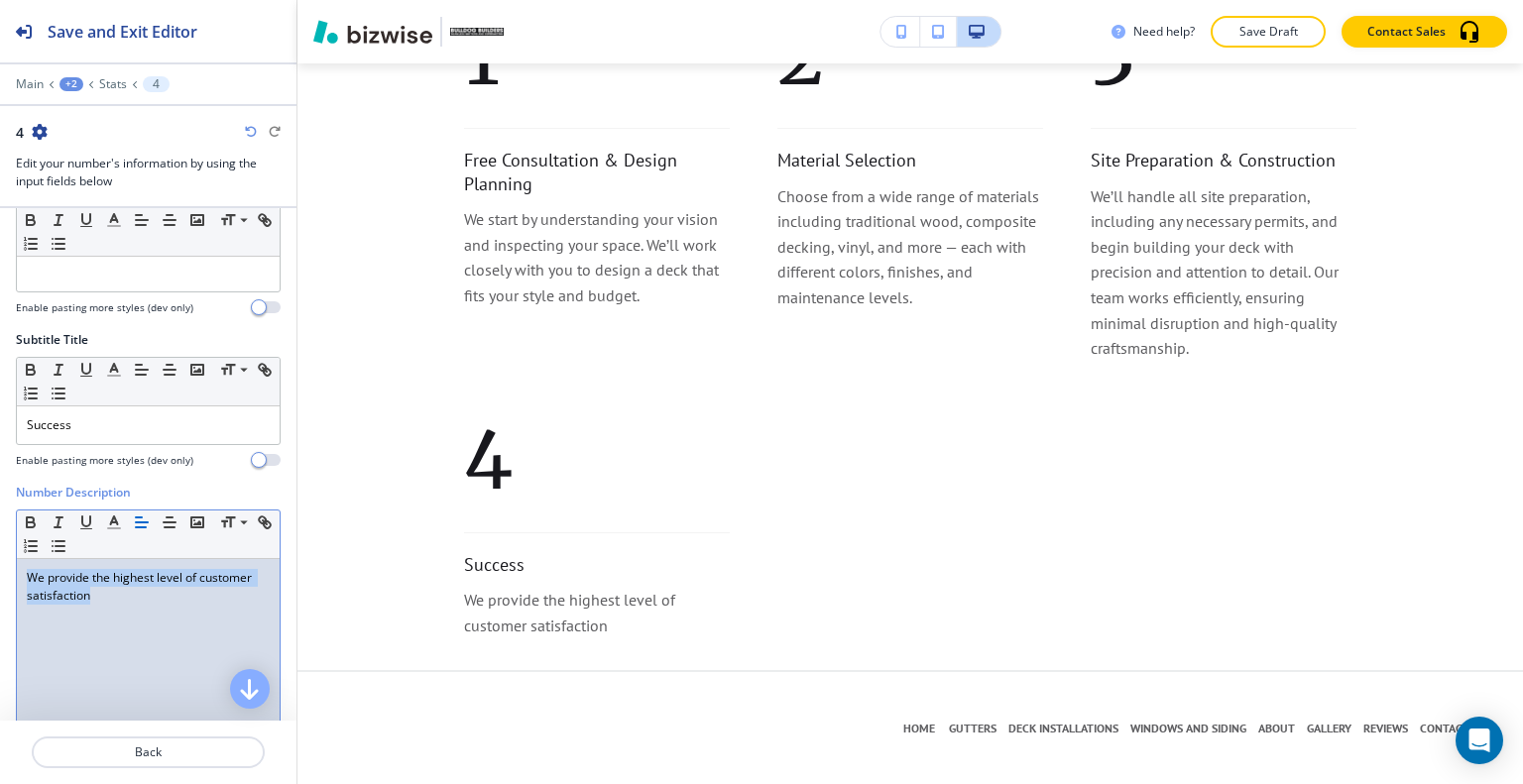drag, startPoint x: 118, startPoint y: 604, endPoint x: 0, endPoint y: 574, distance: 121.75385 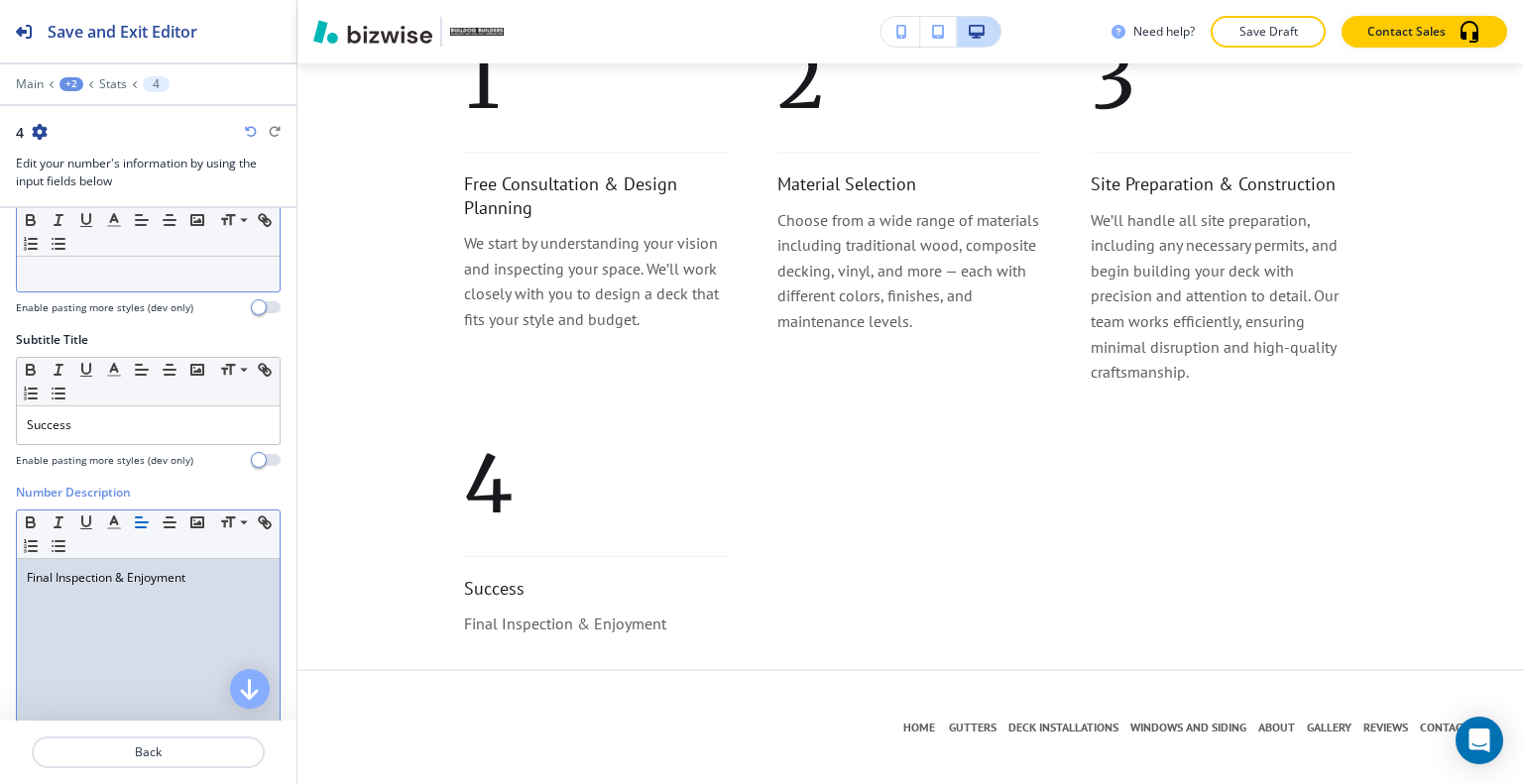 scroll, scrollTop: 2148, scrollLeft: 0, axis: vertical 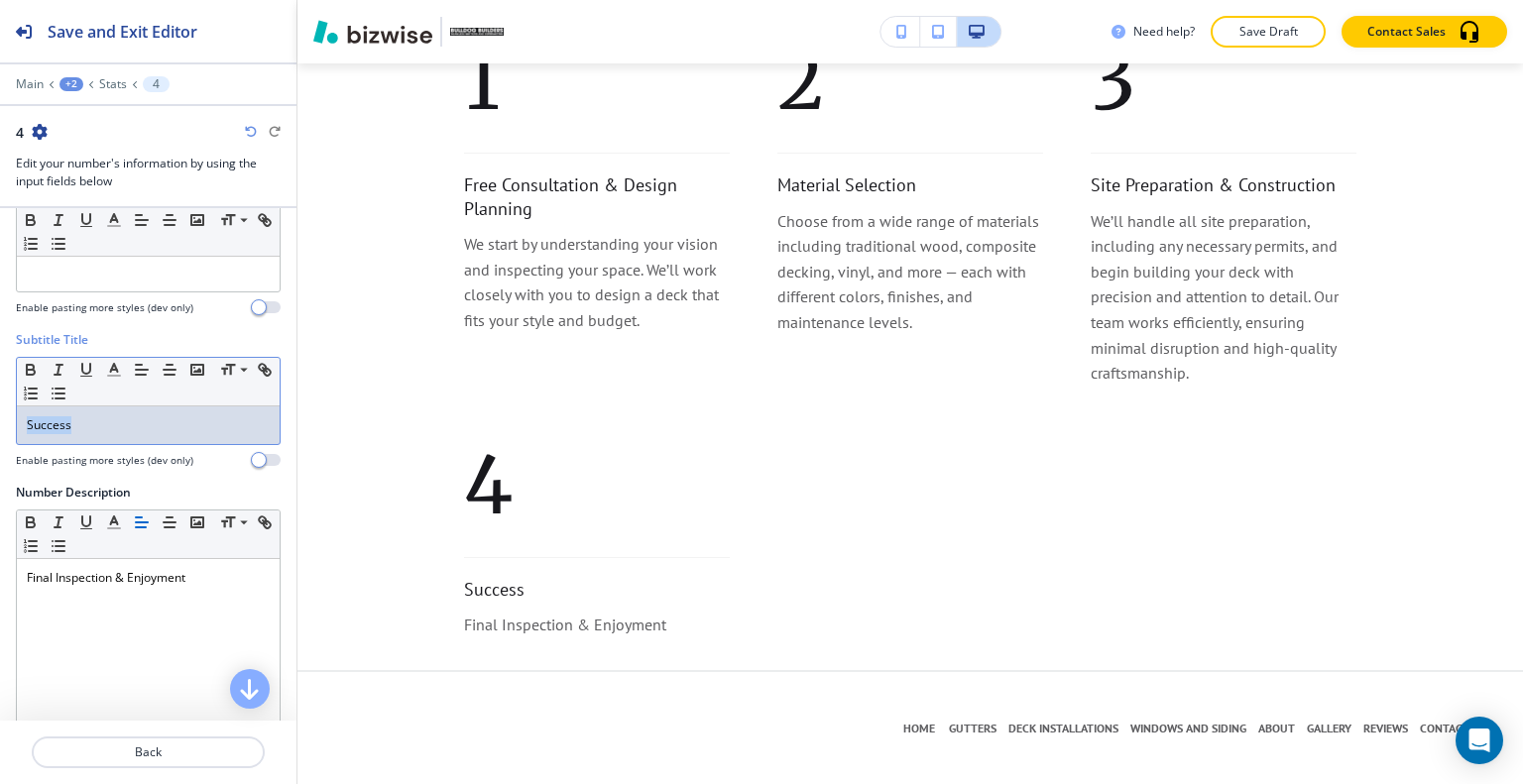 click on "Subtitle Title                                                   Small Normal Large Huge                                       Success Enable pasting more styles (dev only)" at bounding box center (148, 407) 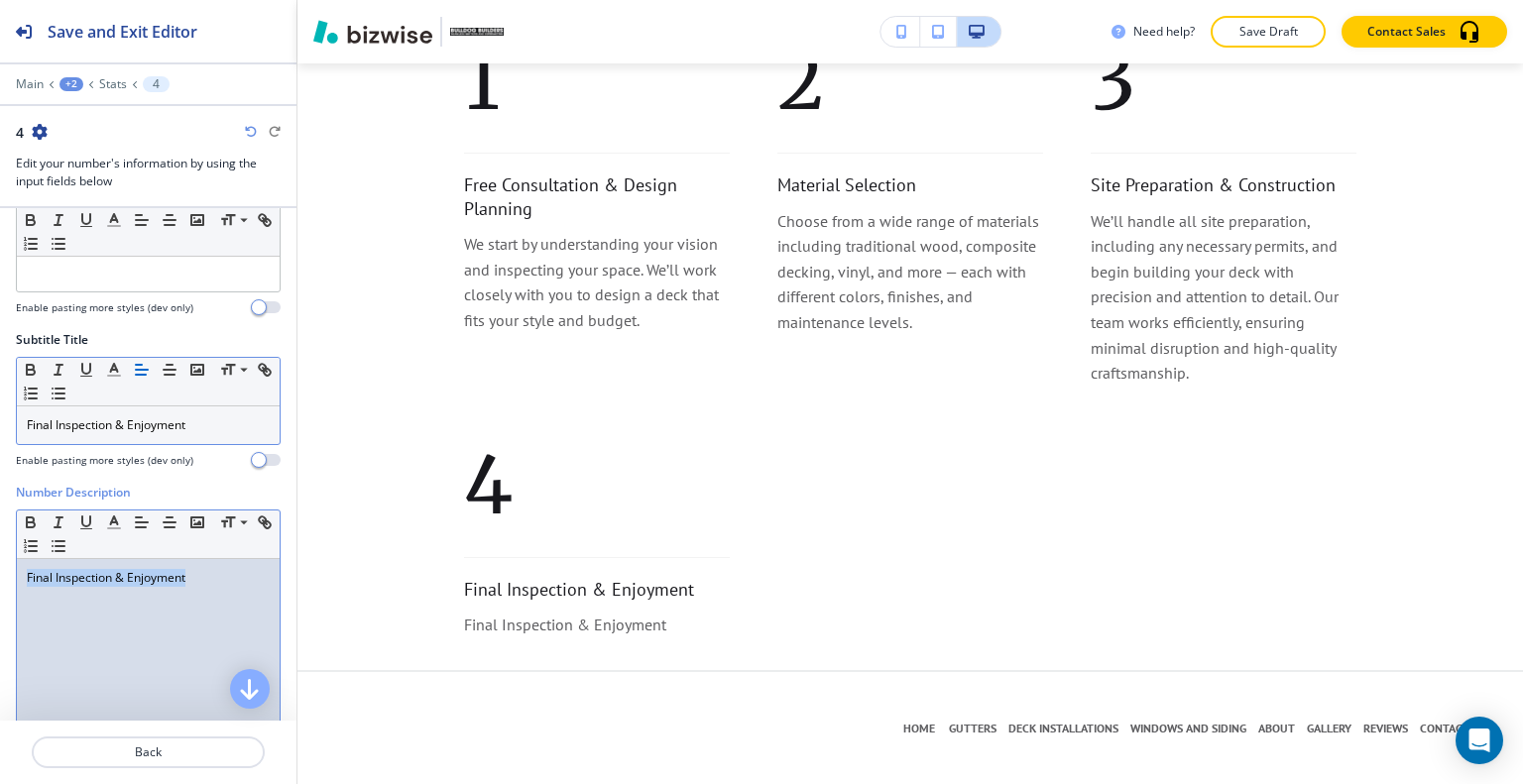 drag, startPoint x: 198, startPoint y: 577, endPoint x: 53, endPoint y: 582, distance: 145.086 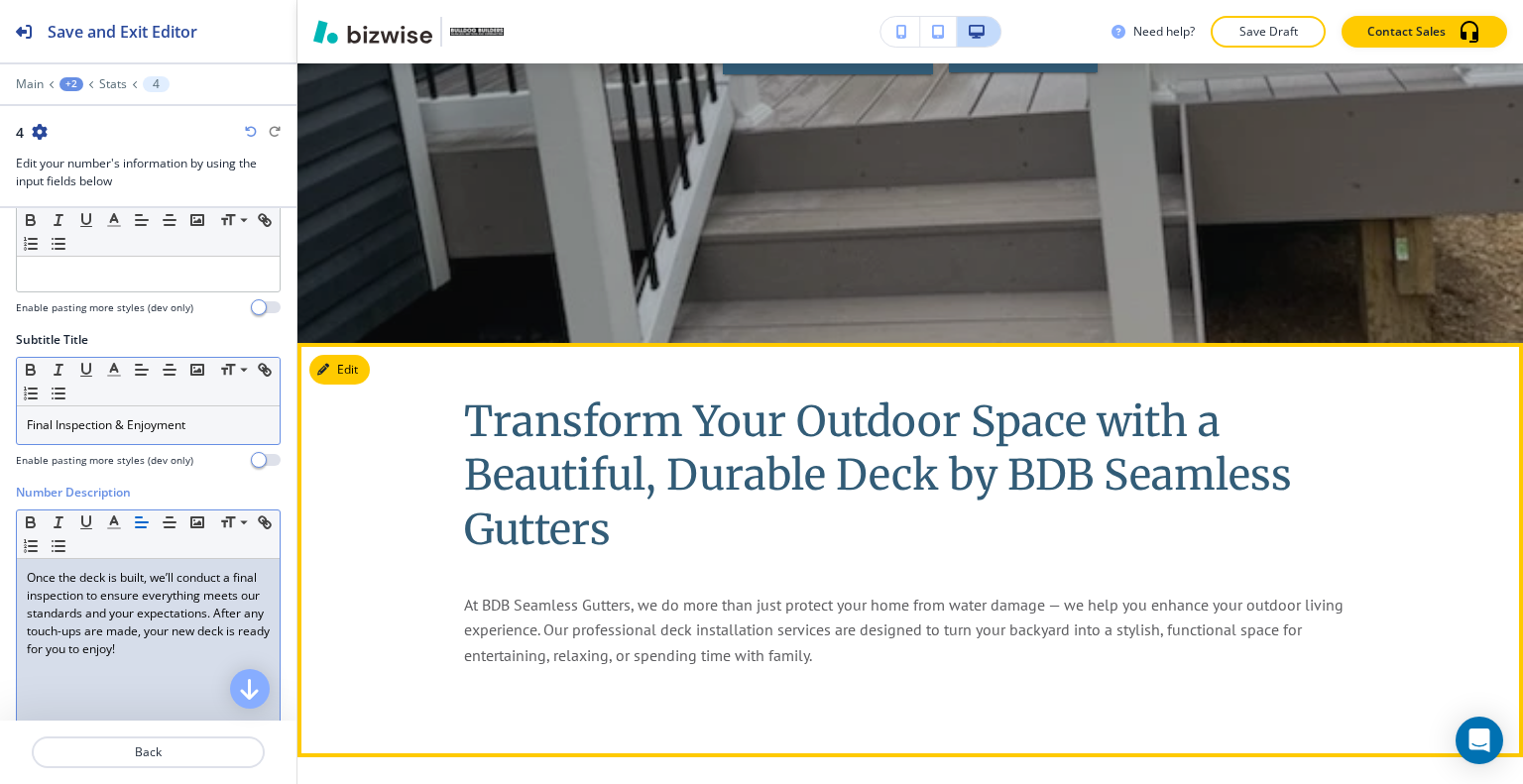 scroll, scrollTop: 0, scrollLeft: 0, axis: both 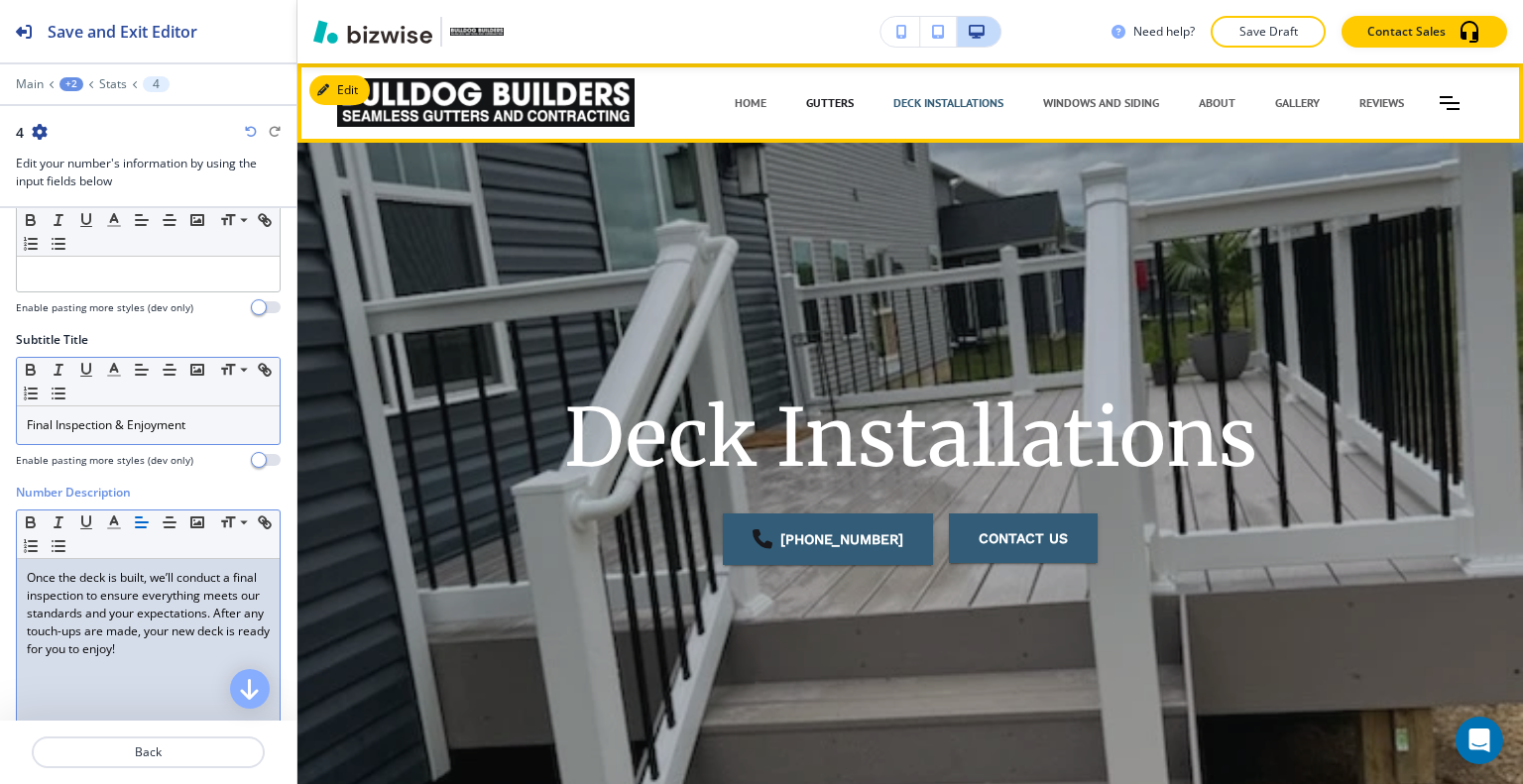 click on "GUTTERS" at bounding box center (830, 103) 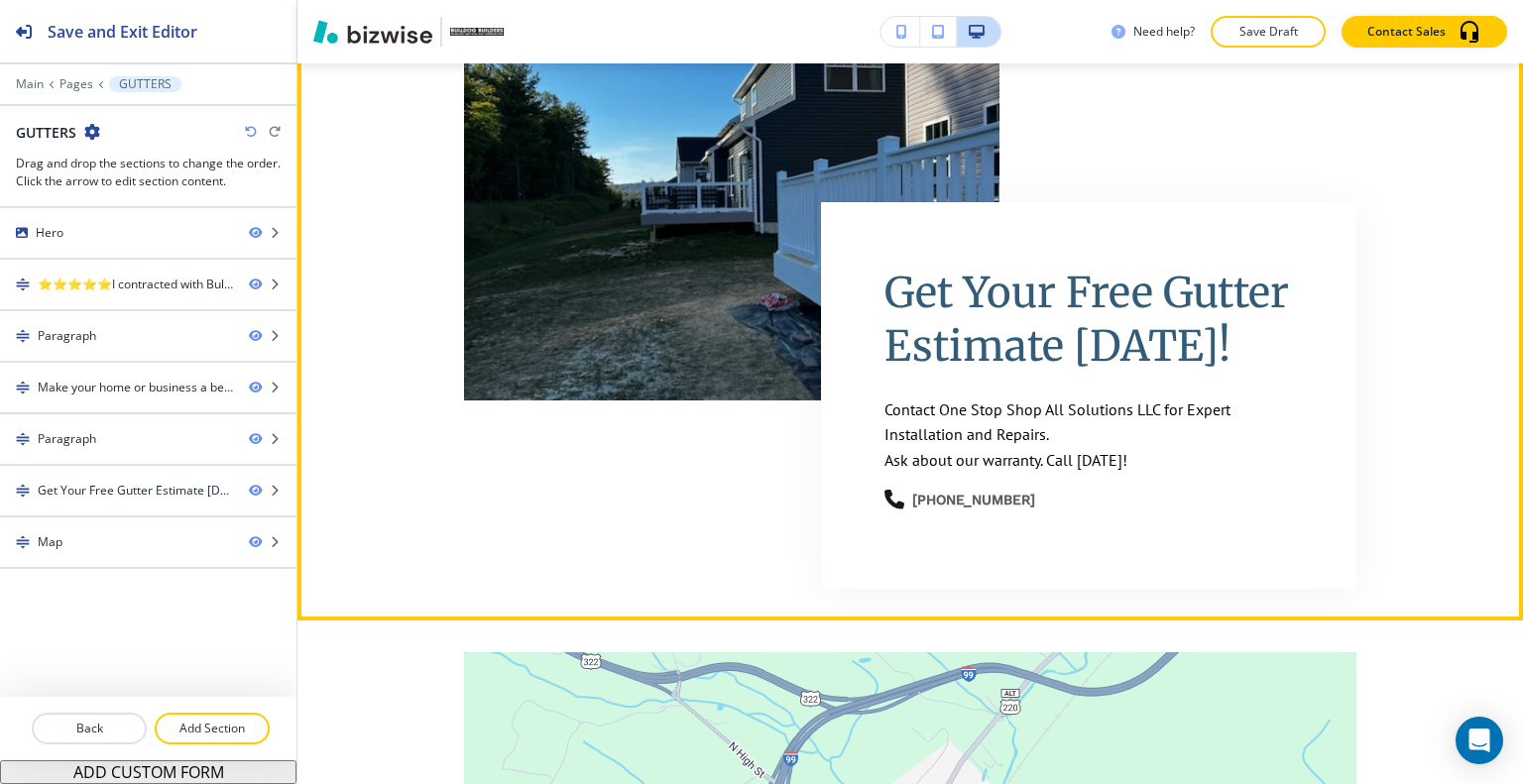 scroll, scrollTop: 2577, scrollLeft: 0, axis: vertical 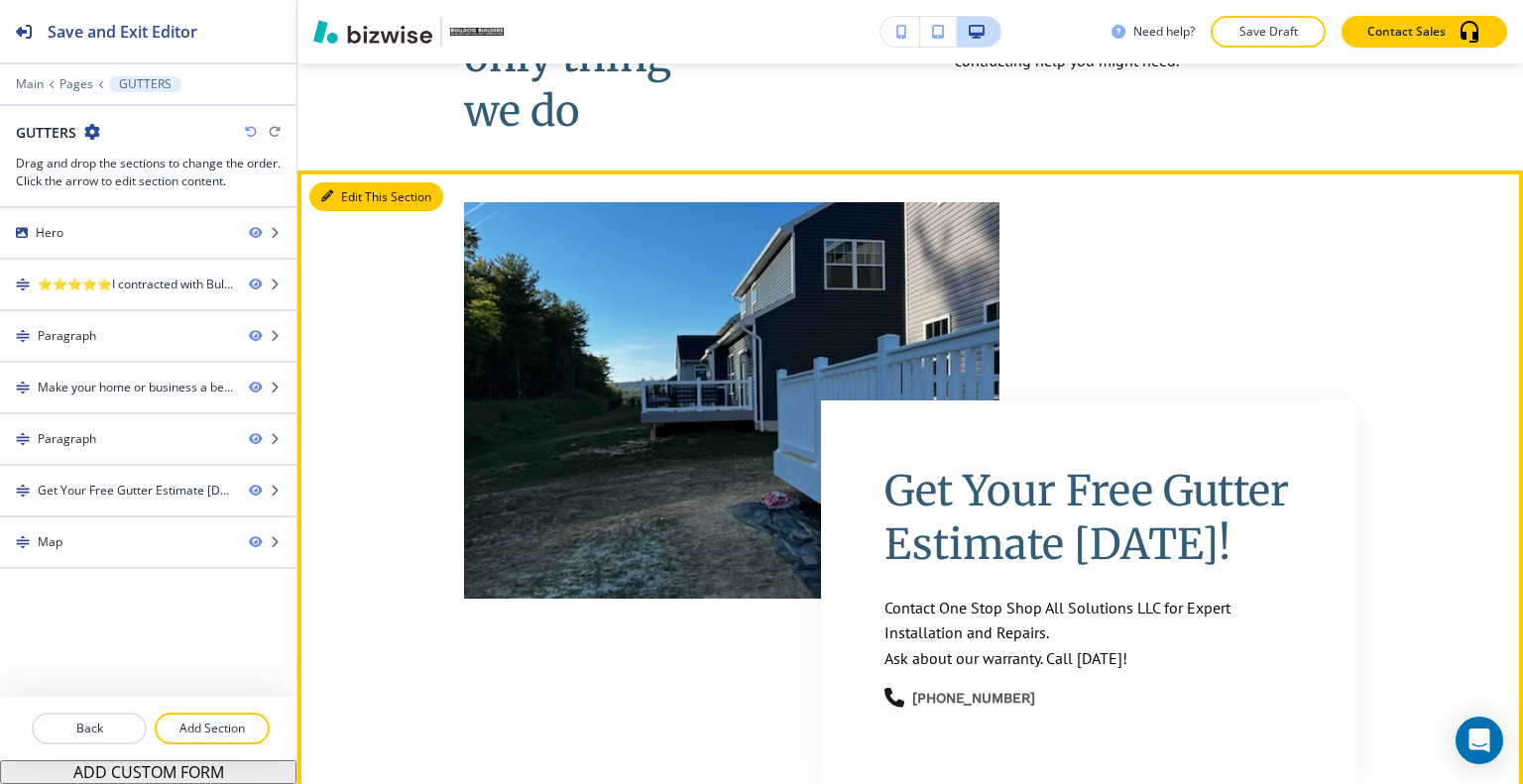 click on "Edit This Section" at bounding box center [376, 197] 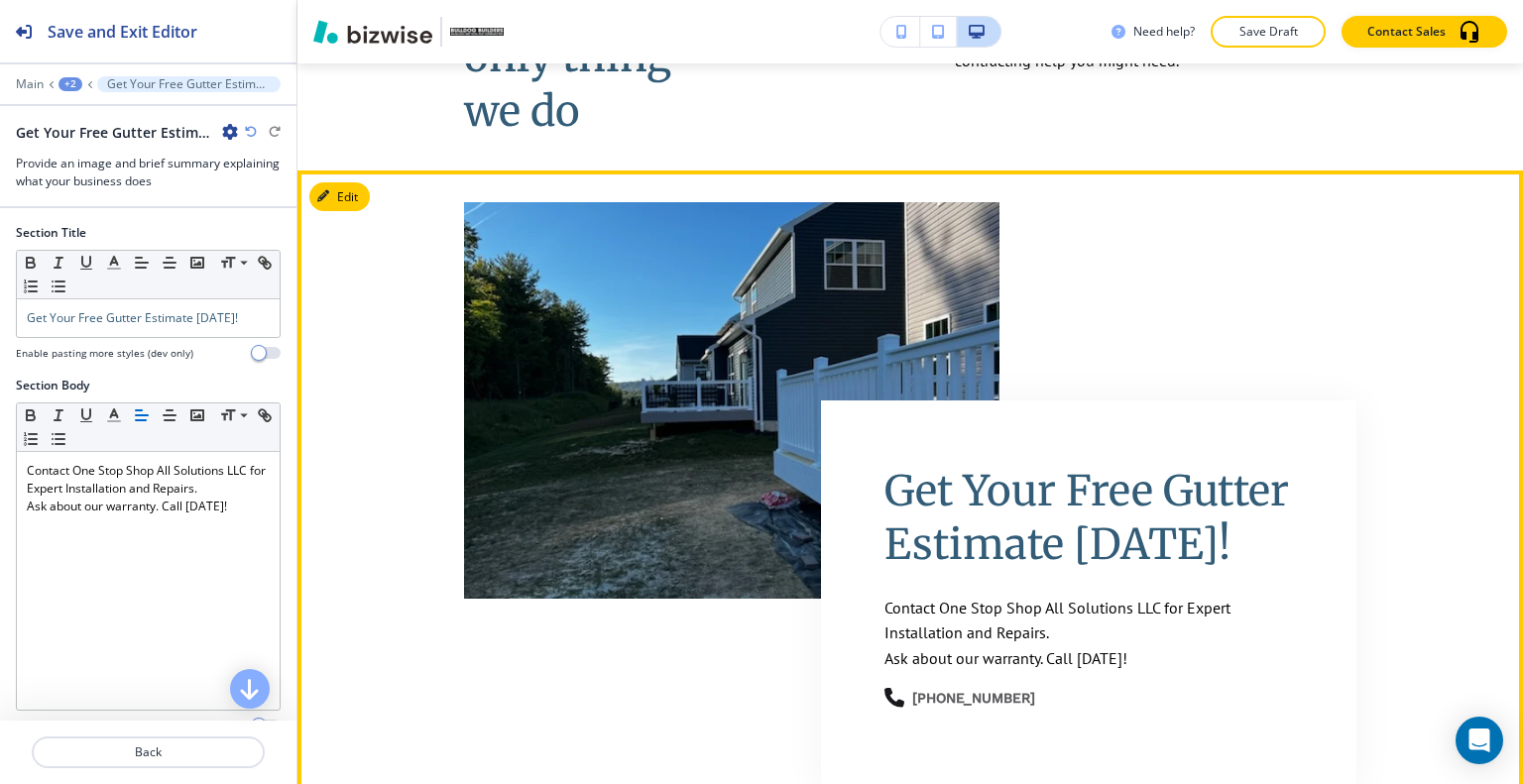 scroll, scrollTop: 2684, scrollLeft: 0, axis: vertical 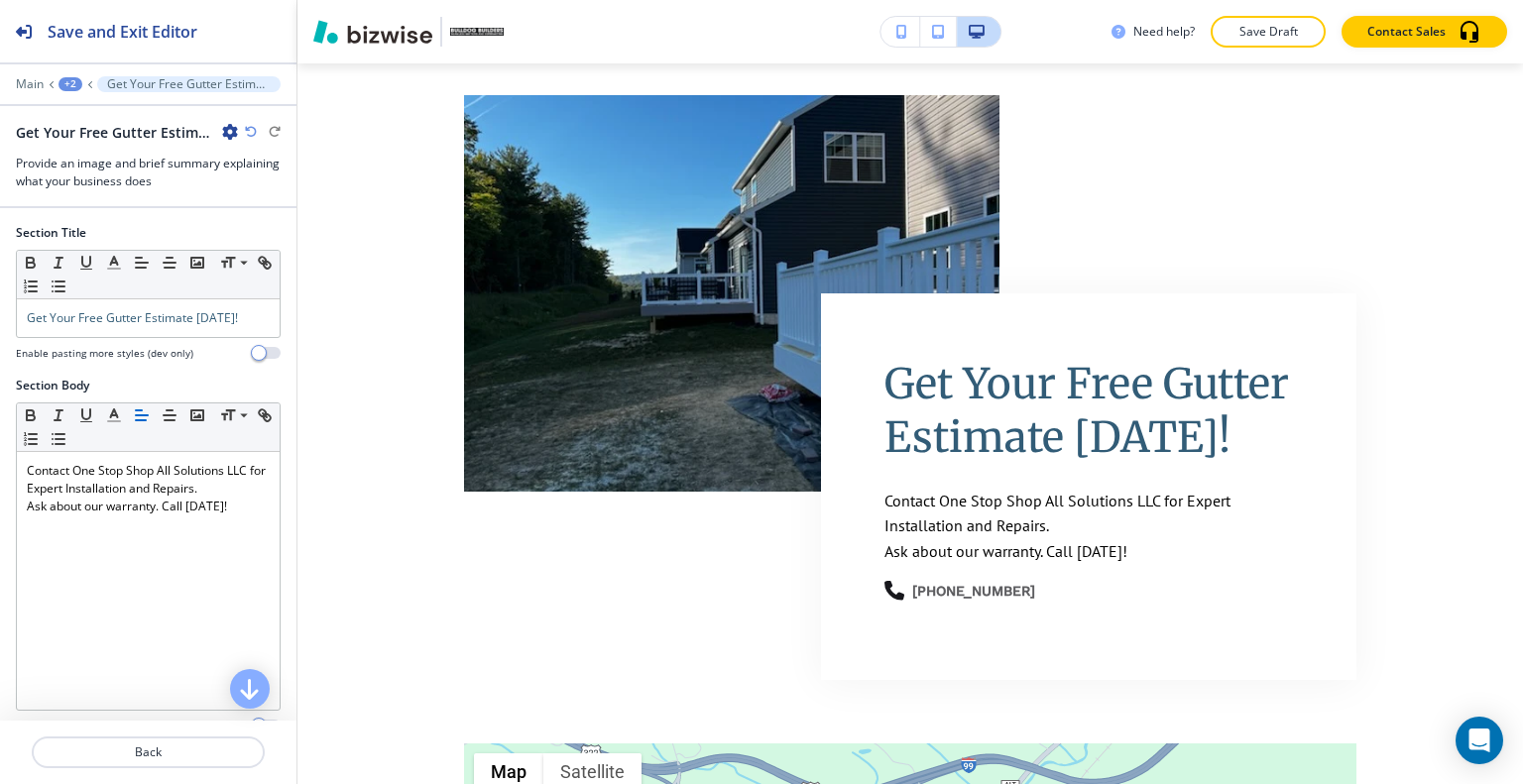click at bounding box center (230, 132) 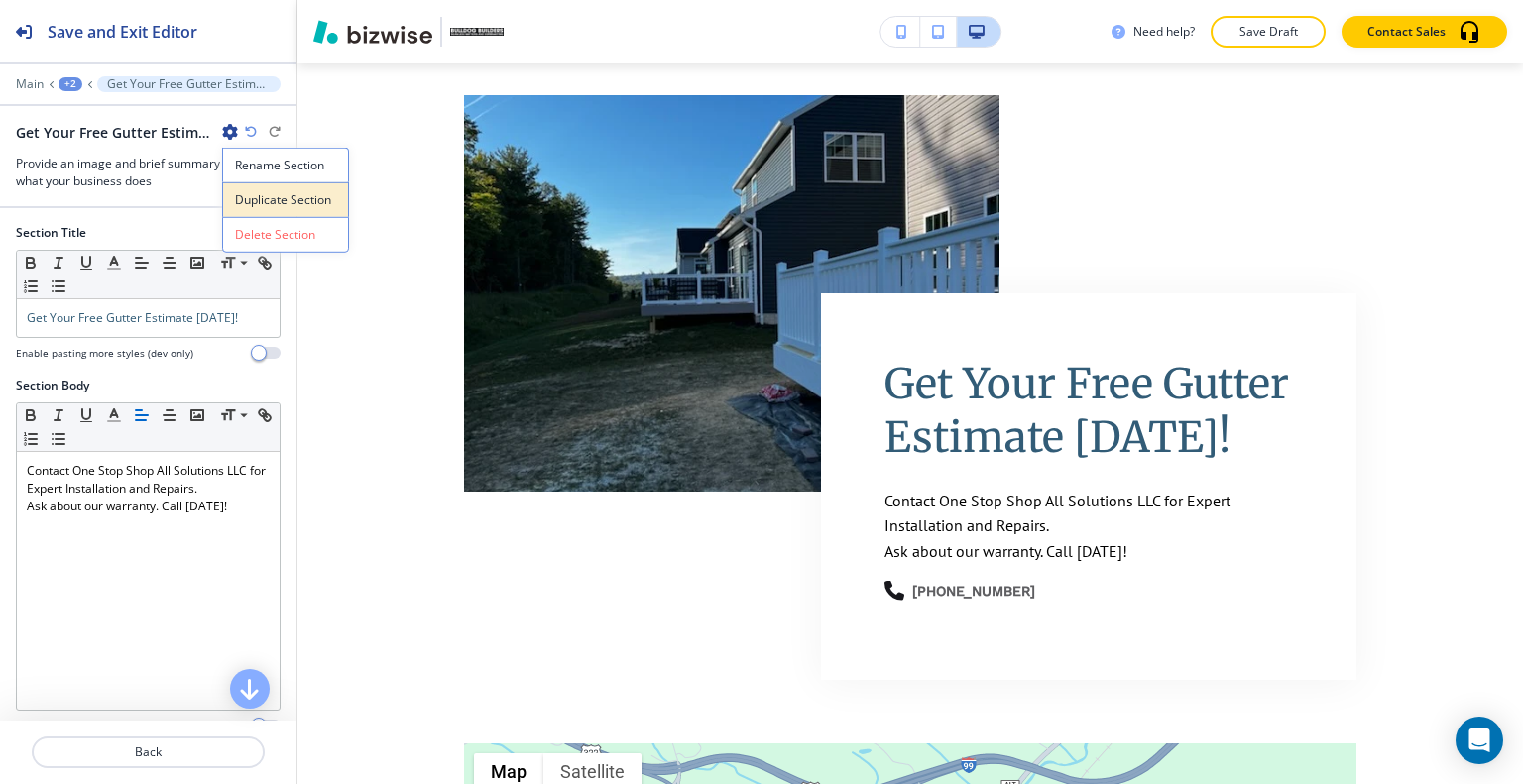click on "Duplicate Section" at bounding box center (286, 200) 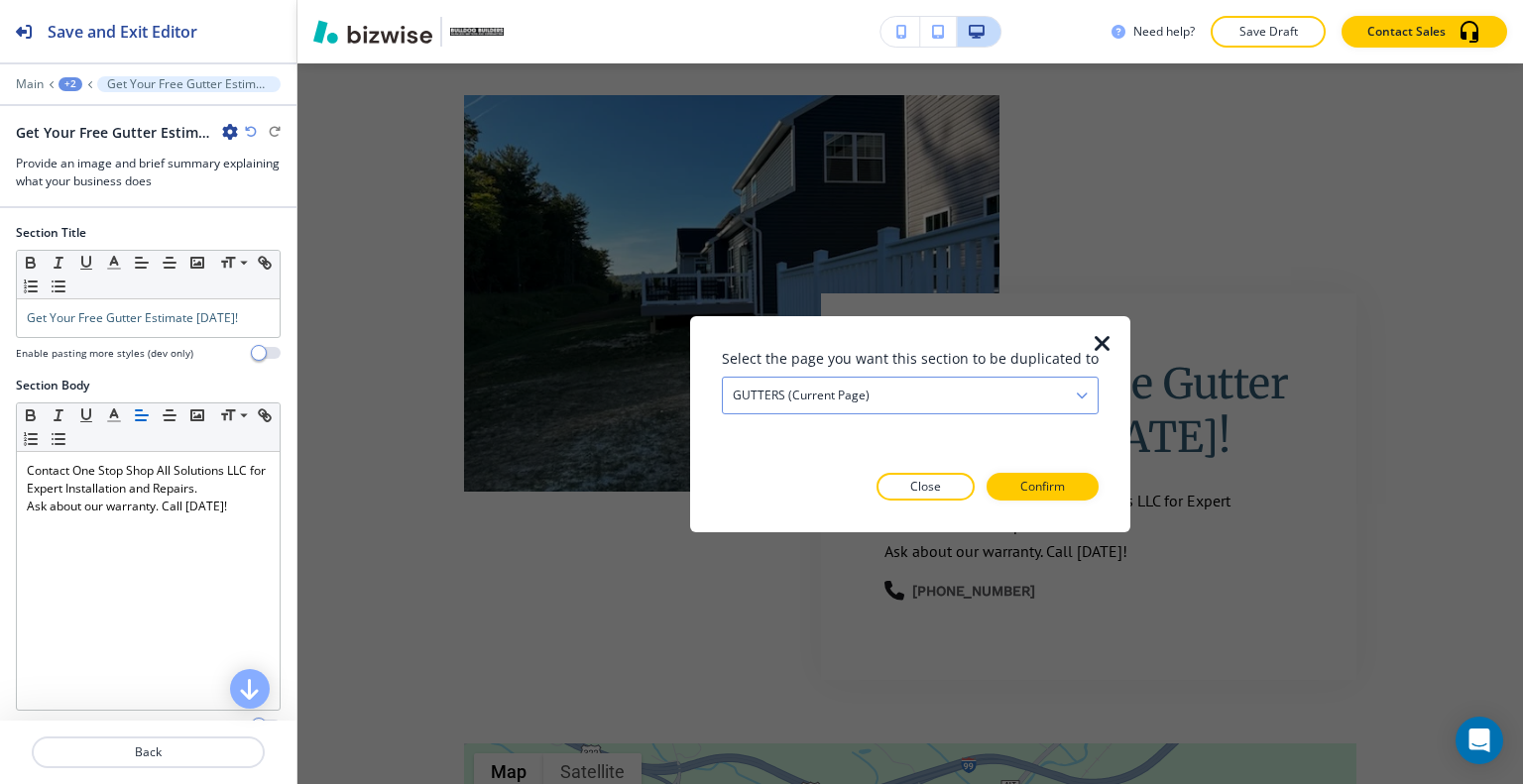 click on "GUTTERS (current page)" at bounding box center [910, 394] 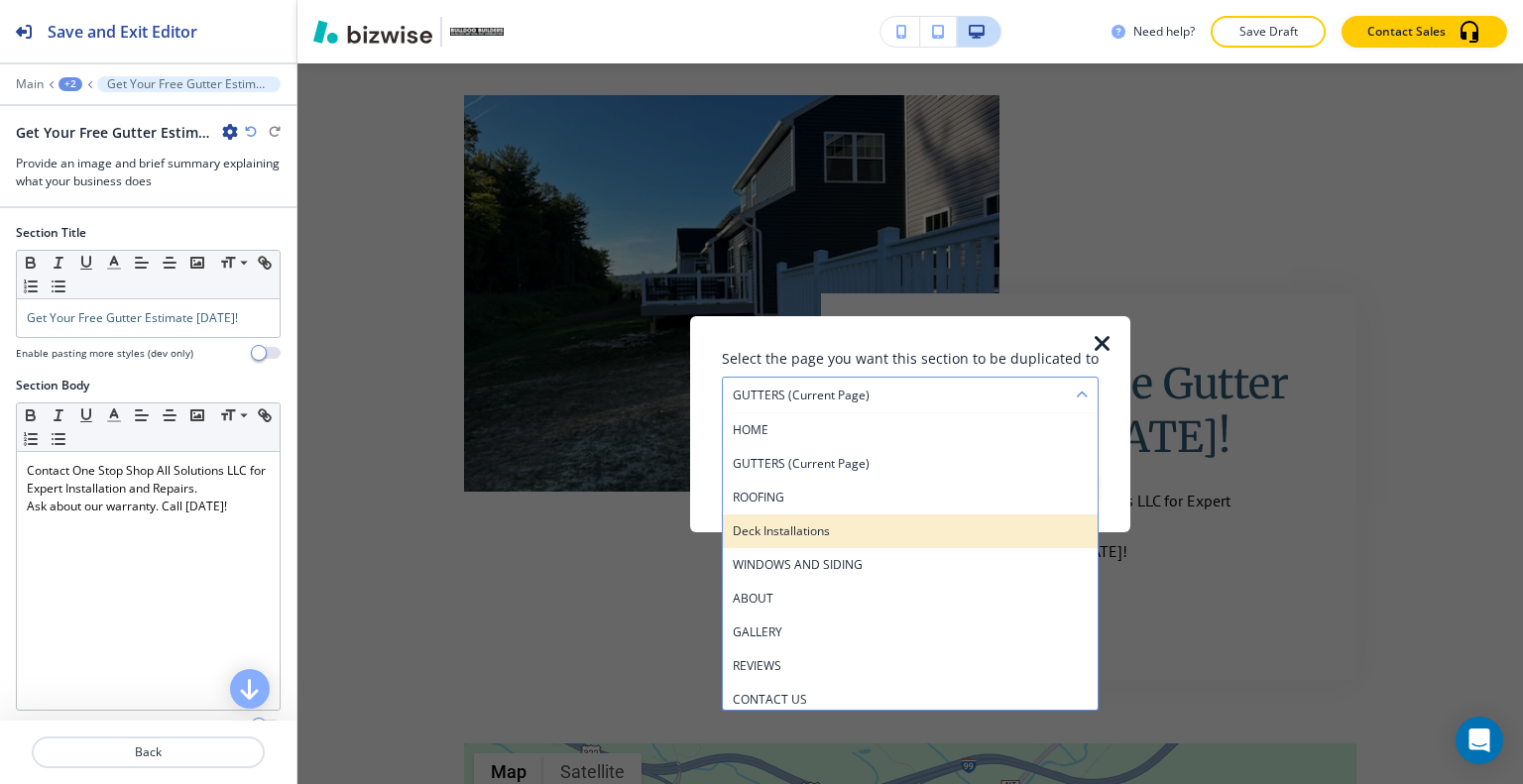 click on "Deck Installations" at bounding box center (910, 530) 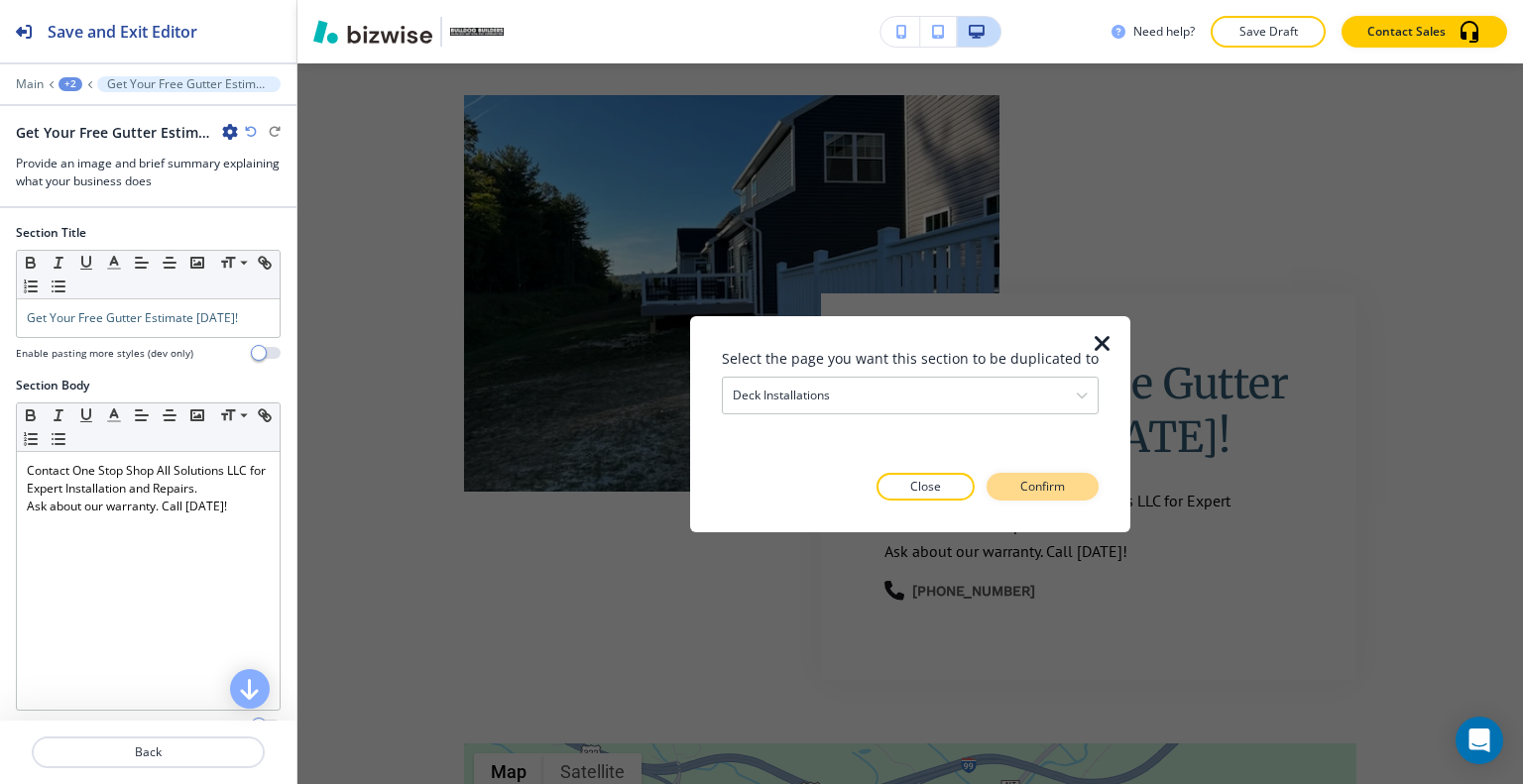 click on "Confirm" at bounding box center [1042, 487] 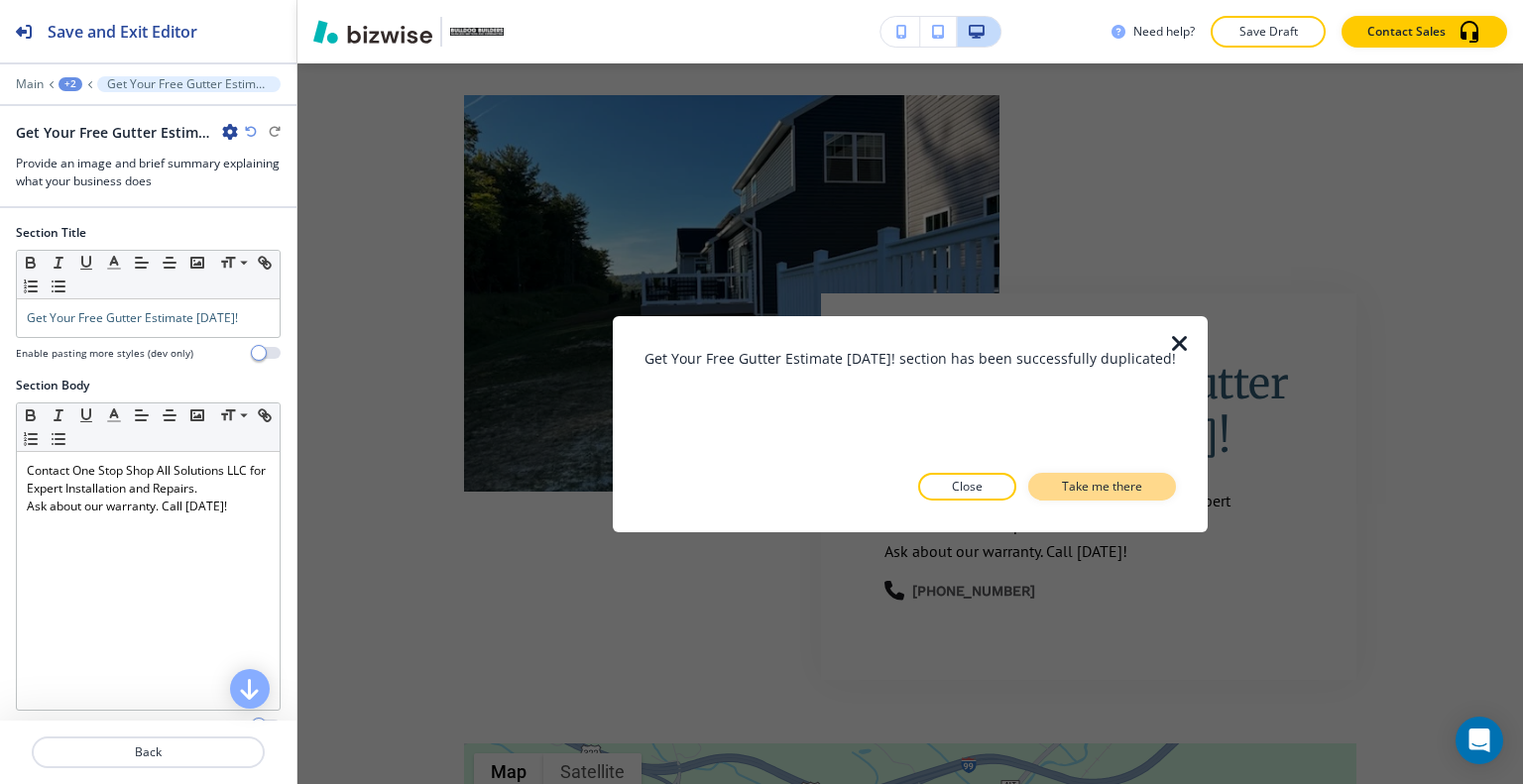 click on "Take me there" at bounding box center [1102, 487] 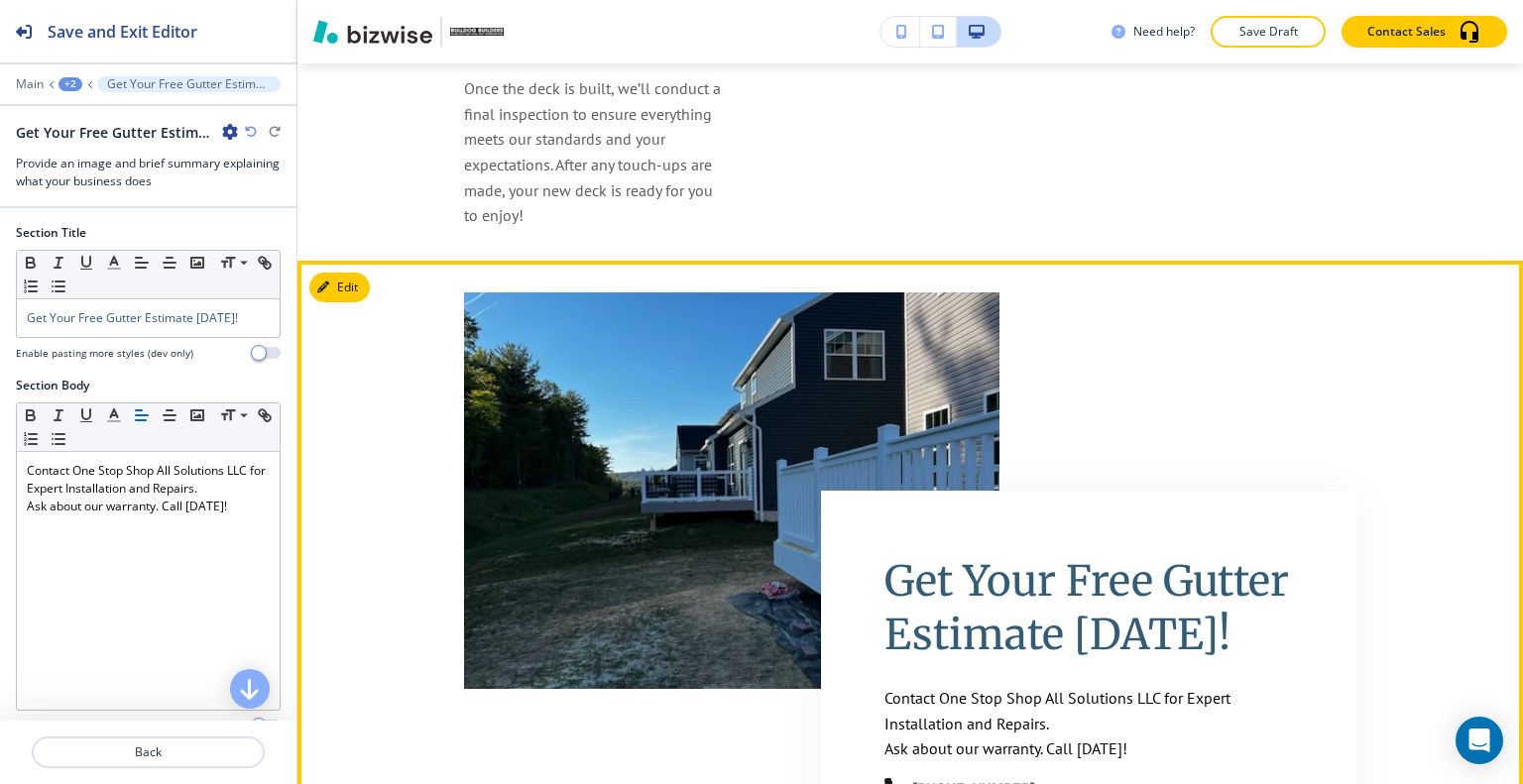 scroll, scrollTop: 2881, scrollLeft: 0, axis: vertical 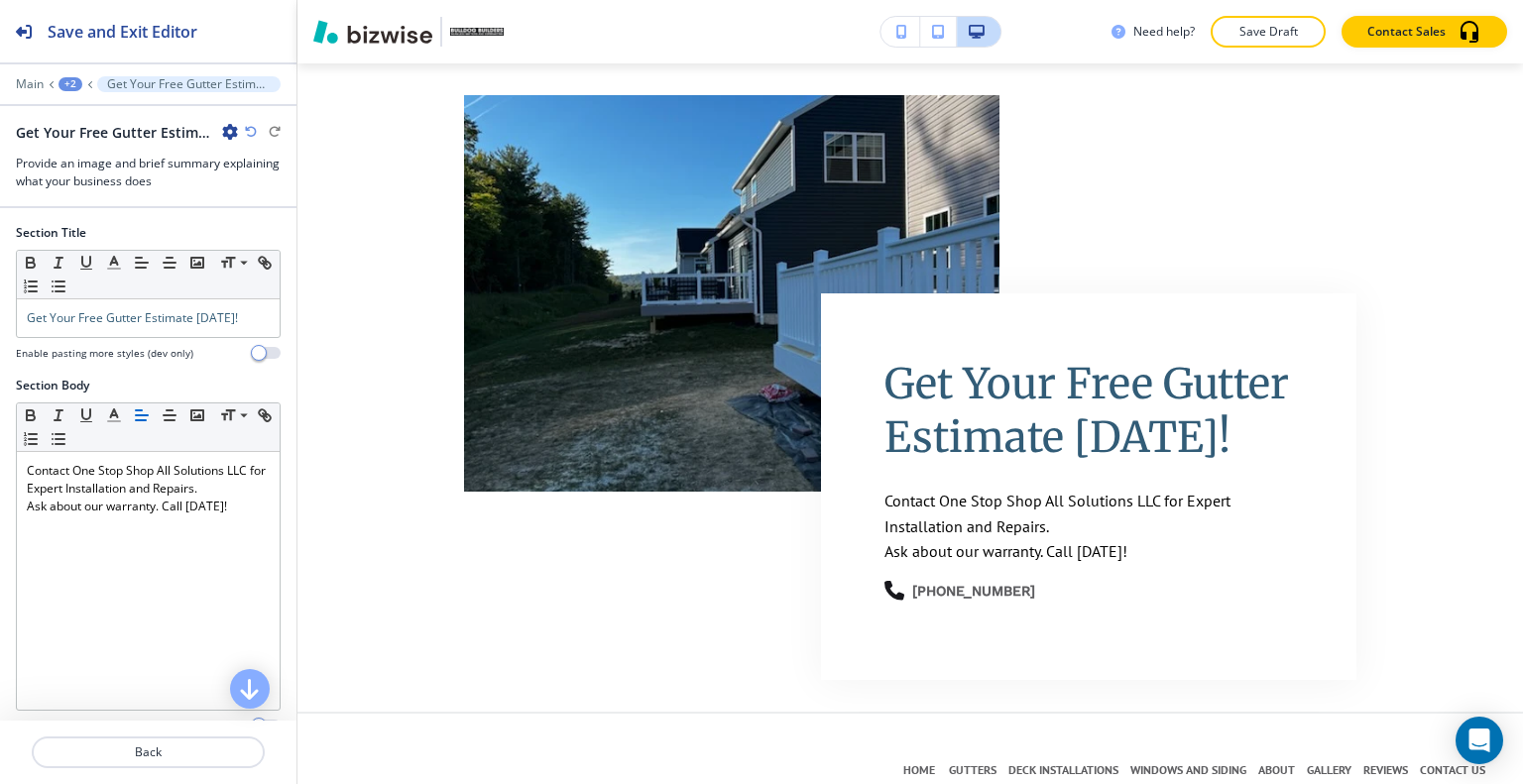 click on "+2" at bounding box center (70, 84) 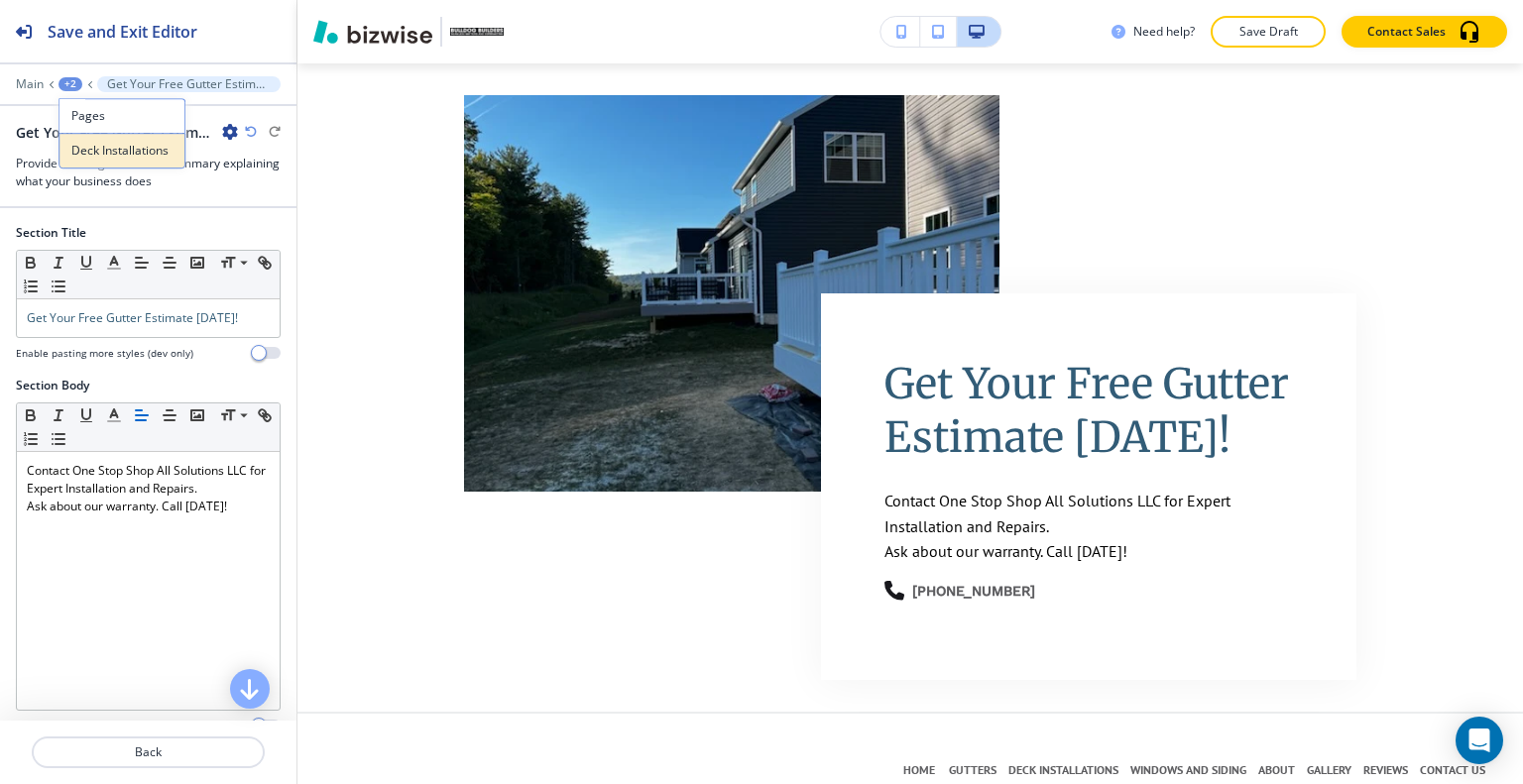 click on "Deck Installations" at bounding box center (122, 151) 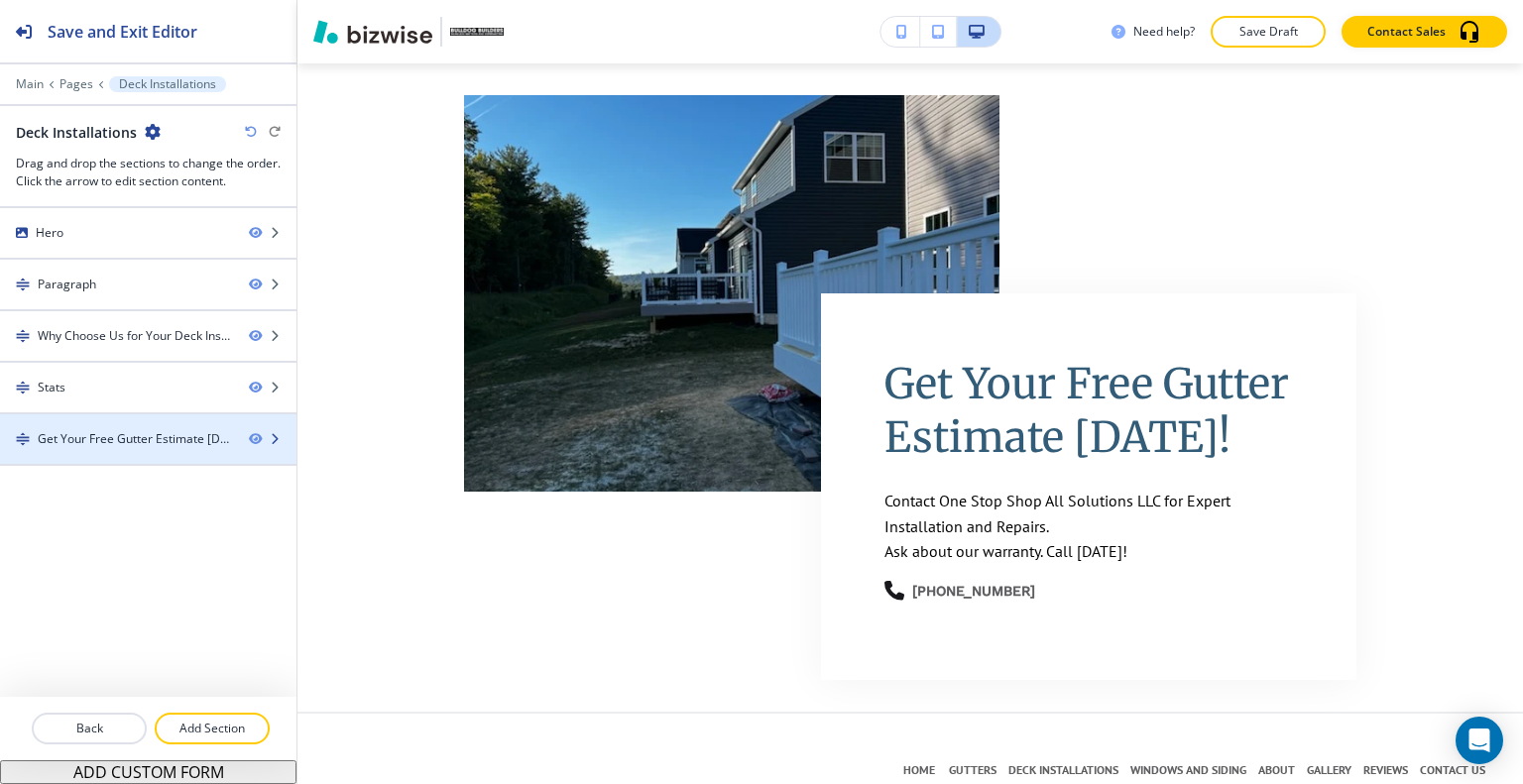 type 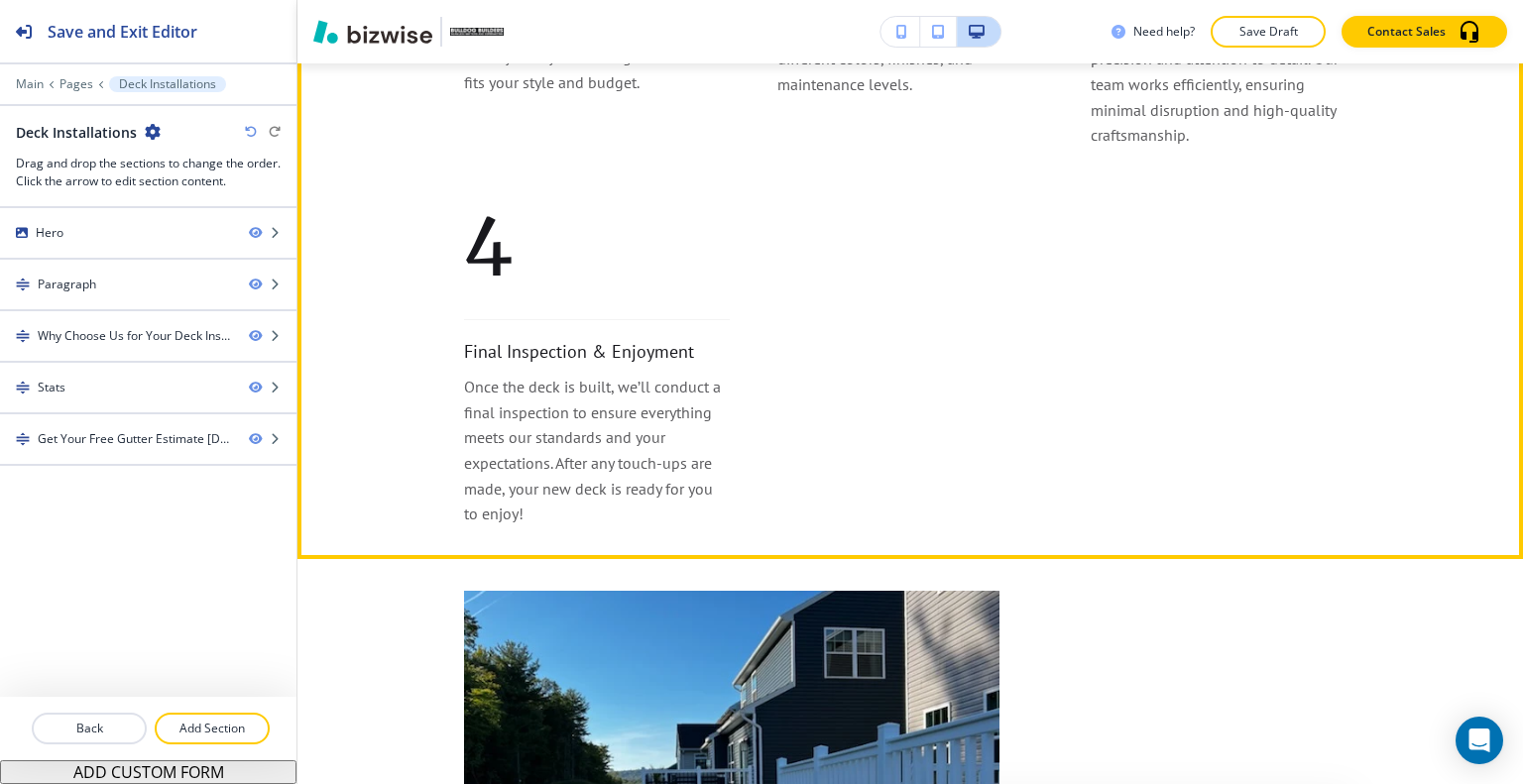scroll, scrollTop: 2782, scrollLeft: 0, axis: vertical 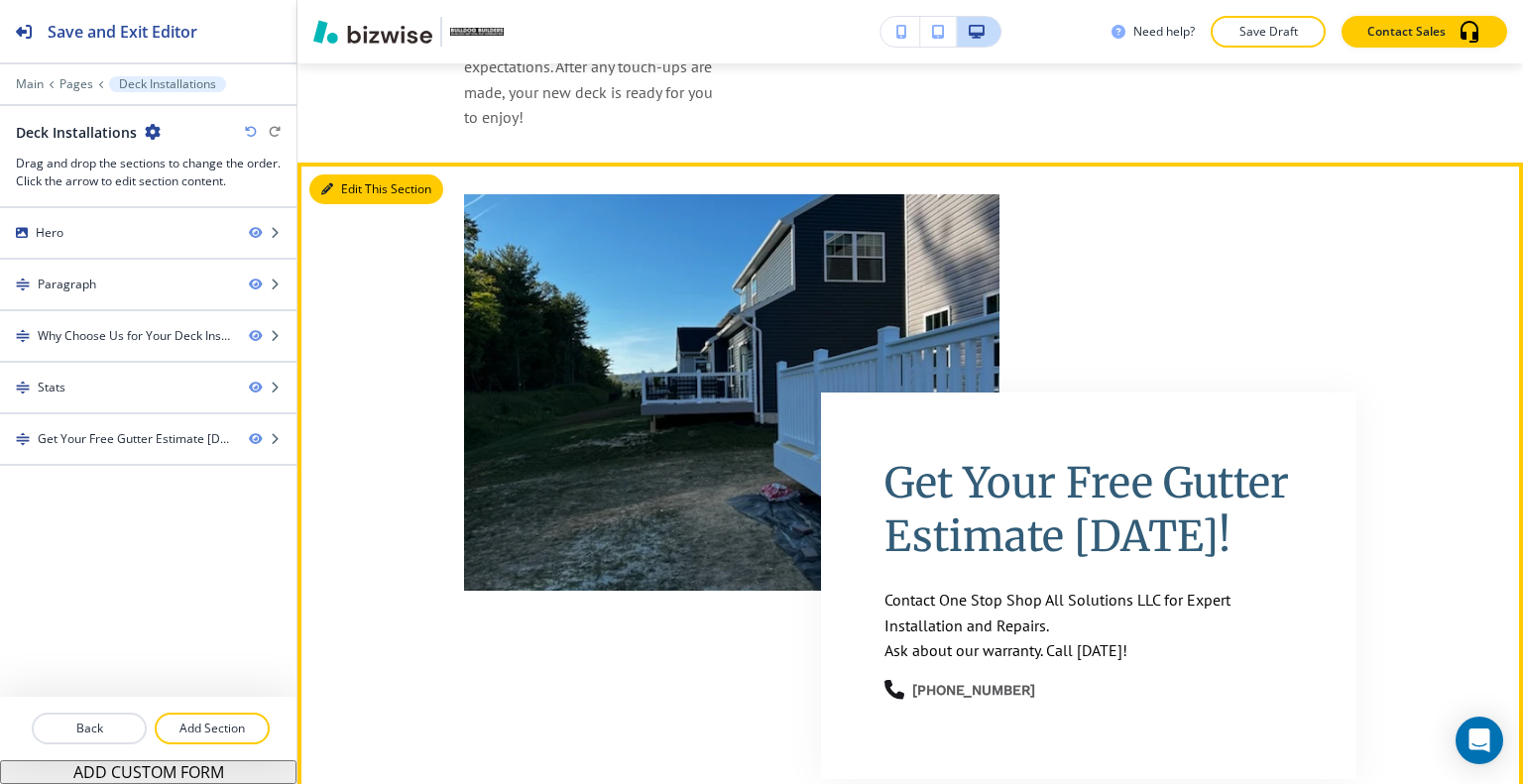 click on "Edit This Section" at bounding box center (376, 189) 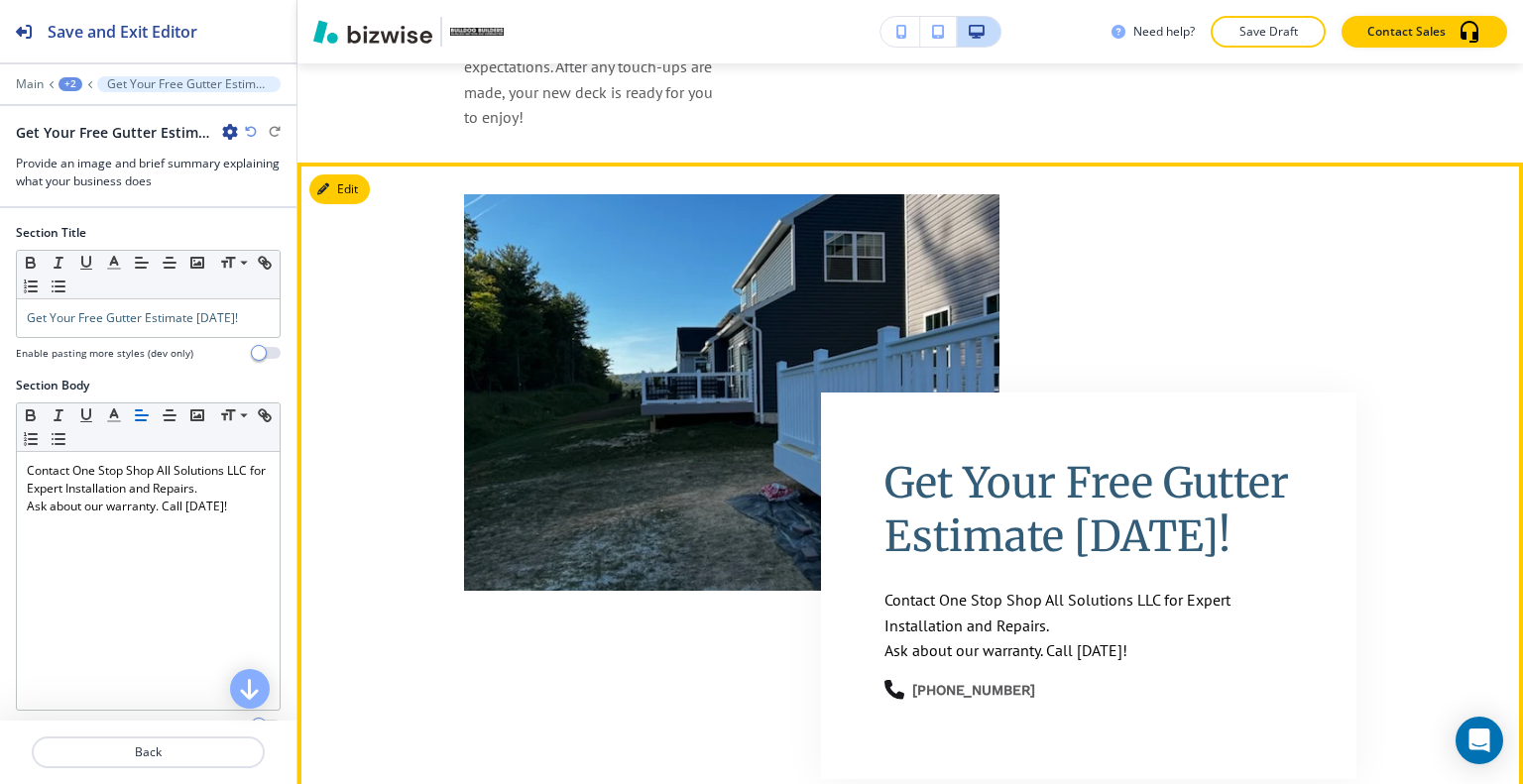 scroll, scrollTop: 2881, scrollLeft: 0, axis: vertical 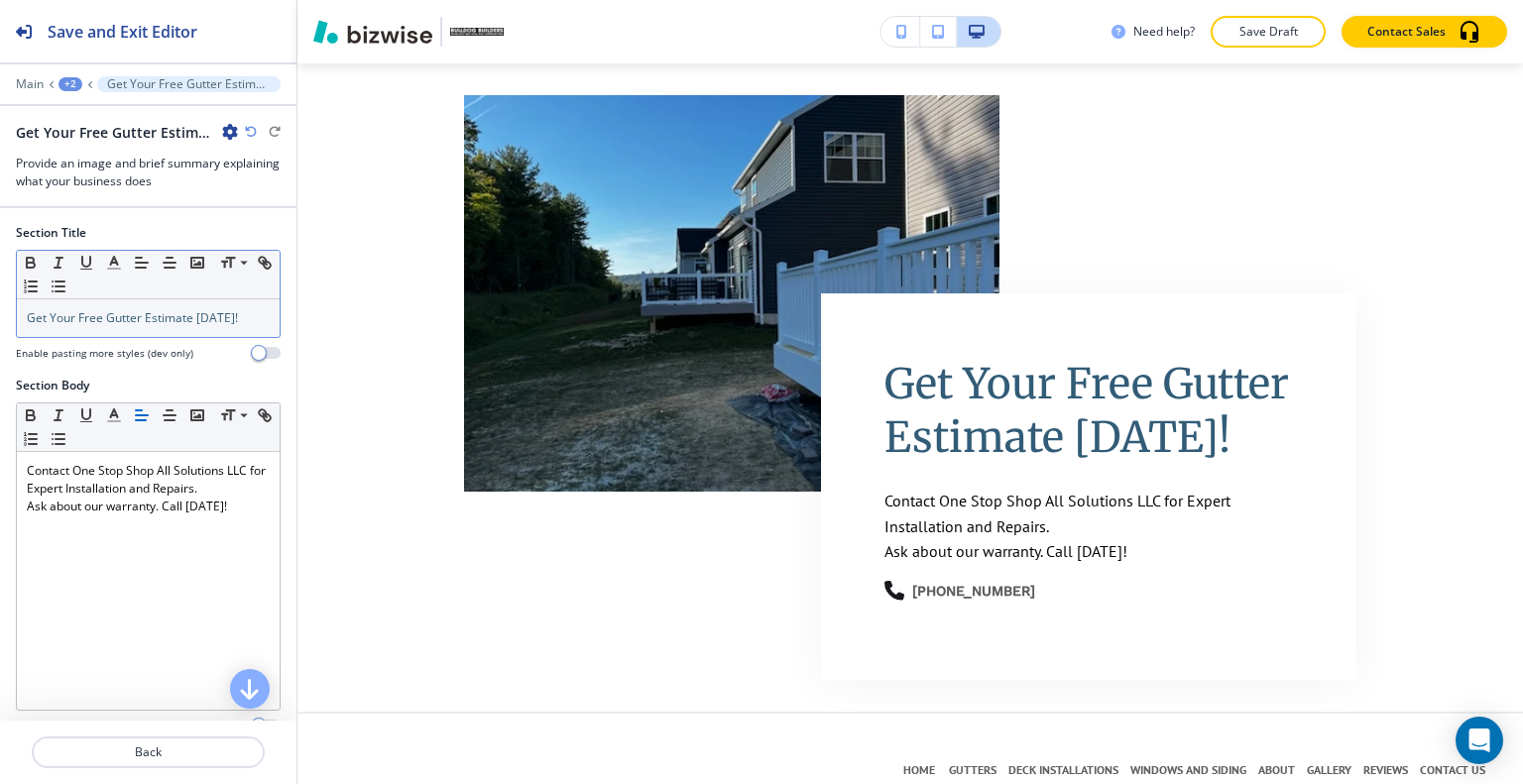 click on "Get Your Free Gutter Estimate Today!" at bounding box center (148, 318) 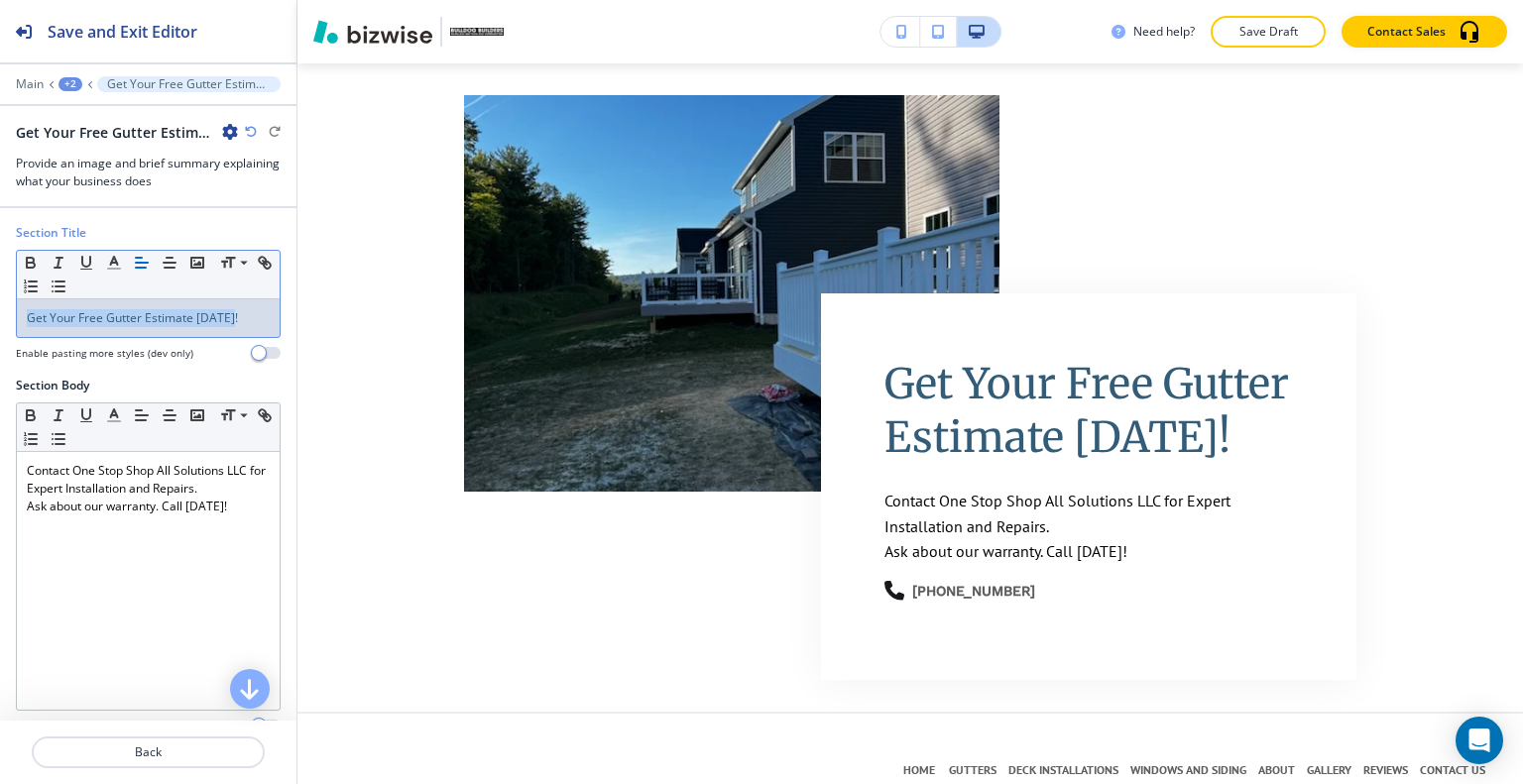drag, startPoint x: 242, startPoint y: 323, endPoint x: 83, endPoint y: 318, distance: 159.0786 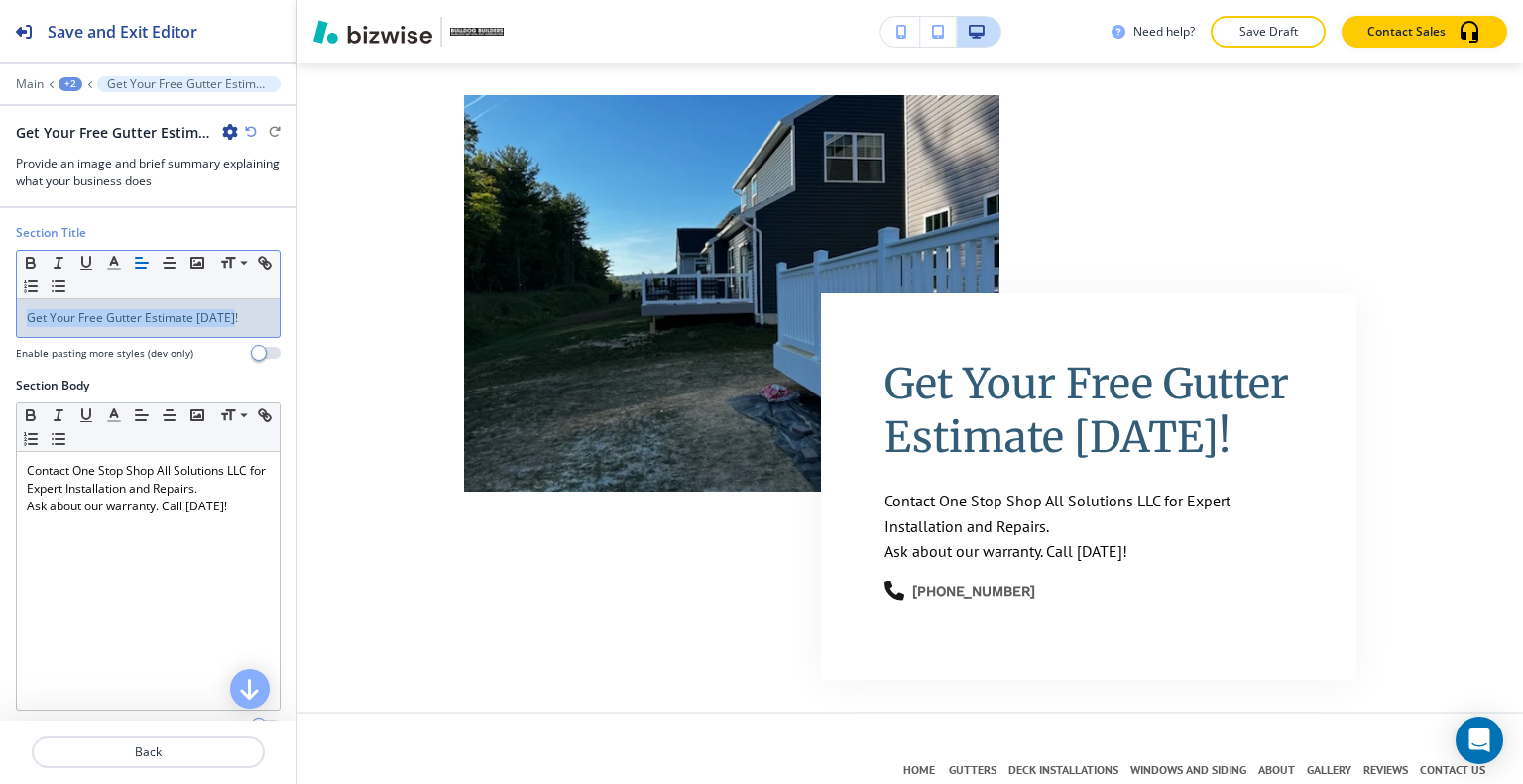 click on "Section Title                                                   Small Normal Large Huge                                       Get Your Free Gutter Estimate Today! Enable pasting more styles (dev only)" at bounding box center (148, 300) 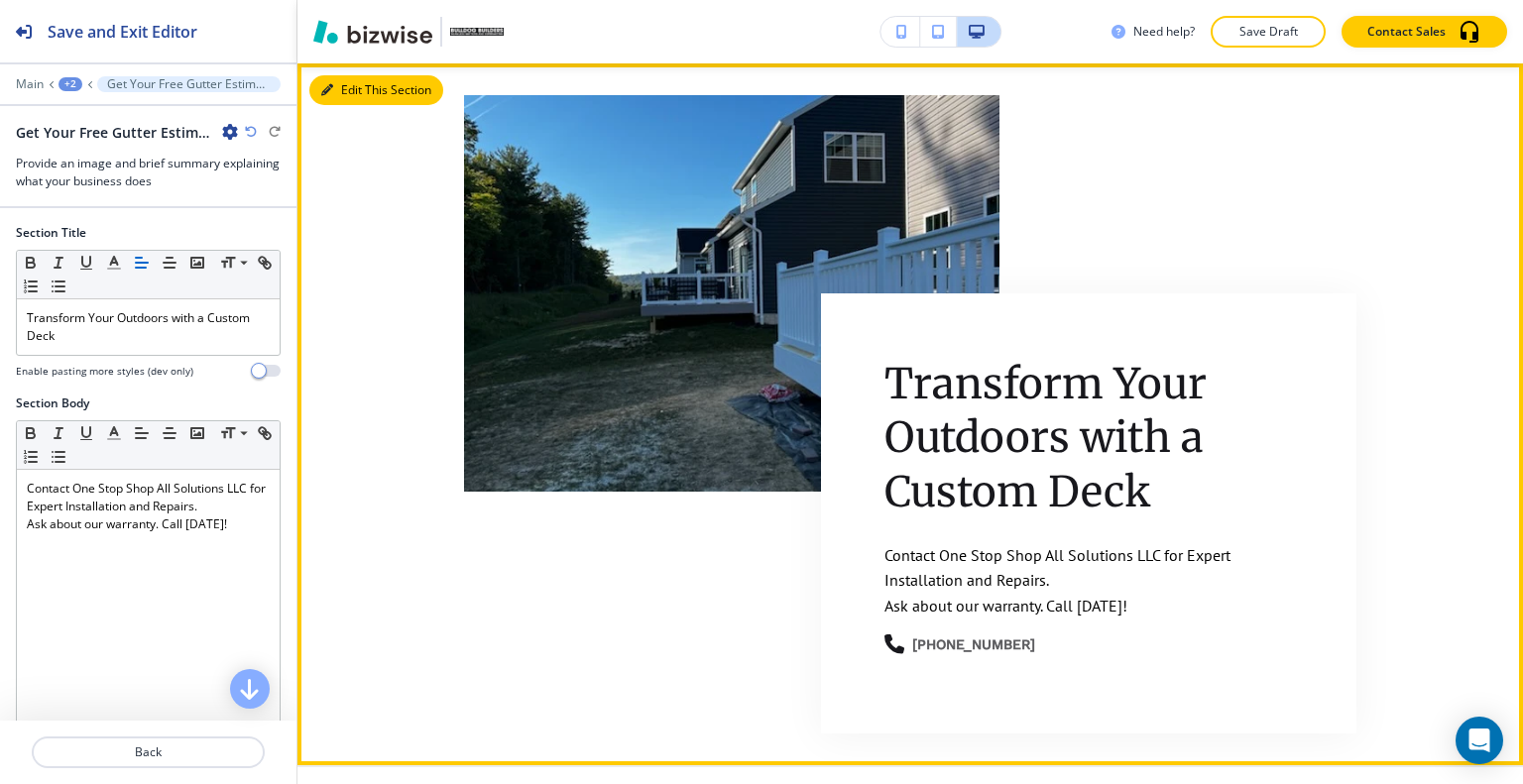 click on "Edit This Section" at bounding box center [376, 90] 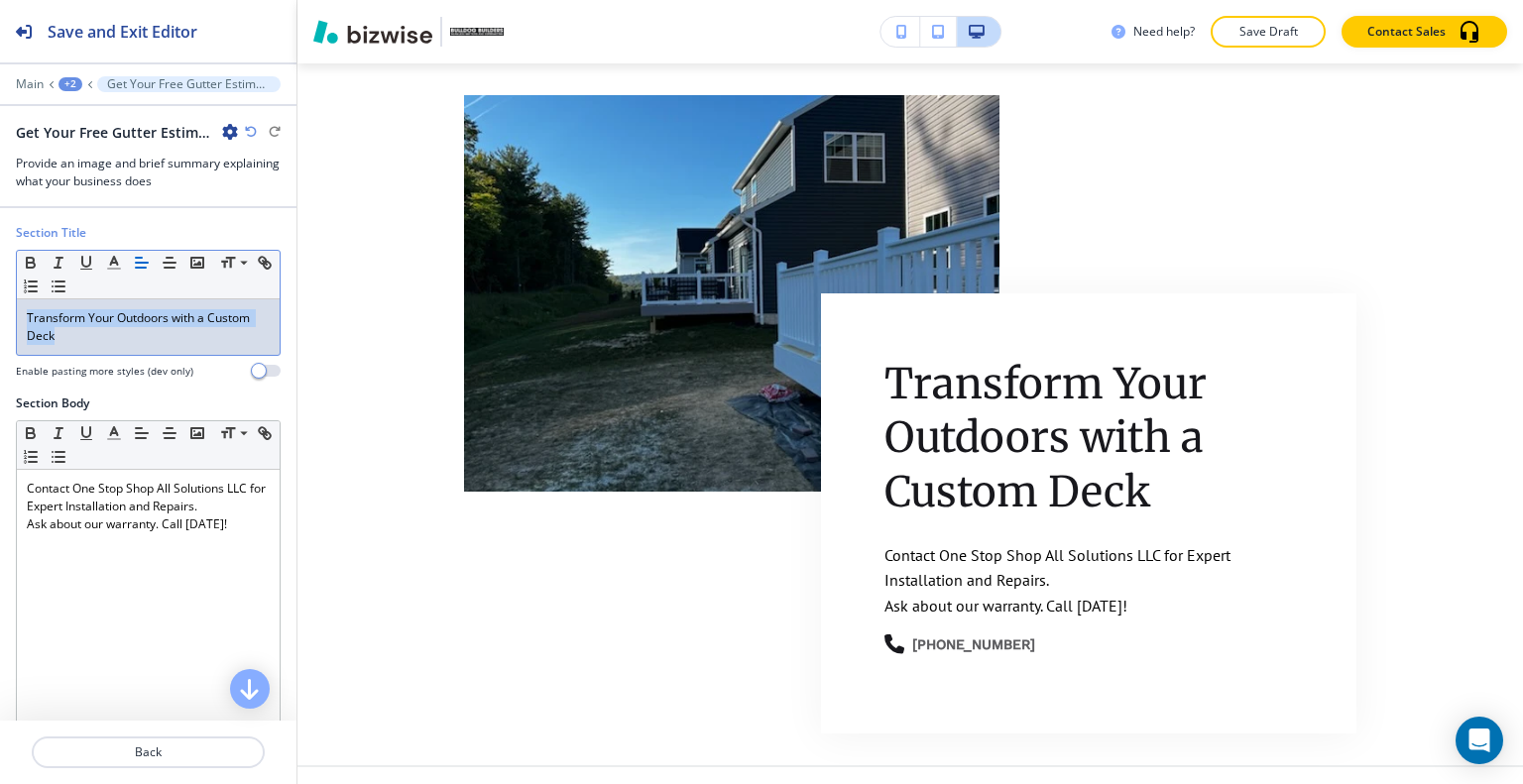 drag, startPoint x: 79, startPoint y: 329, endPoint x: 0, endPoint y: 296, distance: 85.61542 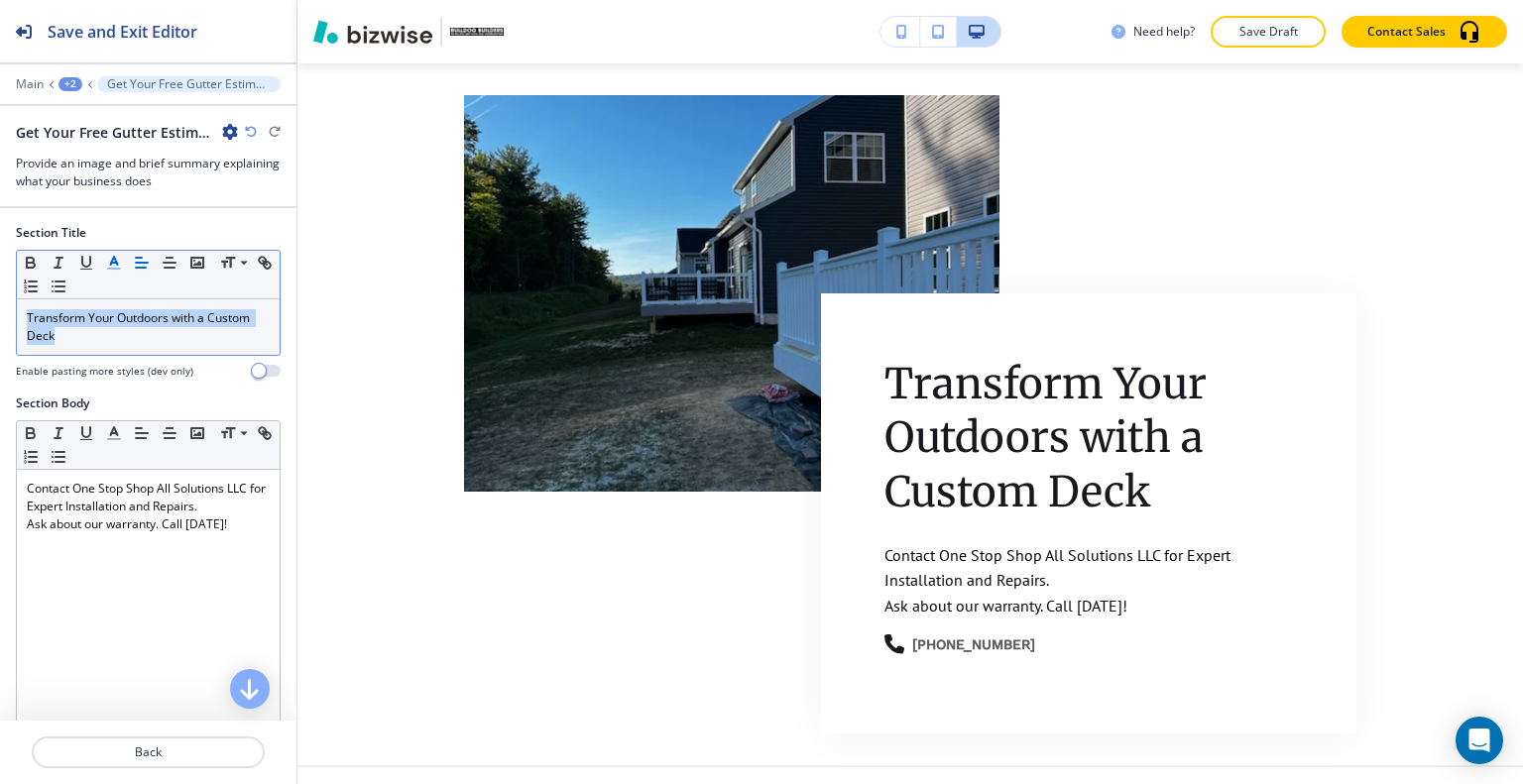 click 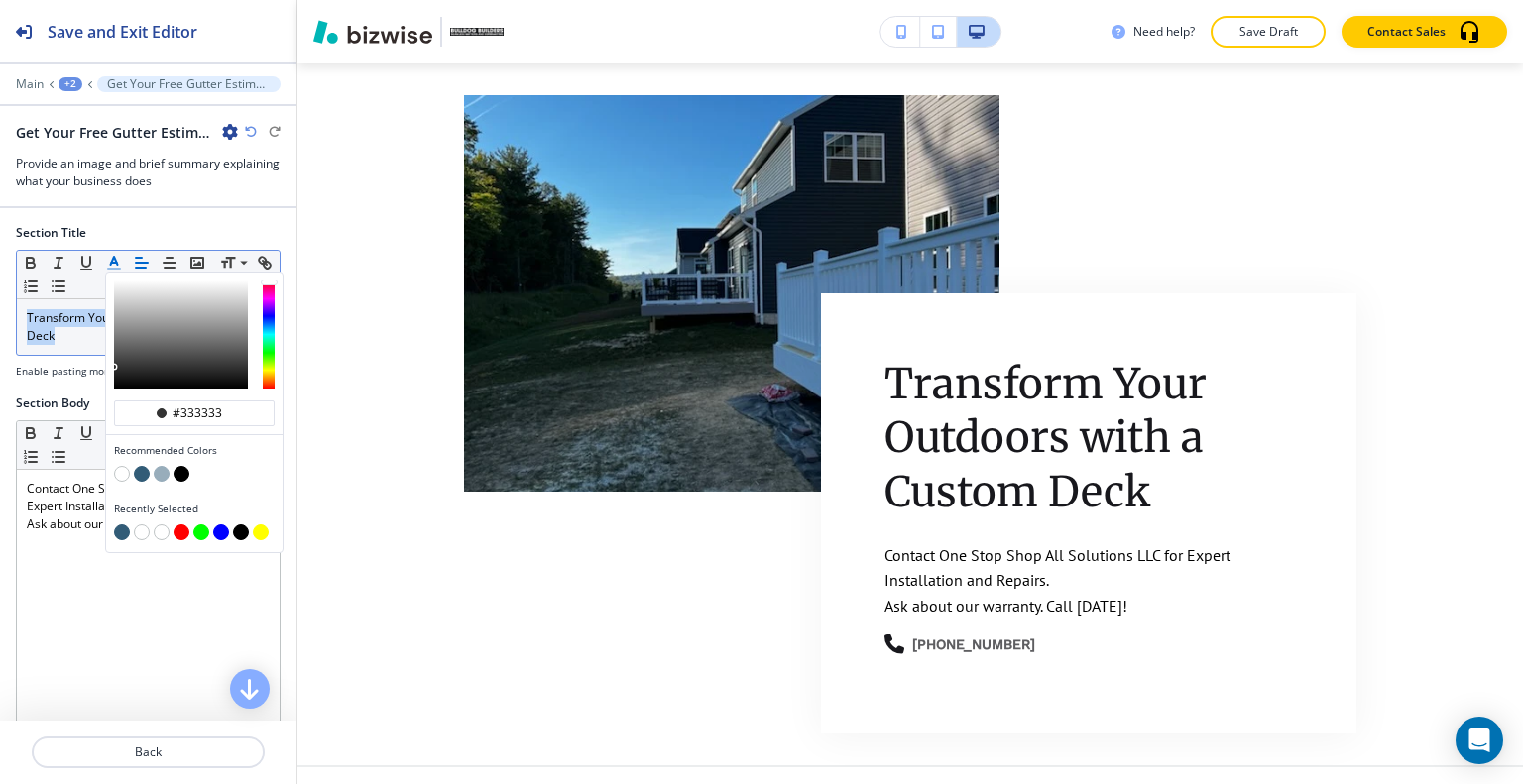 click at bounding box center [142, 474] 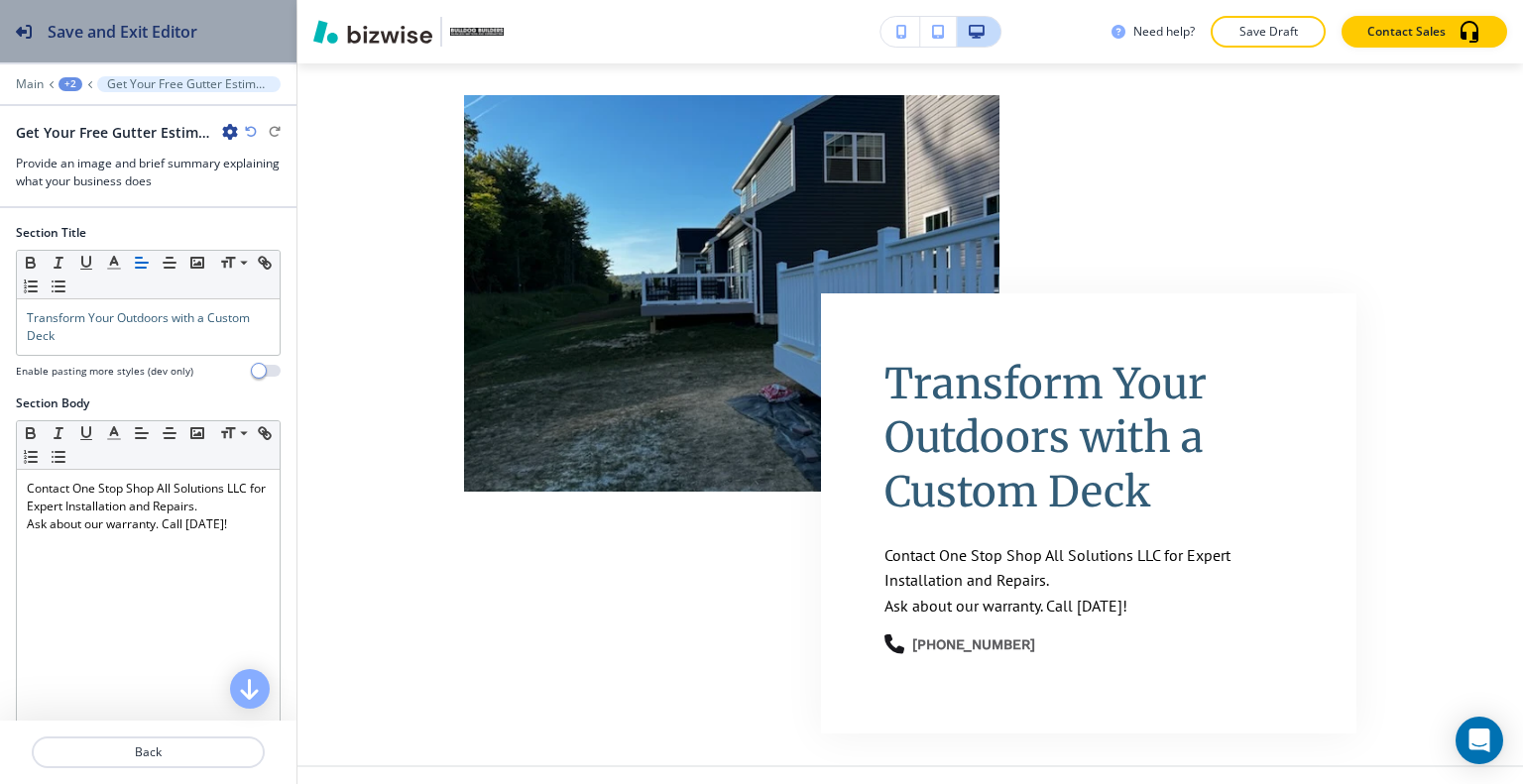 click on "Save and Exit Editor" at bounding box center (122, 32) 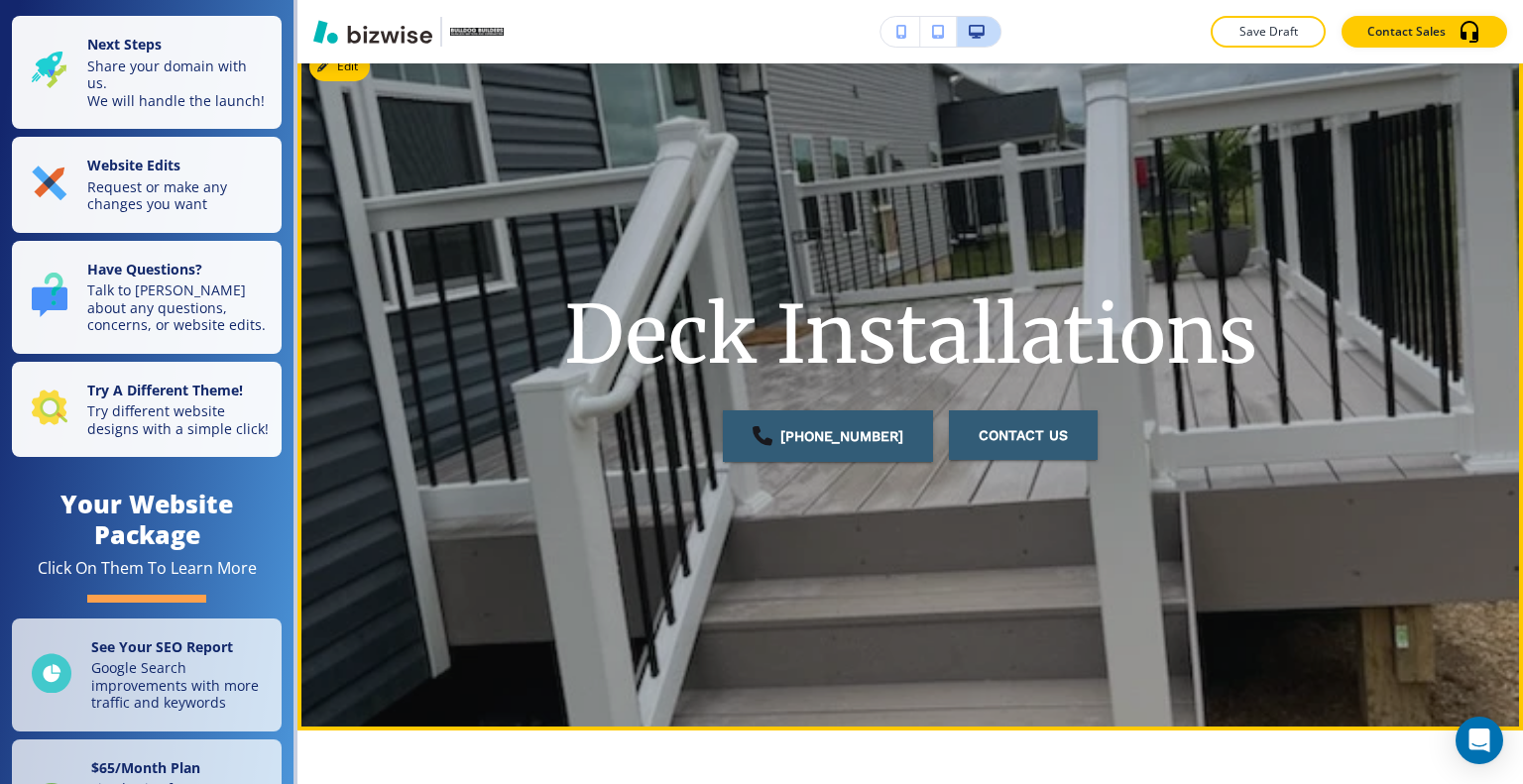 scroll, scrollTop: 4, scrollLeft: 0, axis: vertical 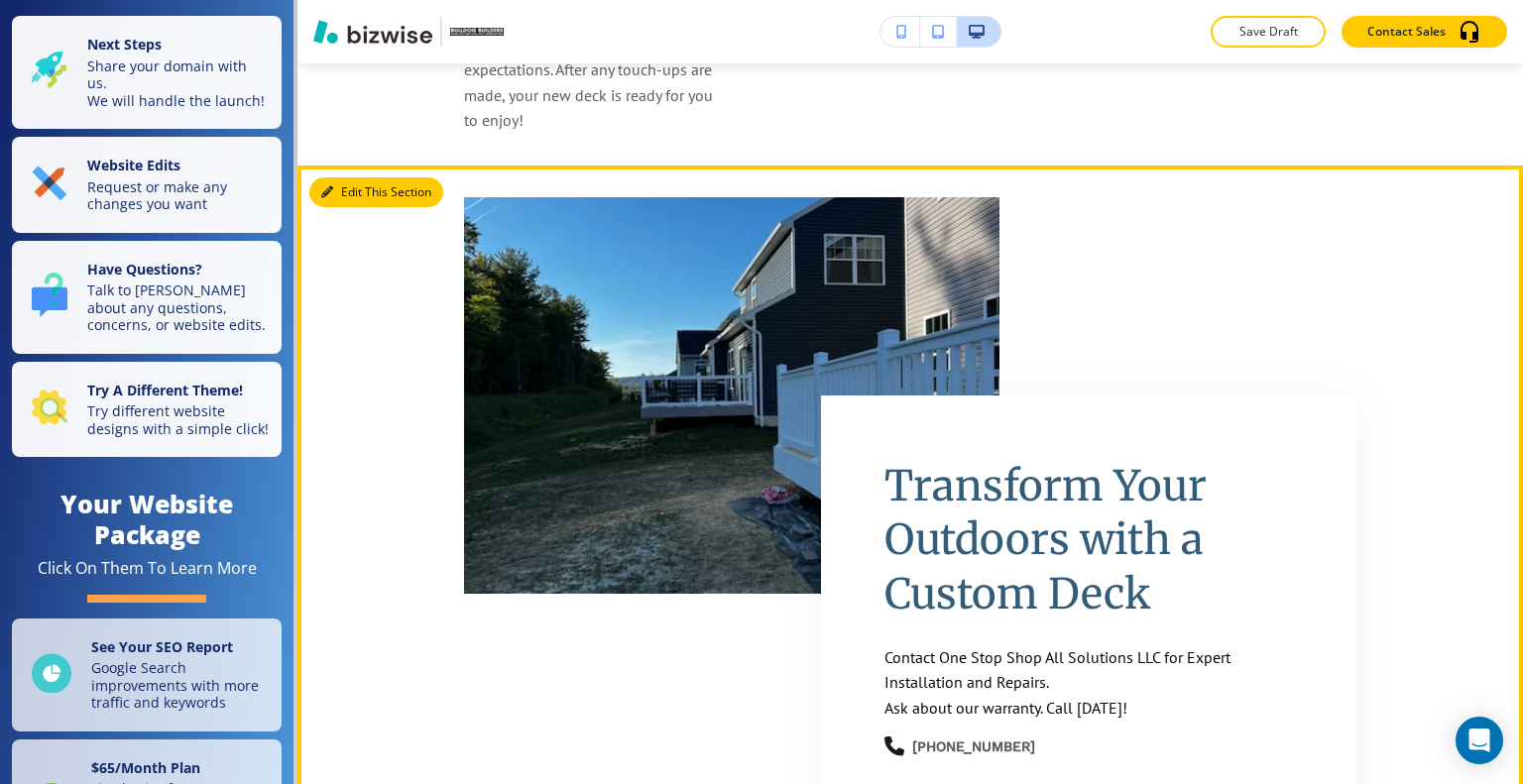 click on "Edit This Section" at bounding box center [376, 192] 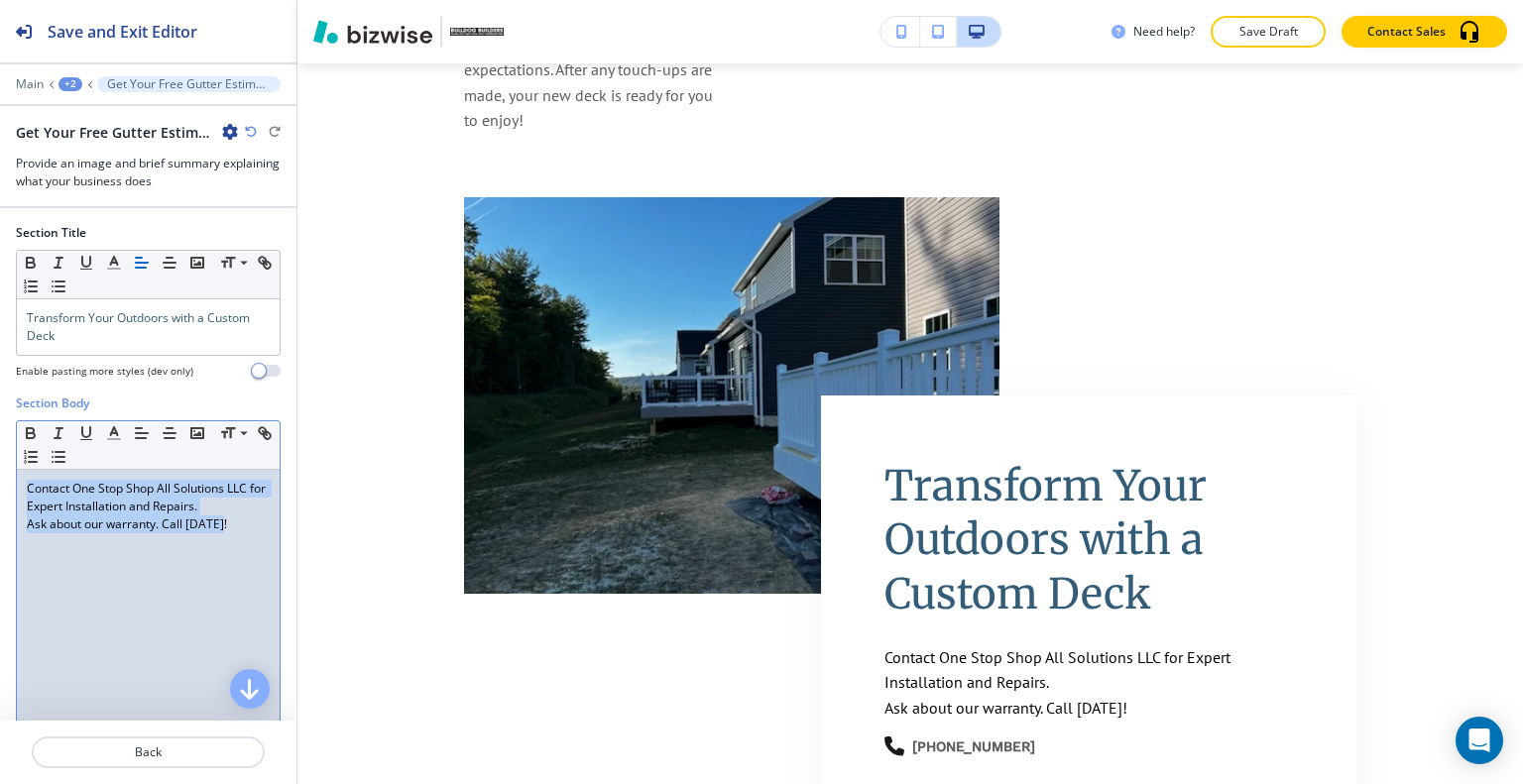 drag, startPoint x: 226, startPoint y: 523, endPoint x: 0, endPoint y: 468, distance: 232.59622 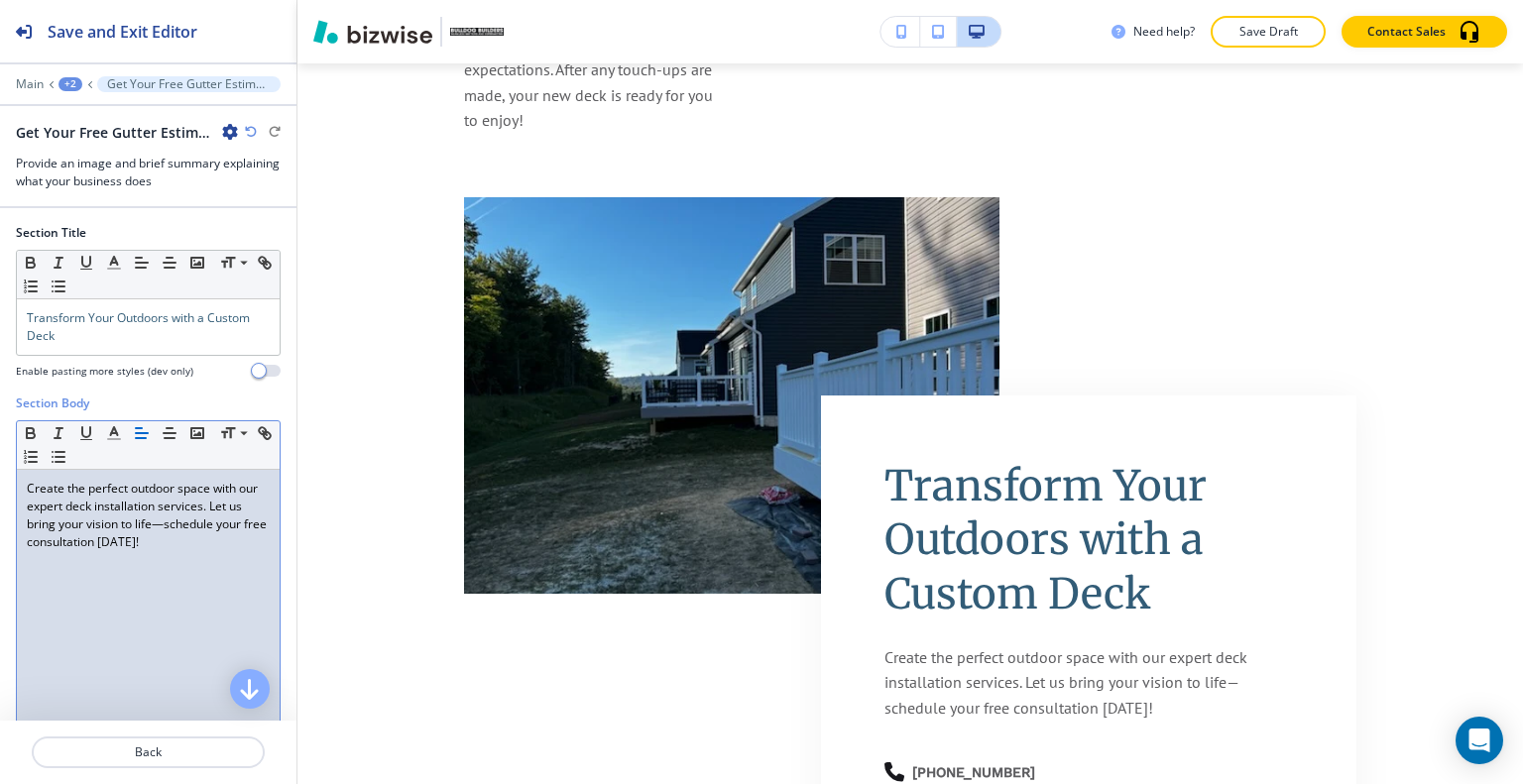 scroll, scrollTop: 0, scrollLeft: 0, axis: both 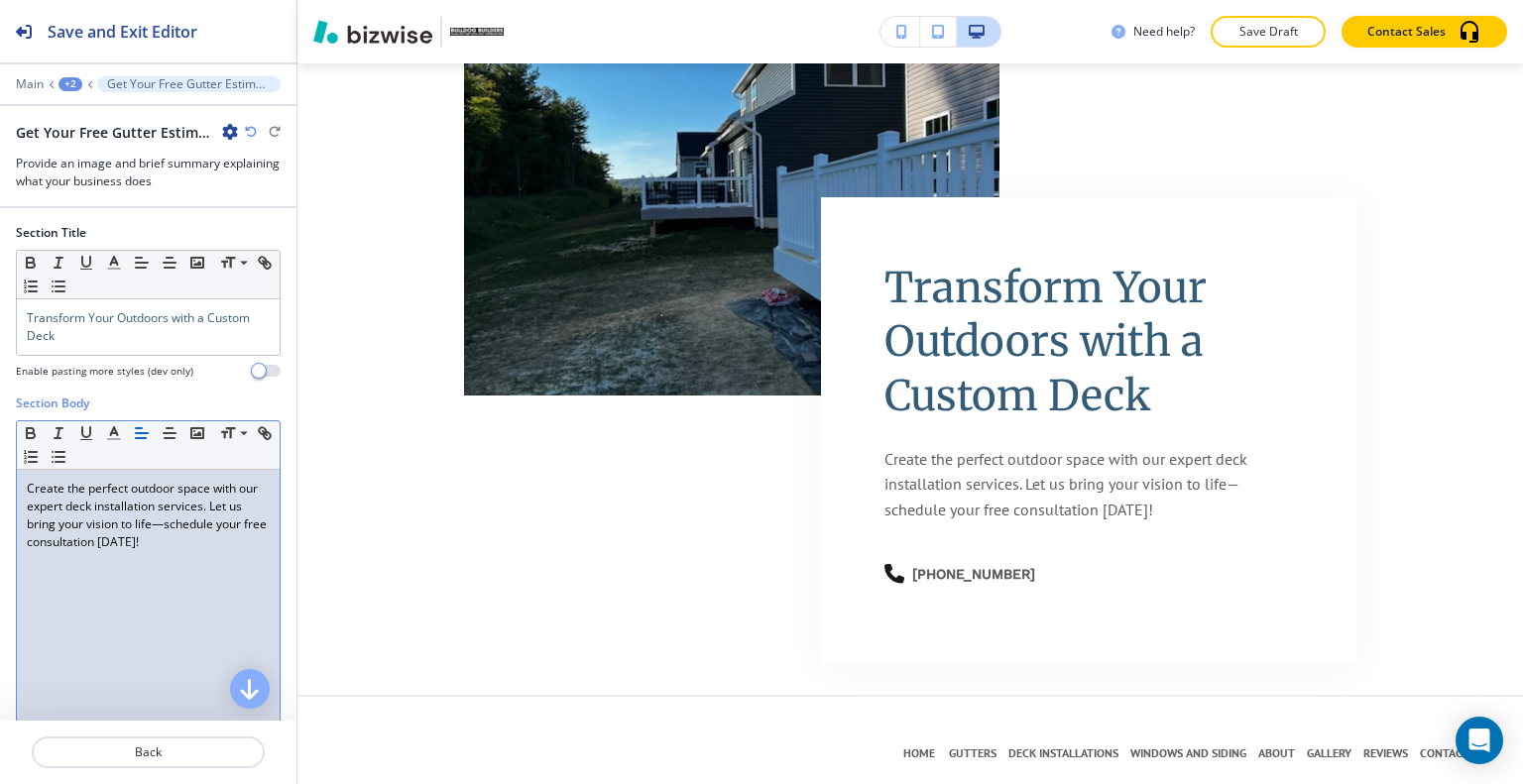 click on "Create the perfect outdoor space with our expert deck installation services. Let us bring your vision to life—schedule your free consultation today!" at bounding box center (148, 515) 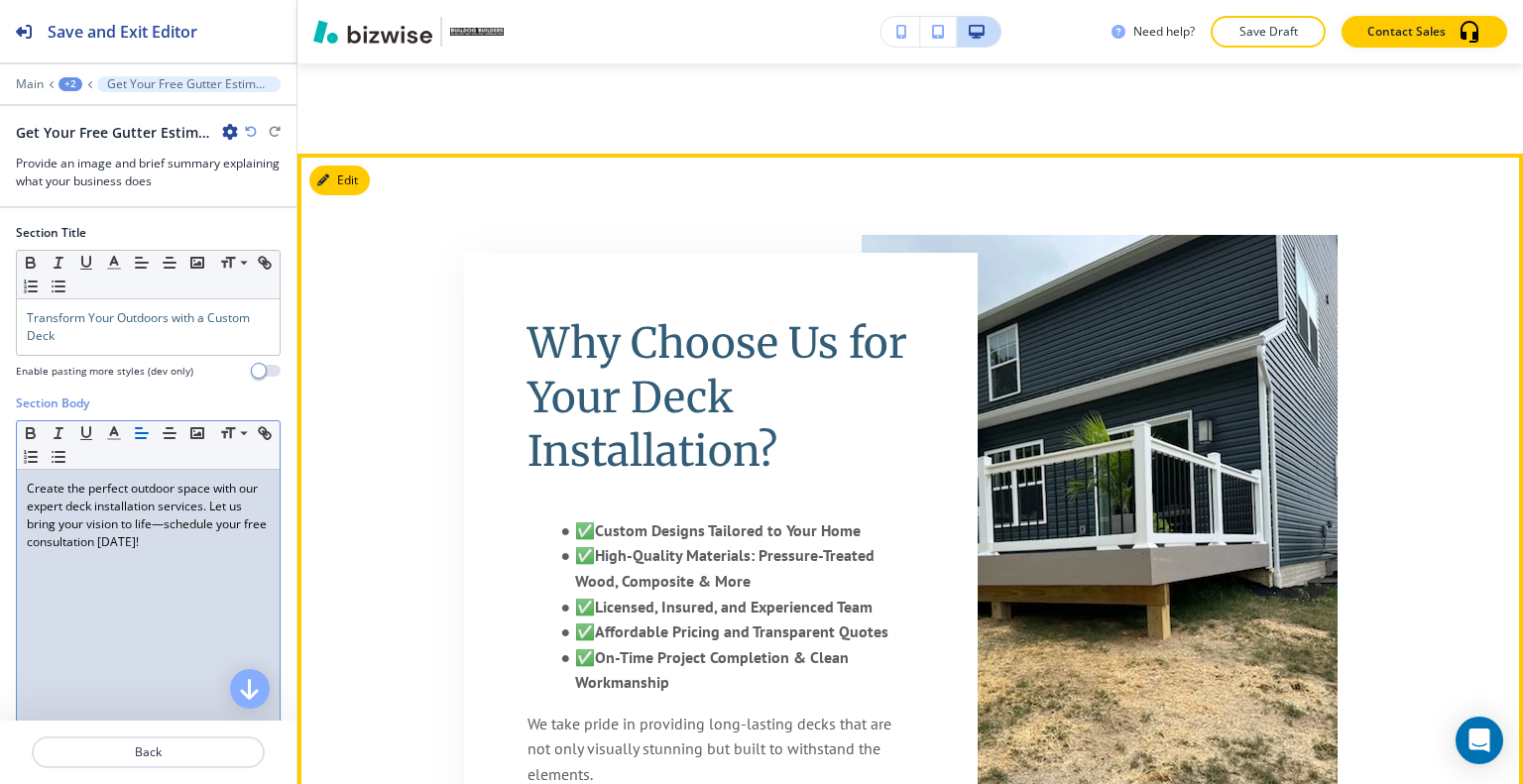scroll, scrollTop: 1292, scrollLeft: 0, axis: vertical 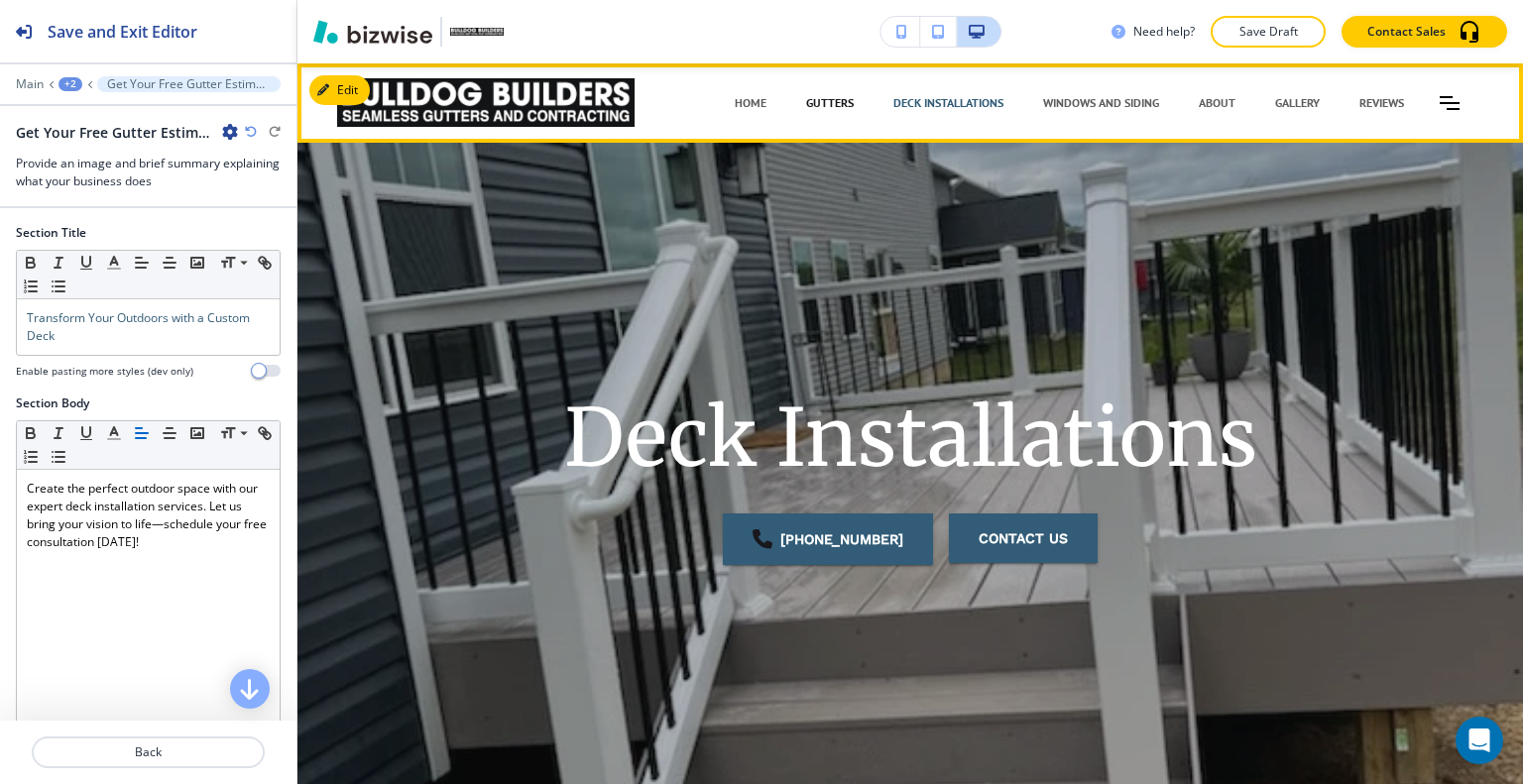 click on "GUTTERS" at bounding box center [830, 103] 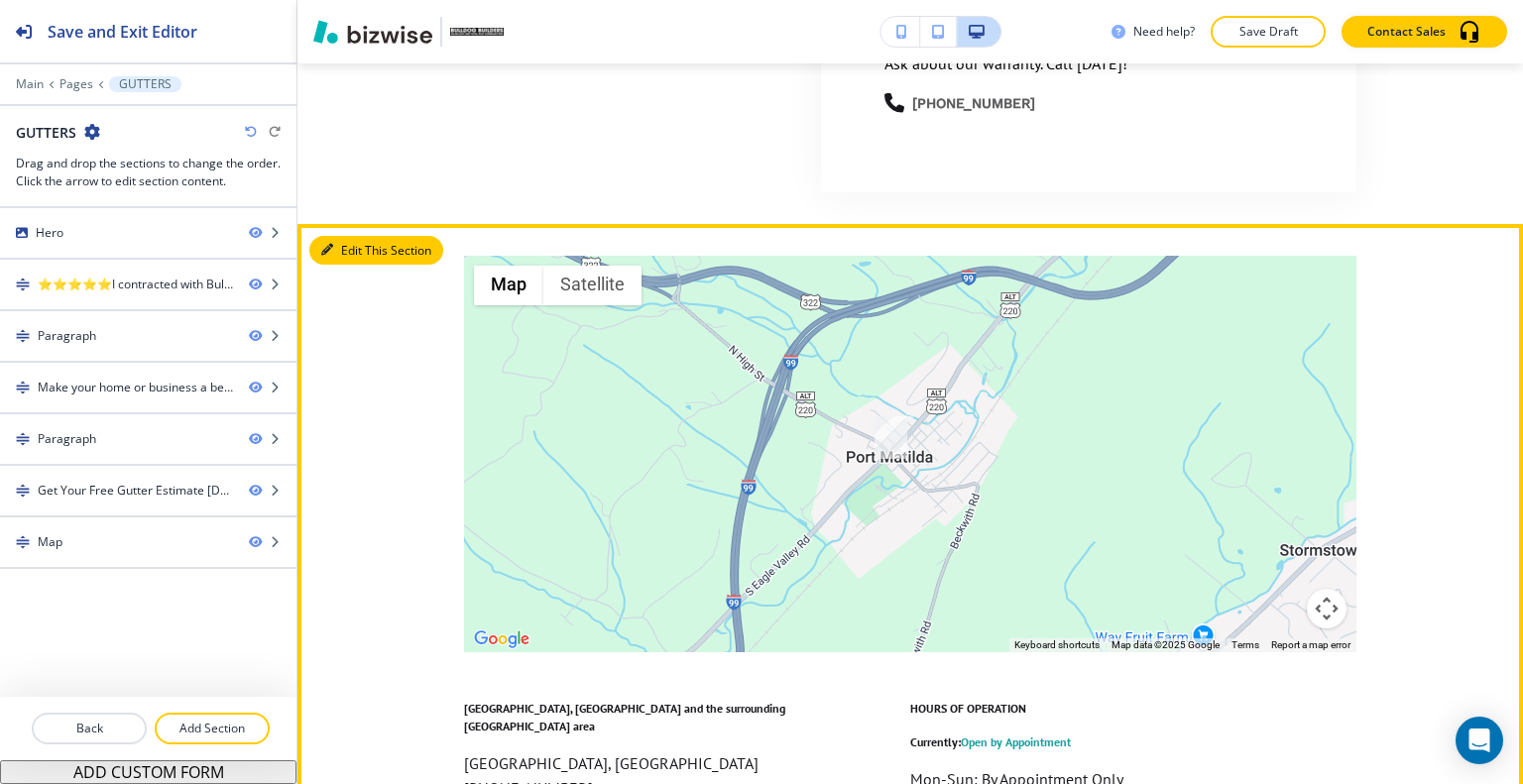 click on "Edit This Section" at bounding box center [376, 251] 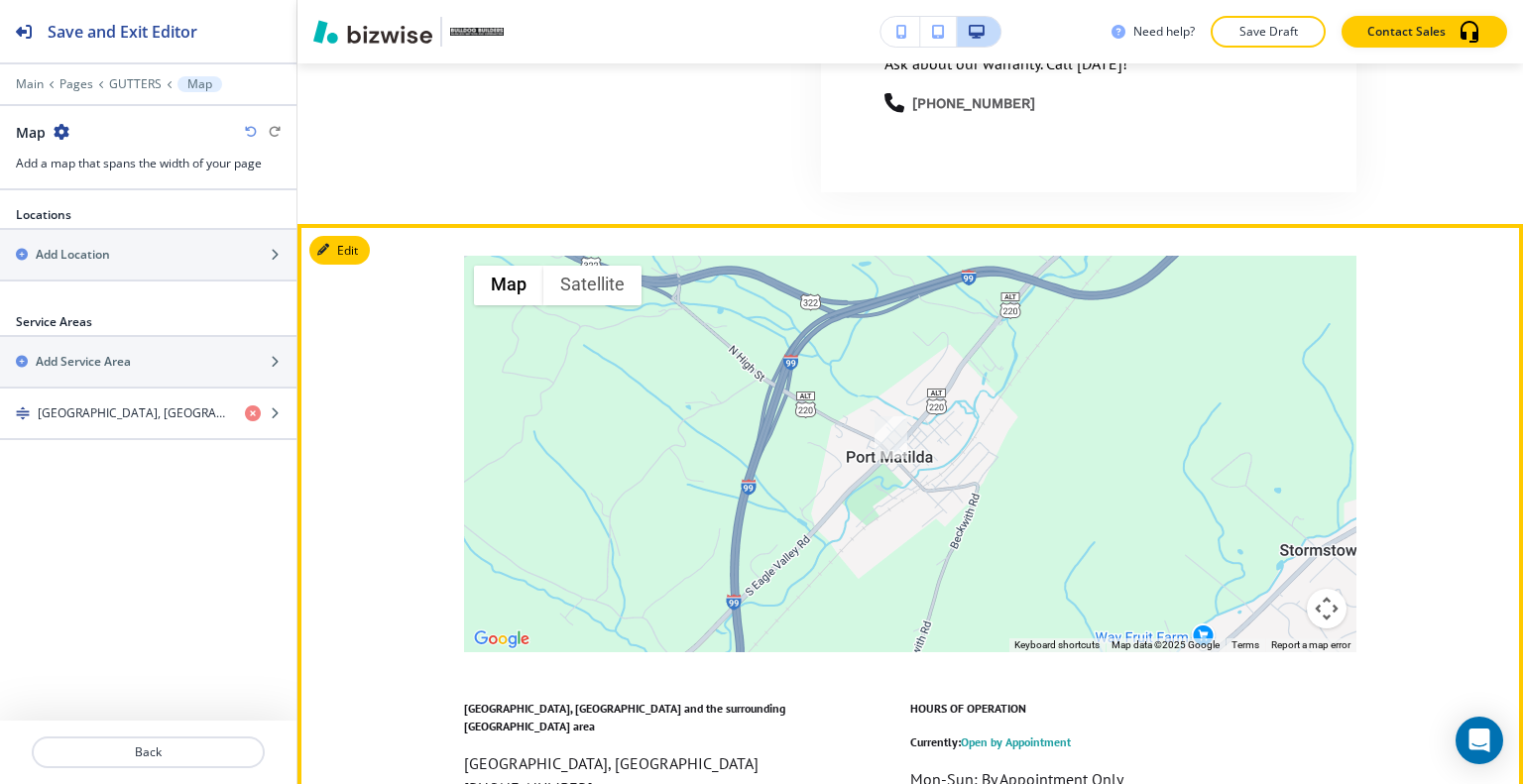 scroll, scrollTop: 3331, scrollLeft: 0, axis: vertical 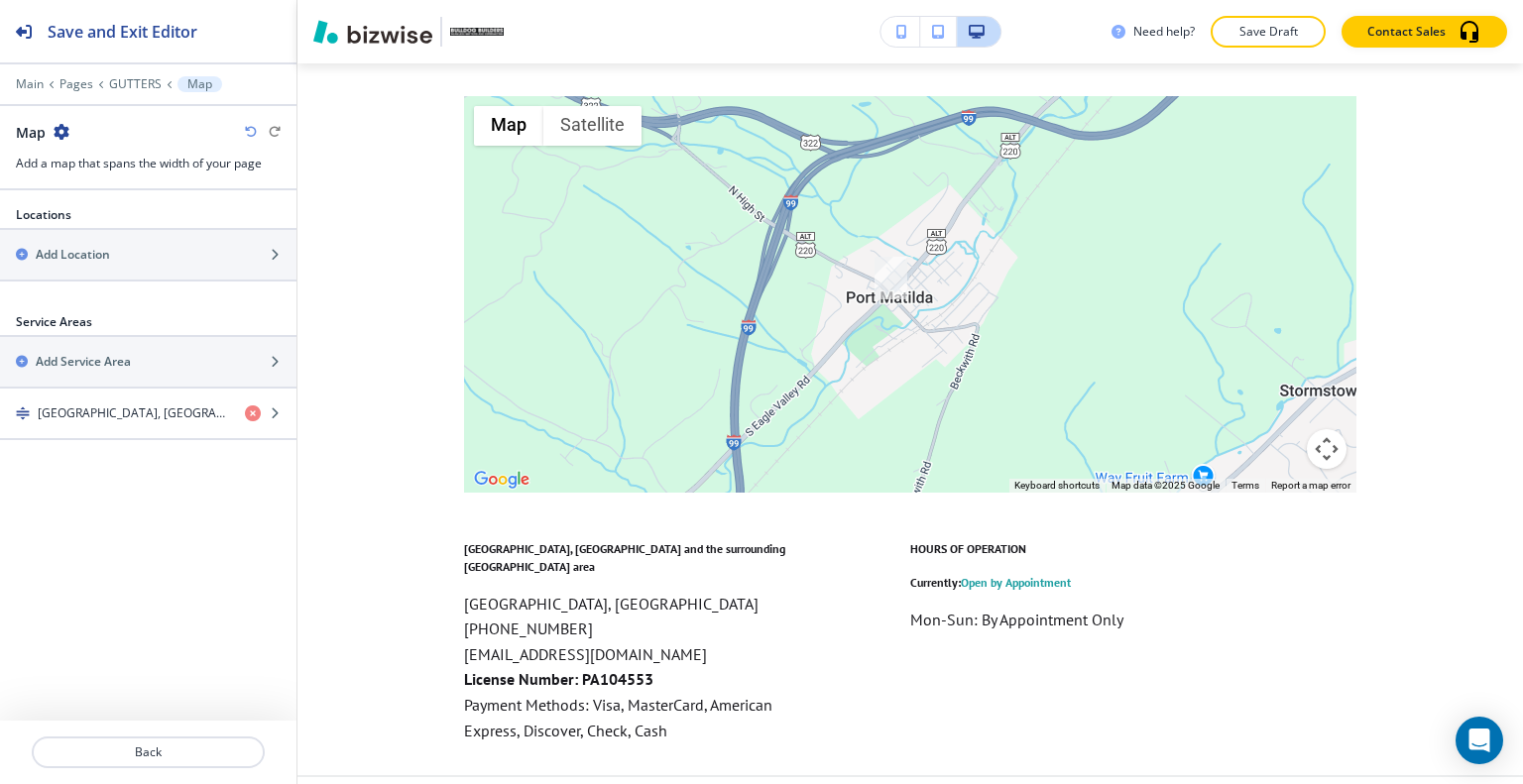 click at bounding box center (61, 132) 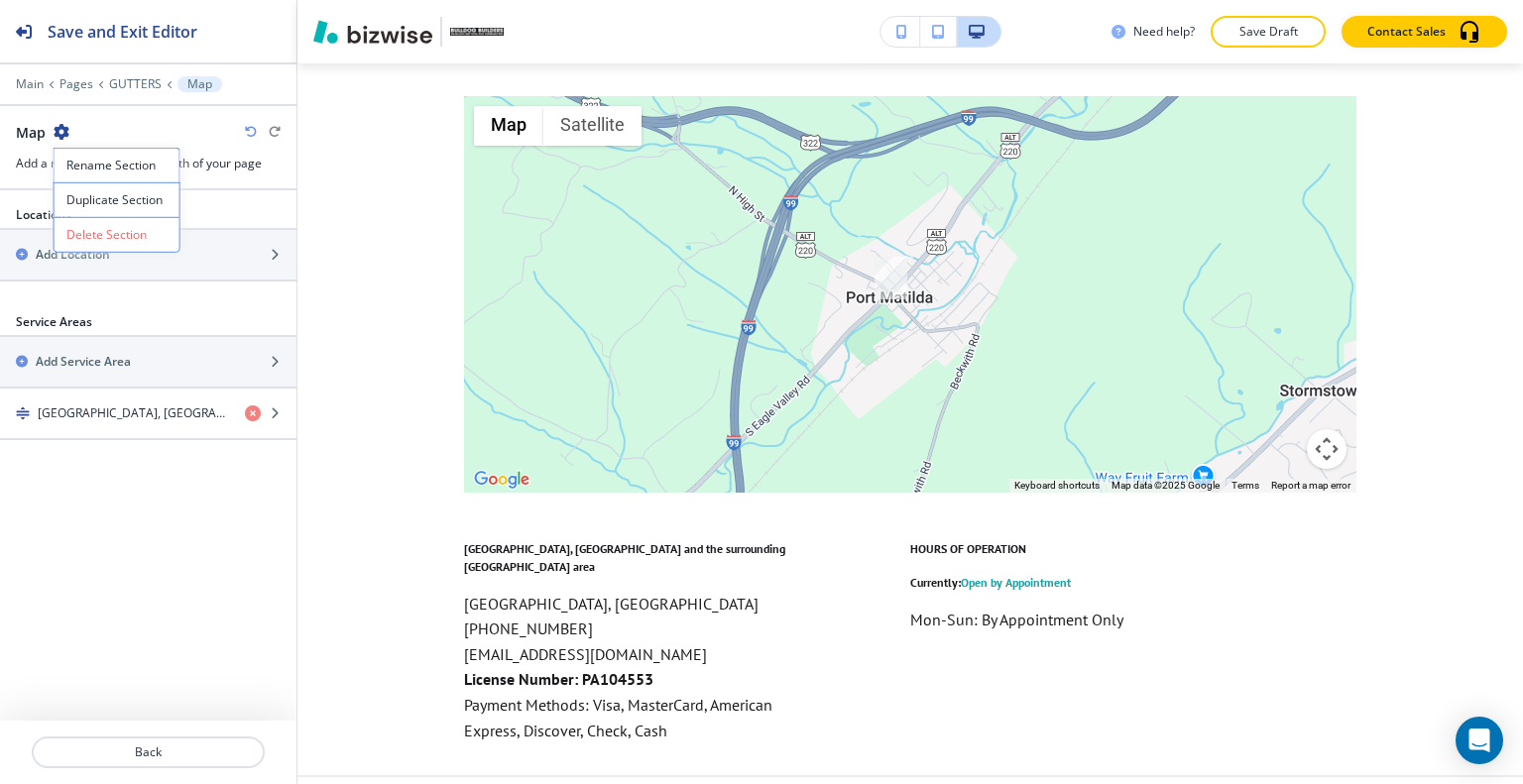 click on "Duplicate Section" at bounding box center (117, 200) 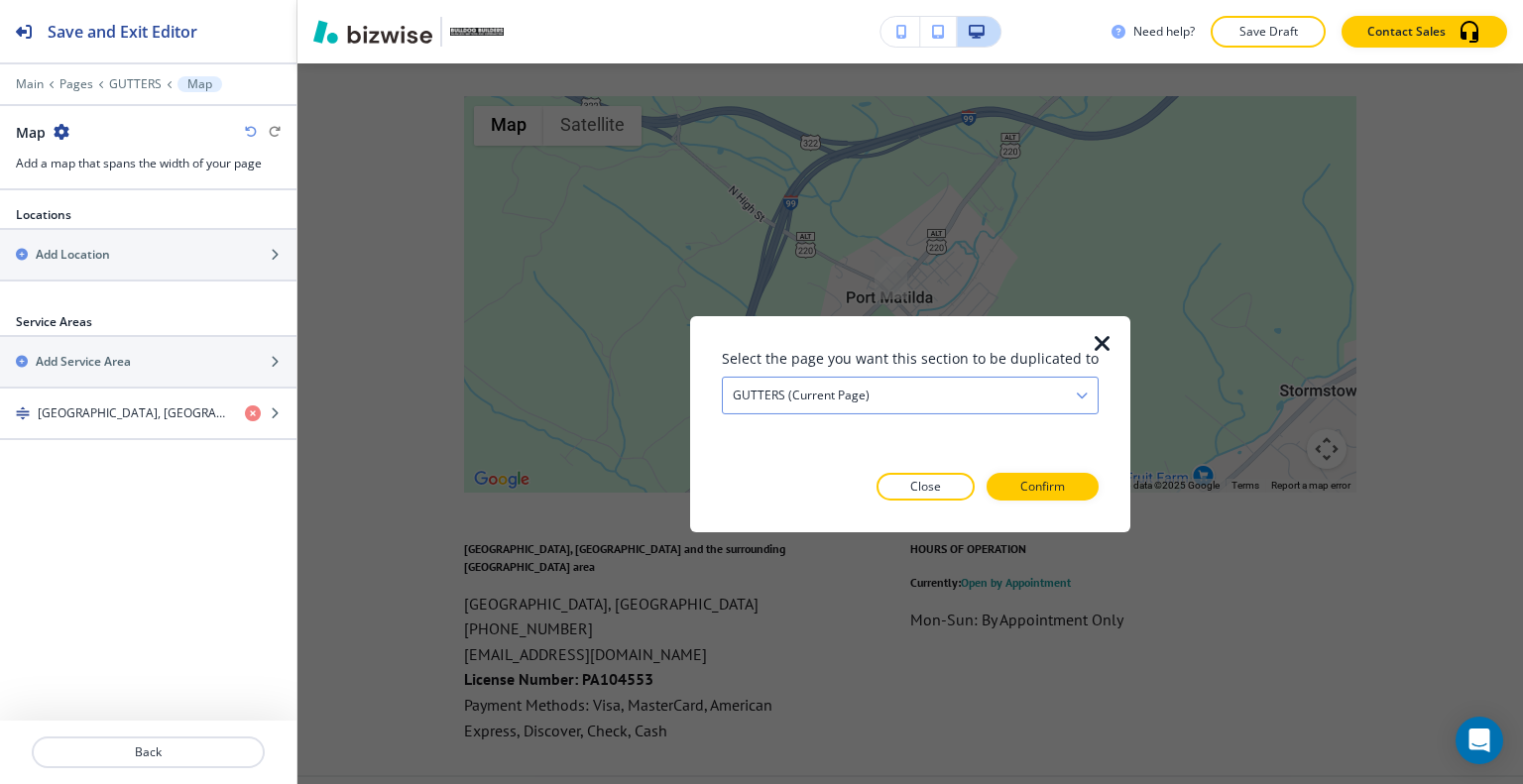 click on "GUTTERS (current page)" at bounding box center (910, 394) 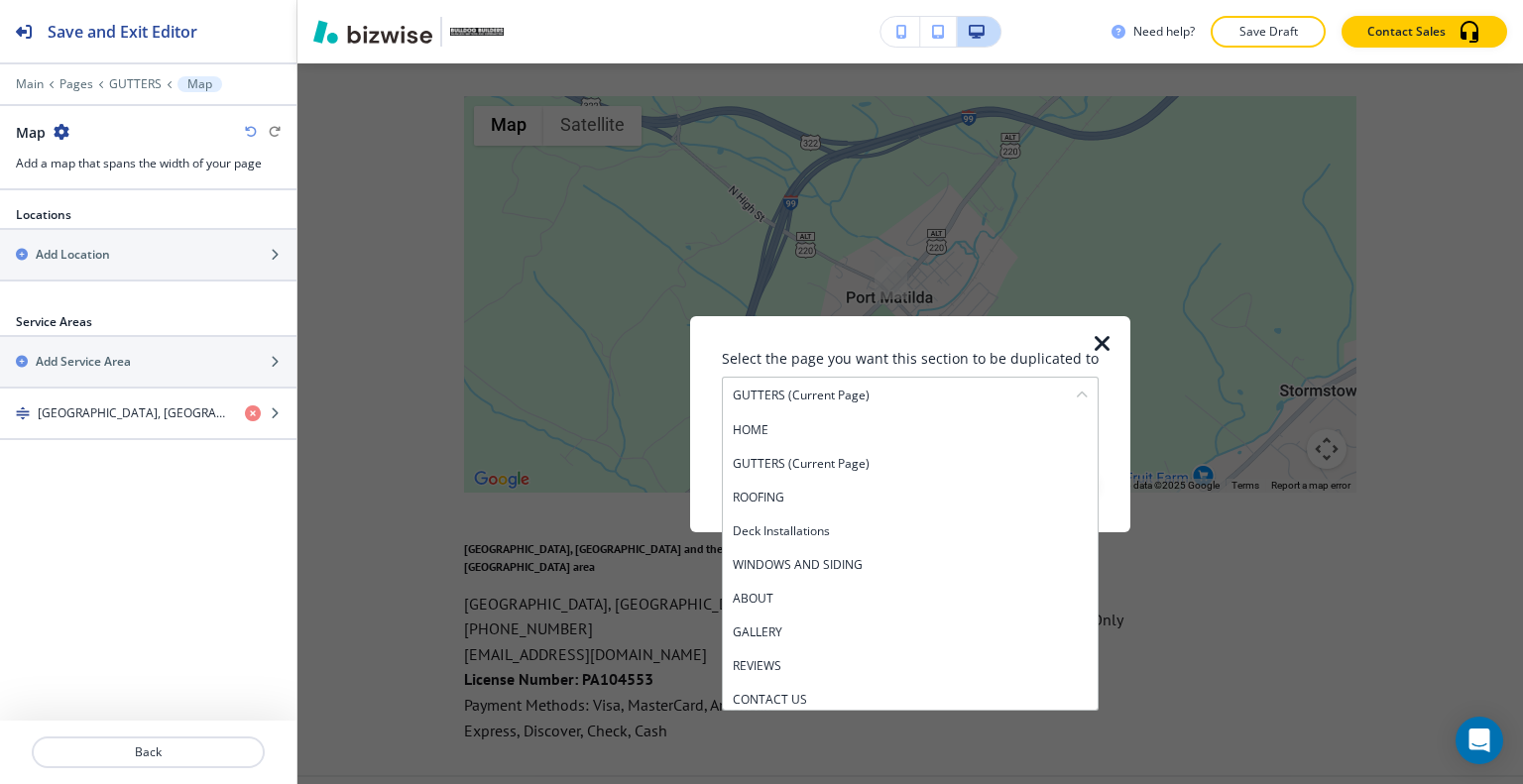 click on "Deck Installations" at bounding box center [910, 530] 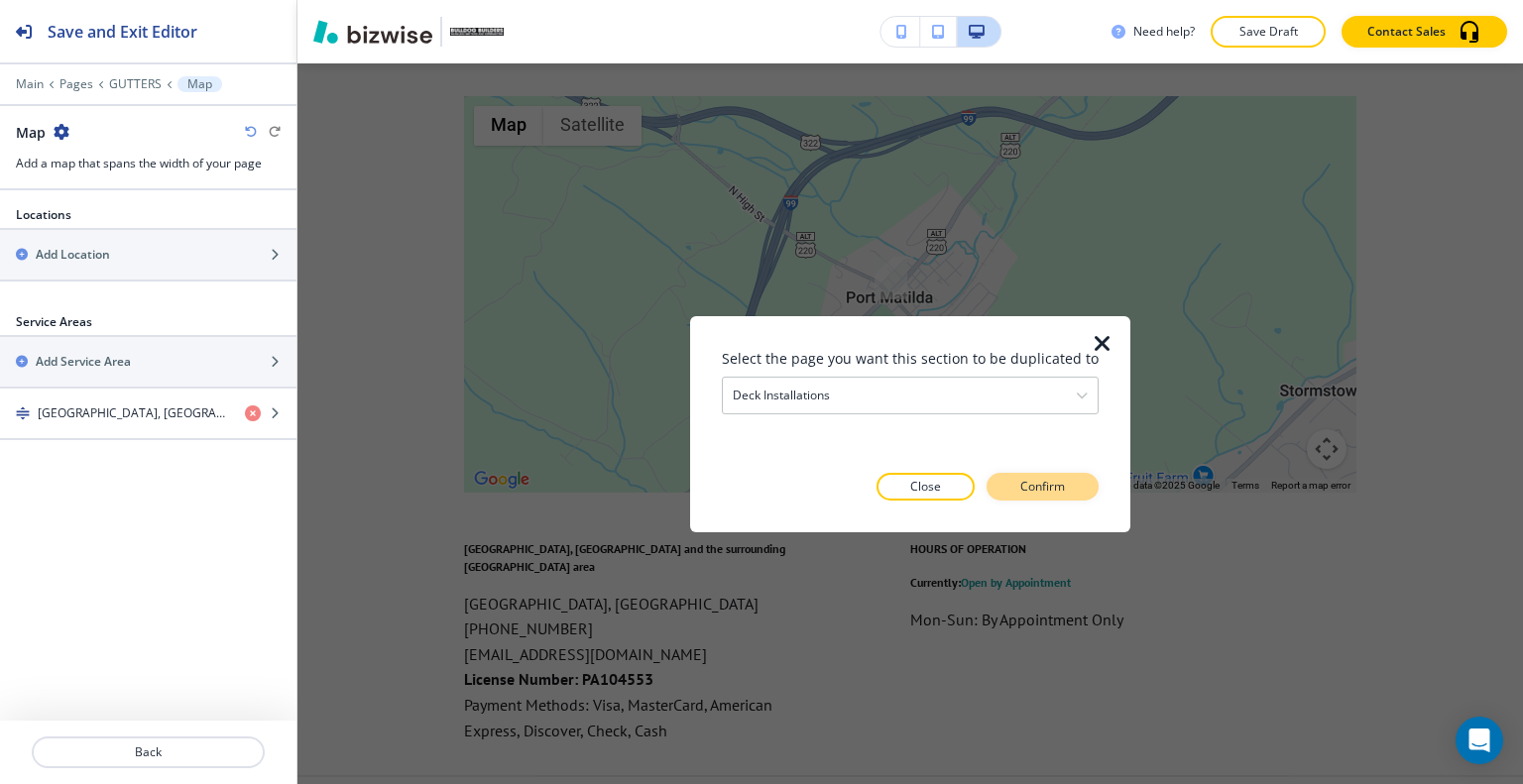 click on "Confirm" at bounding box center (1042, 487) 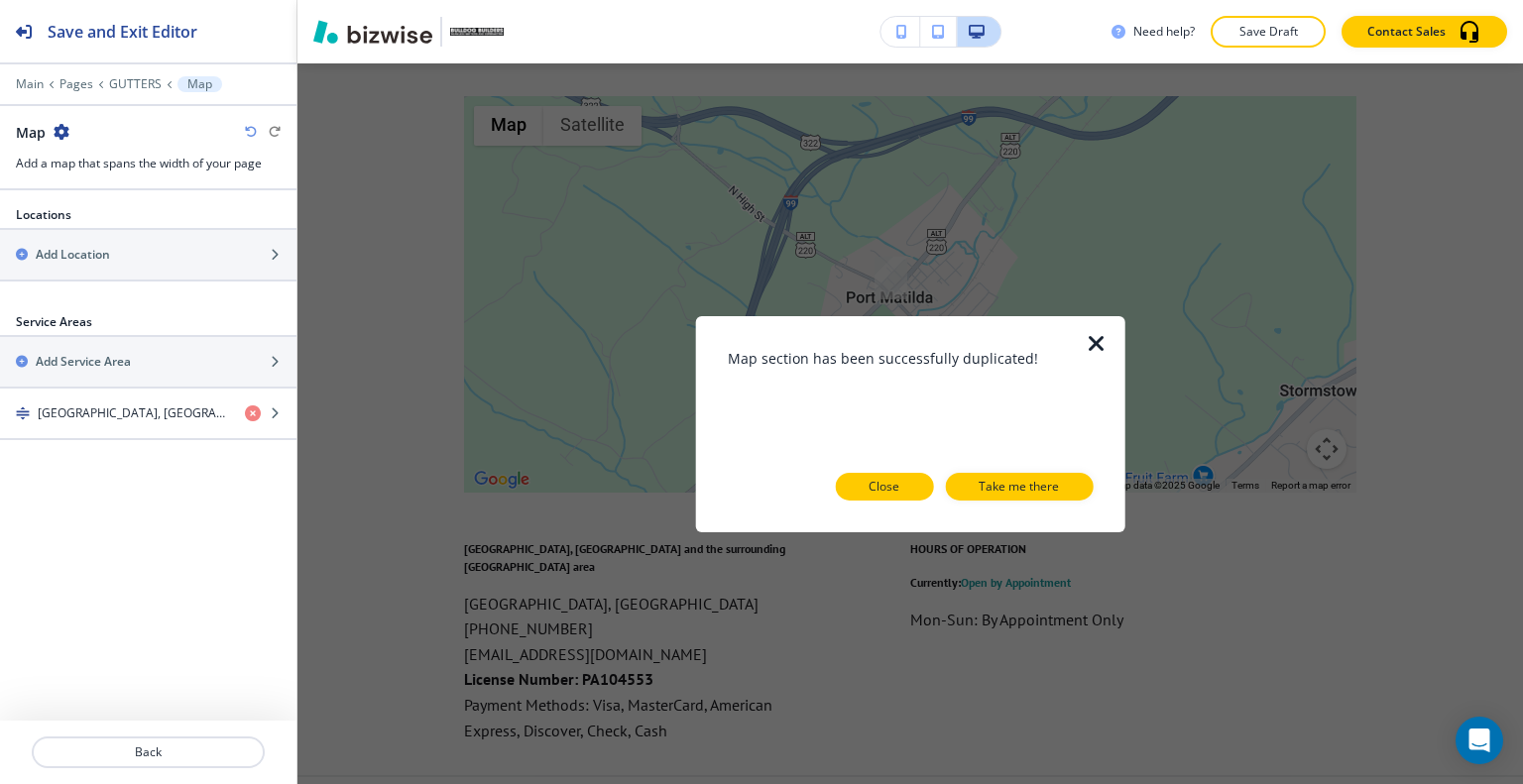 click on "Close" at bounding box center (883, 487) 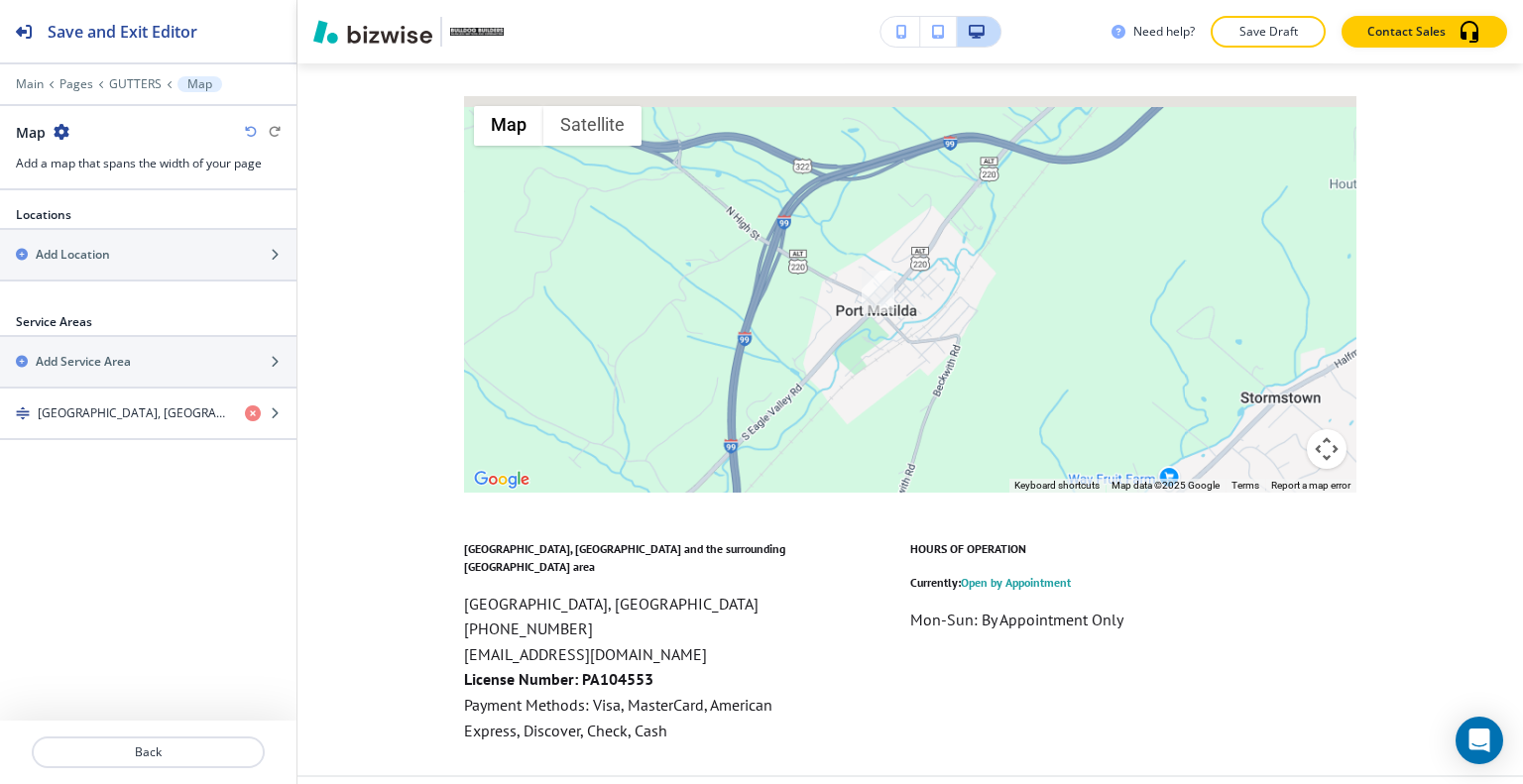 scroll, scrollTop: 3418, scrollLeft: 0, axis: vertical 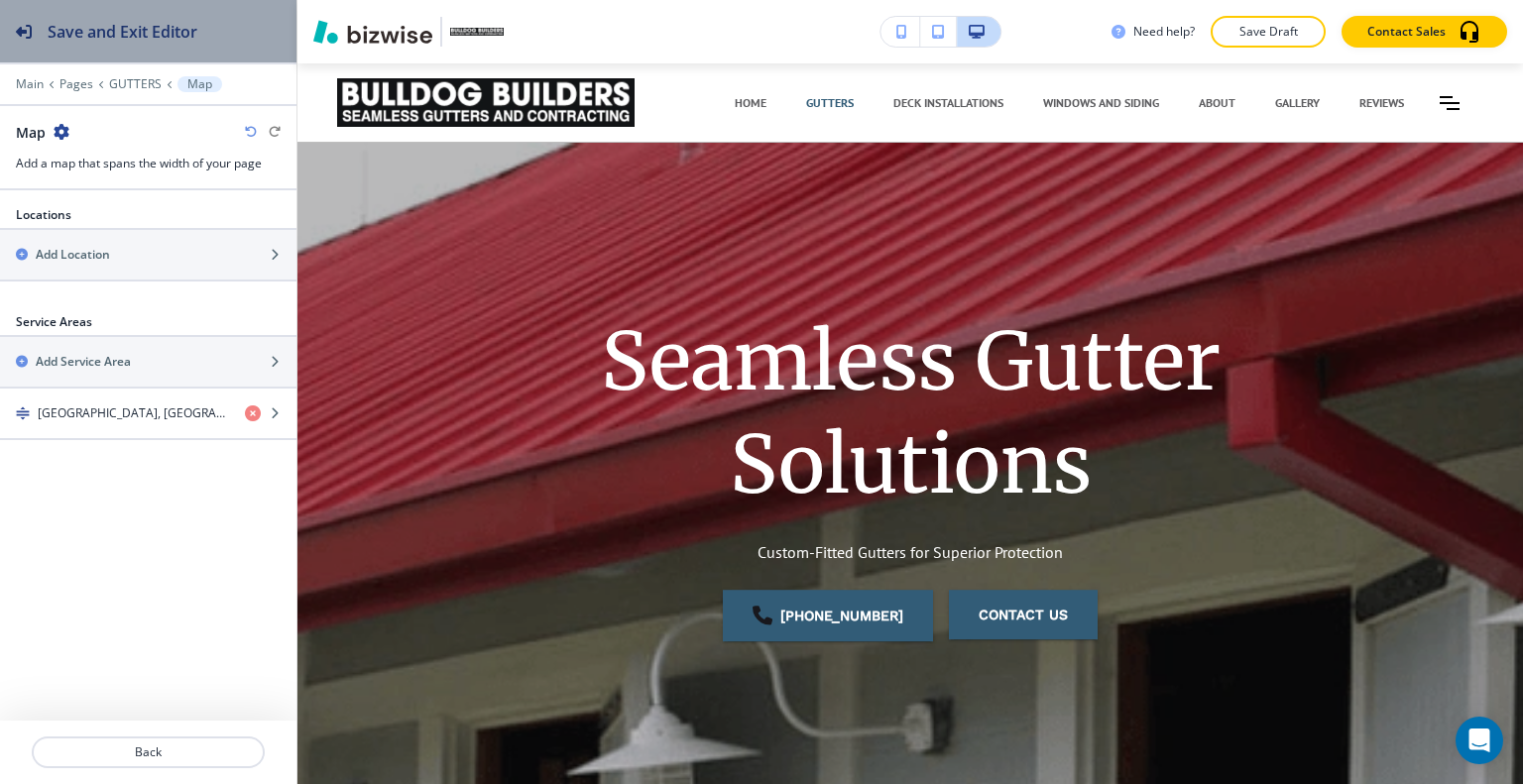 click on "Save and Exit Editor" at bounding box center [122, 32] 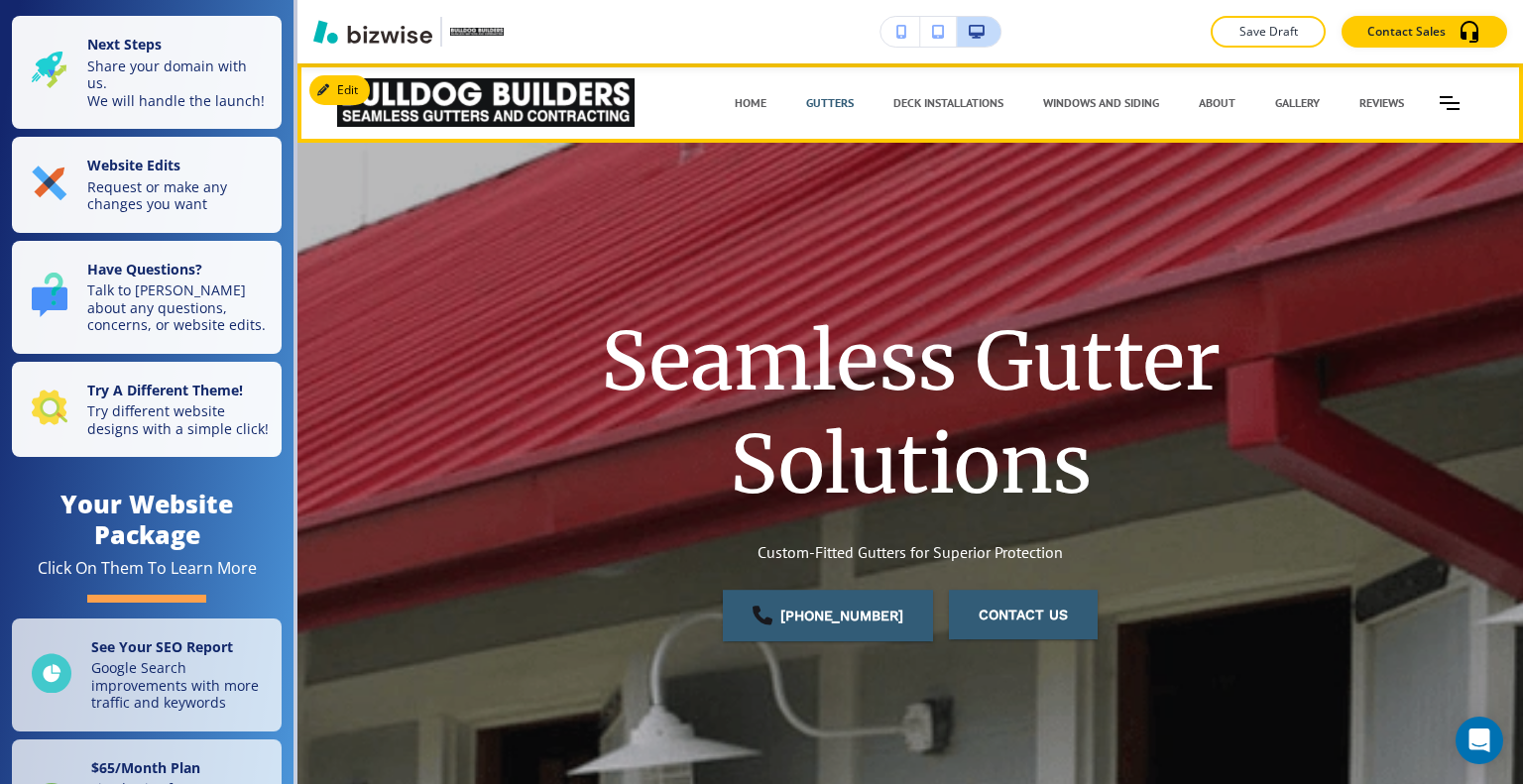 click on "HOME" at bounding box center [751, 103] 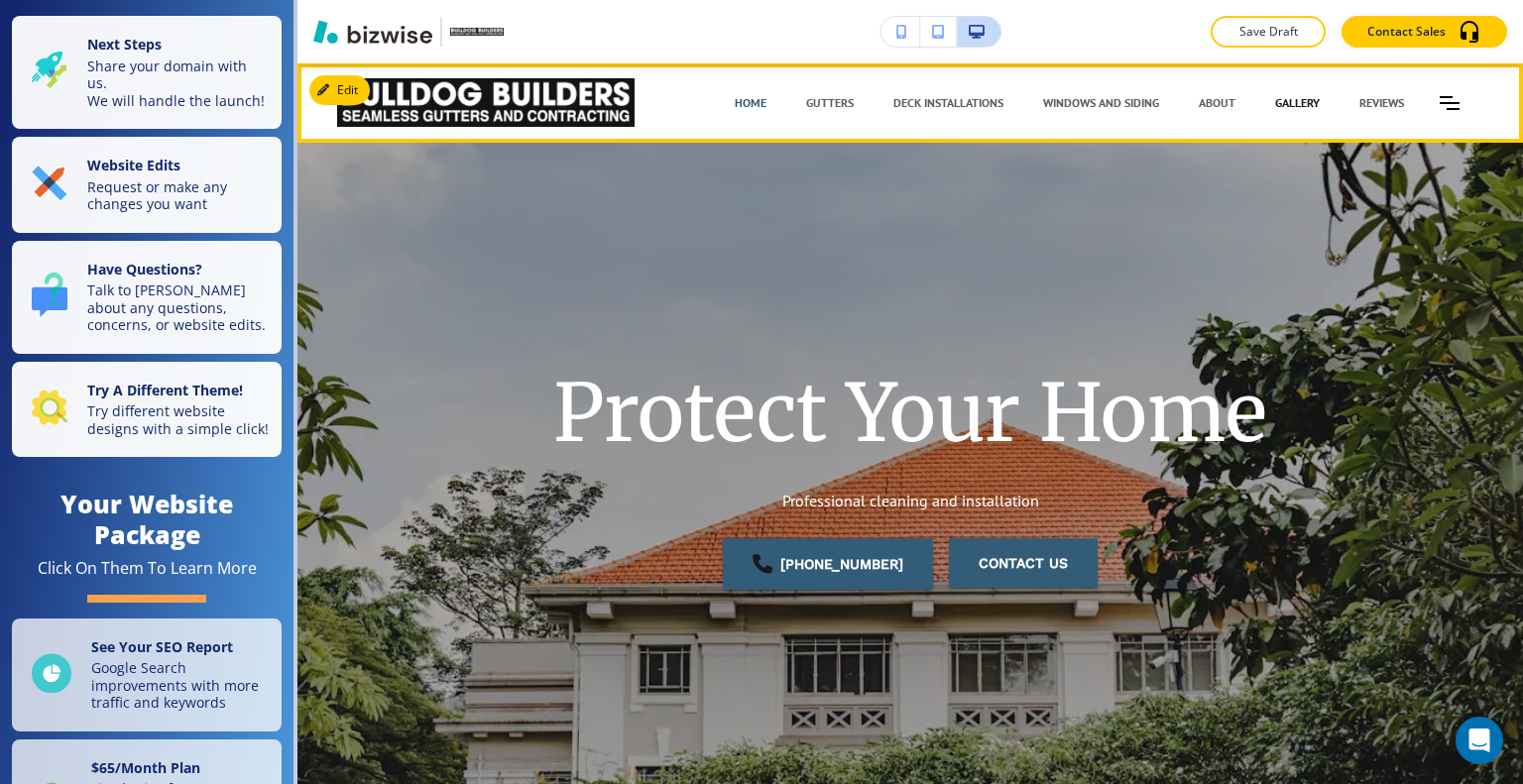 click on "GALLERY" at bounding box center [1297, 103] 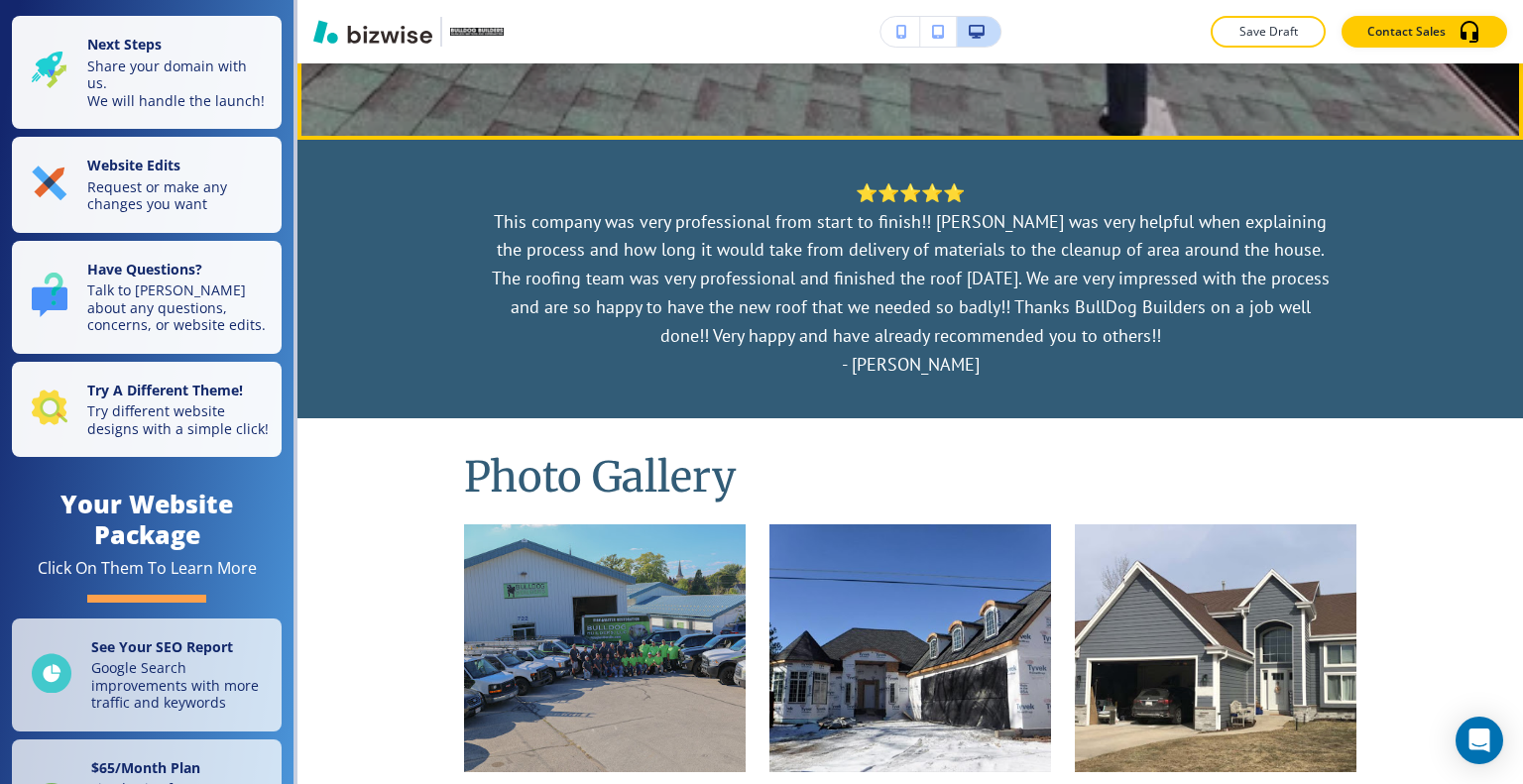 scroll, scrollTop: 0, scrollLeft: 0, axis: both 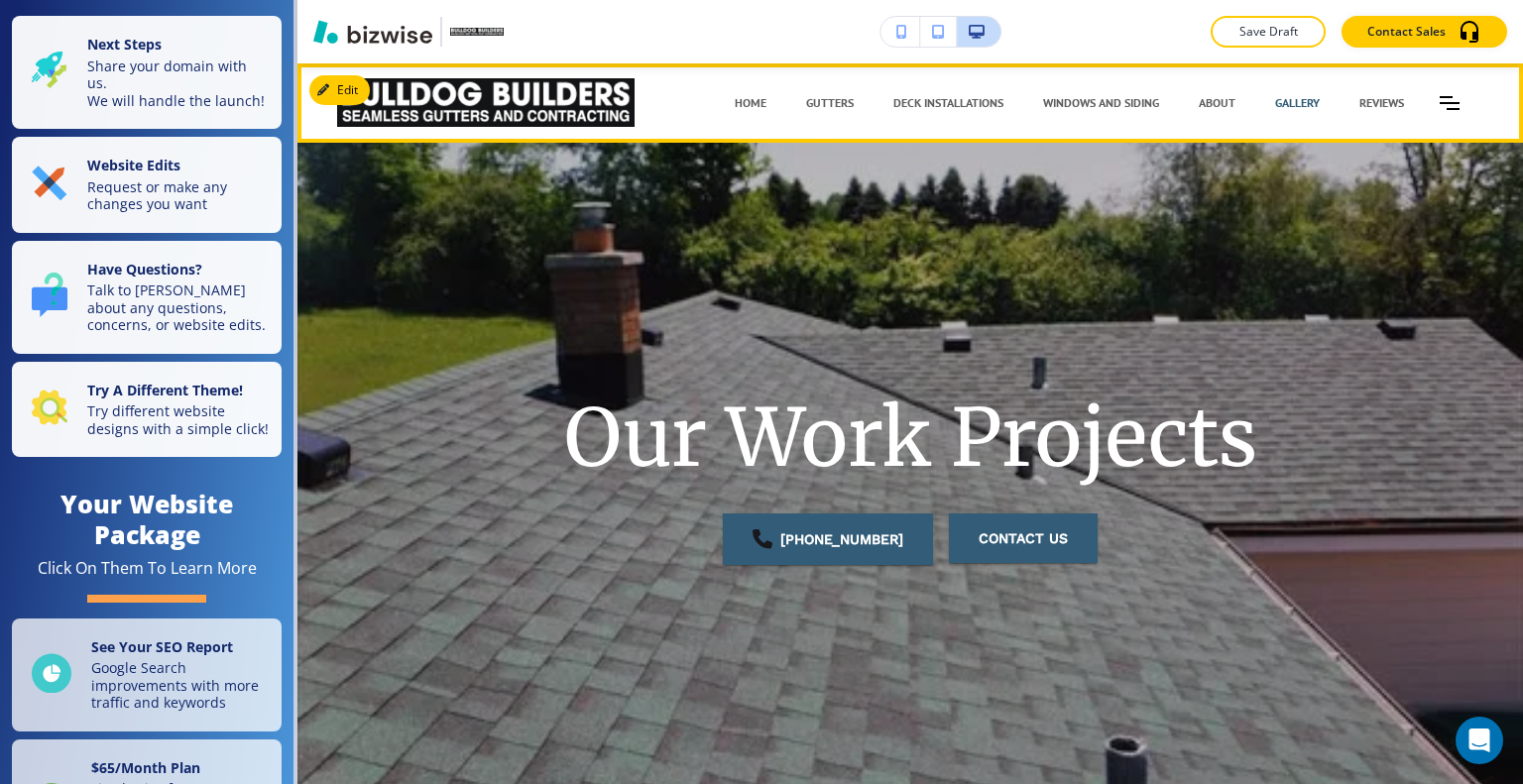 click on "WINDOWS AND SIDING" at bounding box center (1101, 103) 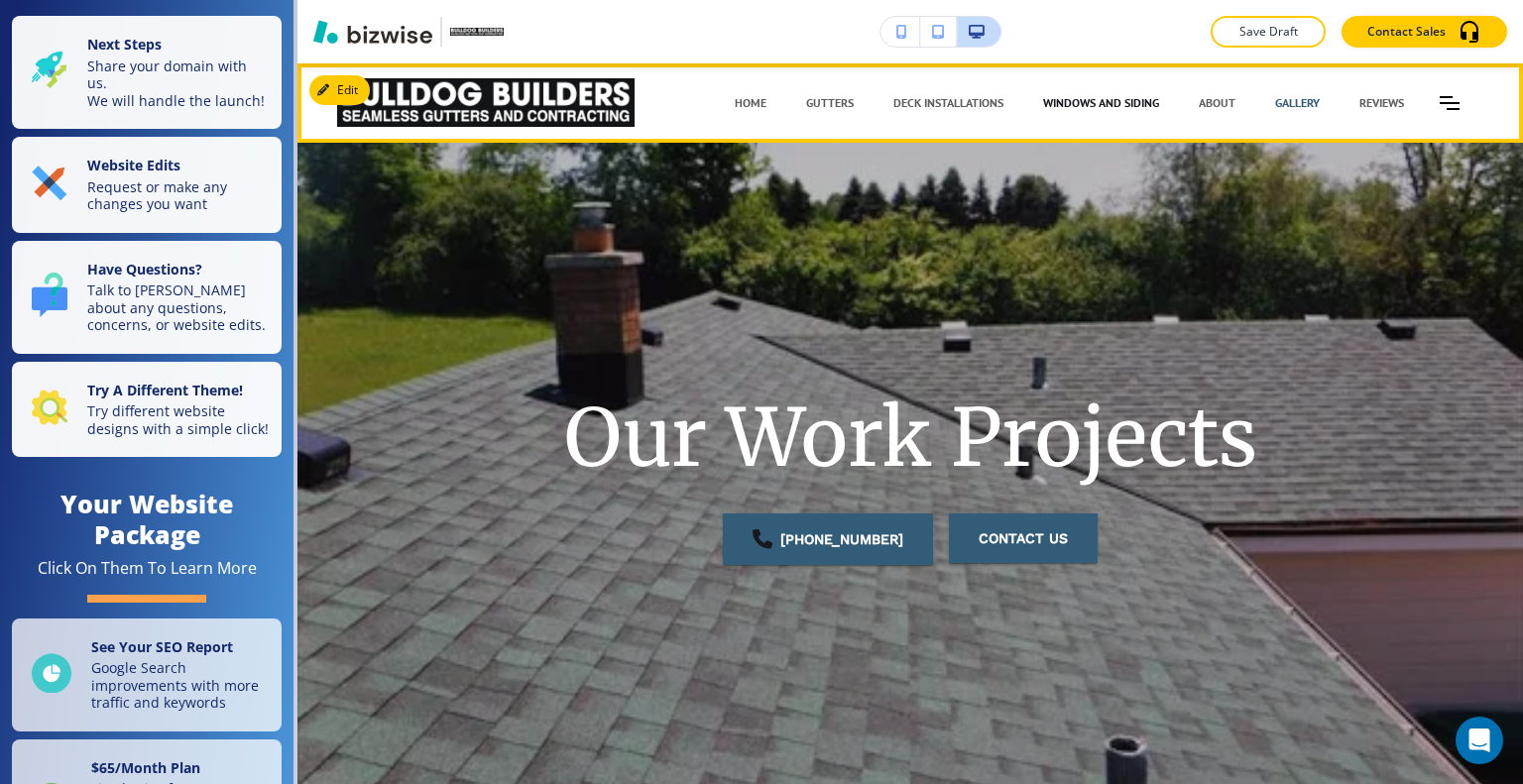 click on "WINDOWS AND SIDING" at bounding box center (1101, 103) 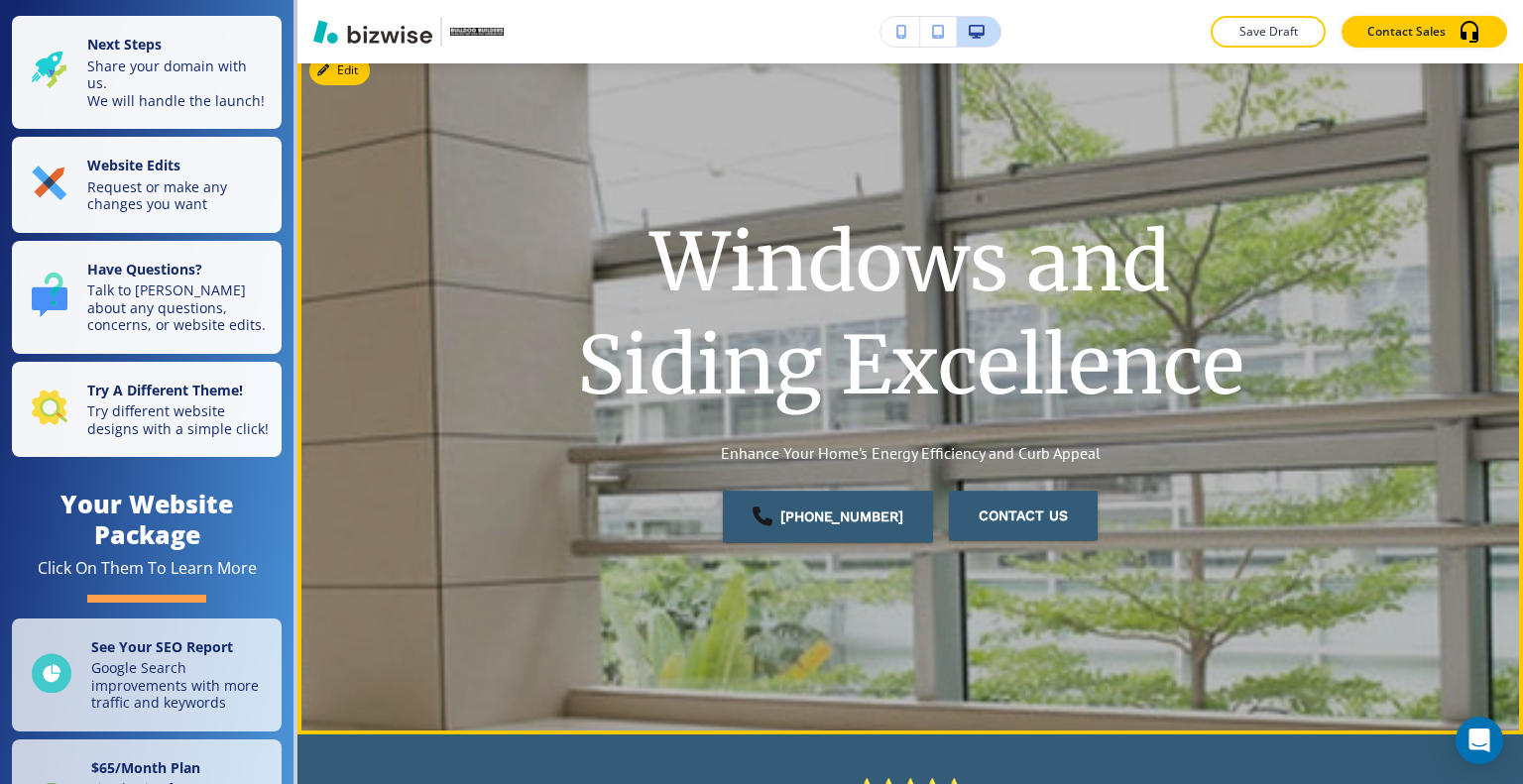 scroll, scrollTop: 0, scrollLeft: 0, axis: both 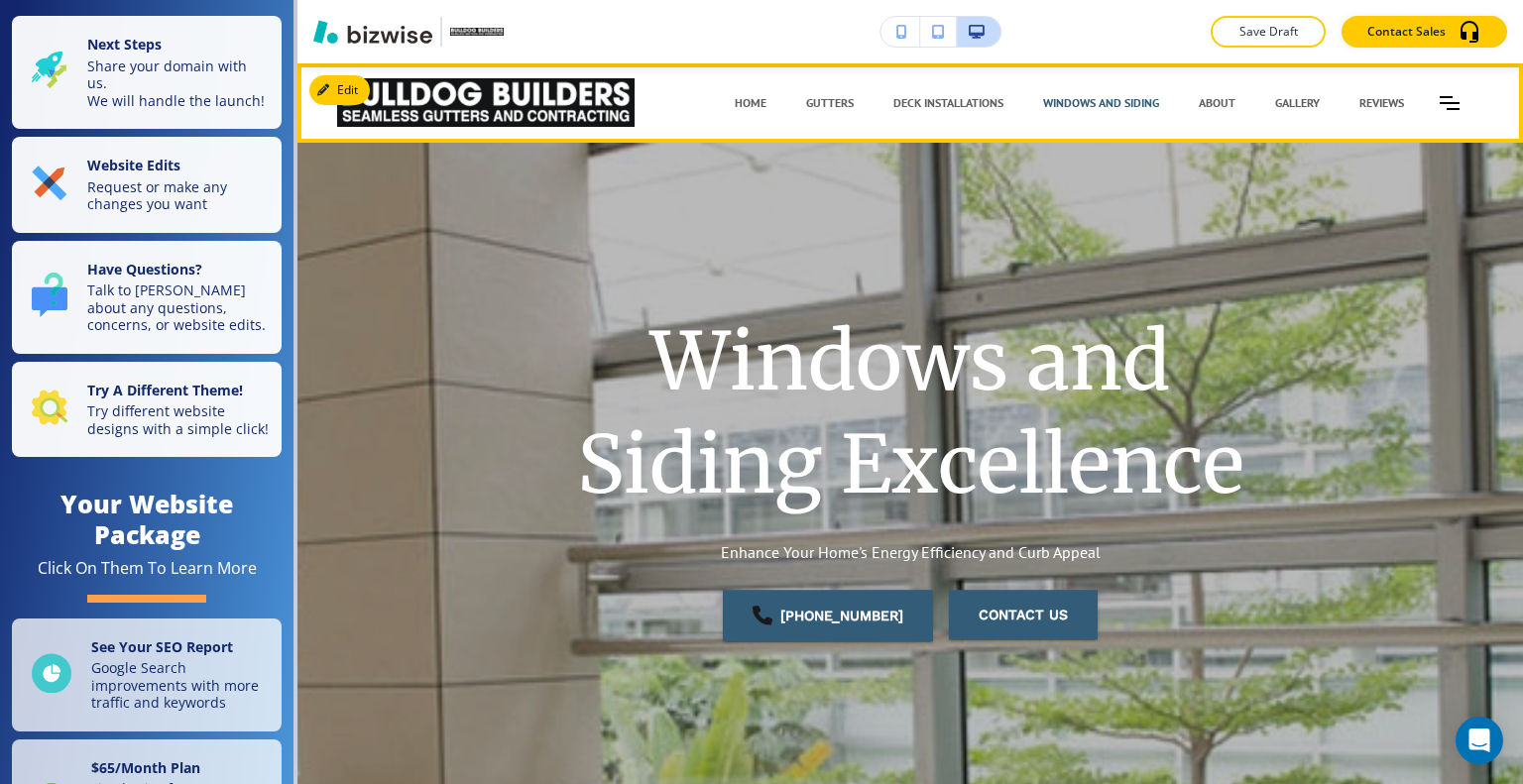 click on "Deck Installations" at bounding box center (948, 103) 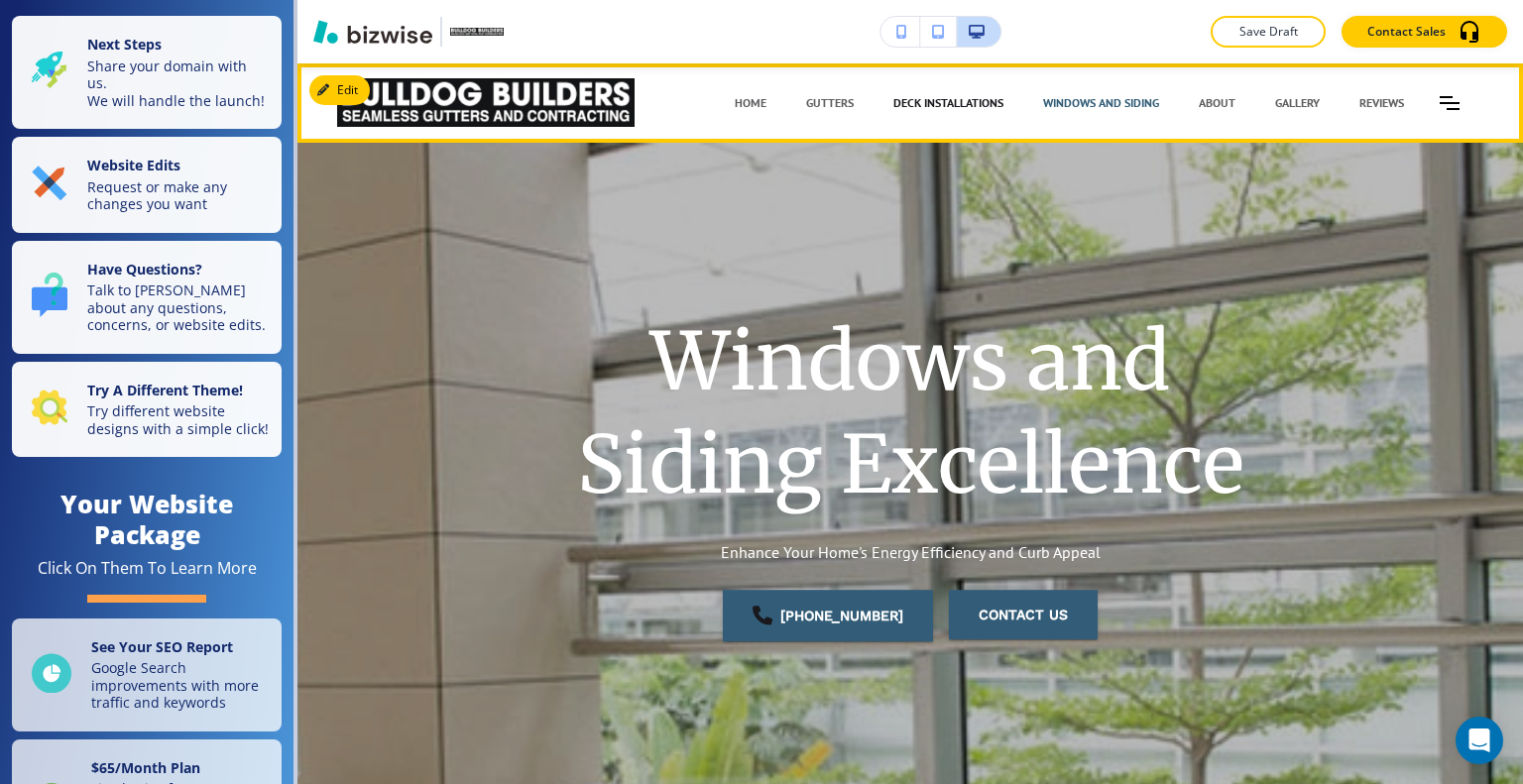 click on "Deck Installations" at bounding box center (948, 103) 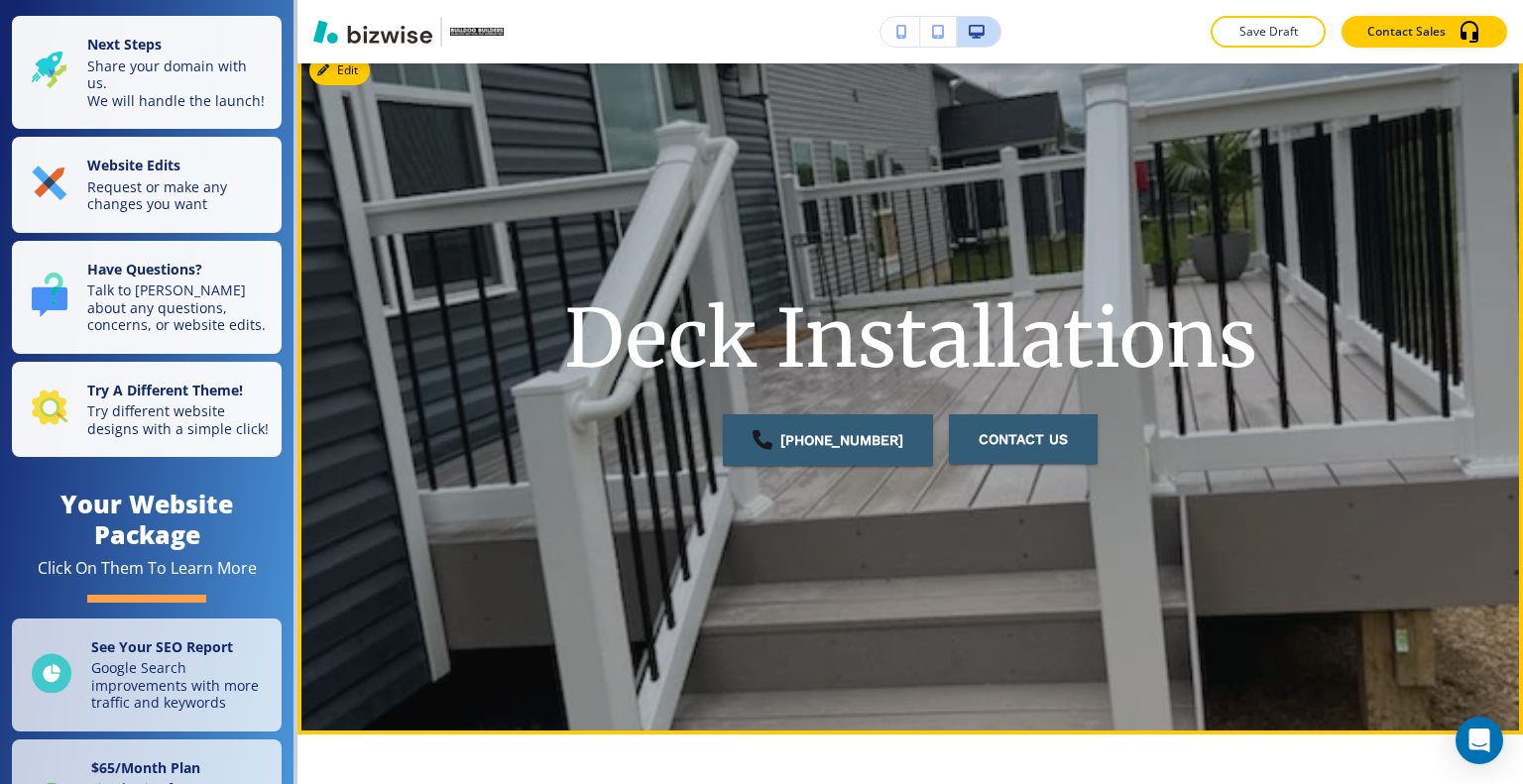scroll, scrollTop: 0, scrollLeft: 0, axis: both 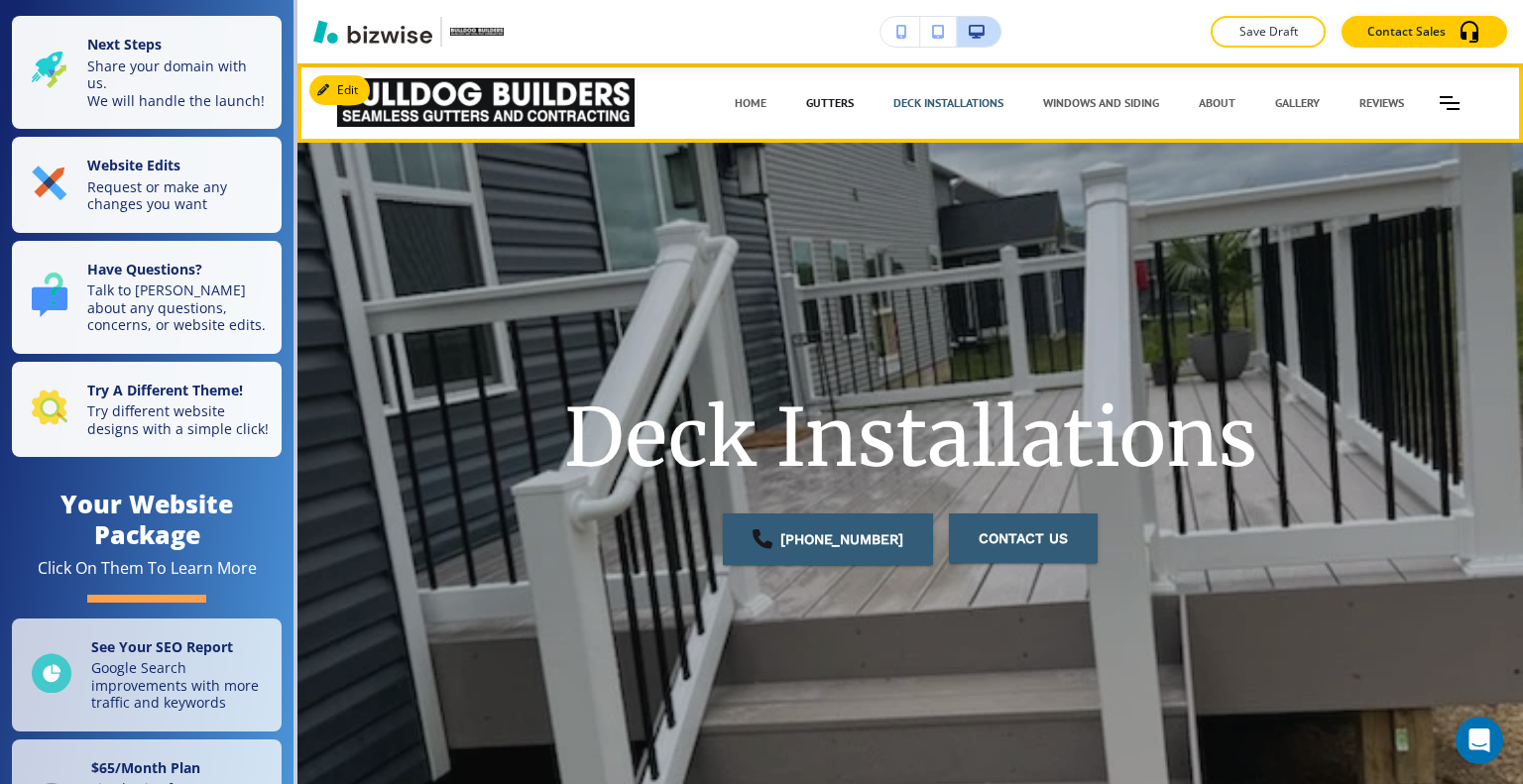 click on "GUTTERS" at bounding box center (830, 103) 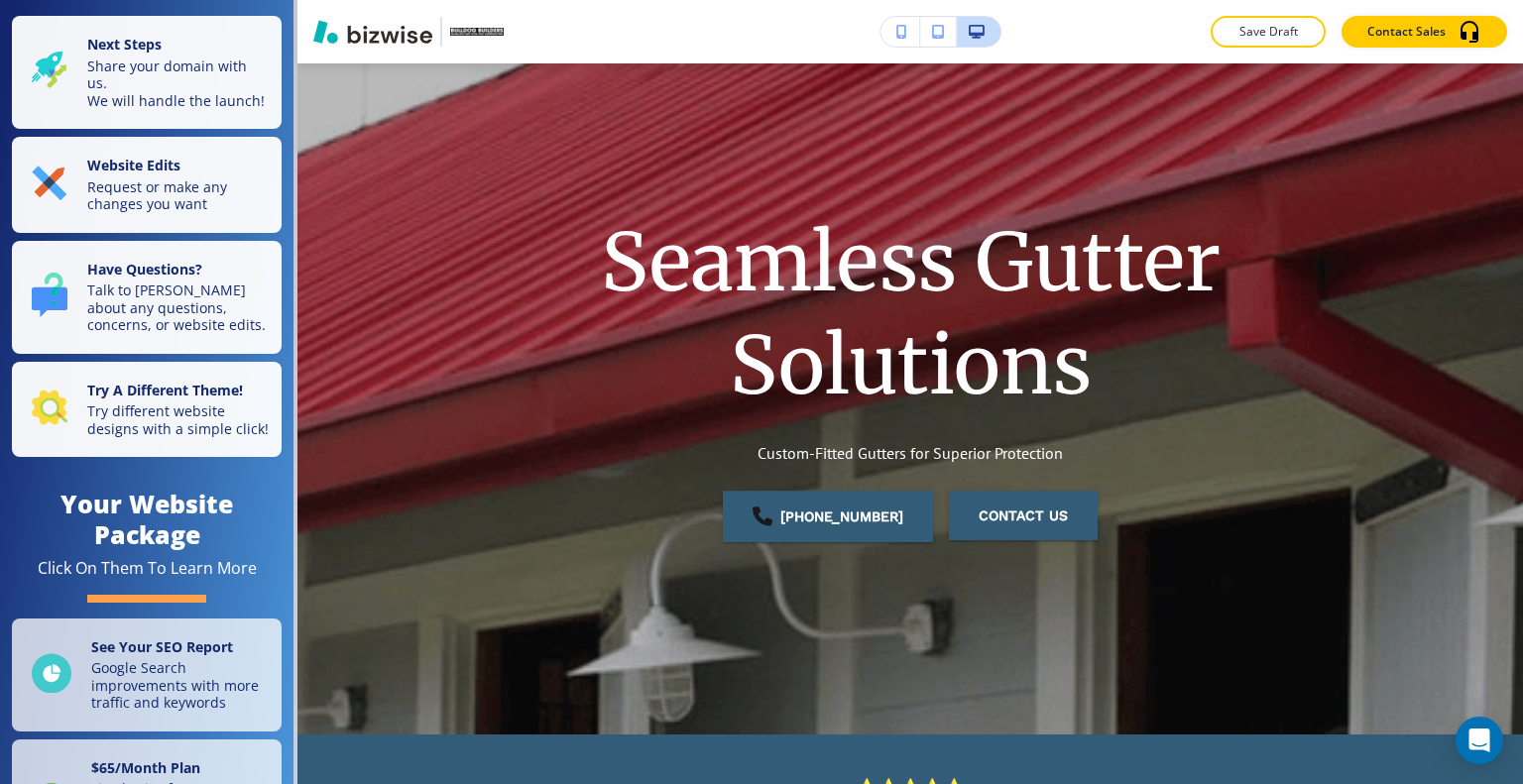 scroll, scrollTop: 0, scrollLeft: 0, axis: both 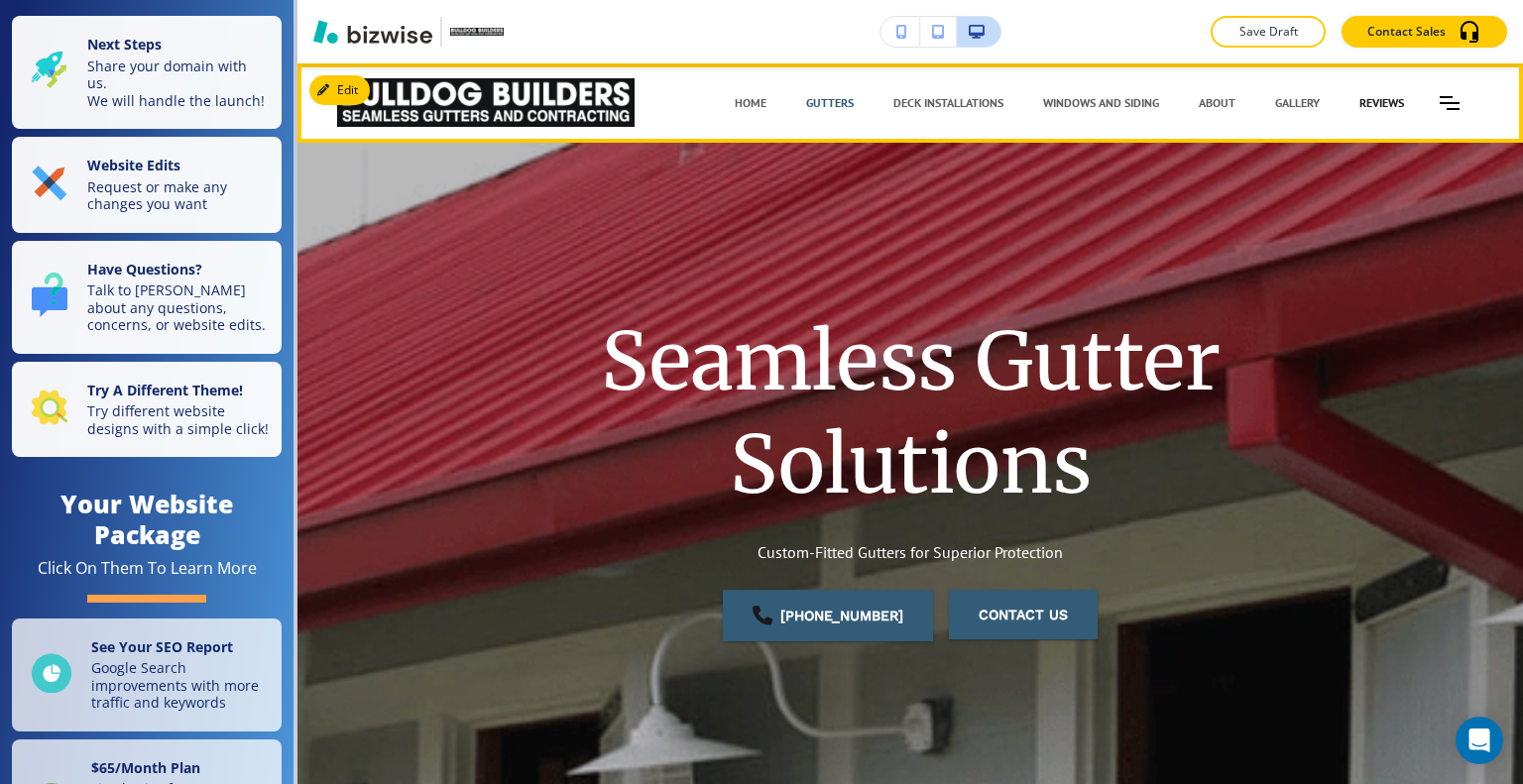 click on "REVIEWS" at bounding box center (1381, 103) 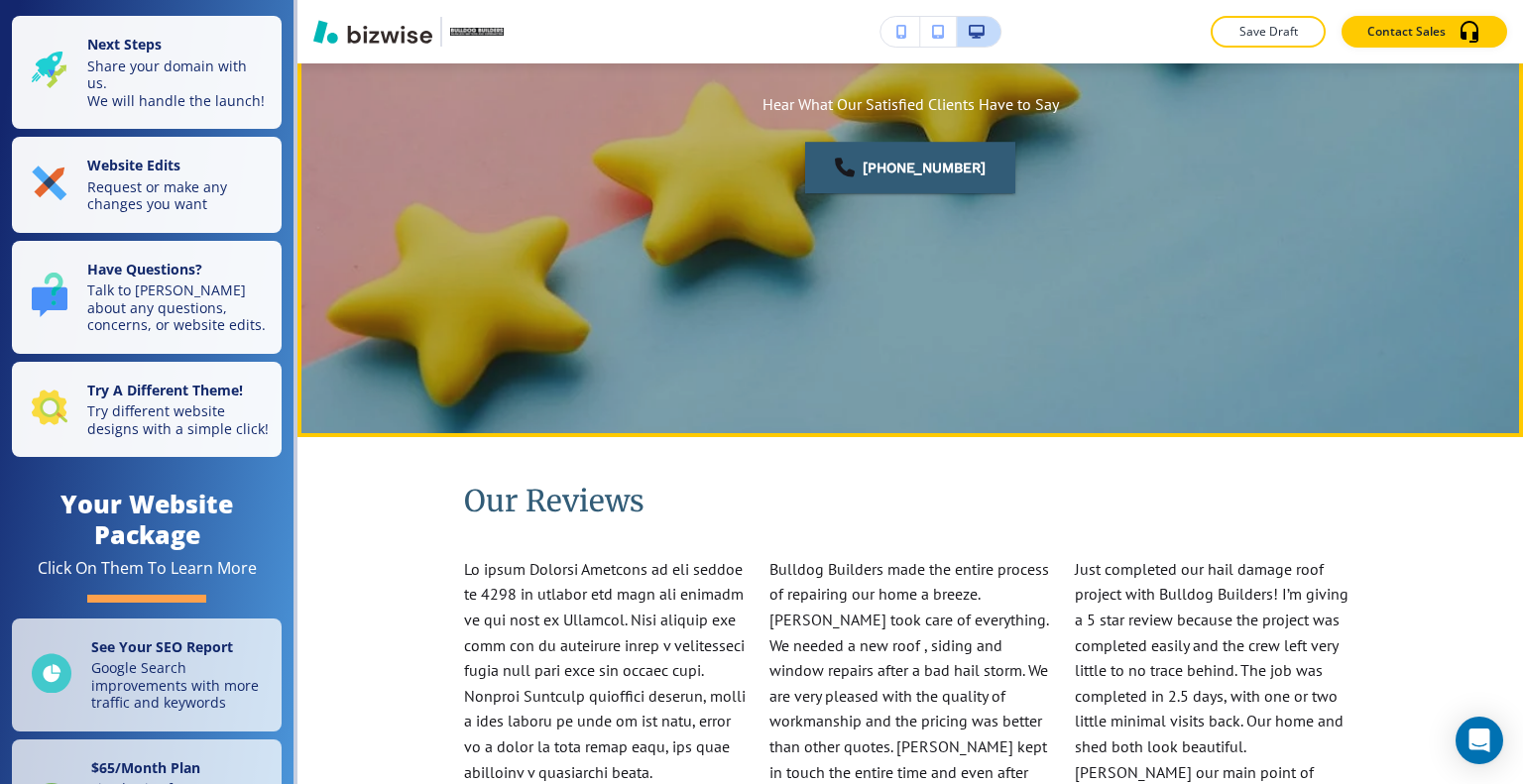 scroll, scrollTop: 0, scrollLeft: 0, axis: both 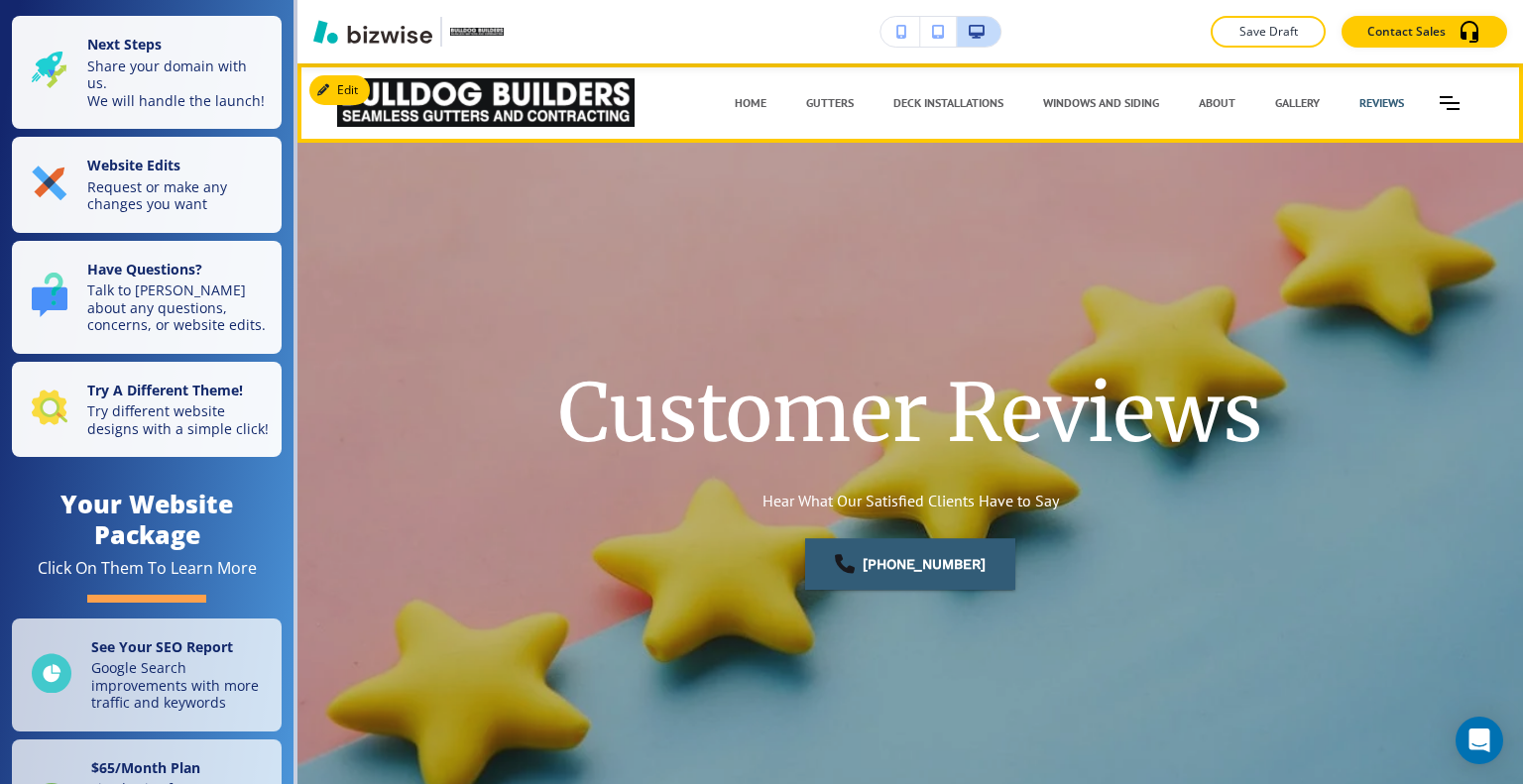 click 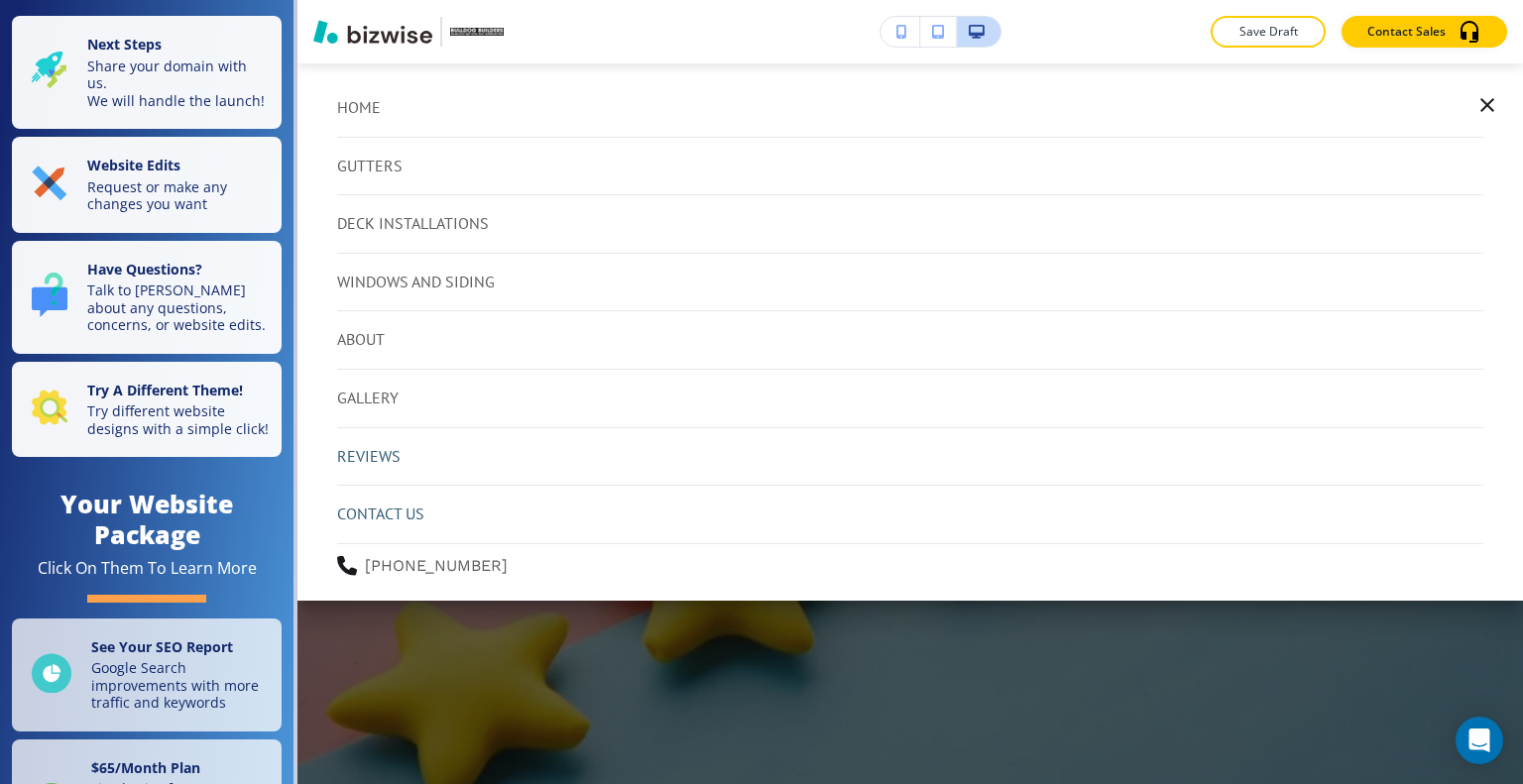 click on "CONTACT US" at bounding box center [381, 514] 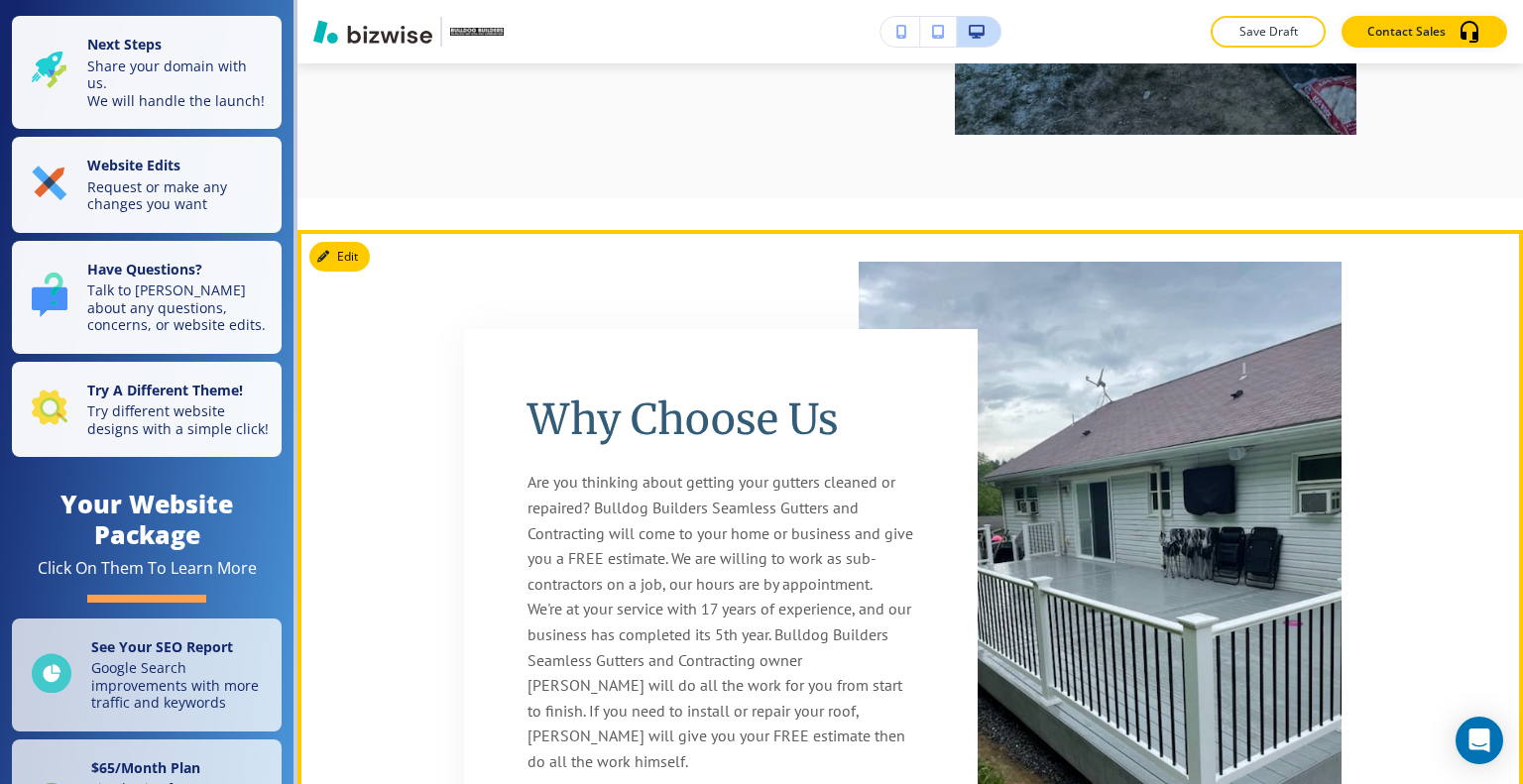 scroll, scrollTop: 3792, scrollLeft: 0, axis: vertical 